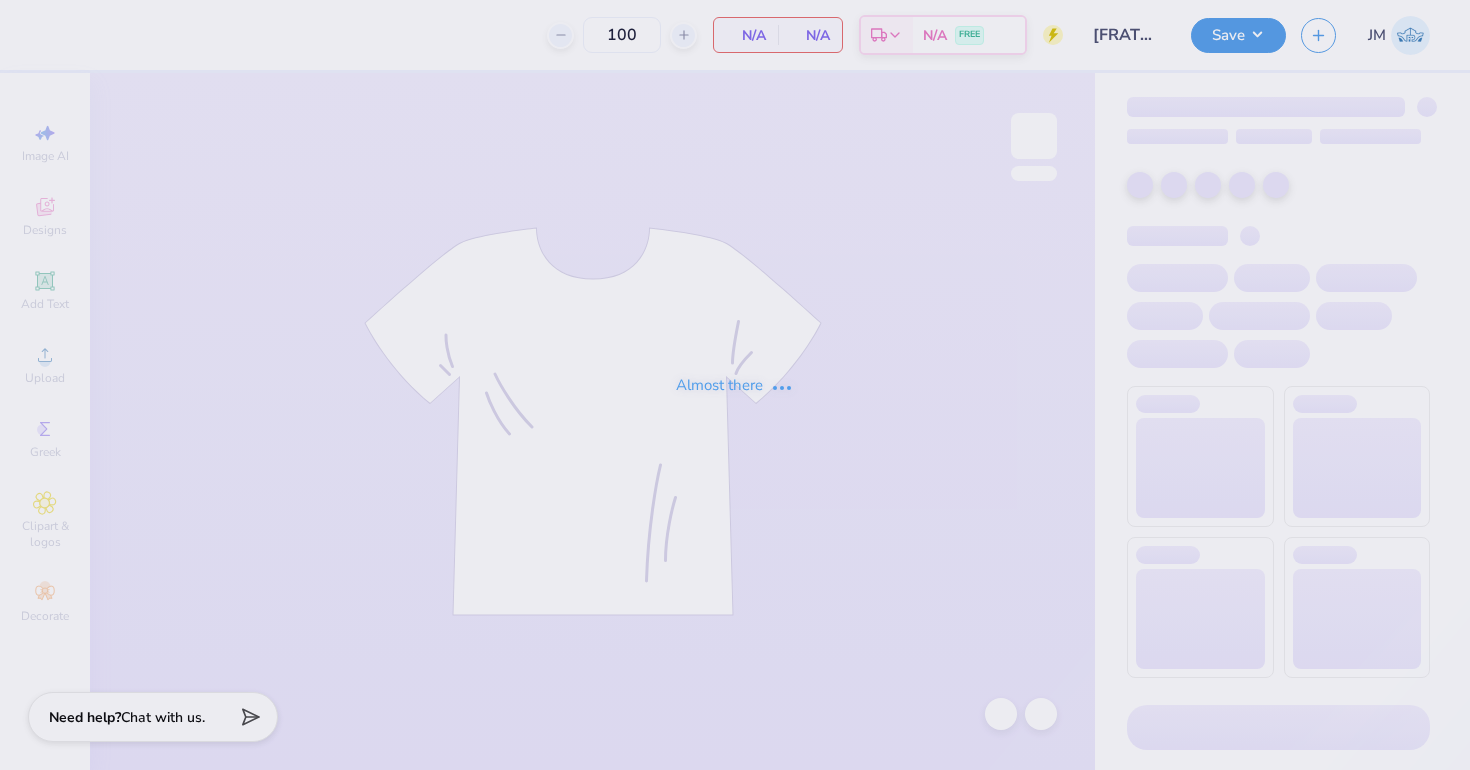 scroll, scrollTop: 0, scrollLeft: 0, axis: both 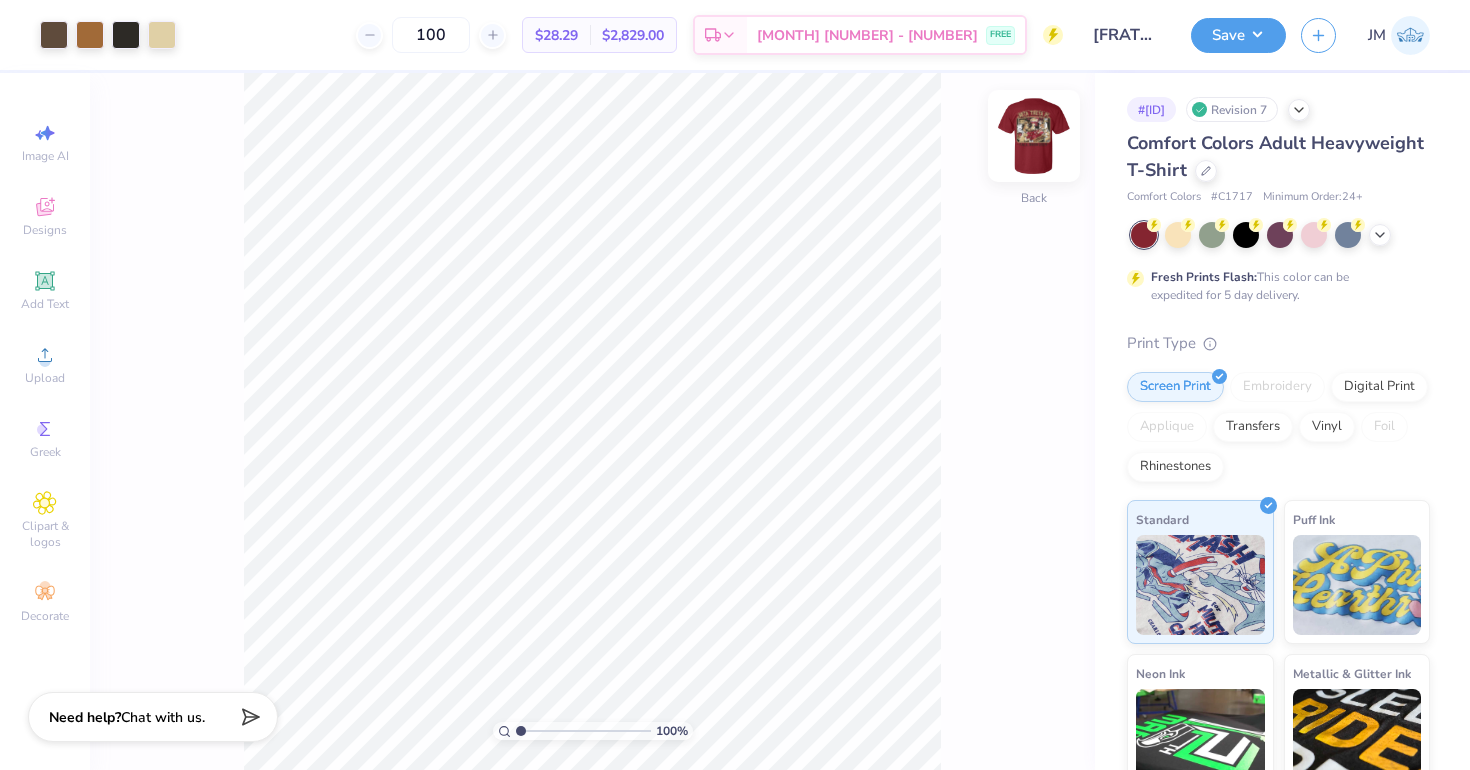 click at bounding box center [1034, 136] 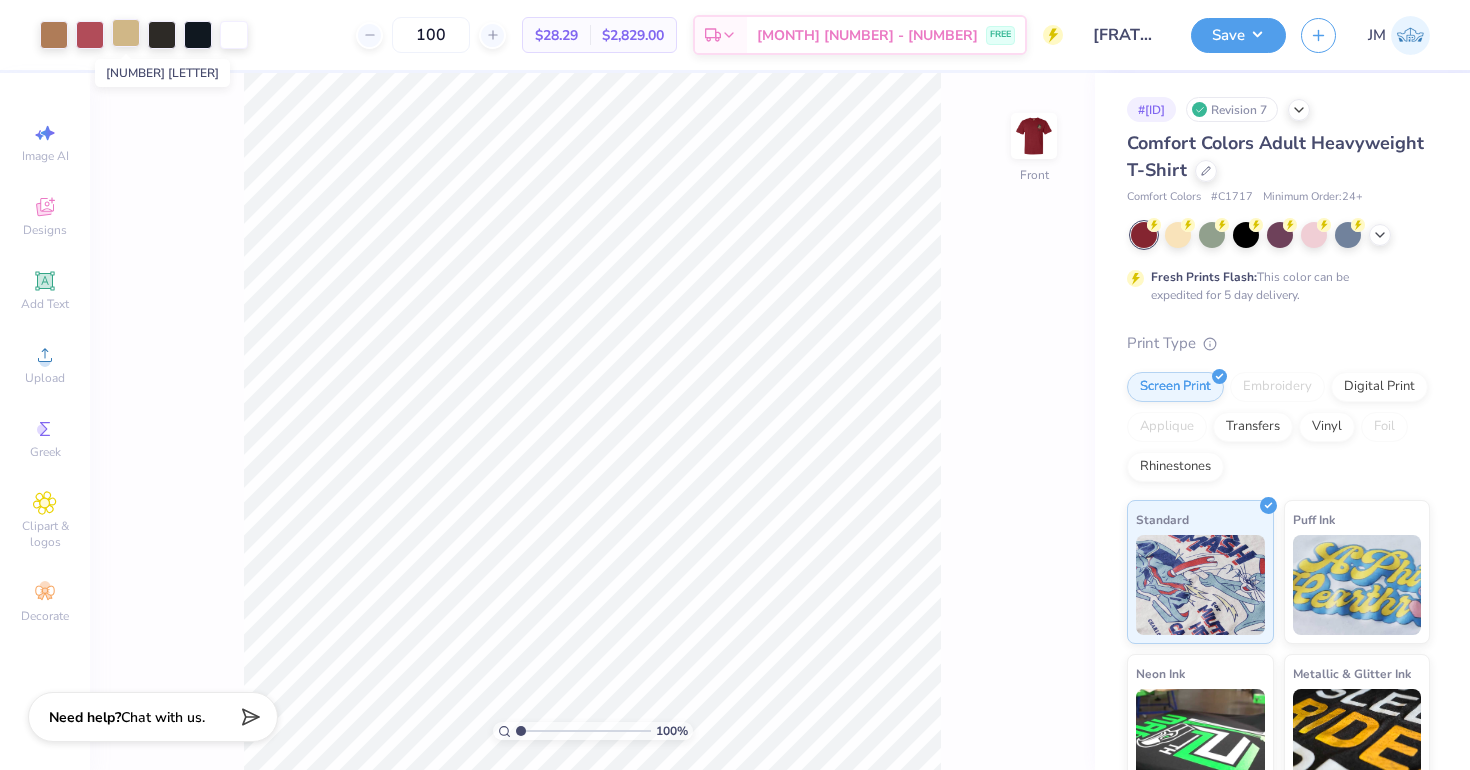 click at bounding box center (126, 33) 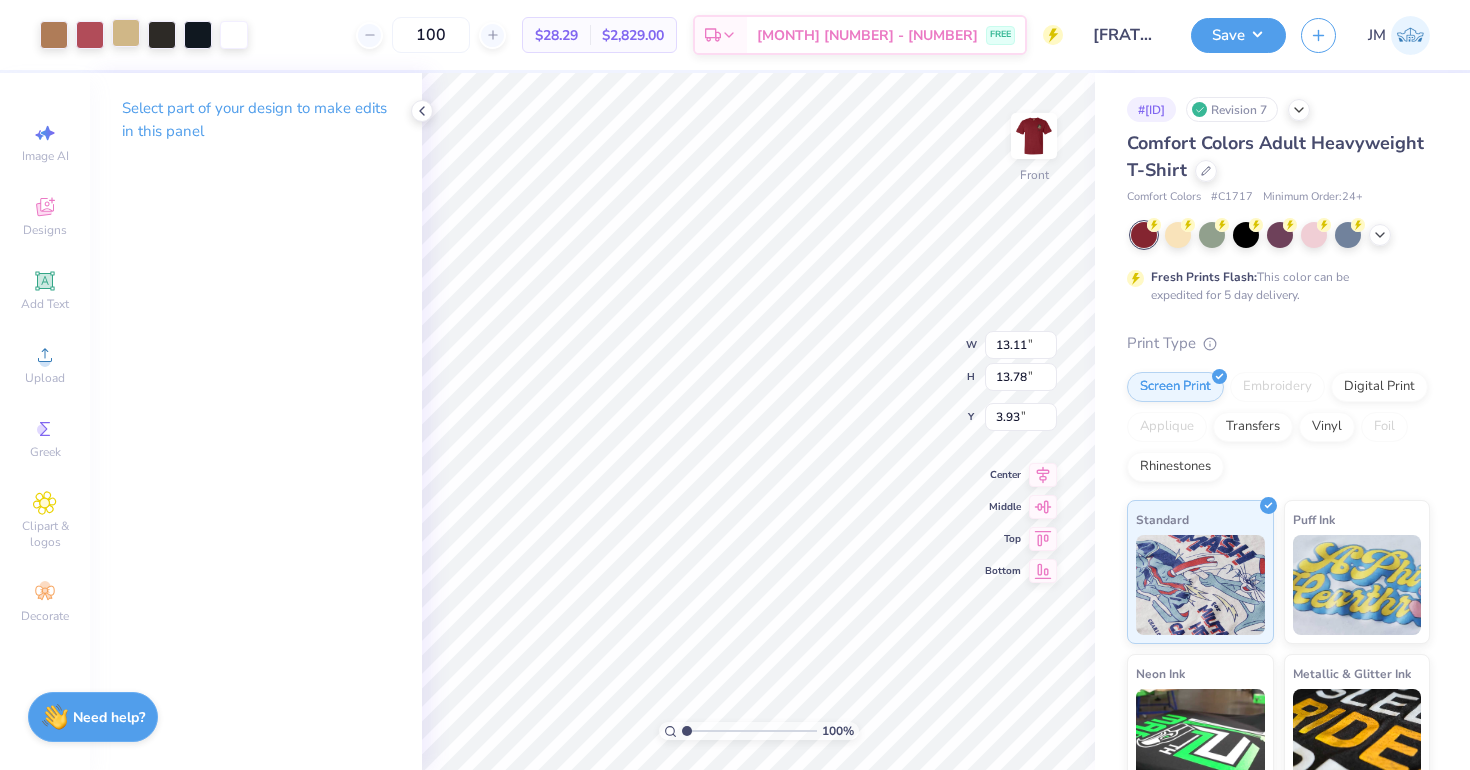 click at bounding box center (126, 33) 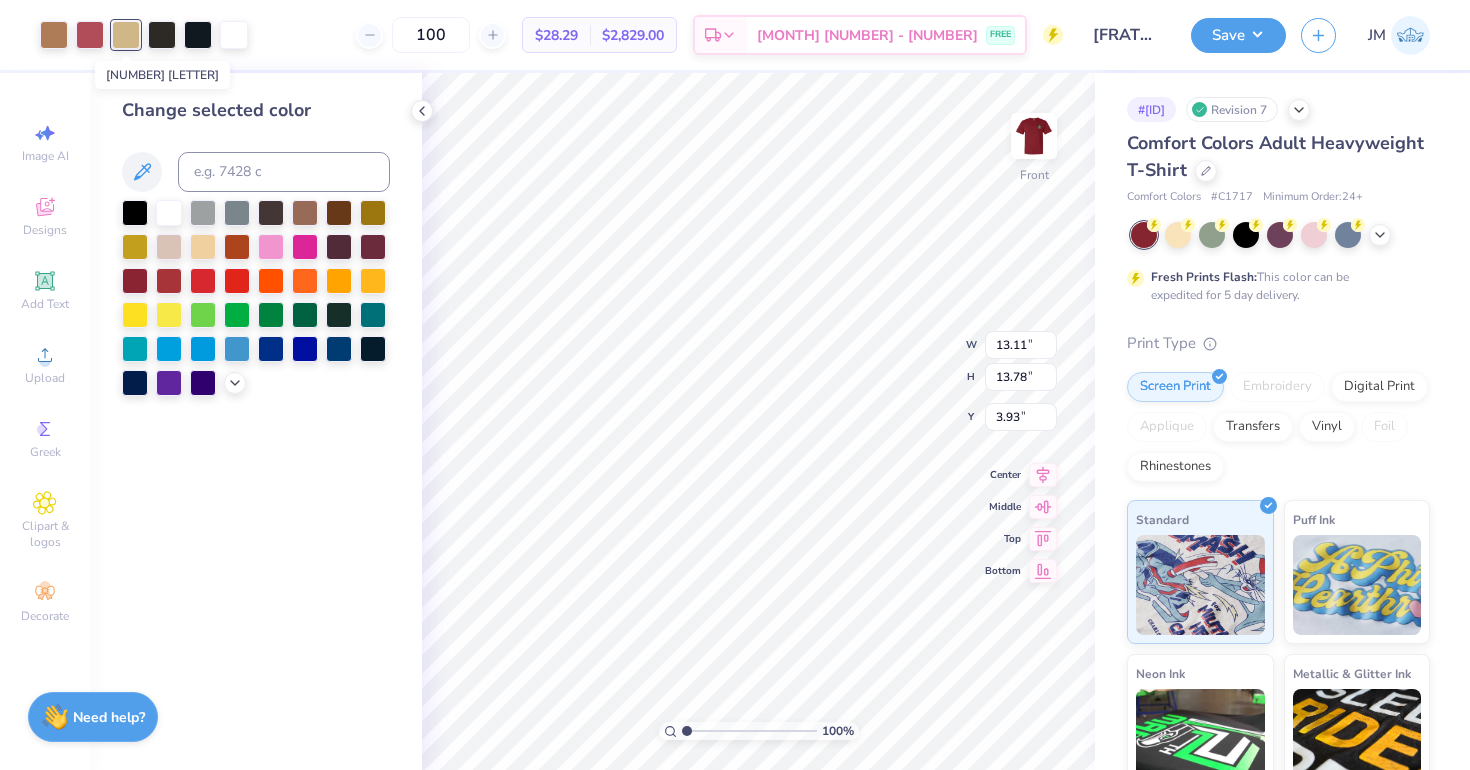 click at bounding box center (126, 35) 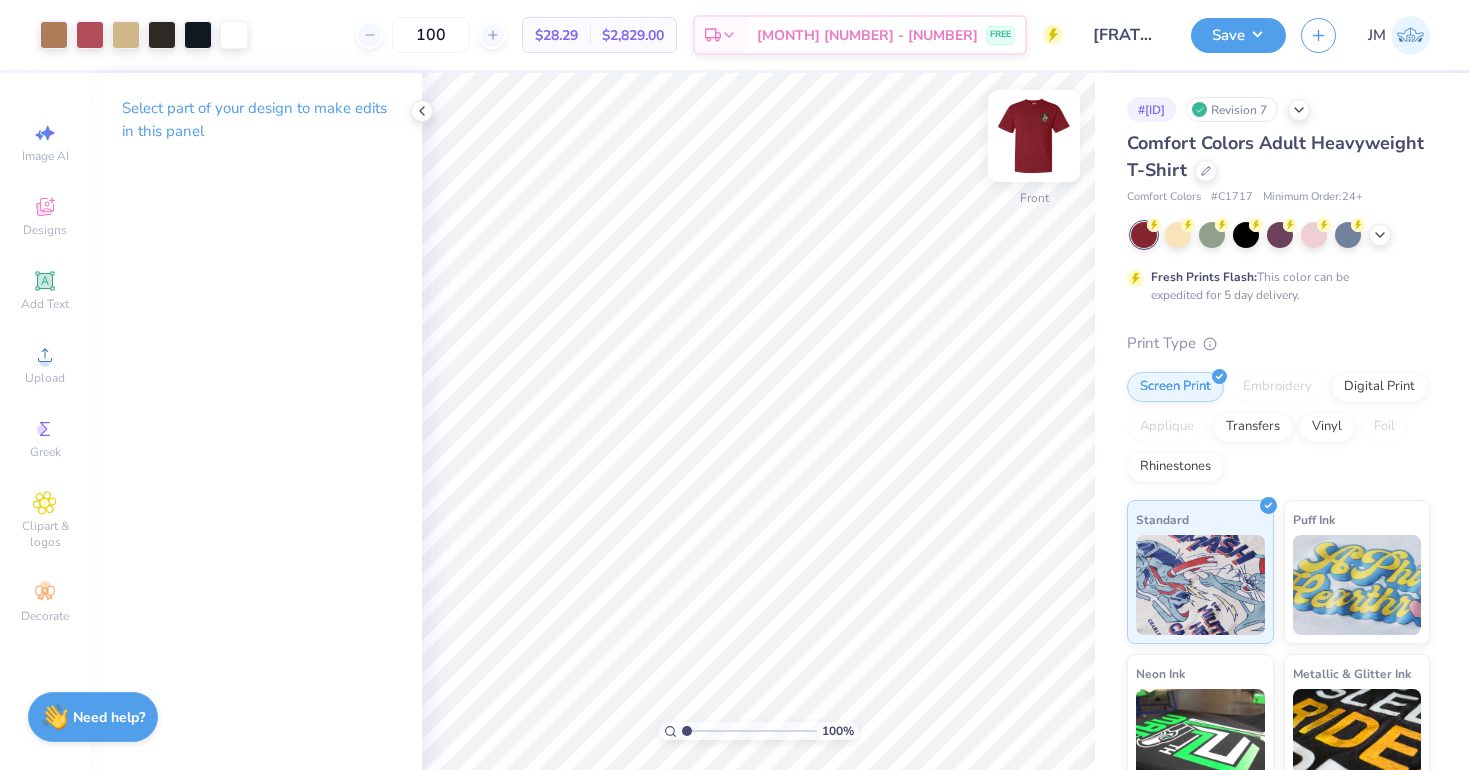 click at bounding box center (1034, 136) 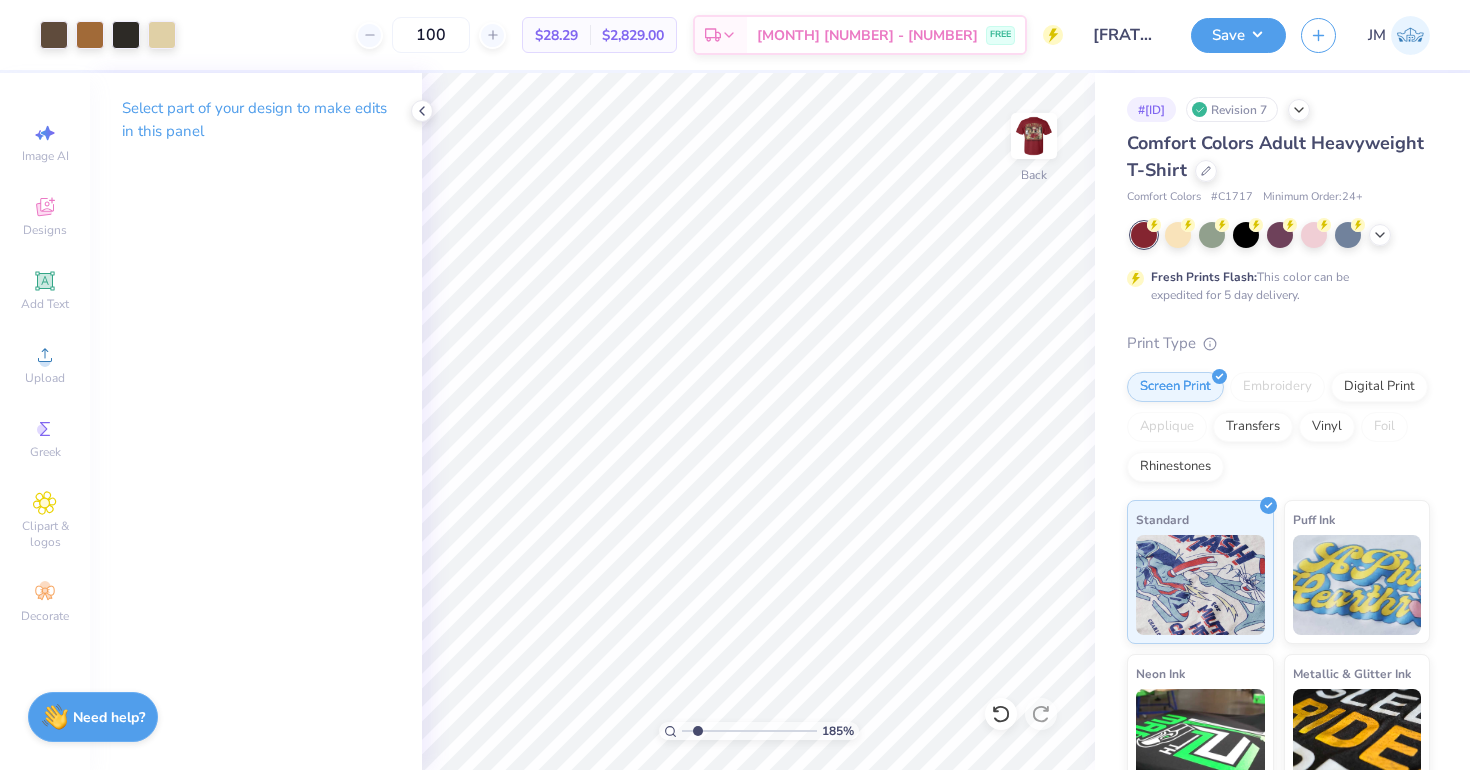 drag, startPoint x: 685, startPoint y: 729, endPoint x: 697, endPoint y: 728, distance: 12.0415945 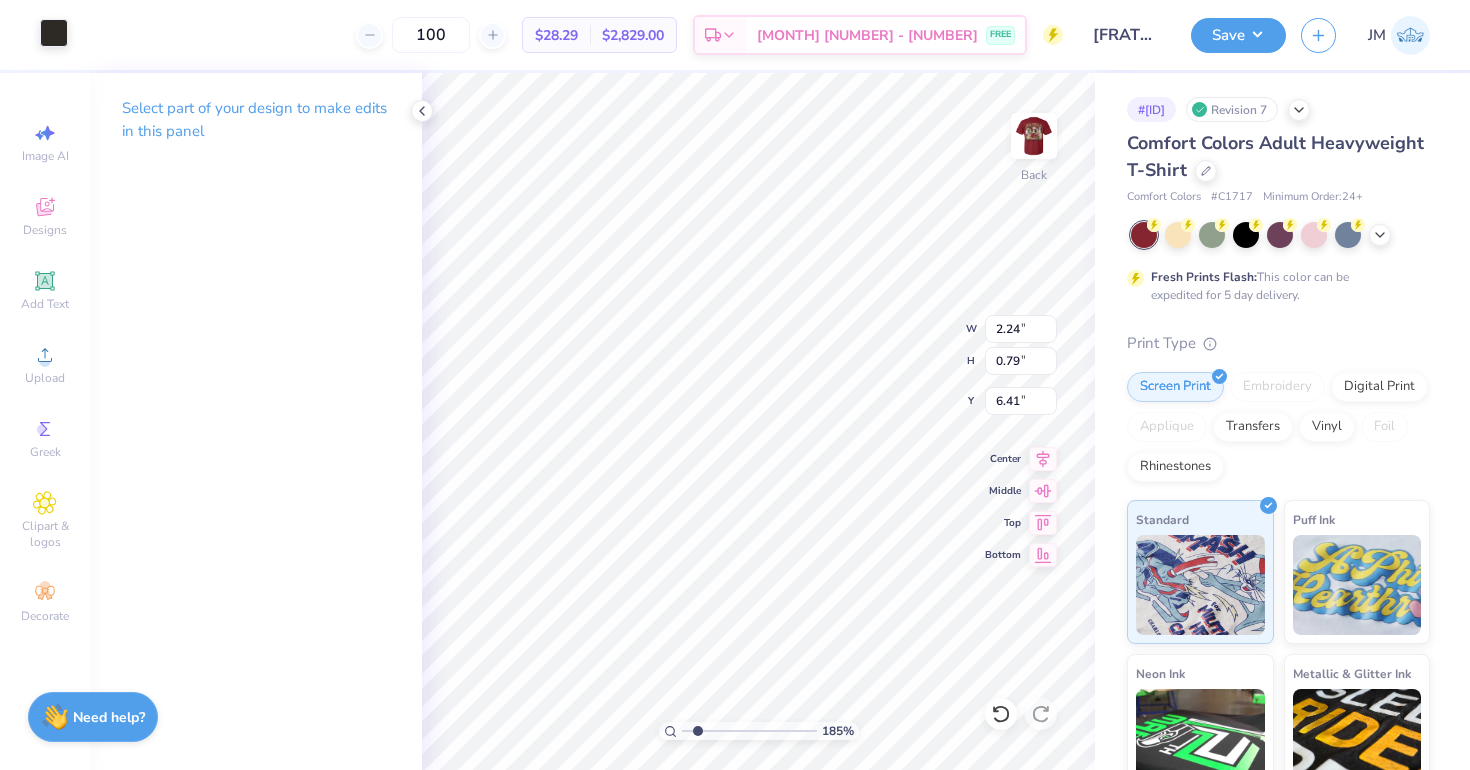 click at bounding box center [54, 33] 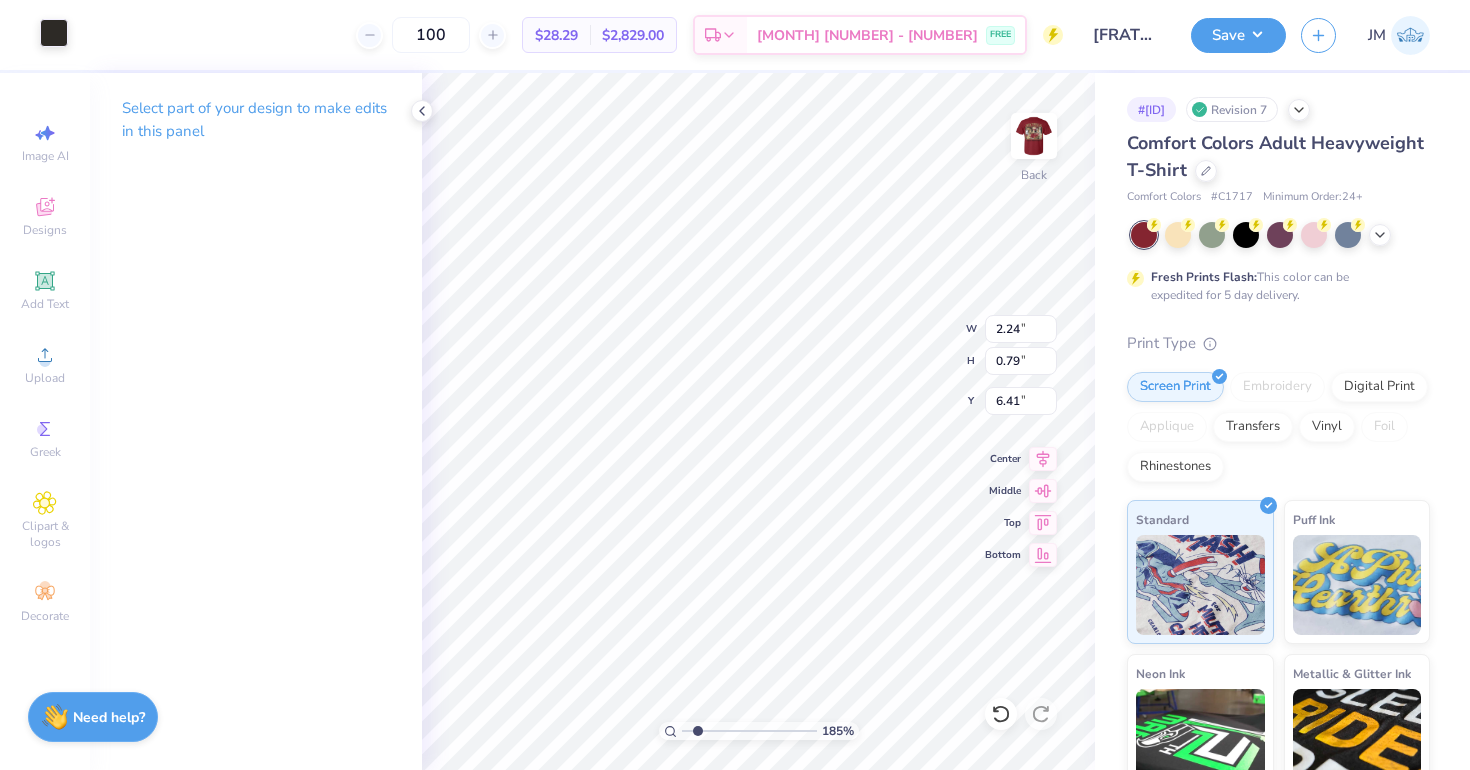 type on "2.66" 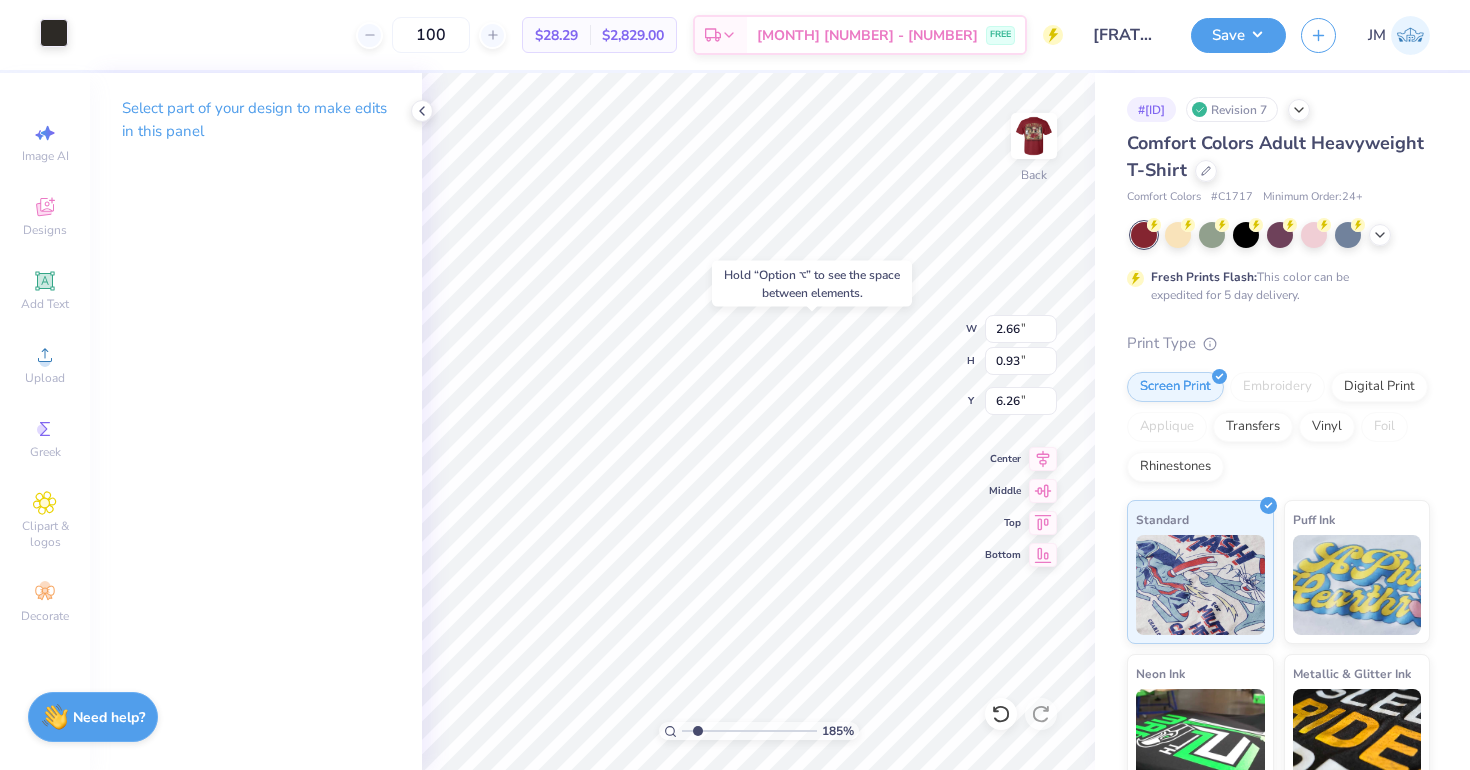type on "6.41" 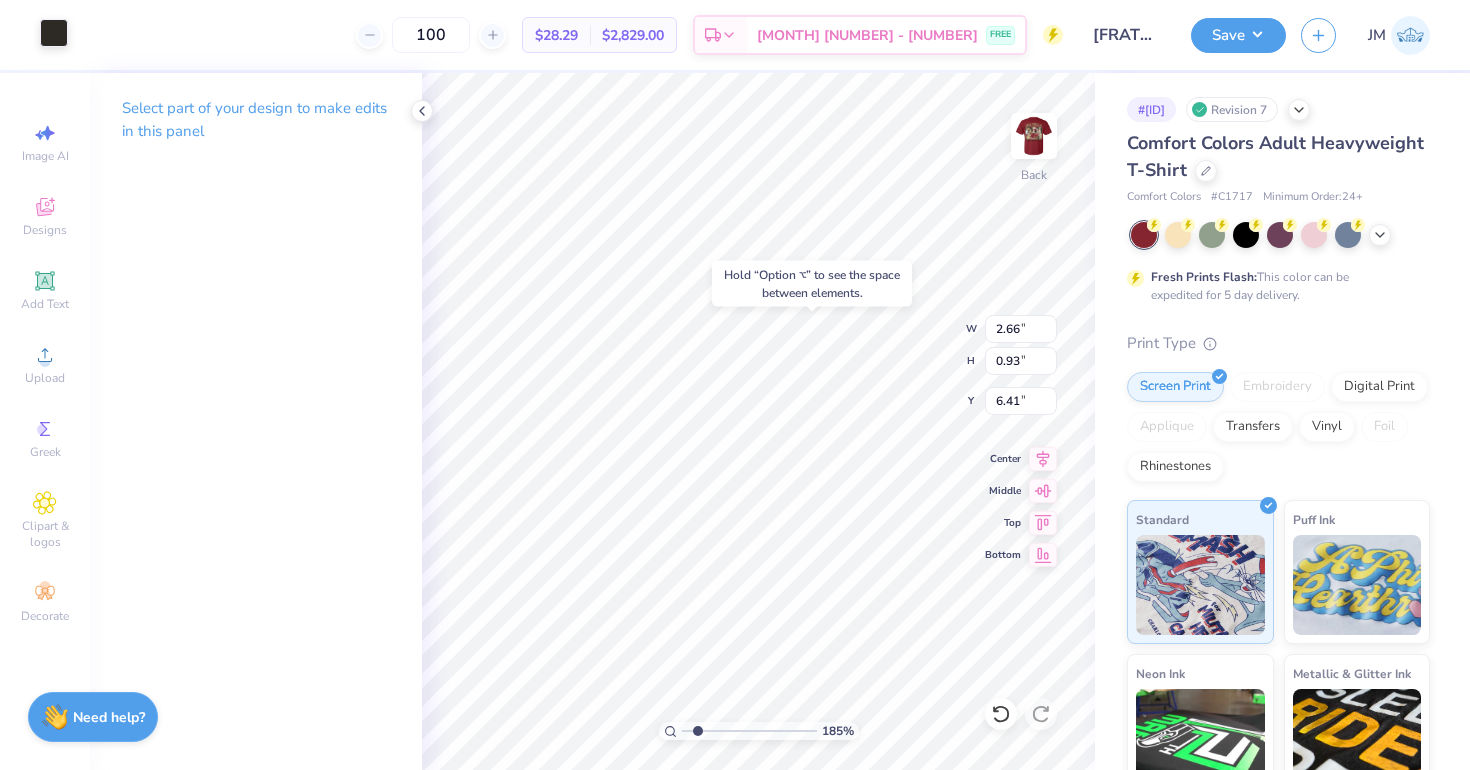 click at bounding box center (54, 33) 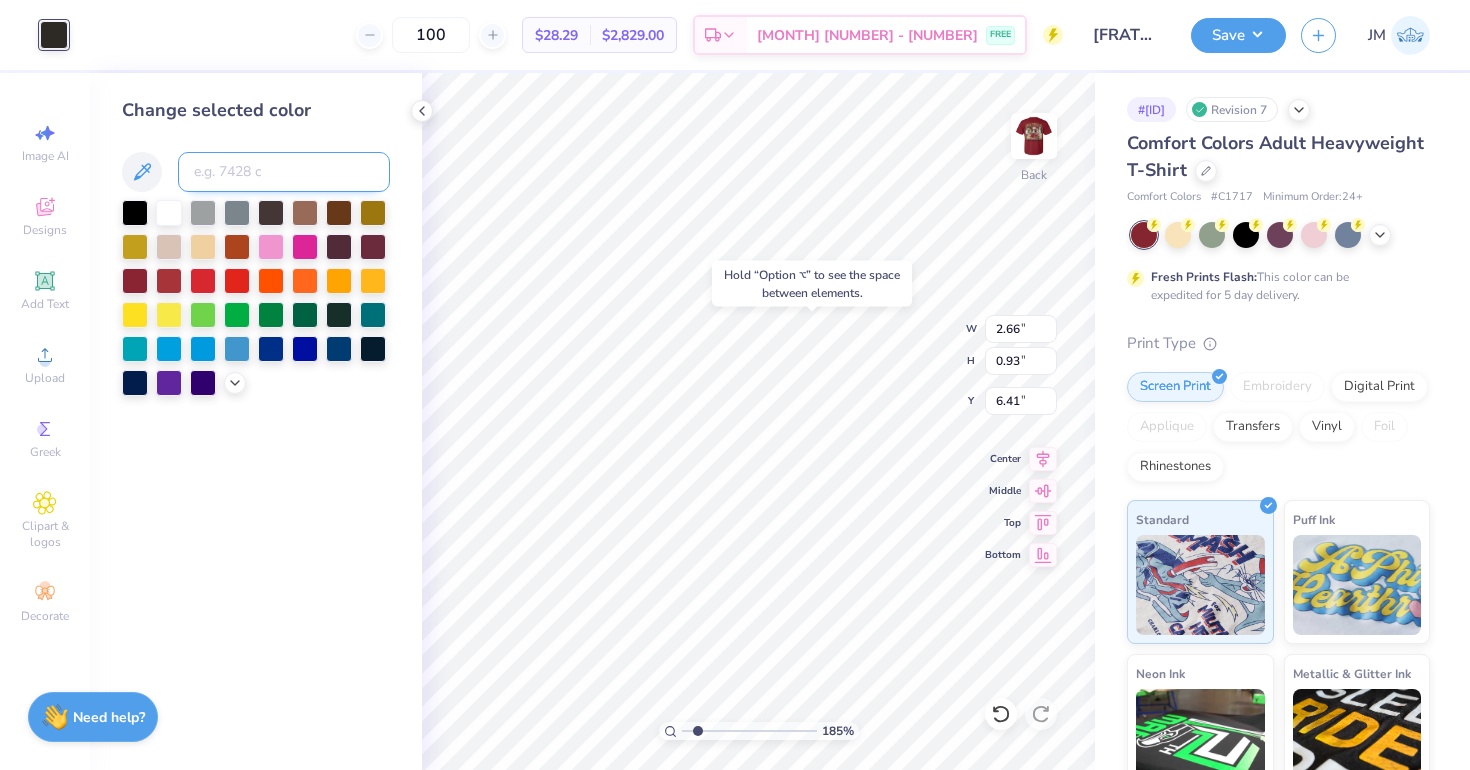 click at bounding box center [284, 172] 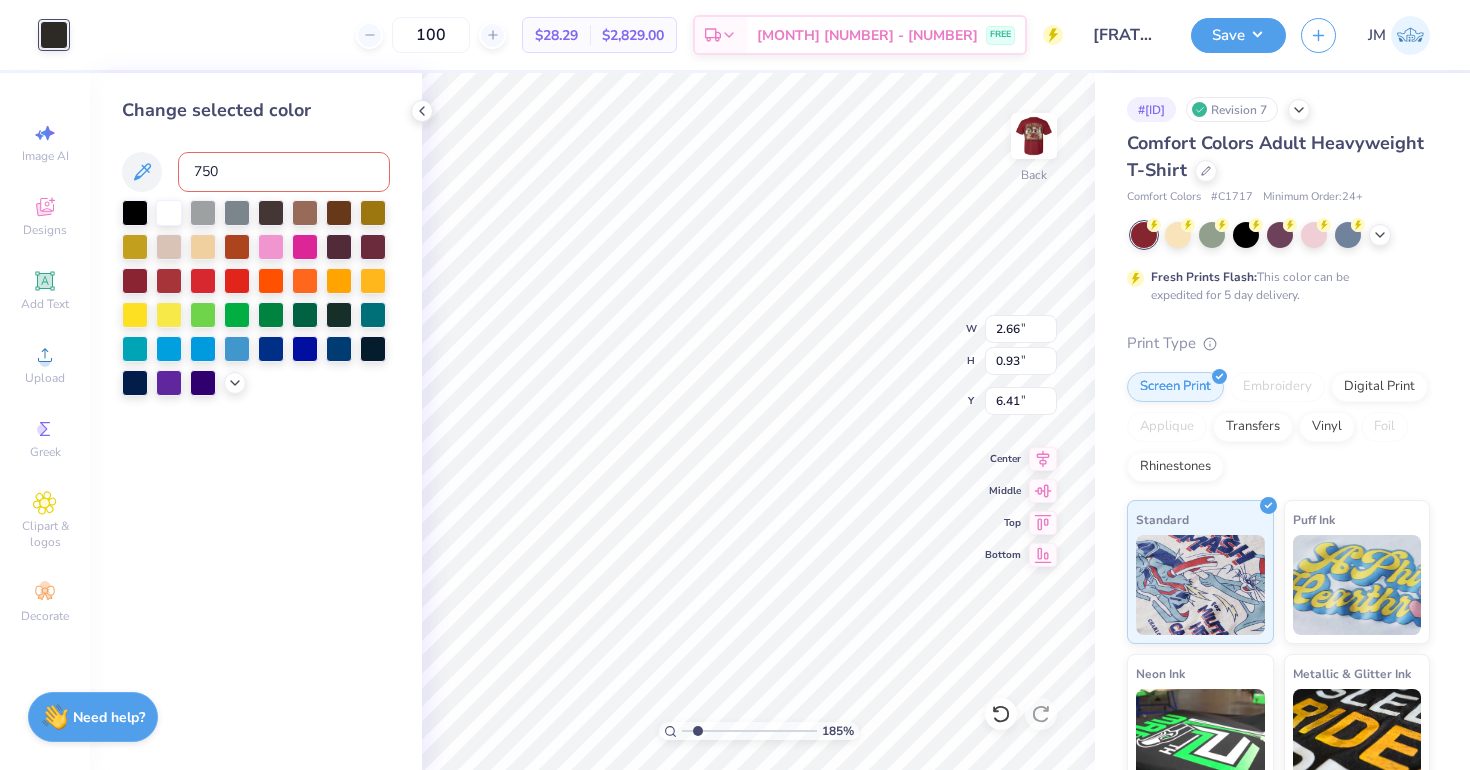 type on "7502" 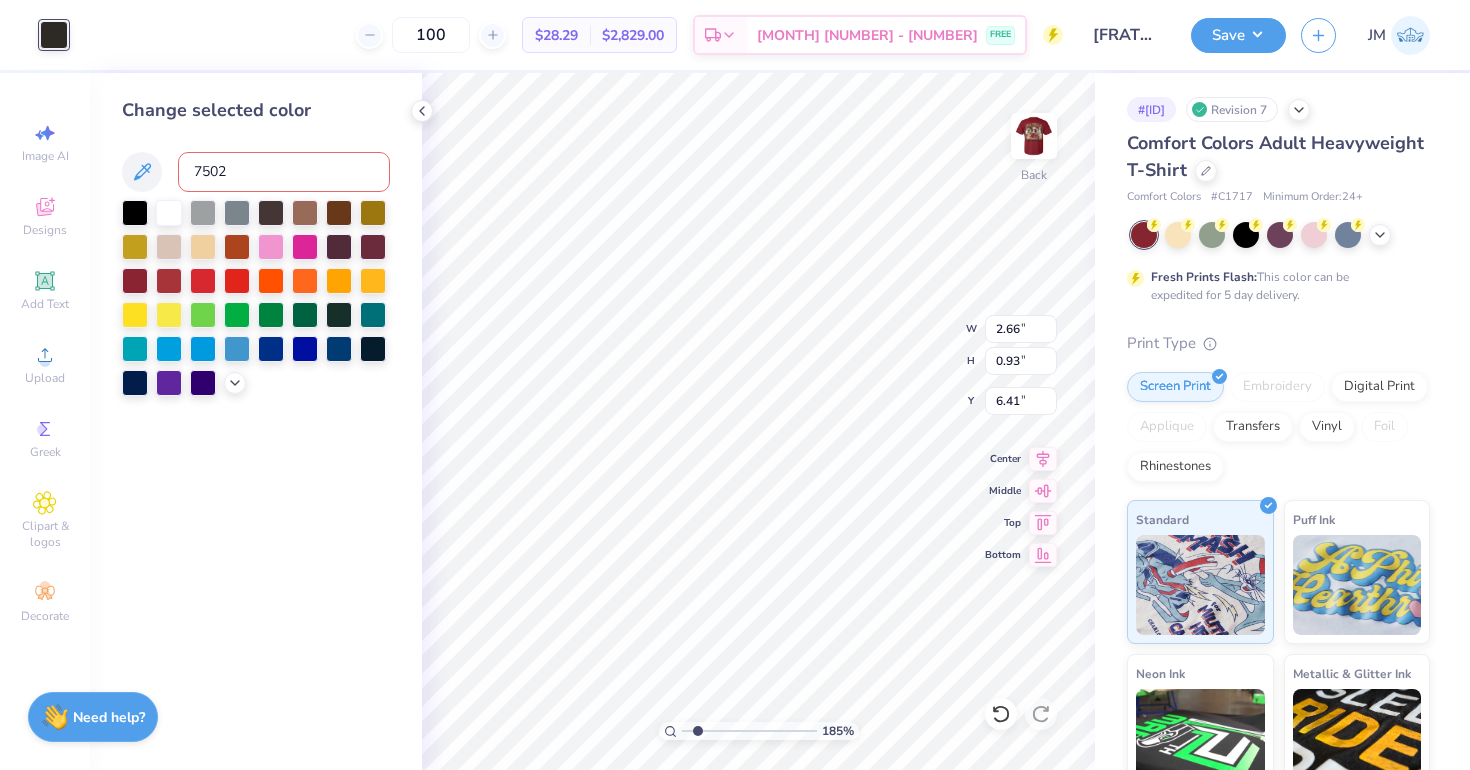 type 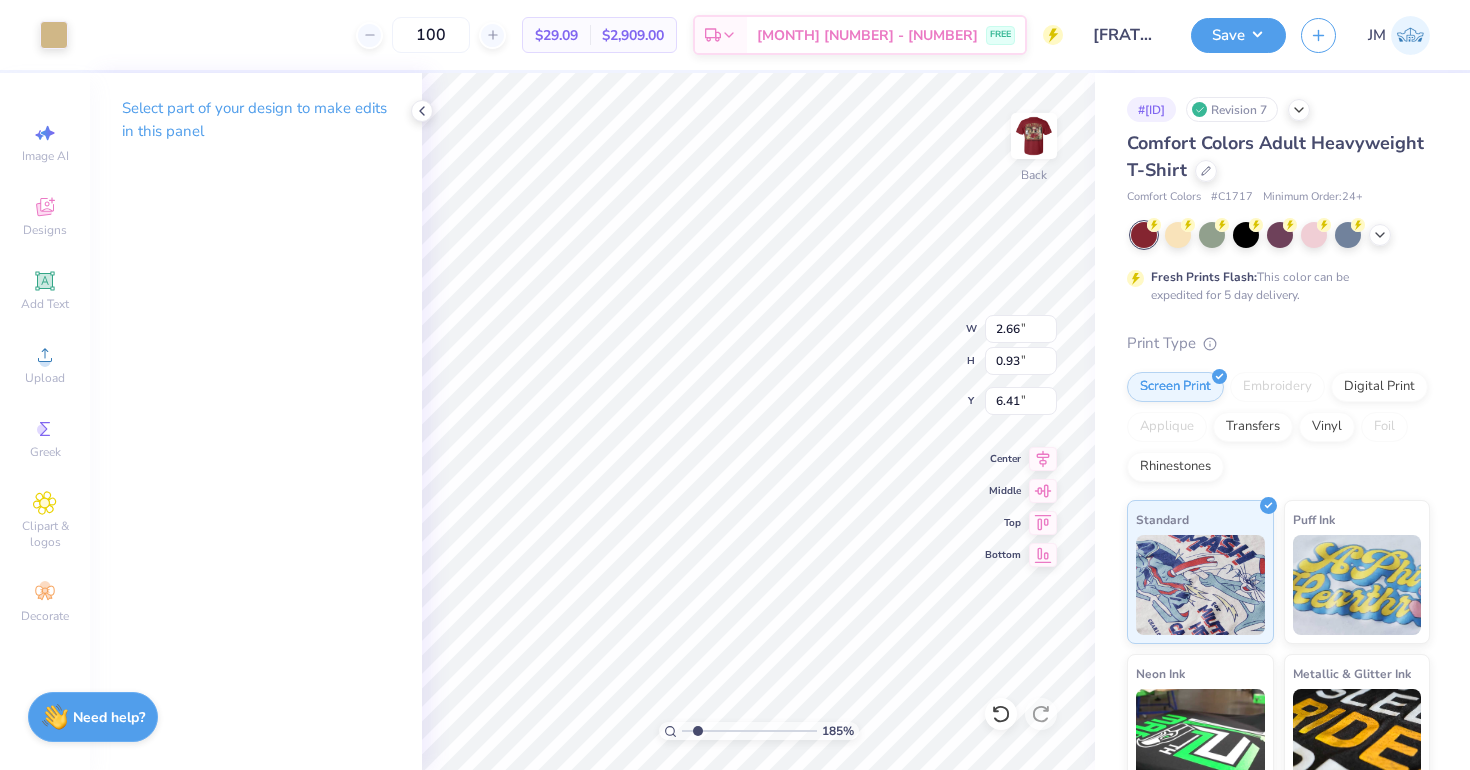 type on "6.39" 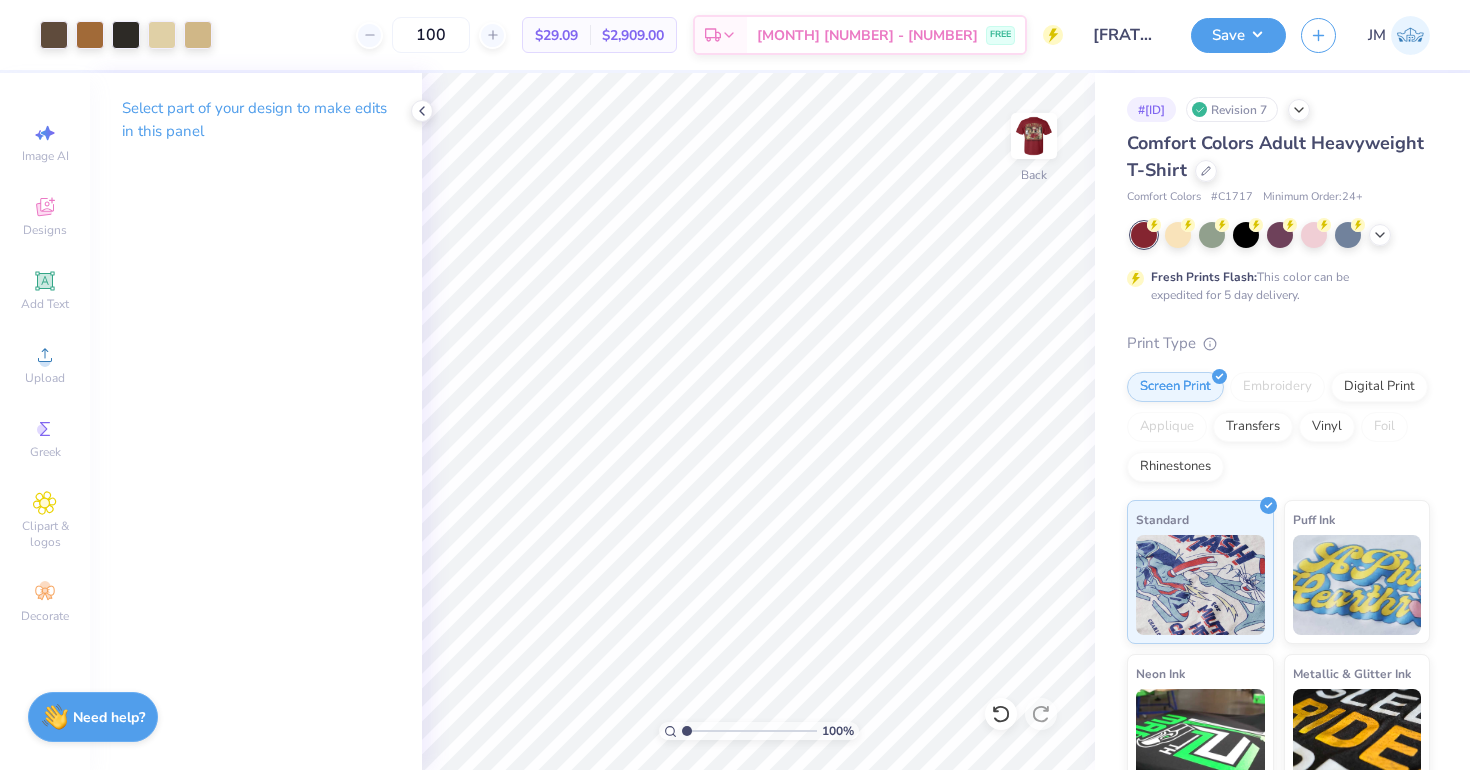 drag, startPoint x: 699, startPoint y: 726, endPoint x: 647, endPoint y: 726, distance: 52 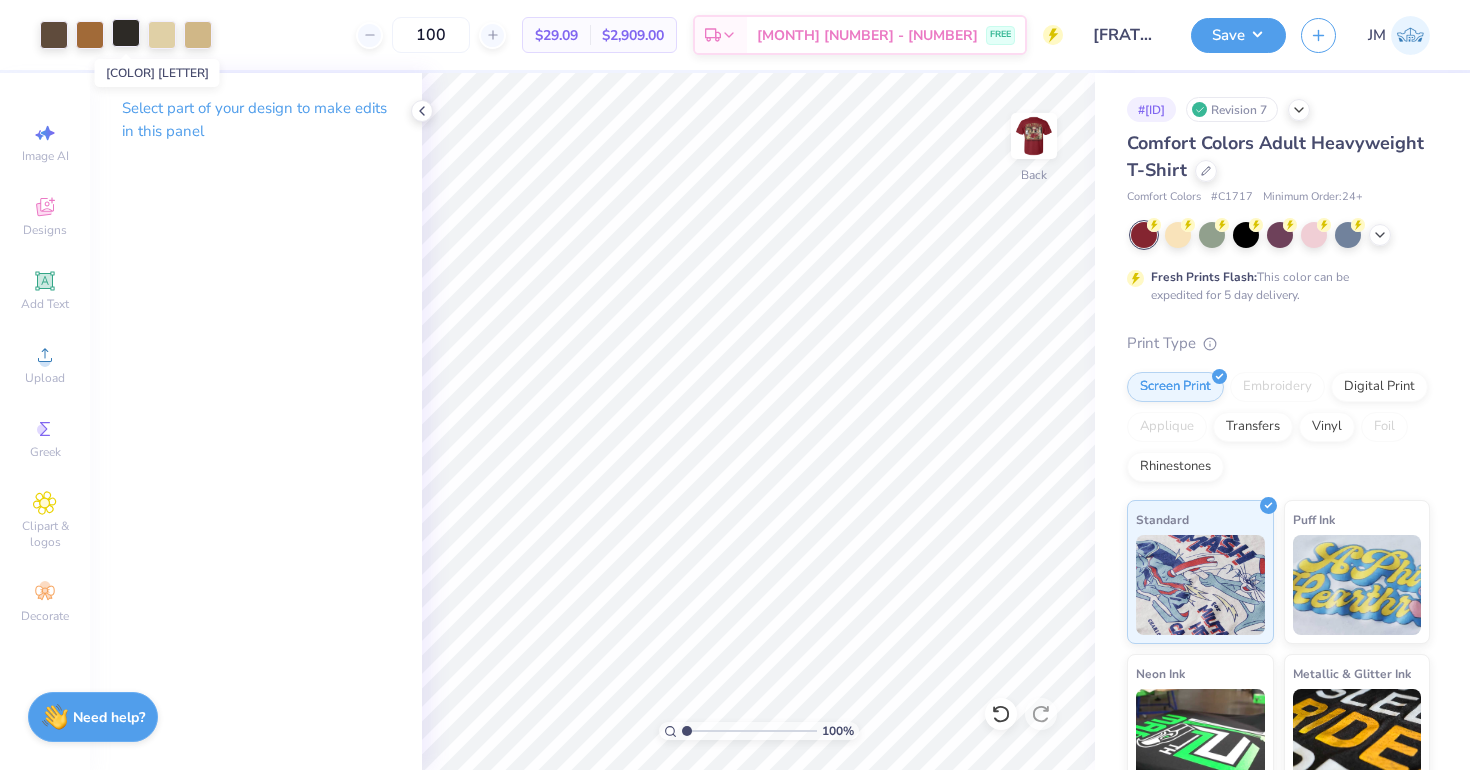 click at bounding box center [126, 33] 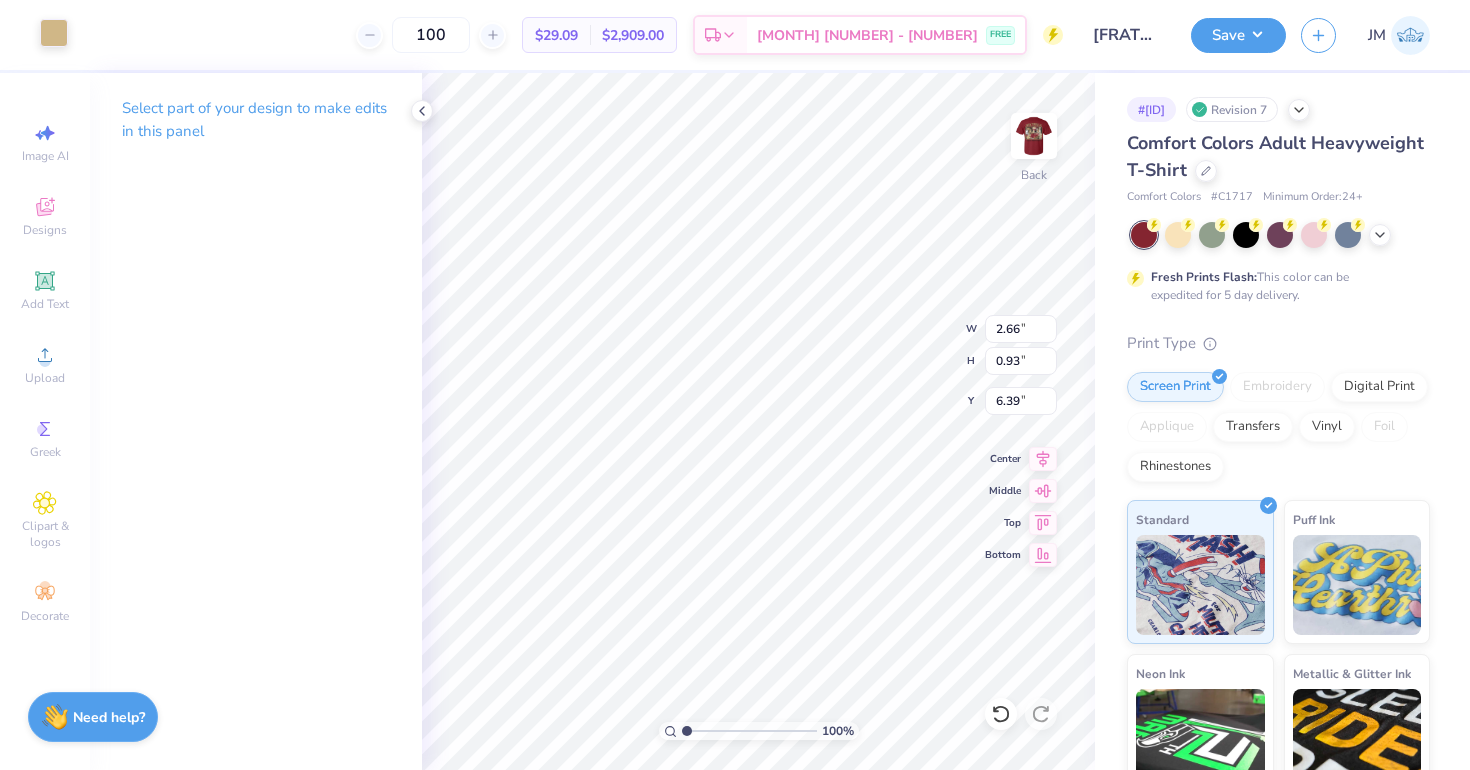 click at bounding box center [54, 33] 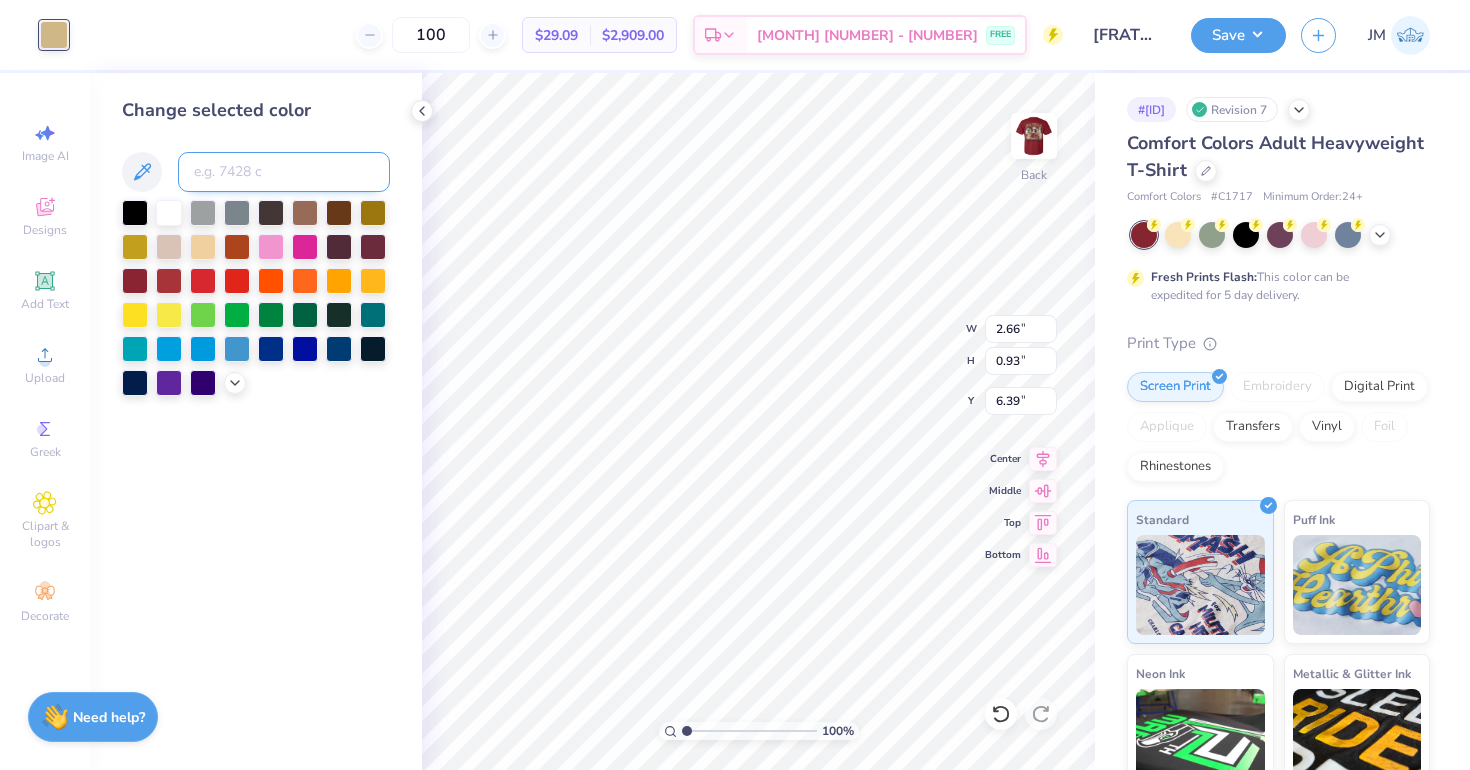 click at bounding box center [284, 172] 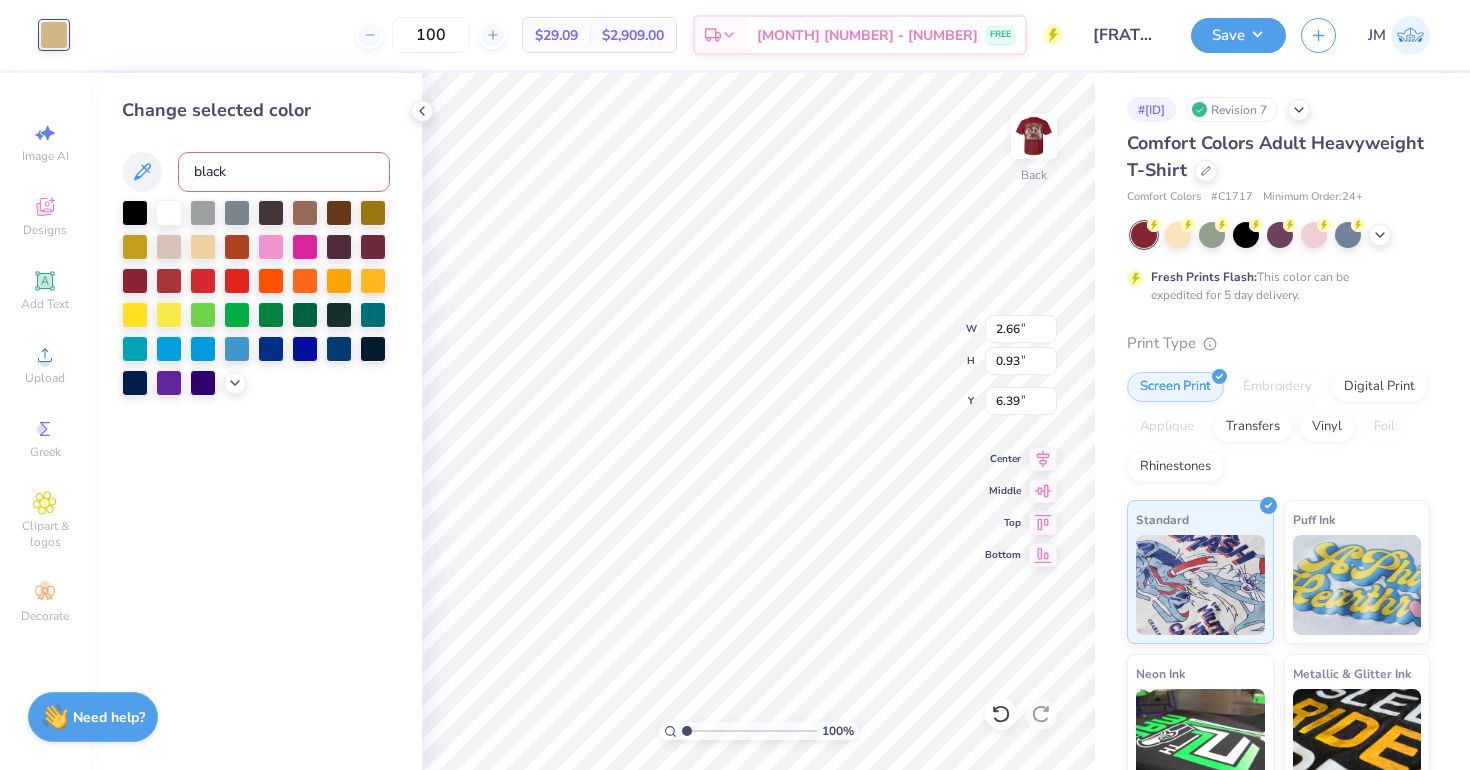 type on "black" 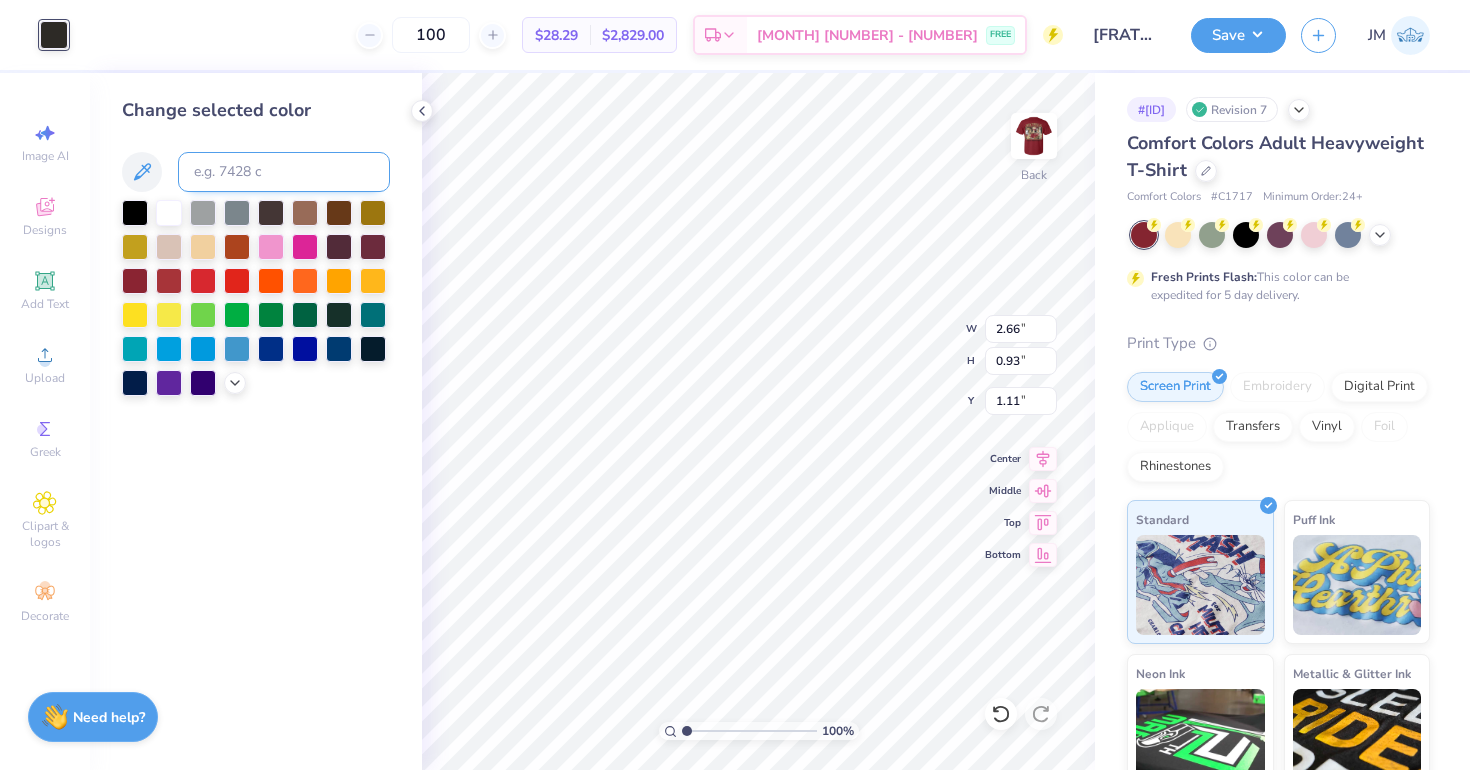 type on "1.11" 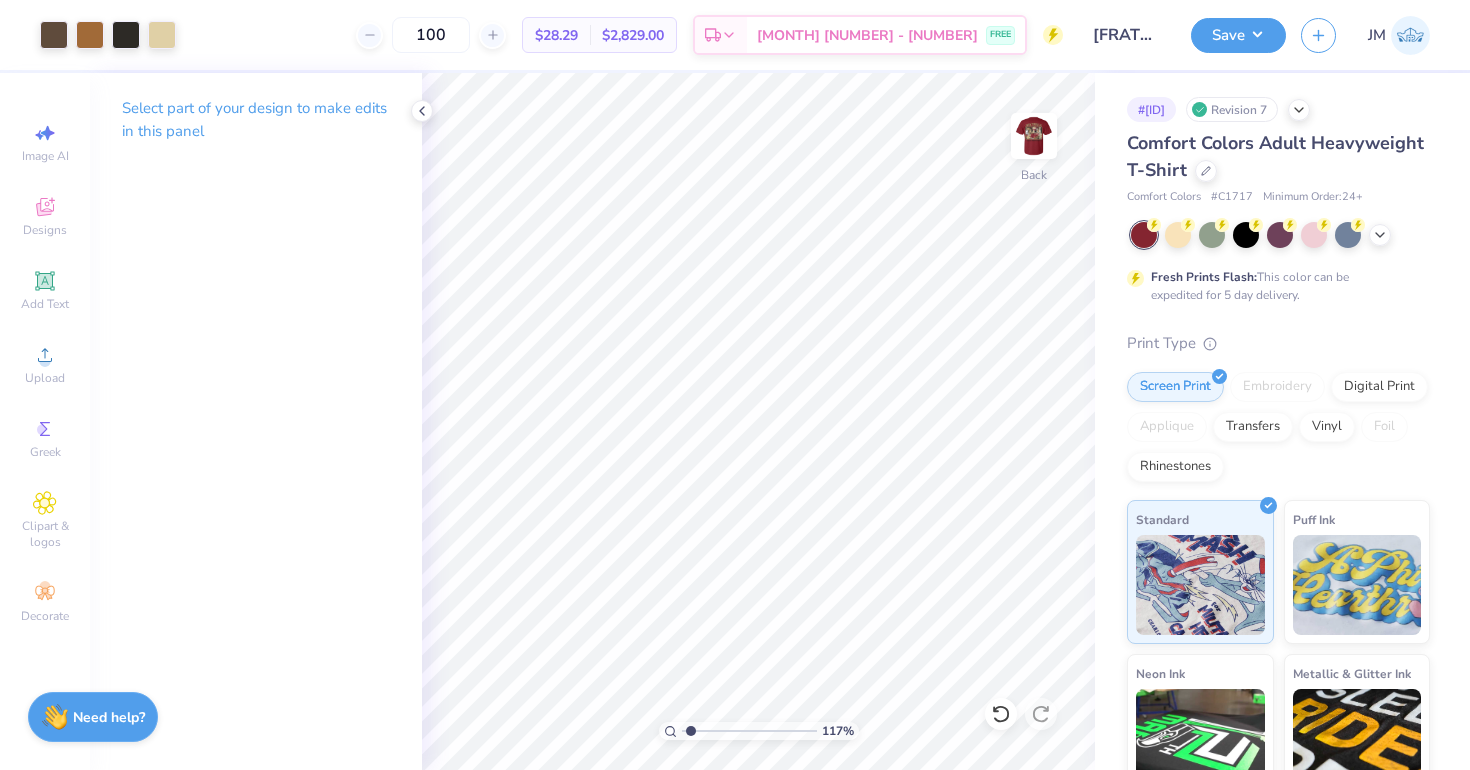 type on "1.3" 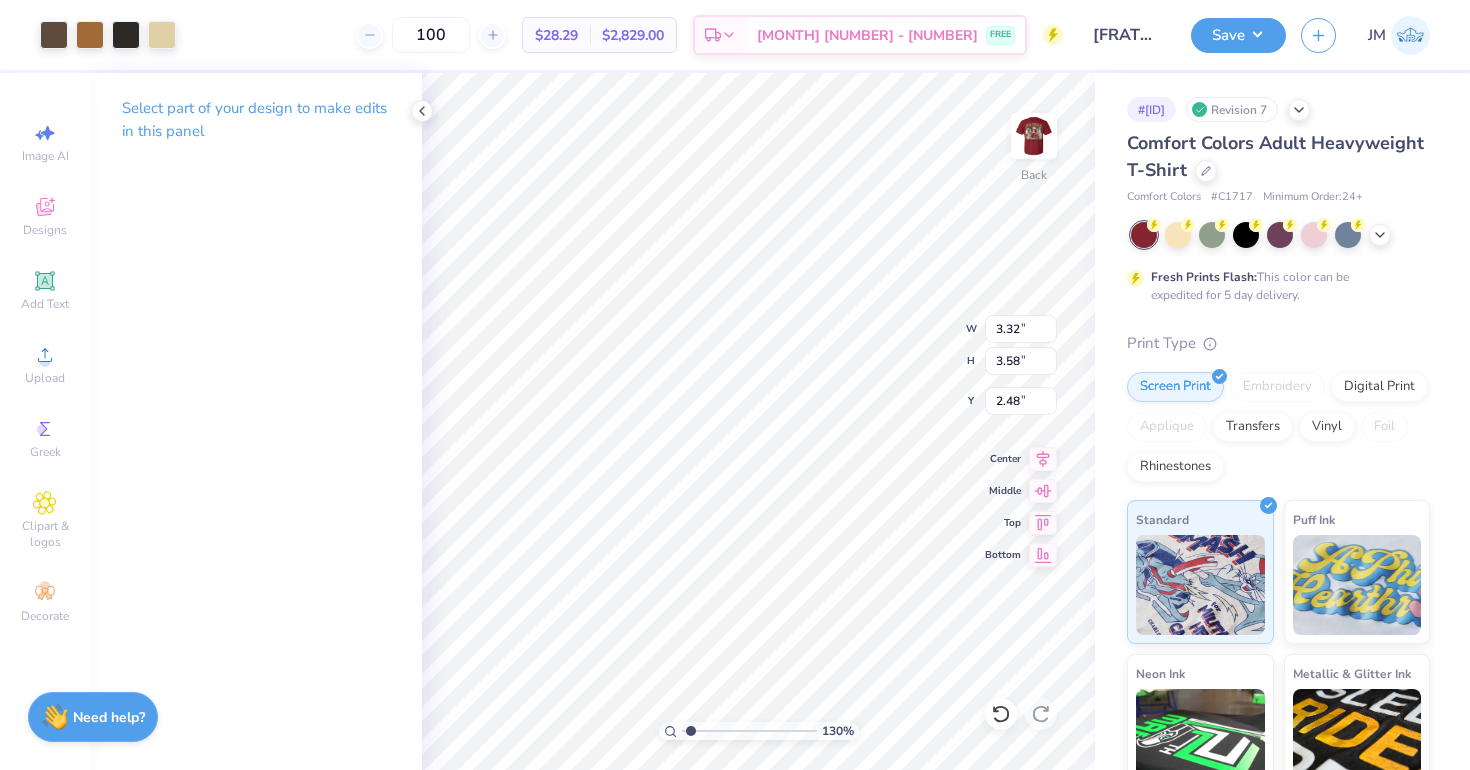 type on "3.00" 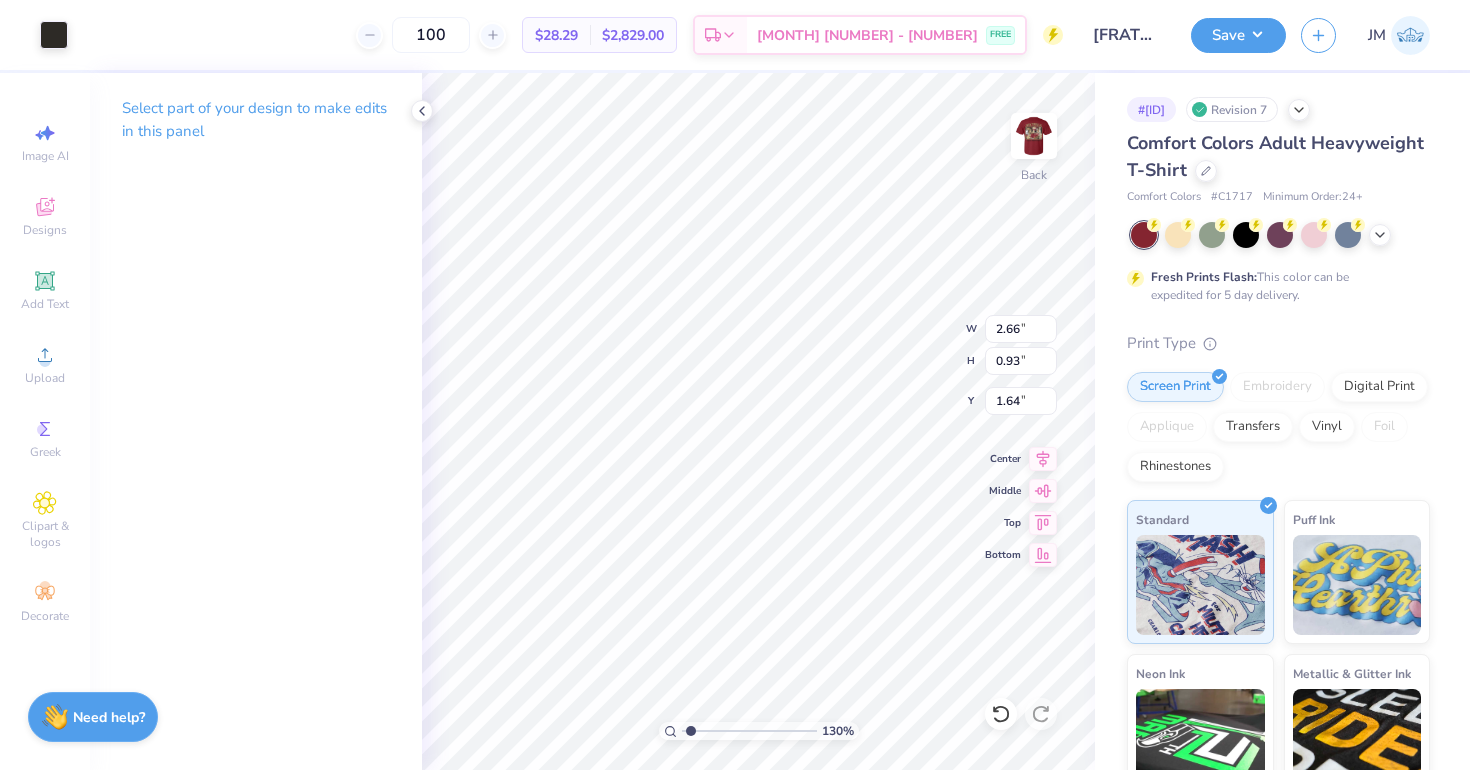 type on "1.64" 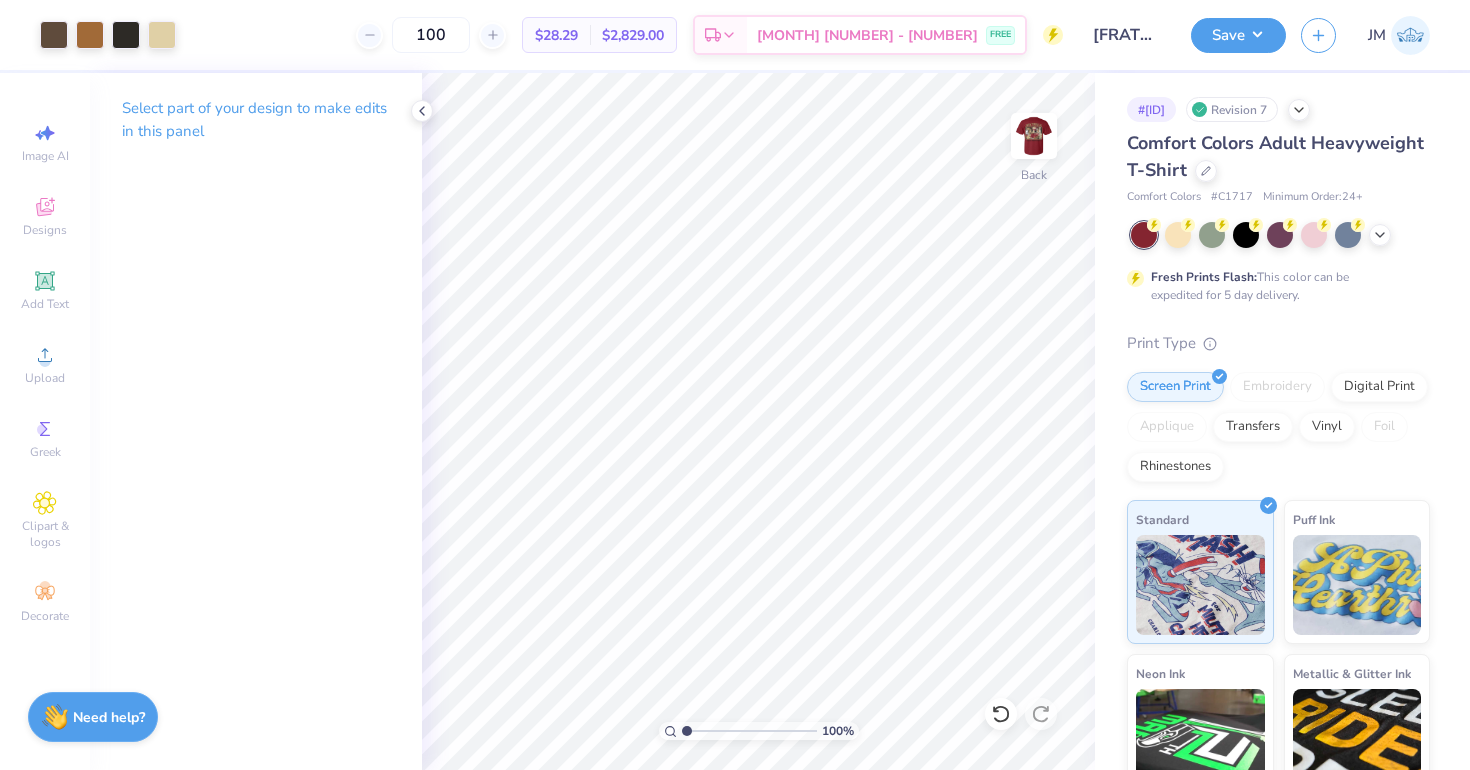 drag, startPoint x: 685, startPoint y: 729, endPoint x: 660, endPoint y: 729, distance: 25 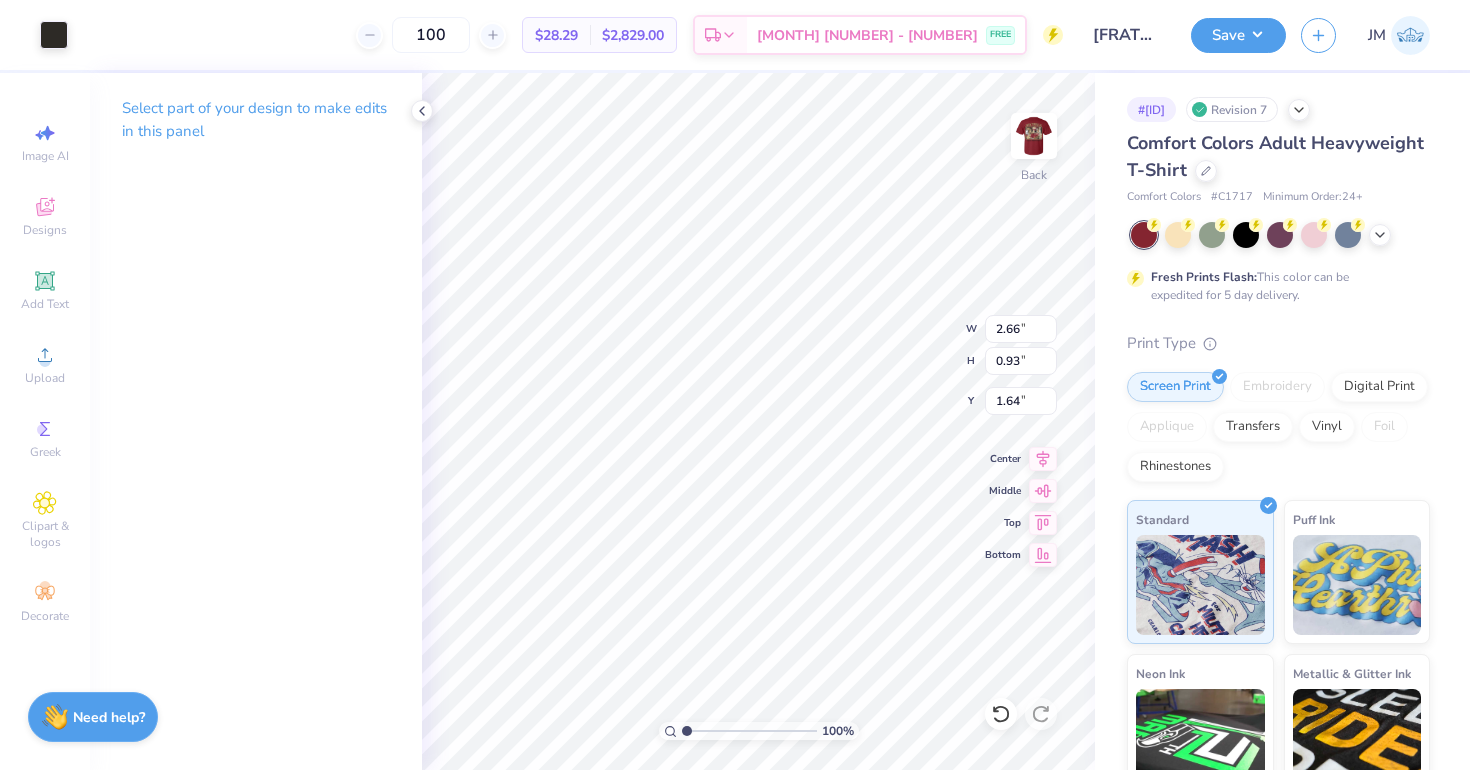 type on "2.49" 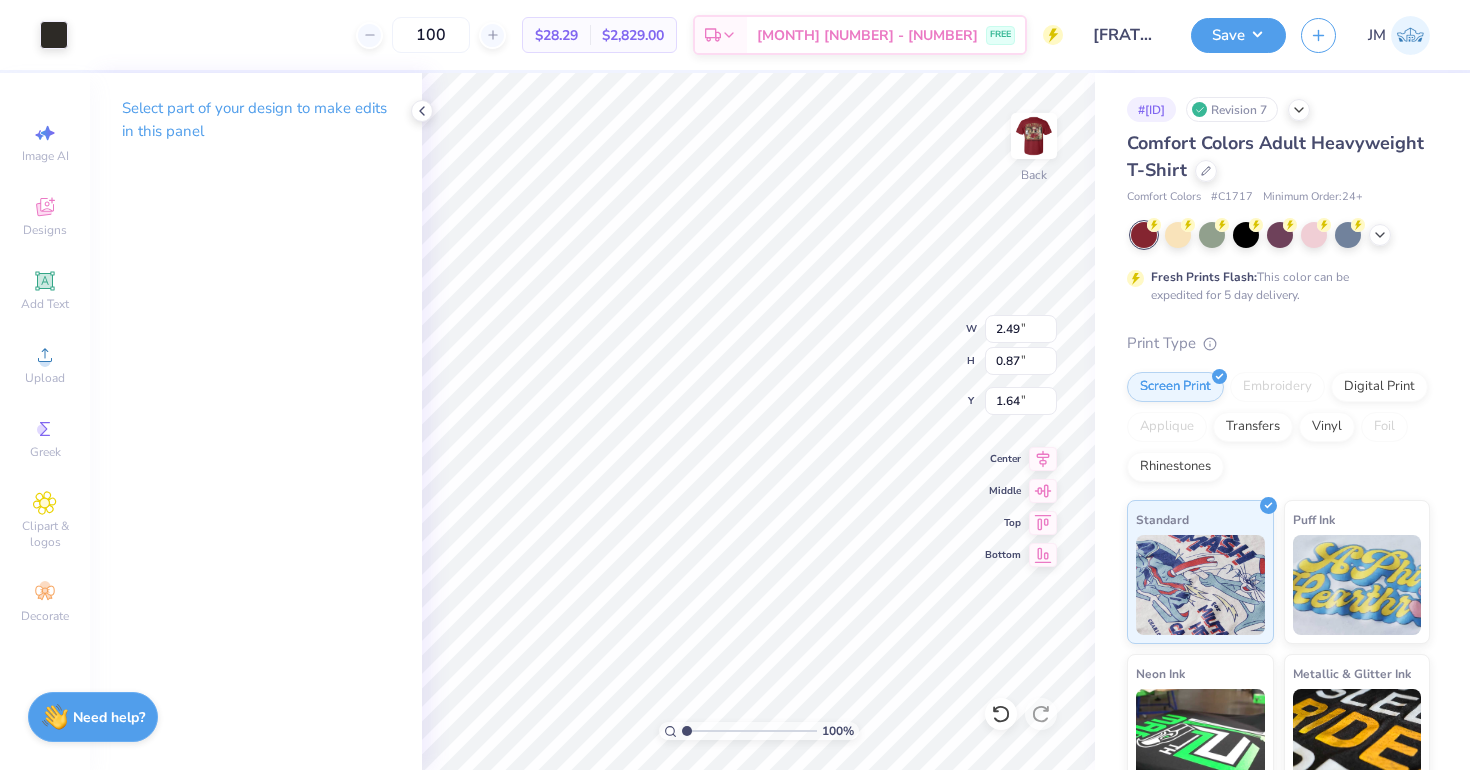 type on "1.74" 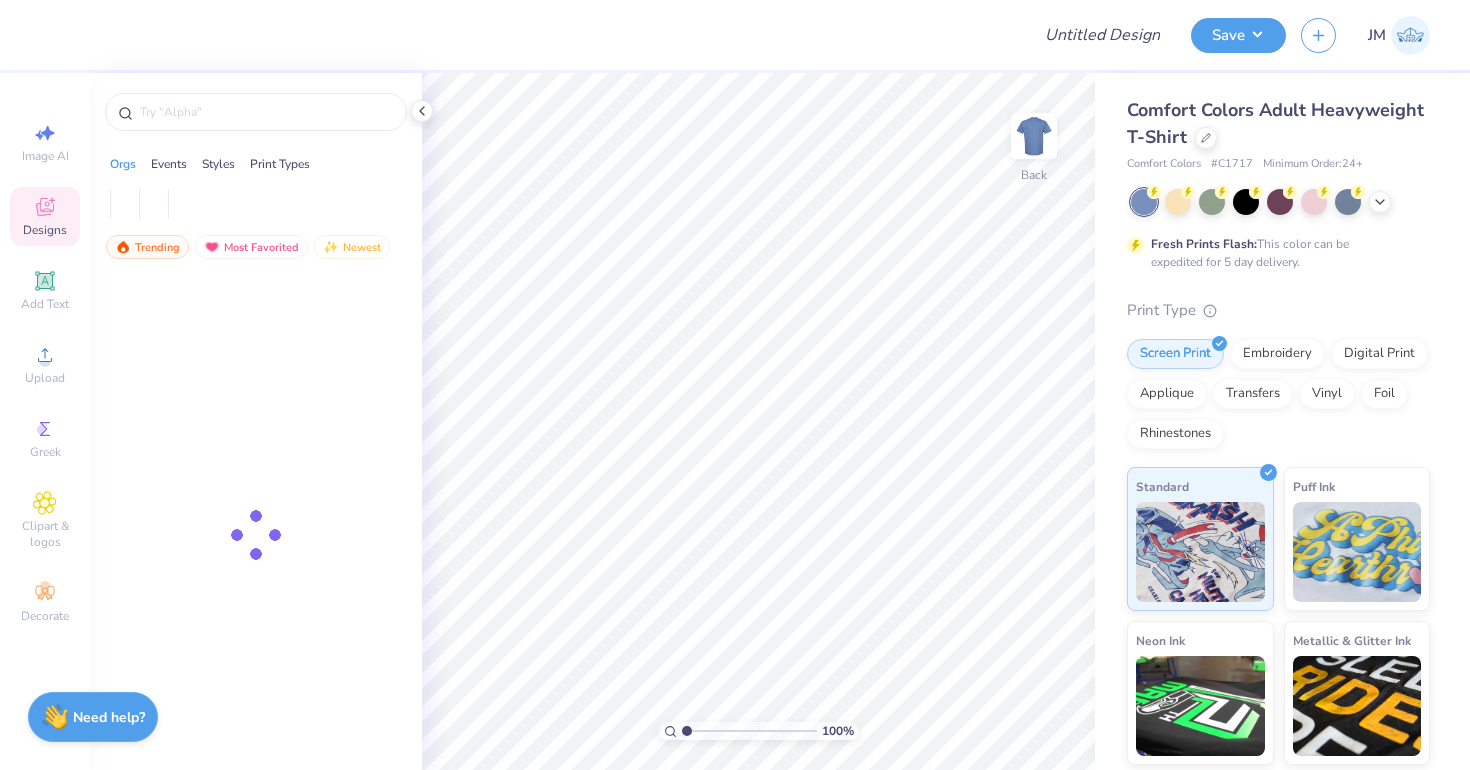 scroll, scrollTop: 0, scrollLeft: 0, axis: both 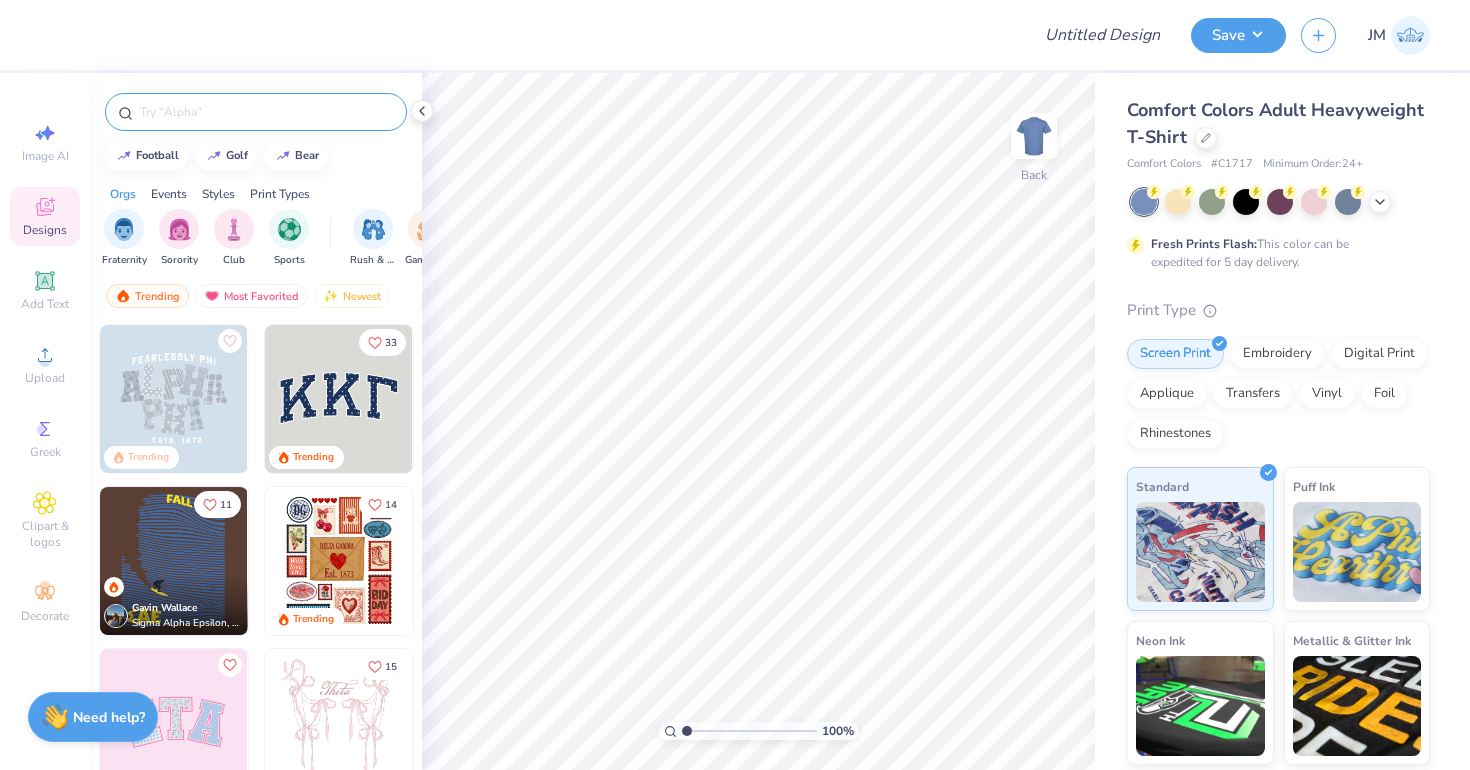click at bounding box center (266, 112) 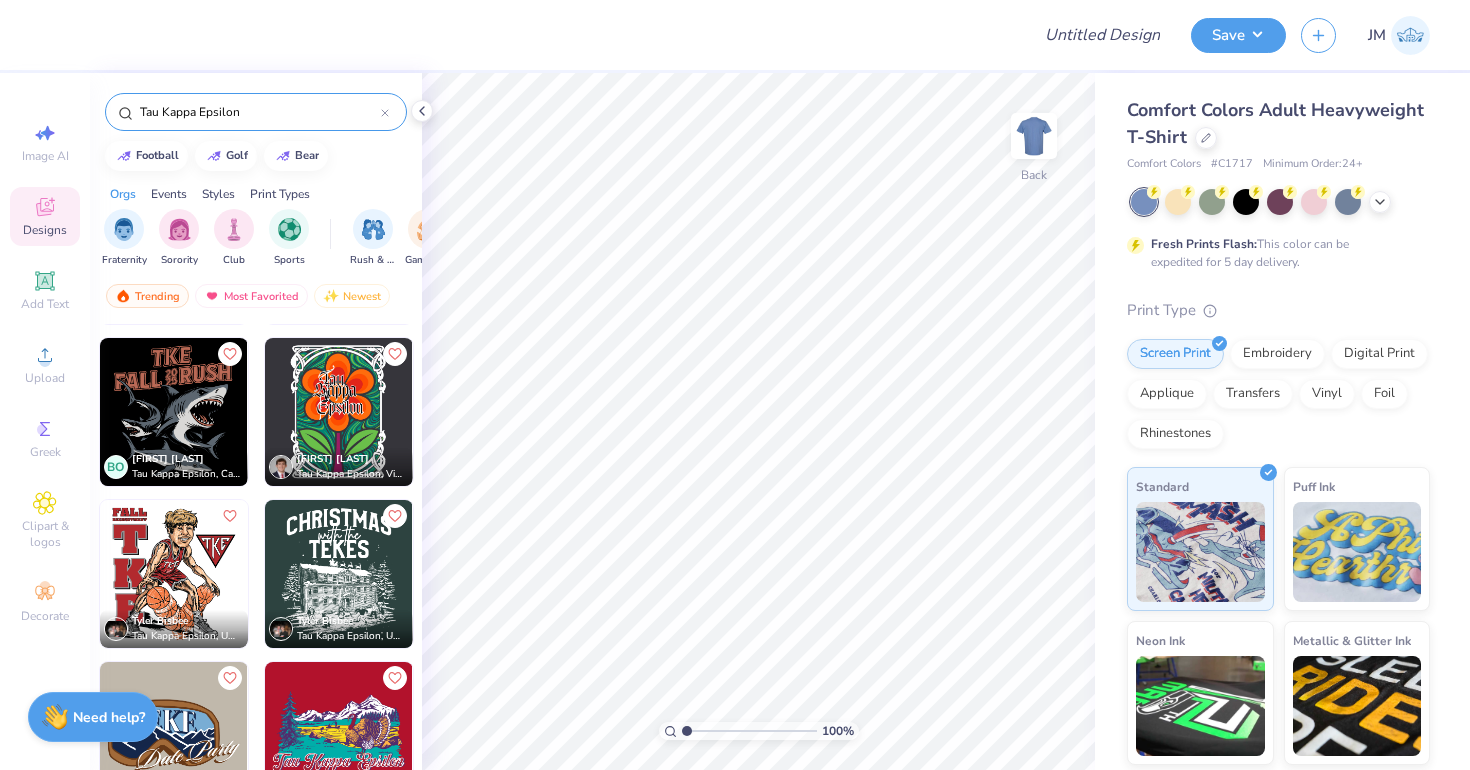 scroll, scrollTop: 286, scrollLeft: 0, axis: vertical 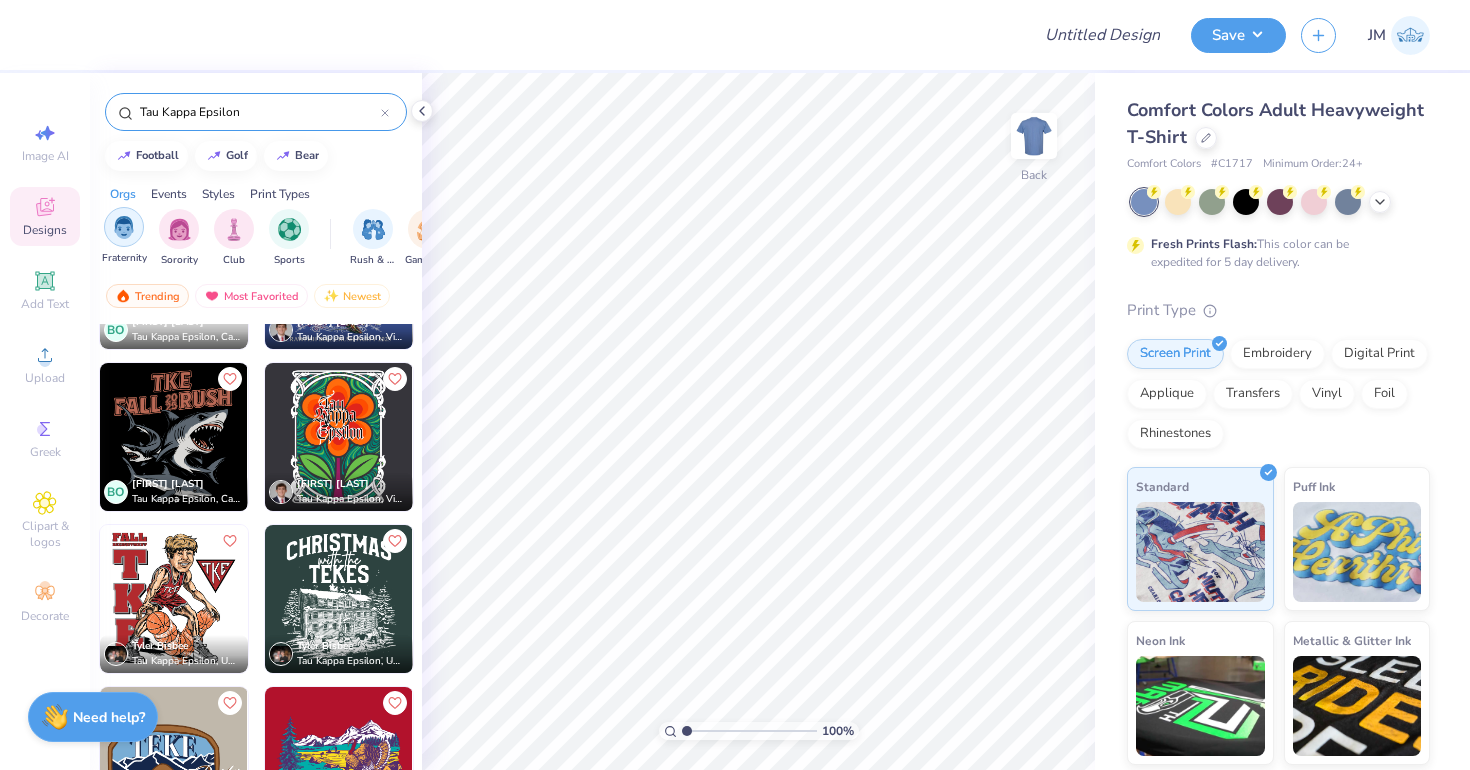 type on "Tau Kappa Epsilon" 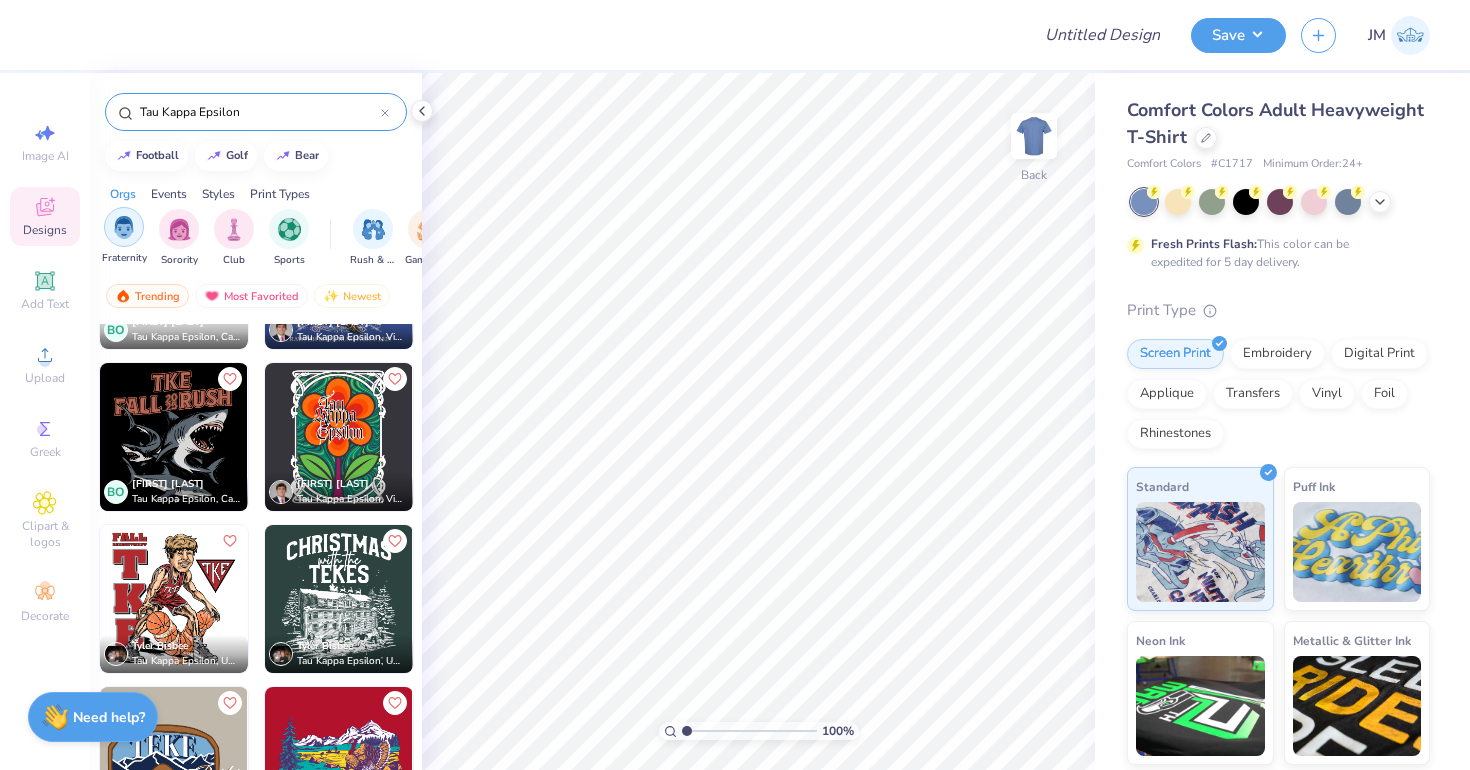 click at bounding box center (124, 227) 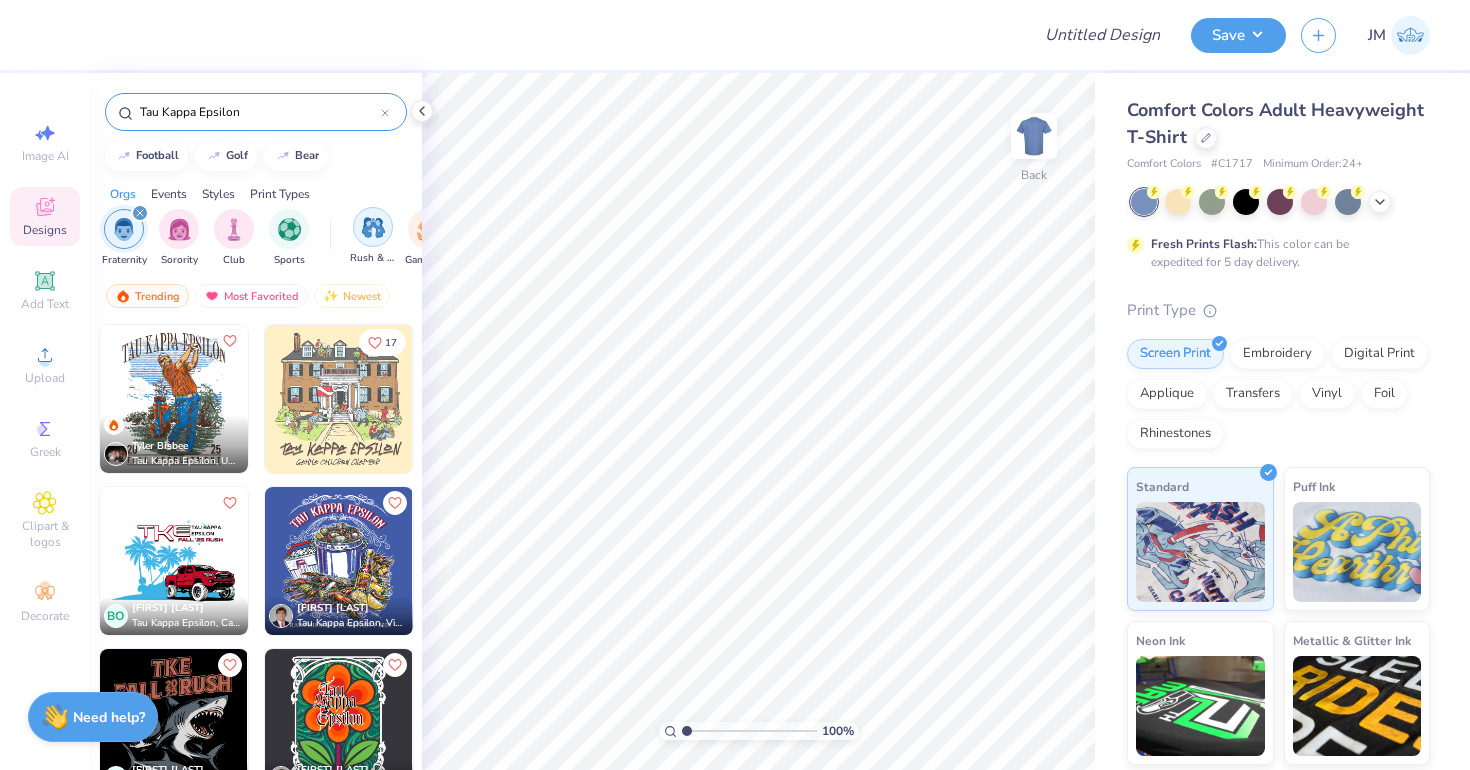 click at bounding box center (373, 227) 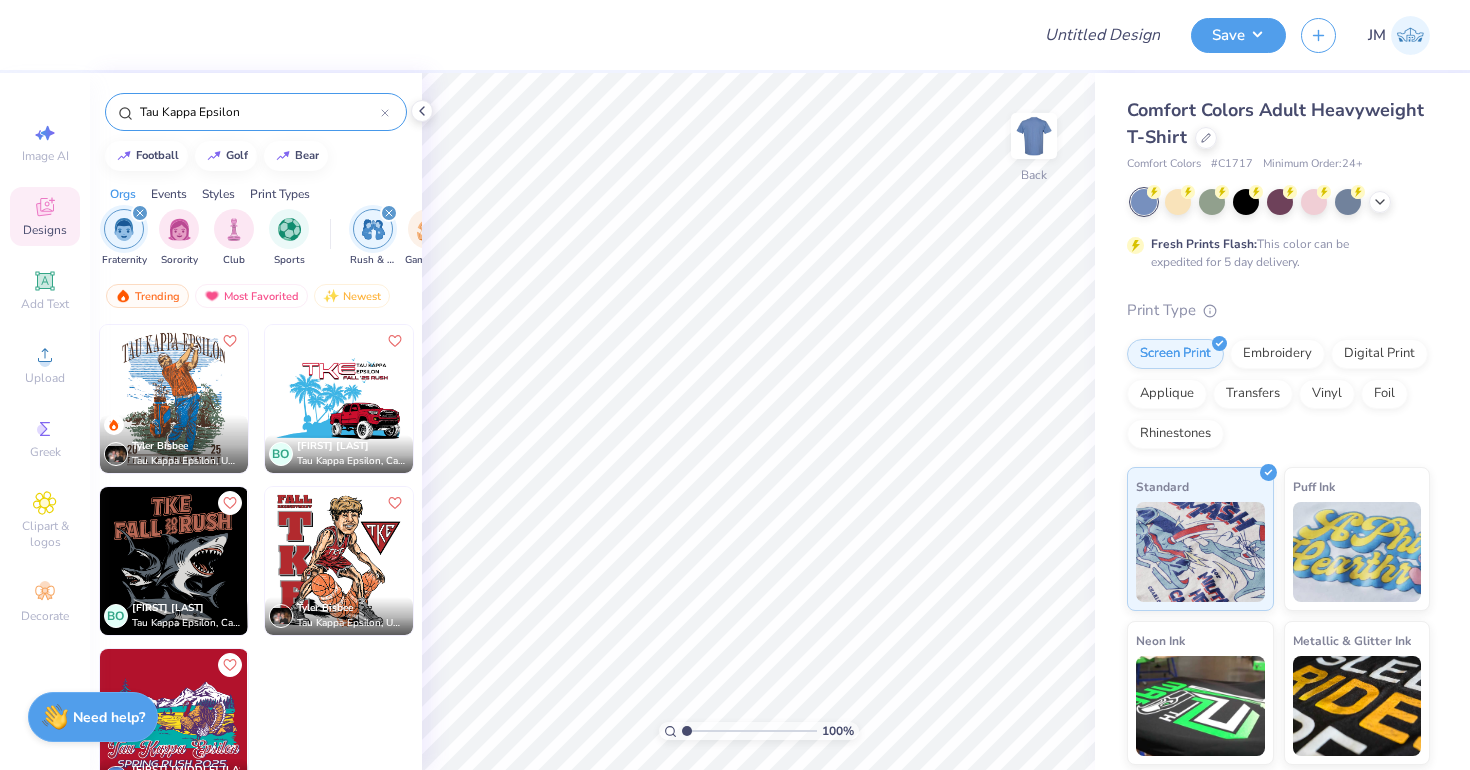 drag, startPoint x: 264, startPoint y: 104, endPoint x: 73, endPoint y: 107, distance: 191.02356 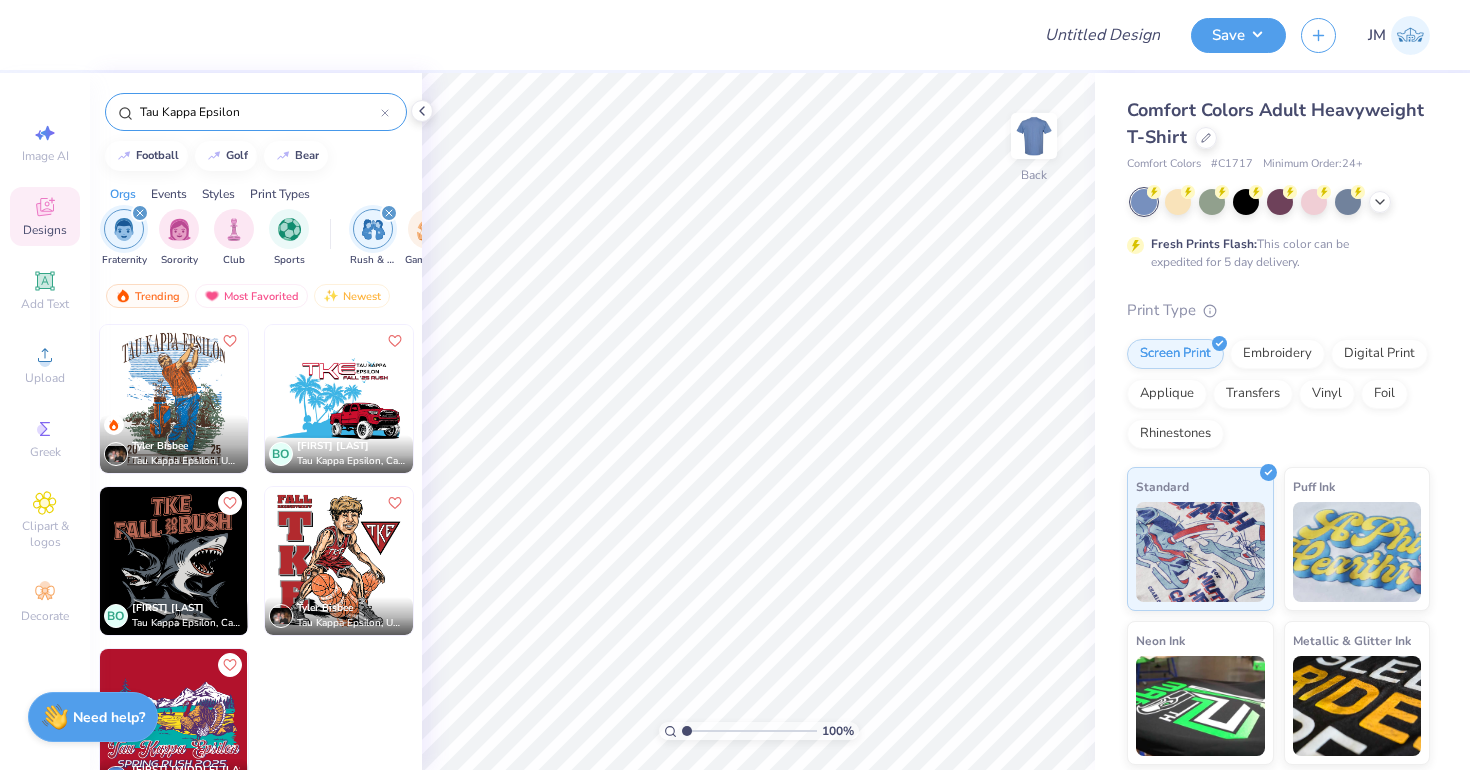click on "Design Title Save JM Image AI Designs Add Text Upload Greek Clipart & logos Decorate Tau Kappa Epsilon football golf bear Orgs Events Styles Print Types Fraternity Sorority Club Sports Rush & Bid Game Day Parent's Weekend PR & General Philanthropy Big Little Reveal Retreat Spring Break Date Parties & Socials Holidays Greek Week Formal & Semi Graduation Founder’s Day Classic Minimalist Varsity Y2K Typography Handdrawn Cartoons Grunge 80s & 90s 60s & 70s Embroidery Screen Print Applique Patches Digital Print Vinyl Transfers Trending Most Favorited Newest Tyler Bisbee Tau Kappa Epsilon, University of New Hampshire BO Brayden Ortiz Tau Kappa Epsilon, California State University, Long Beach BO Brayden Ortiz Tau Kappa Epsilon, California State University, Long Beach Tyler Bisbee Tau Kappa Epsilon, University of New Hampshire Cameron J. Darnold Tau Kappa Epsilon, Eastern Kentucky University 100  % Back Comfort Colors Adult Heavyweight T-Shirt Comfort Colors # C1717 Minimum Order:  24 +   Fresh Prints Flash: Vinyl" at bounding box center [735, 385] 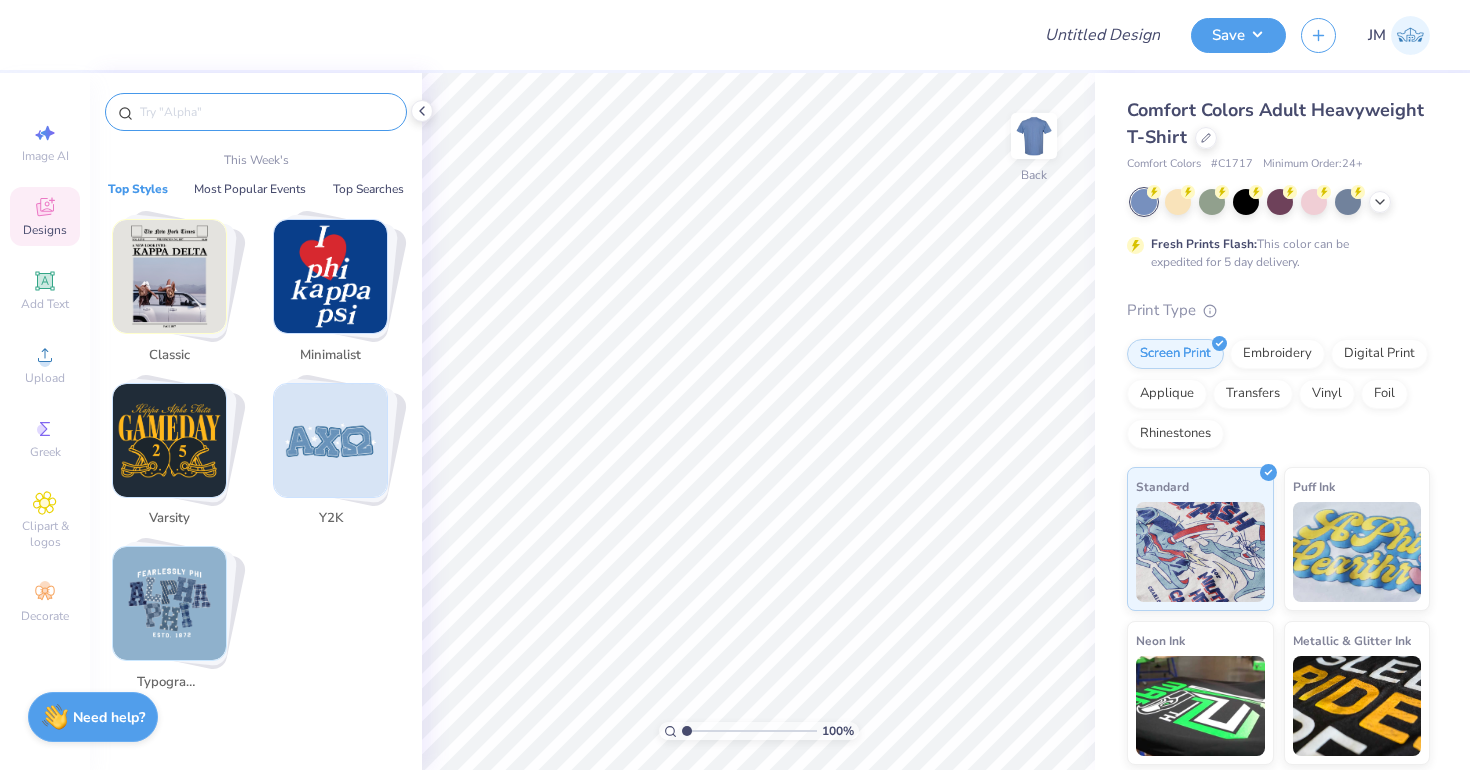 type 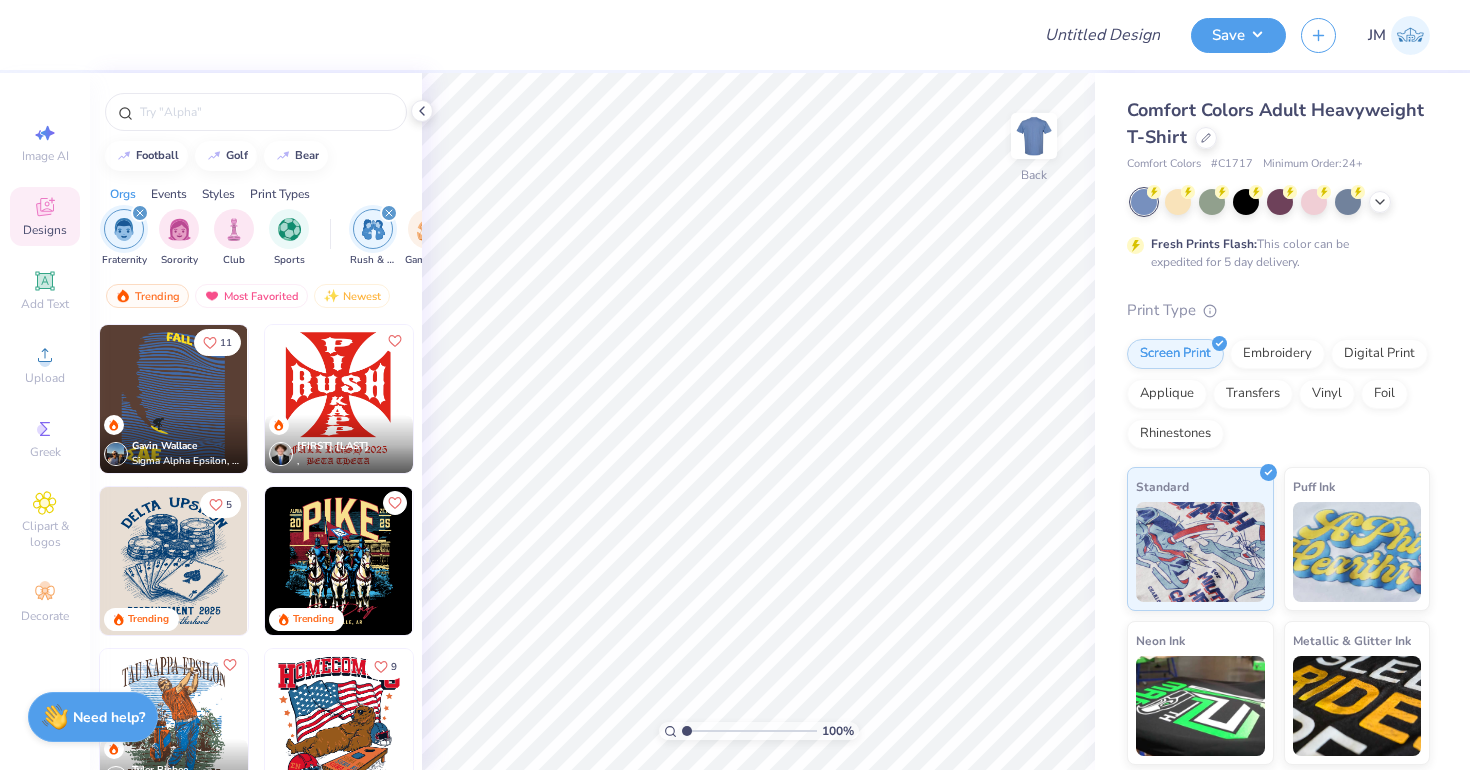 click on "Designs" at bounding box center (45, 230) 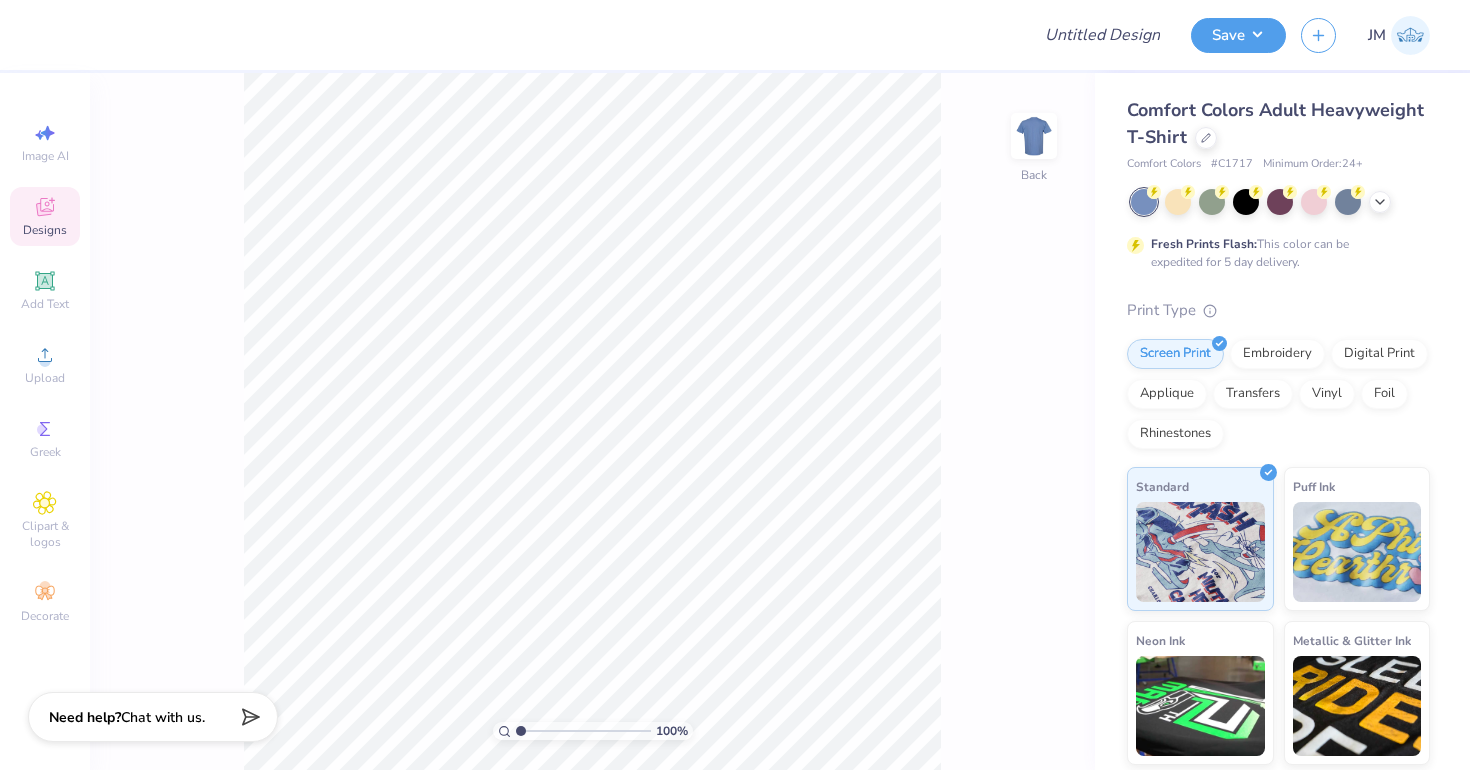 click 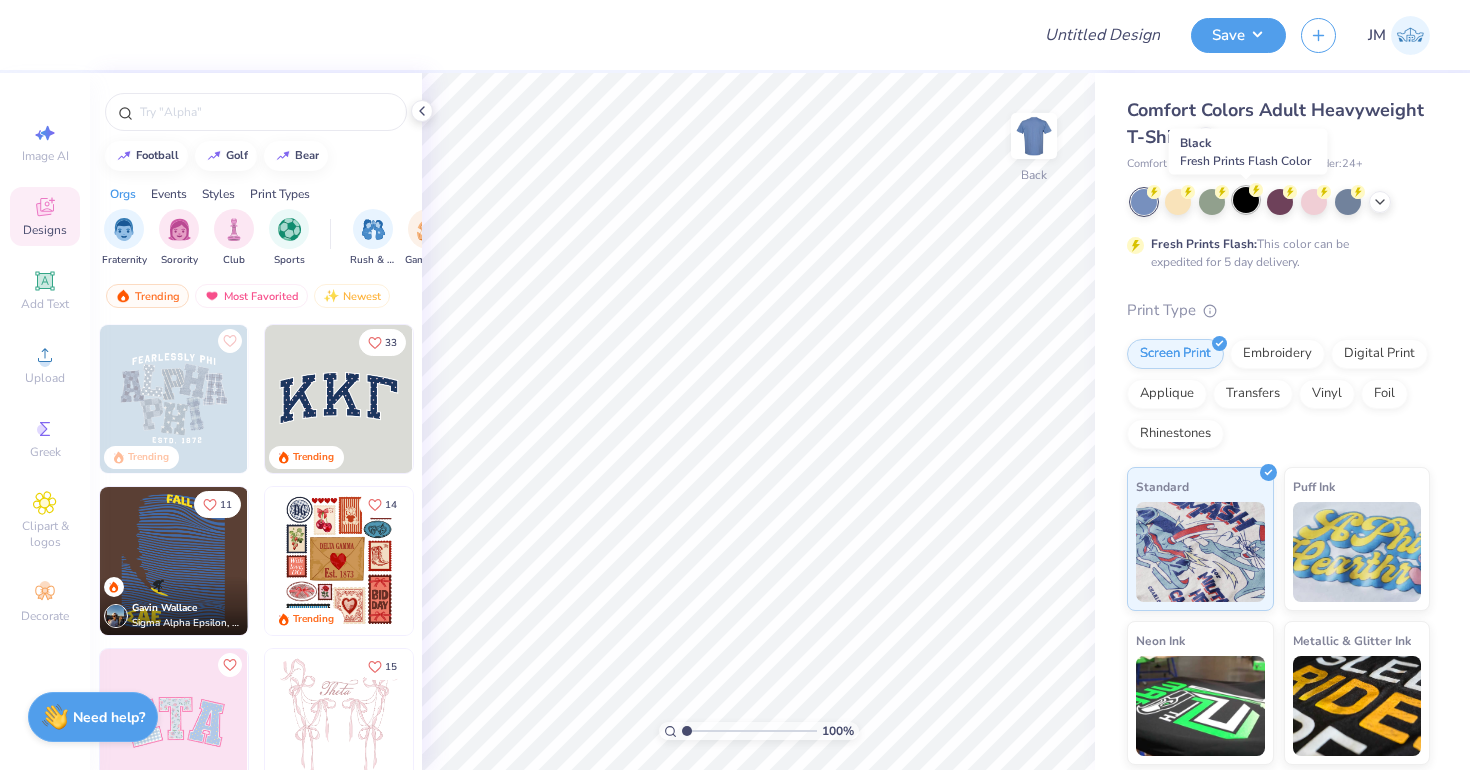 click 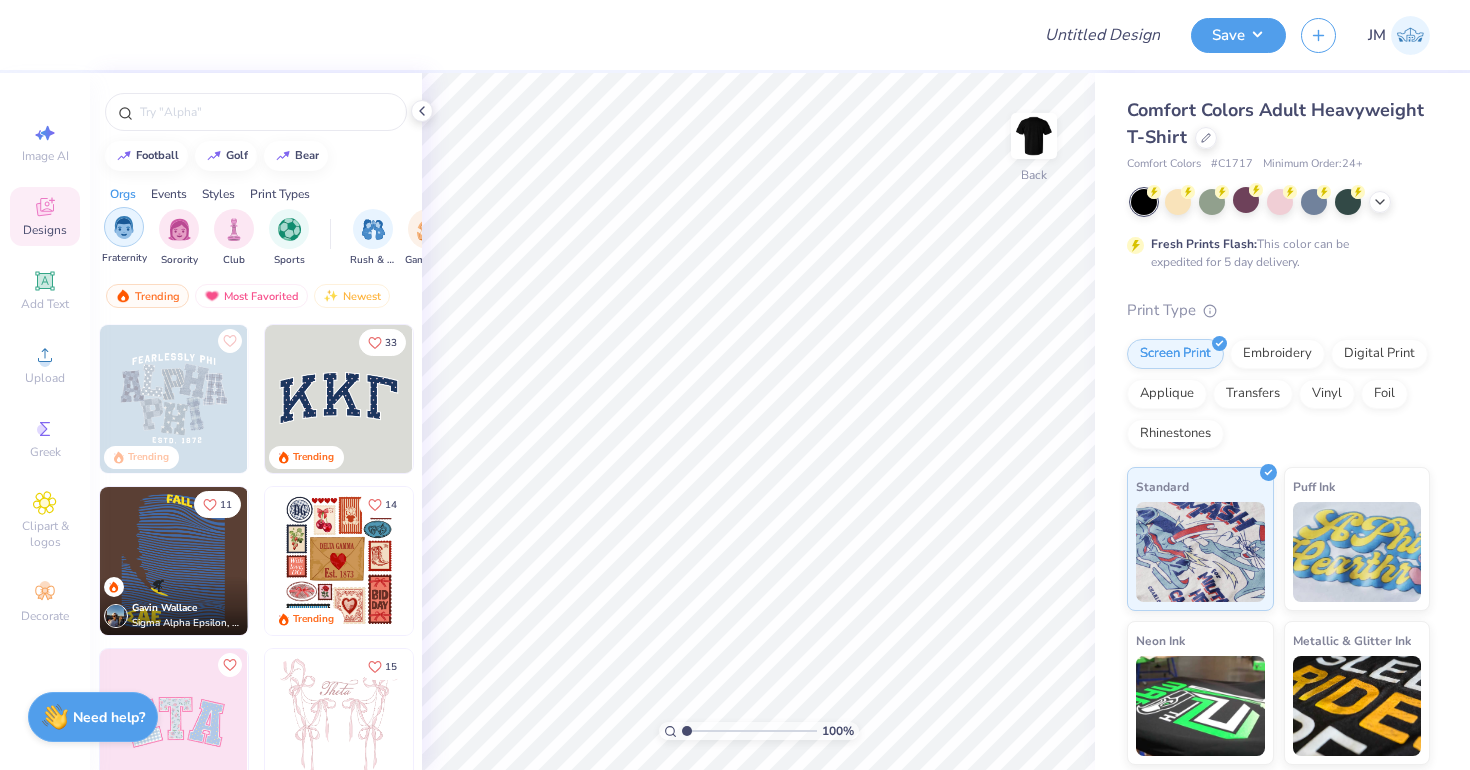click at bounding box center [124, 227] 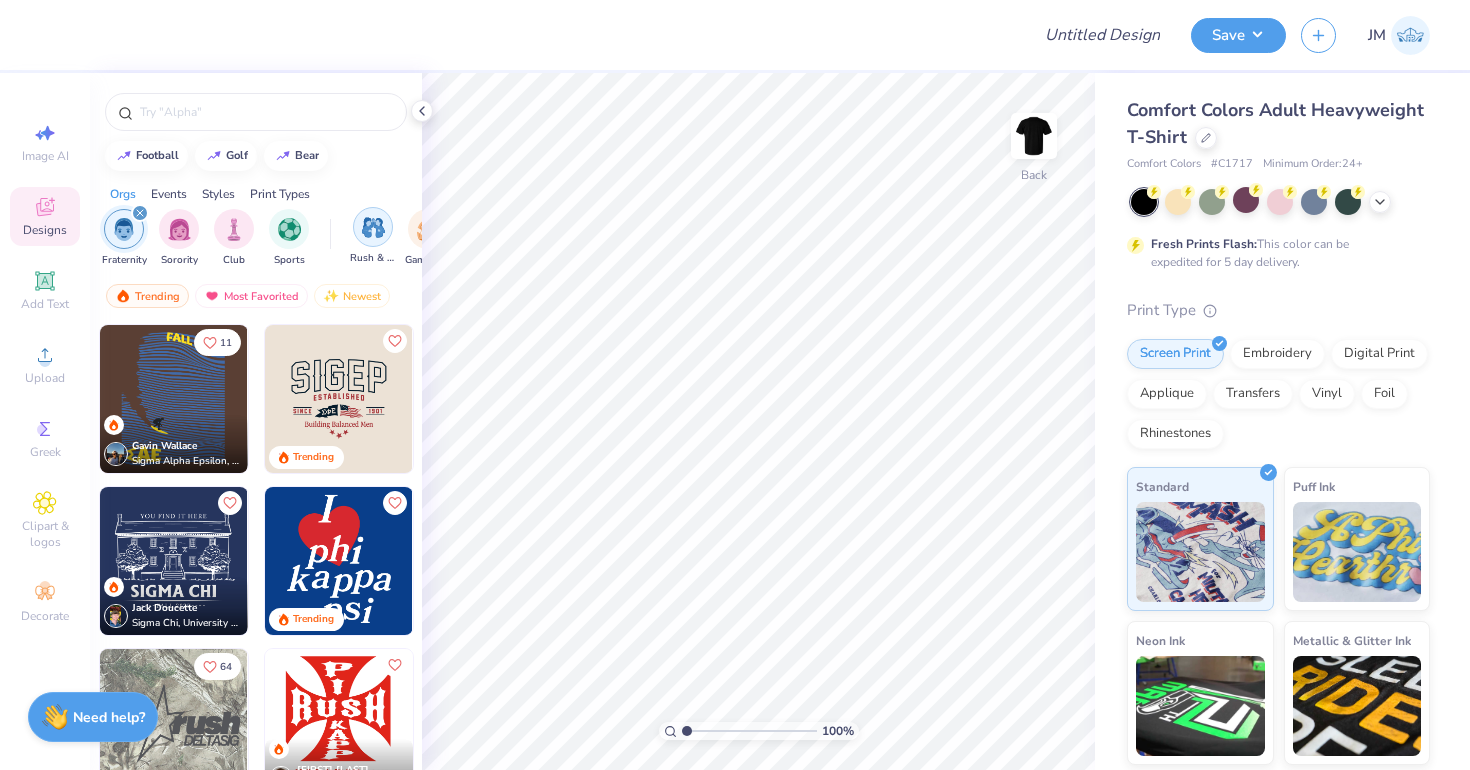click at bounding box center (373, 227) 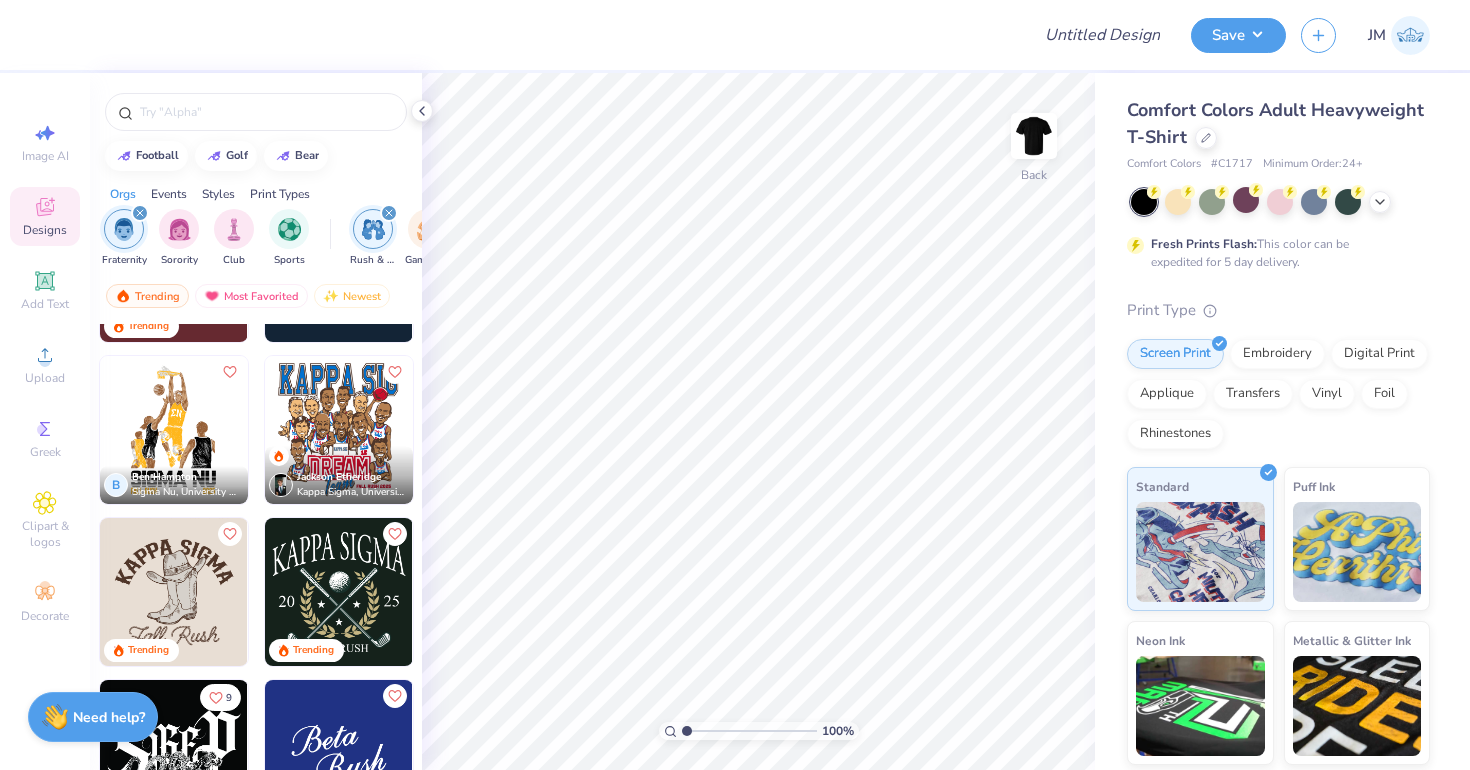 scroll, scrollTop: 1295, scrollLeft: 0, axis: vertical 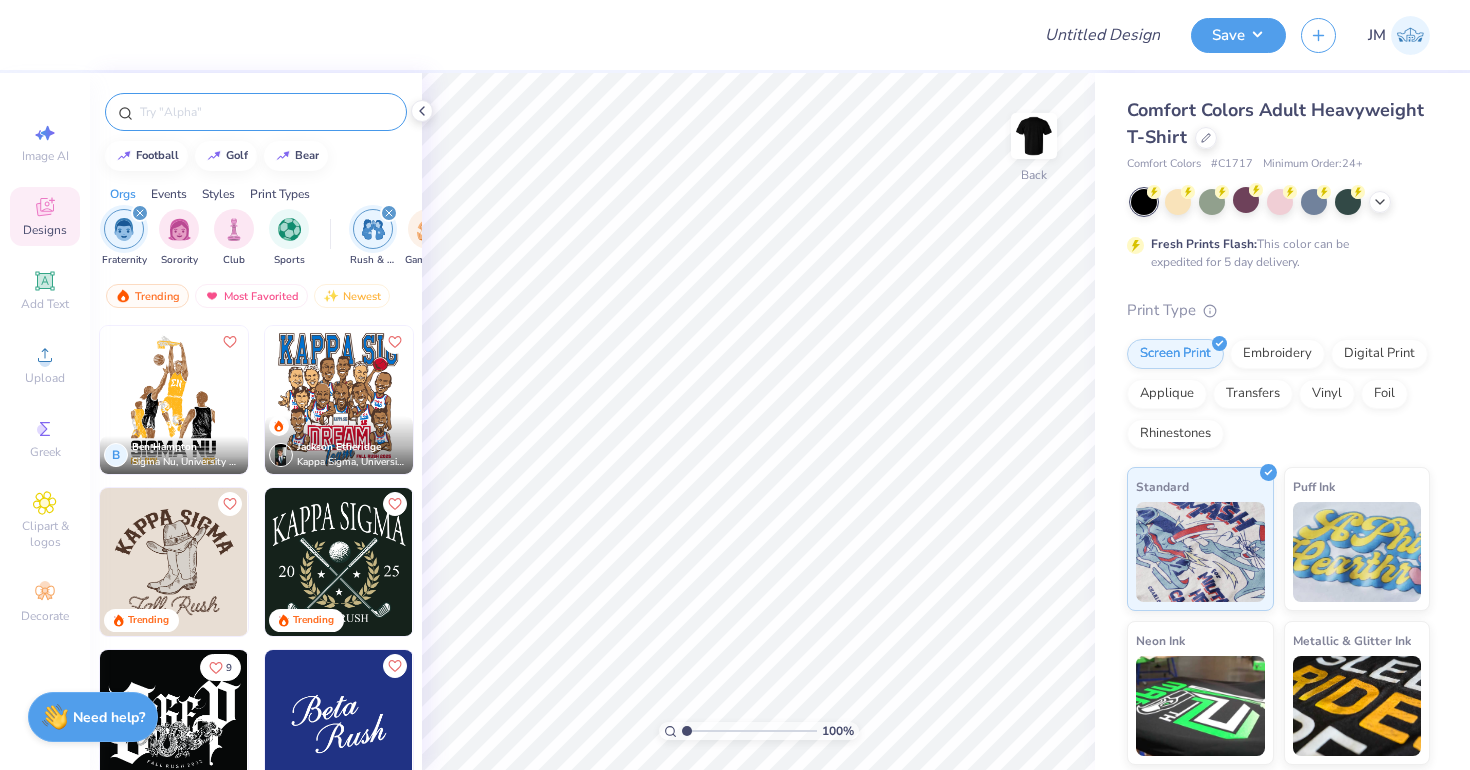 click at bounding box center (266, 112) 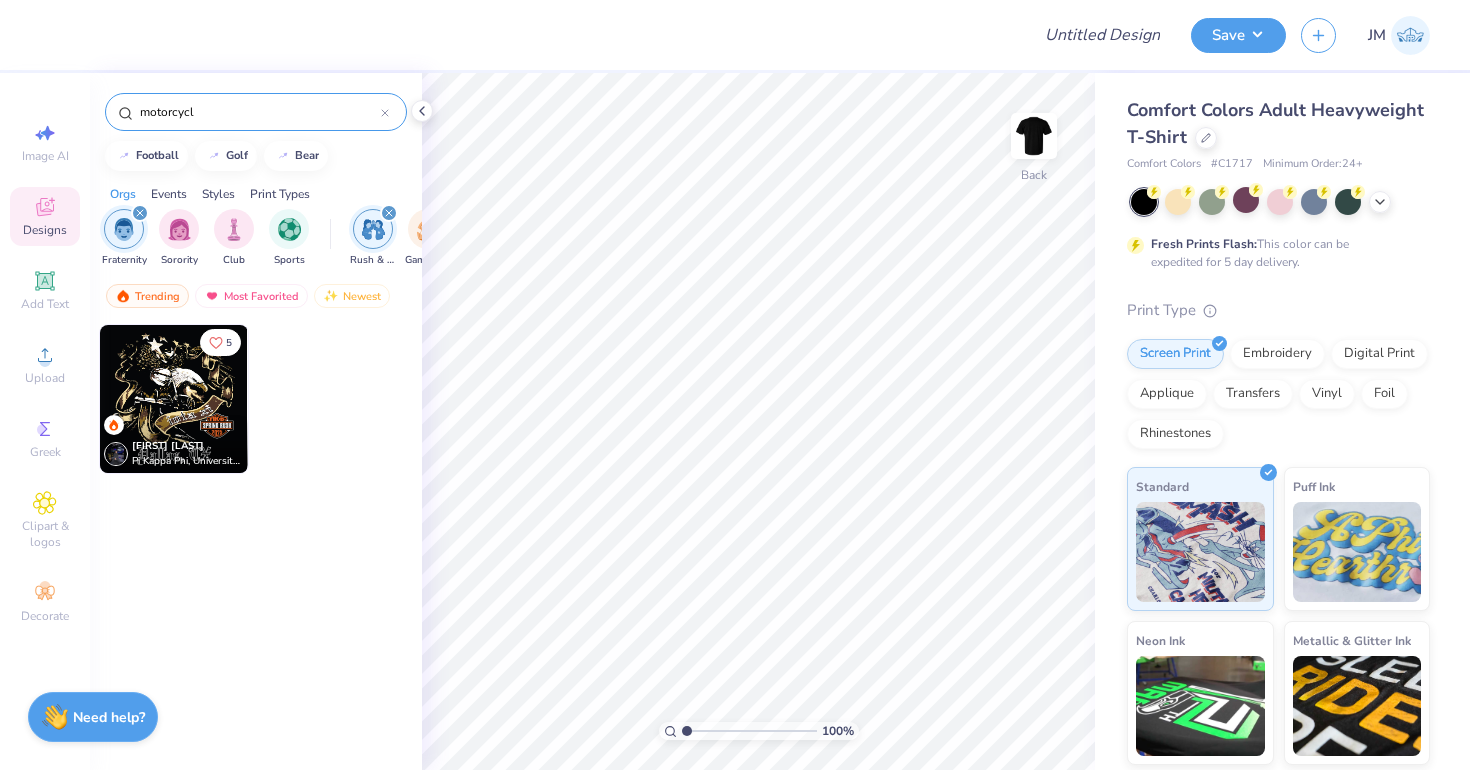 type on "motorcycle" 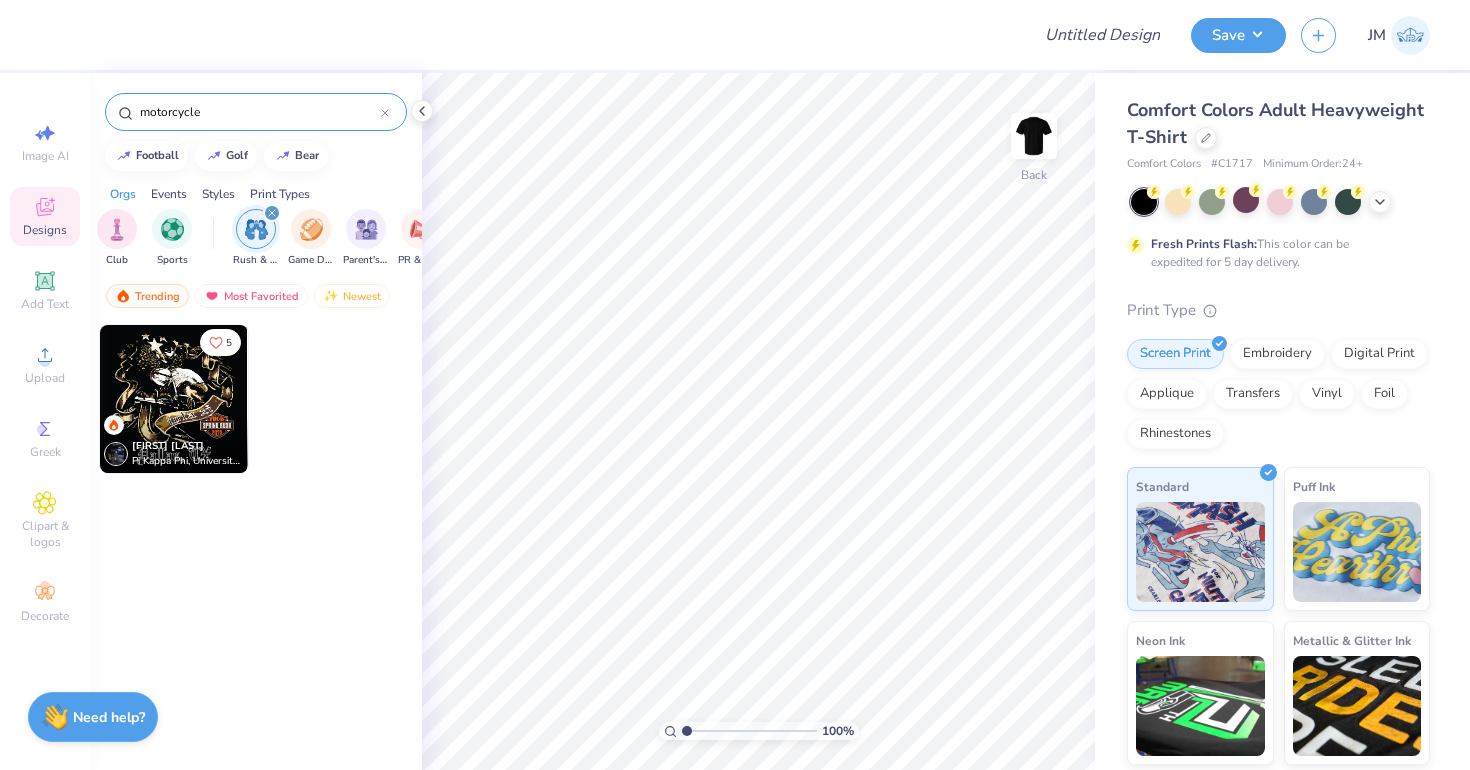 scroll, scrollTop: 0, scrollLeft: 0, axis: both 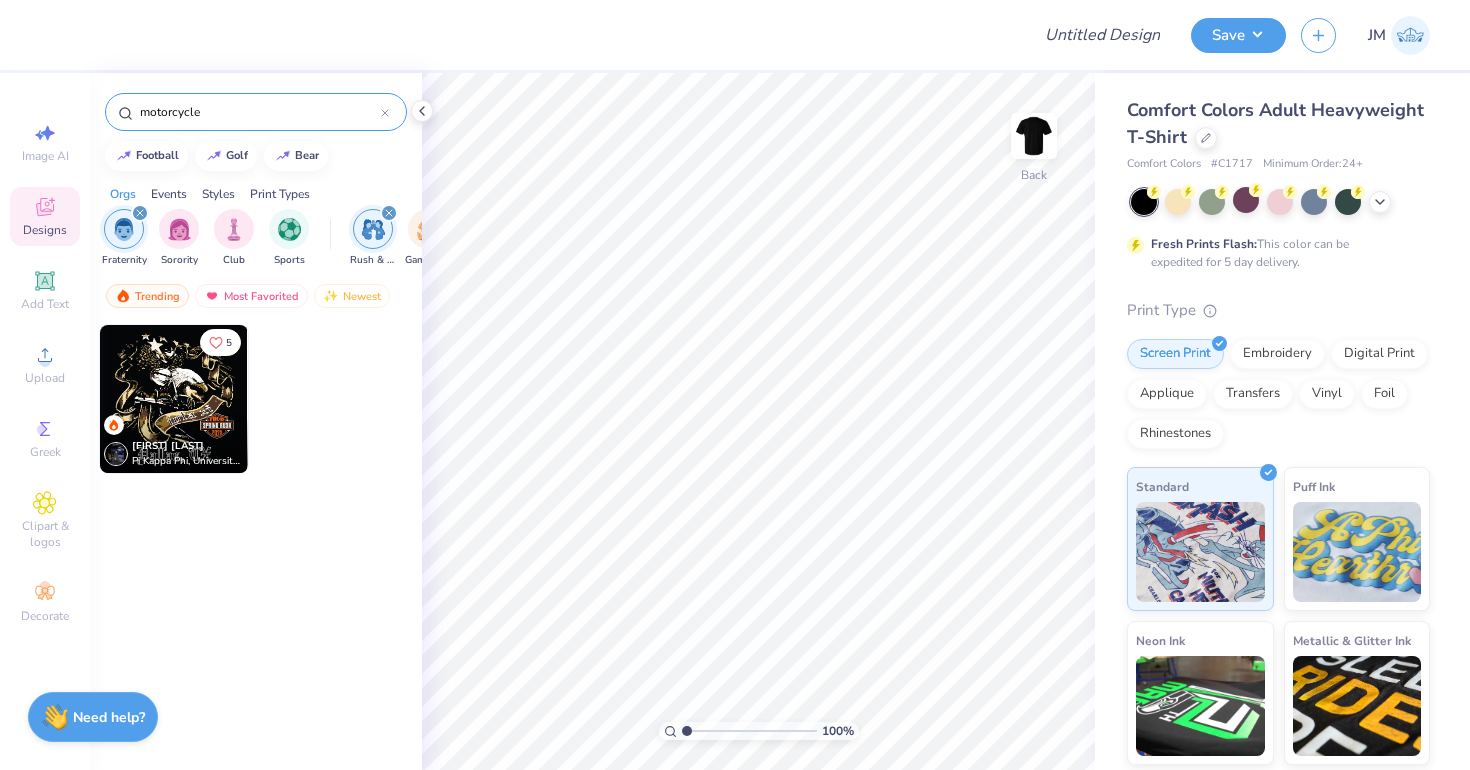 drag, startPoint x: 217, startPoint y: 110, endPoint x: 81, endPoint y: 107, distance: 136.03308 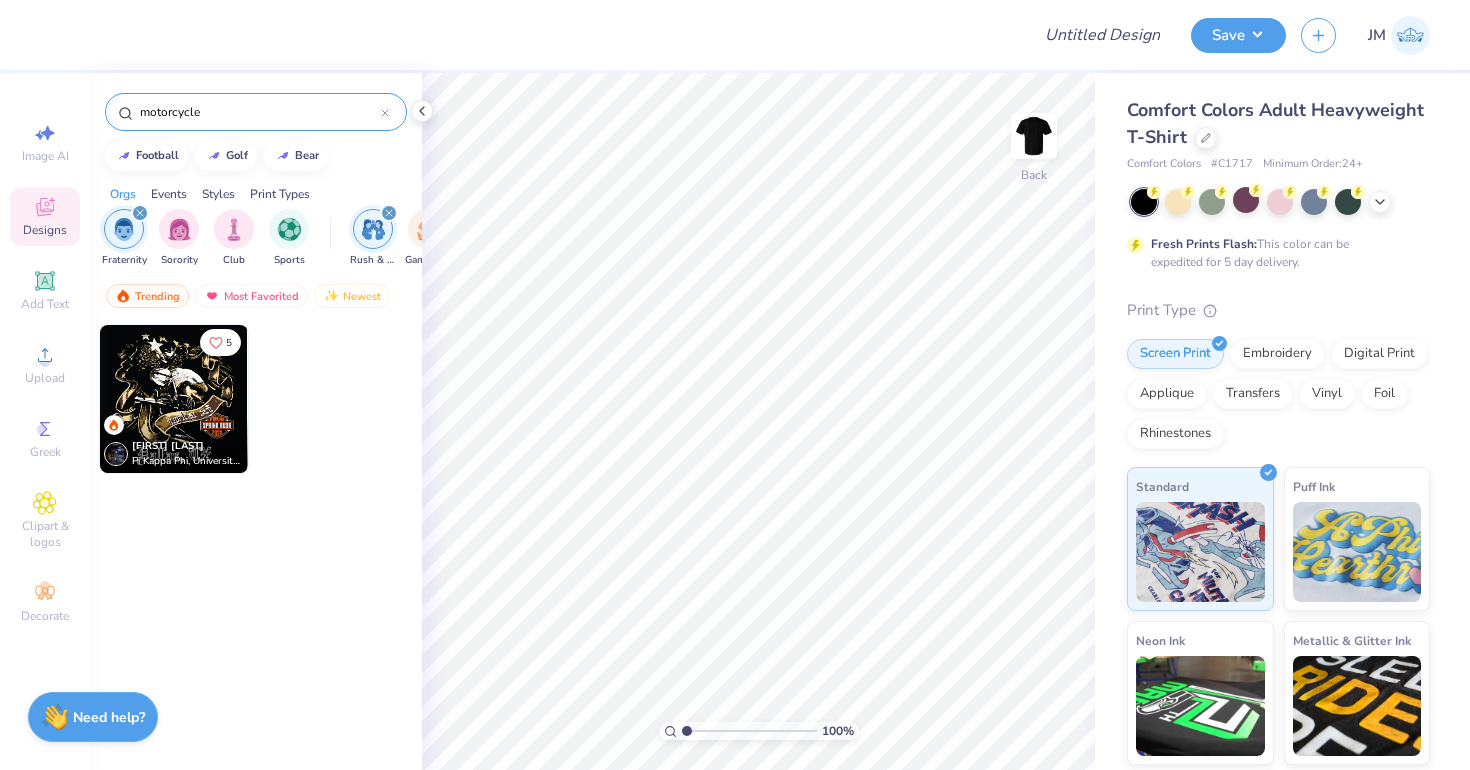 click on "Design Title Save JM Image AI Designs Add Text Upload Greek Clipart & logos Decorate motorcycle football golf bear Orgs Events Styles Print Types Fraternity Sorority Club Sports Rush & Bid Game Day Parent's Weekend PR & General Philanthropy Big Little Reveal Retreat Spring Break Date Parties & Socials Holidays Greek Week Formal & Semi Graduation Founder’s Day Classic Minimalist Varsity Y2K Typography Handdrawn Cartoons Grunge 80s & 90s 60s & 70s Embroidery Screen Print Applique Patches Digital Print Vinyl Transfers Trending Most Favorited Newest 5 Ronit Shah Pi Kappa Phi, University of Texas at Dallas 100  % Back Comfort Colors Adult Heavyweight T-Shirt Comfort Colors # C1717 Minimum Order:  24 +   Fresh Prints Flash:  This color can be expedited for 5 day delivery. Print Type Screen Print Embroidery Digital Print Applique Transfers Vinyl Foil Rhinestones Standard Puff Ink Neon Ink Metallic & Glitter Ink Glow in the Dark Ink Water based Ink Need help?  Chat with us." at bounding box center (735, 385) 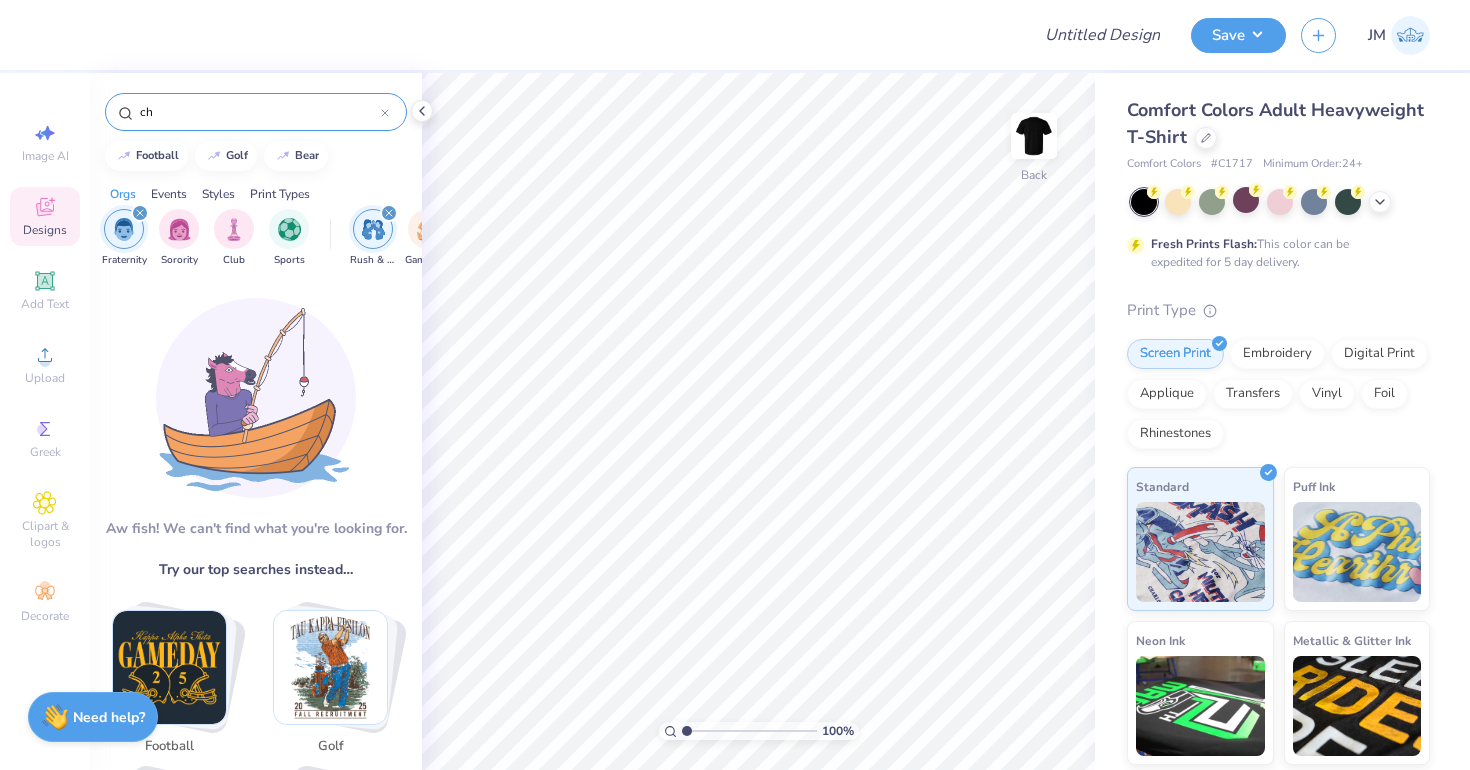 type on "c" 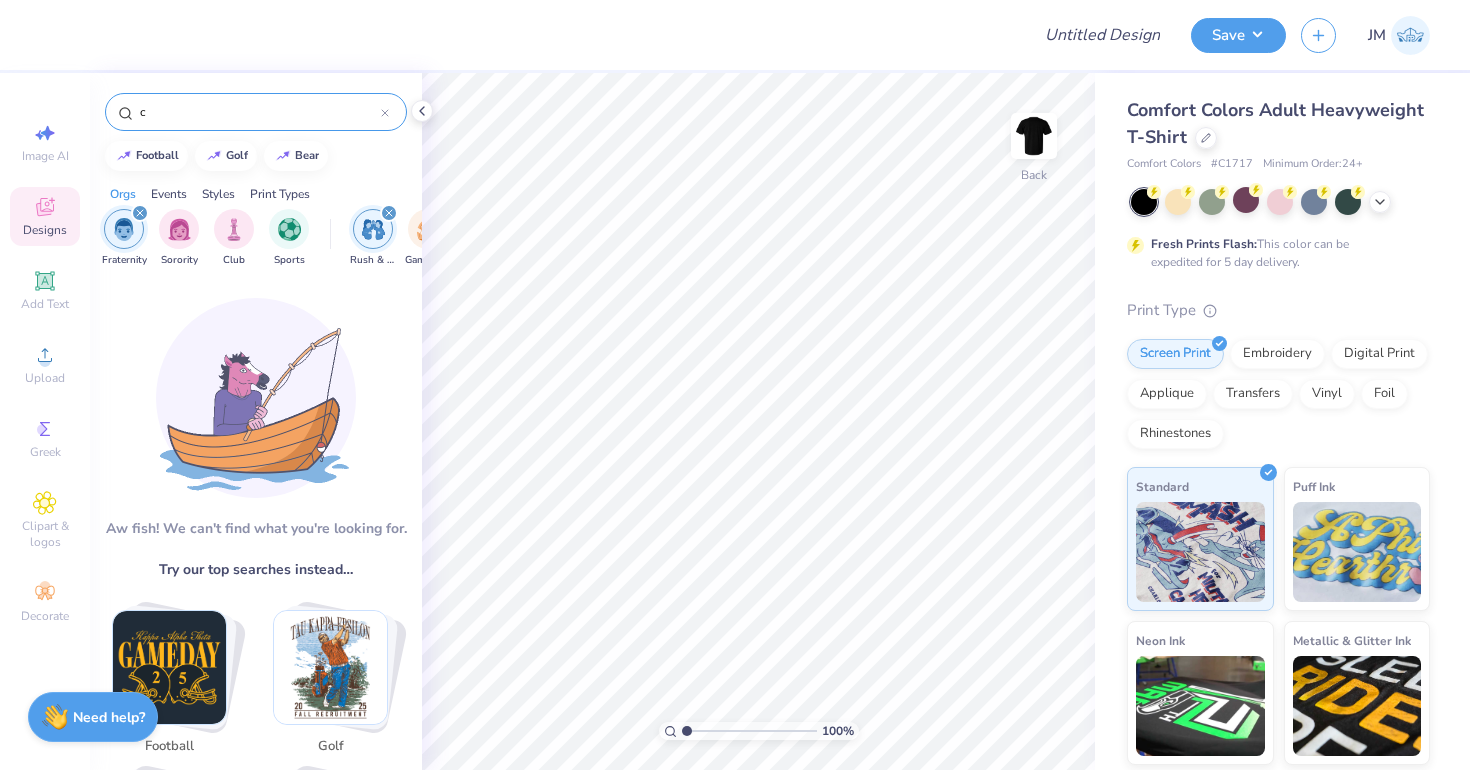 type 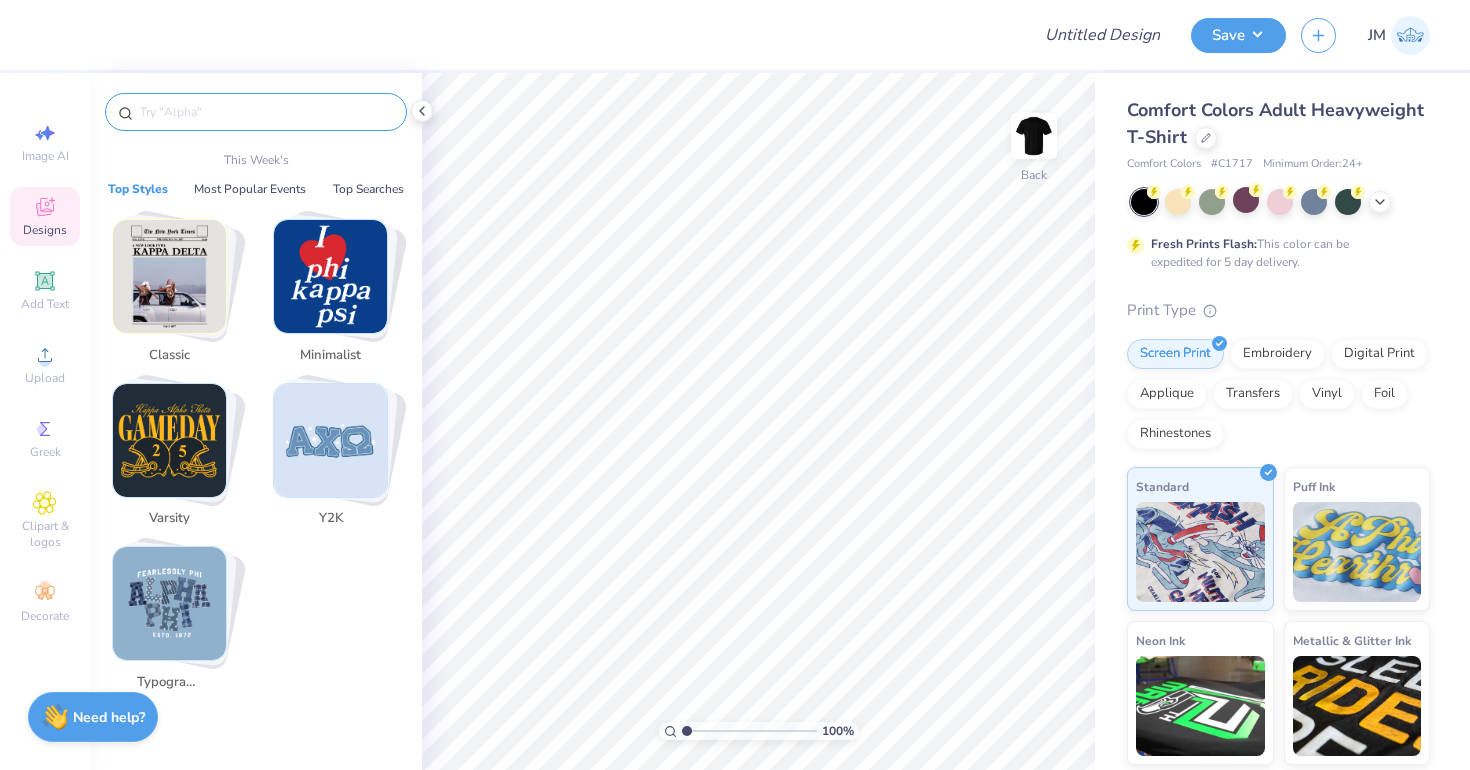 click at bounding box center [266, 112] 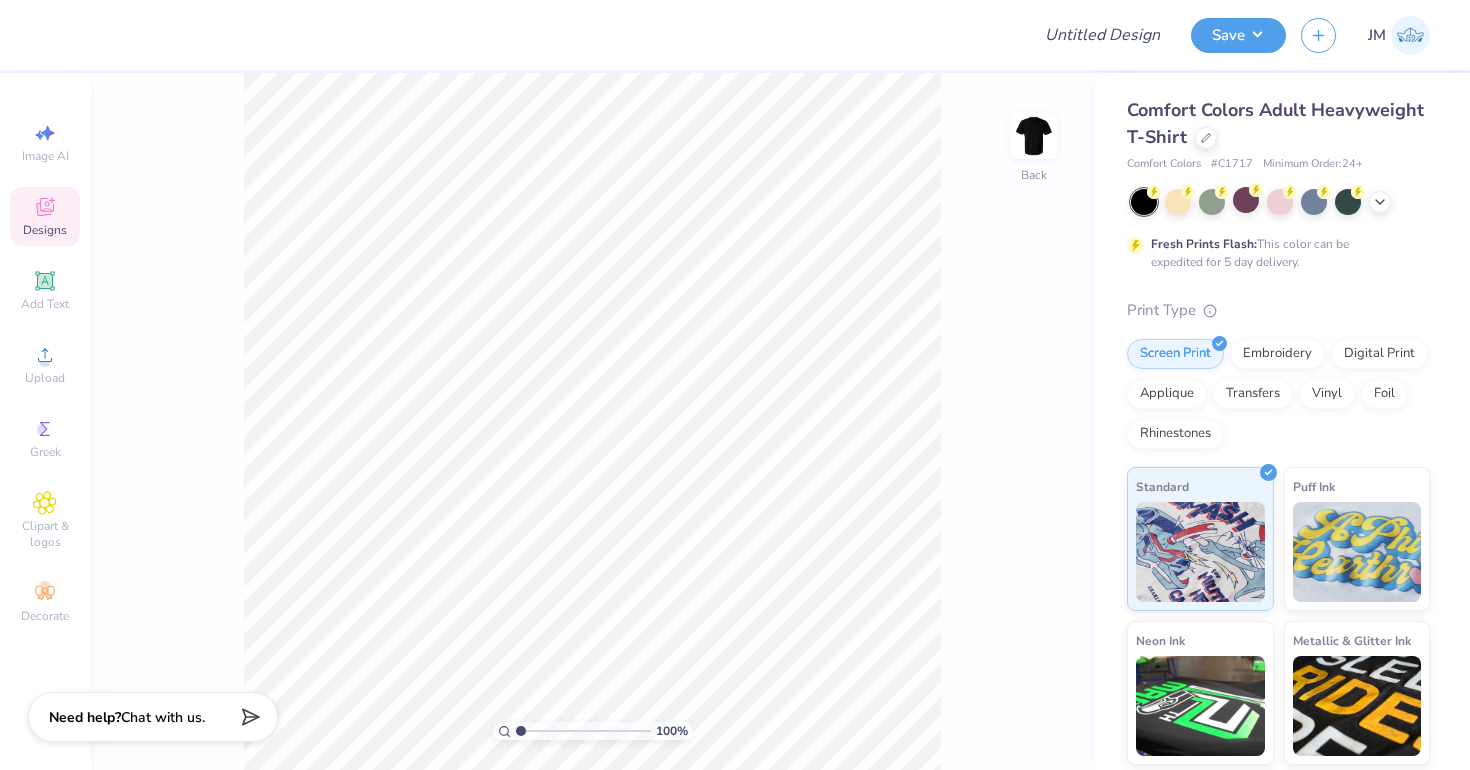 click on "Designs" at bounding box center (45, 216) 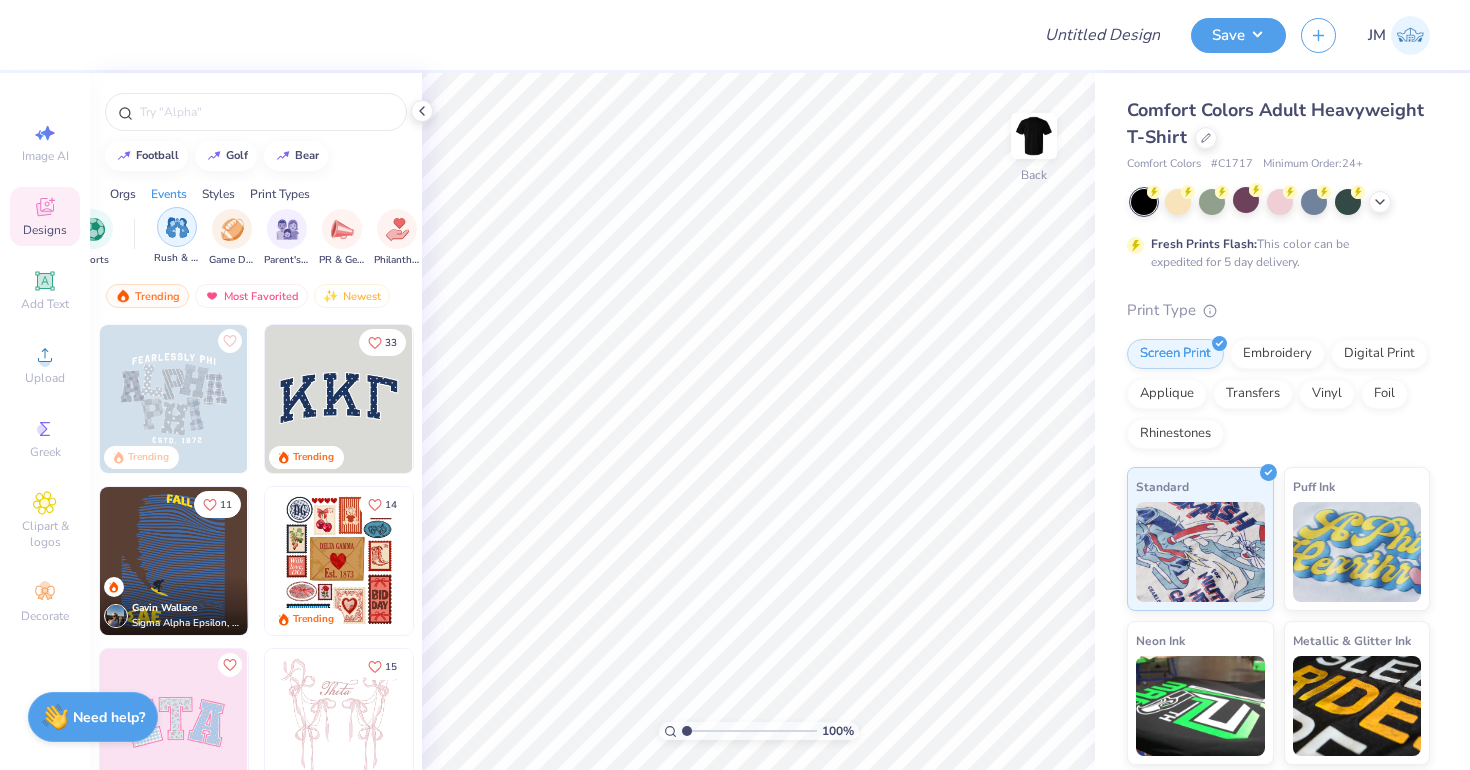 scroll, scrollTop: 0, scrollLeft: 185, axis: horizontal 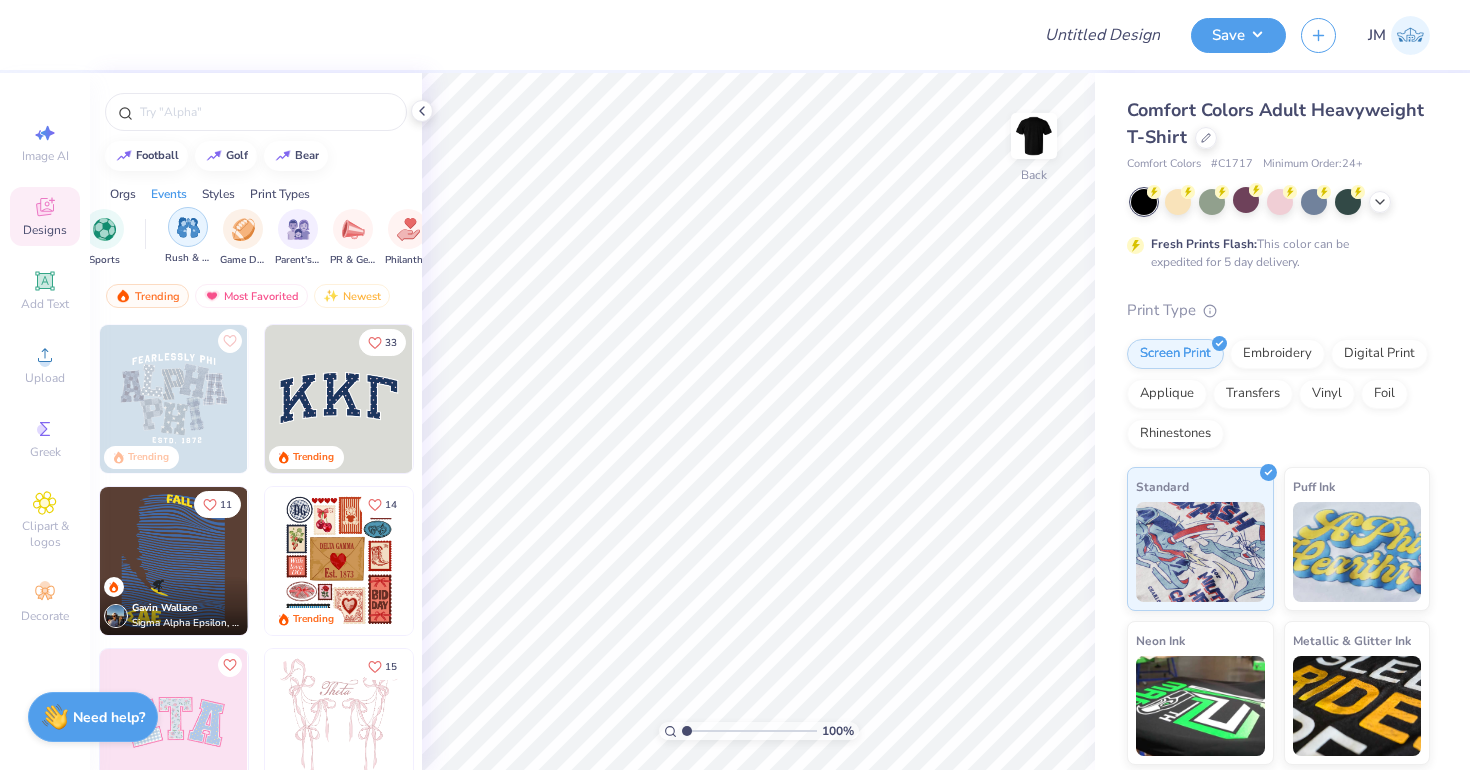 click at bounding box center (188, 227) 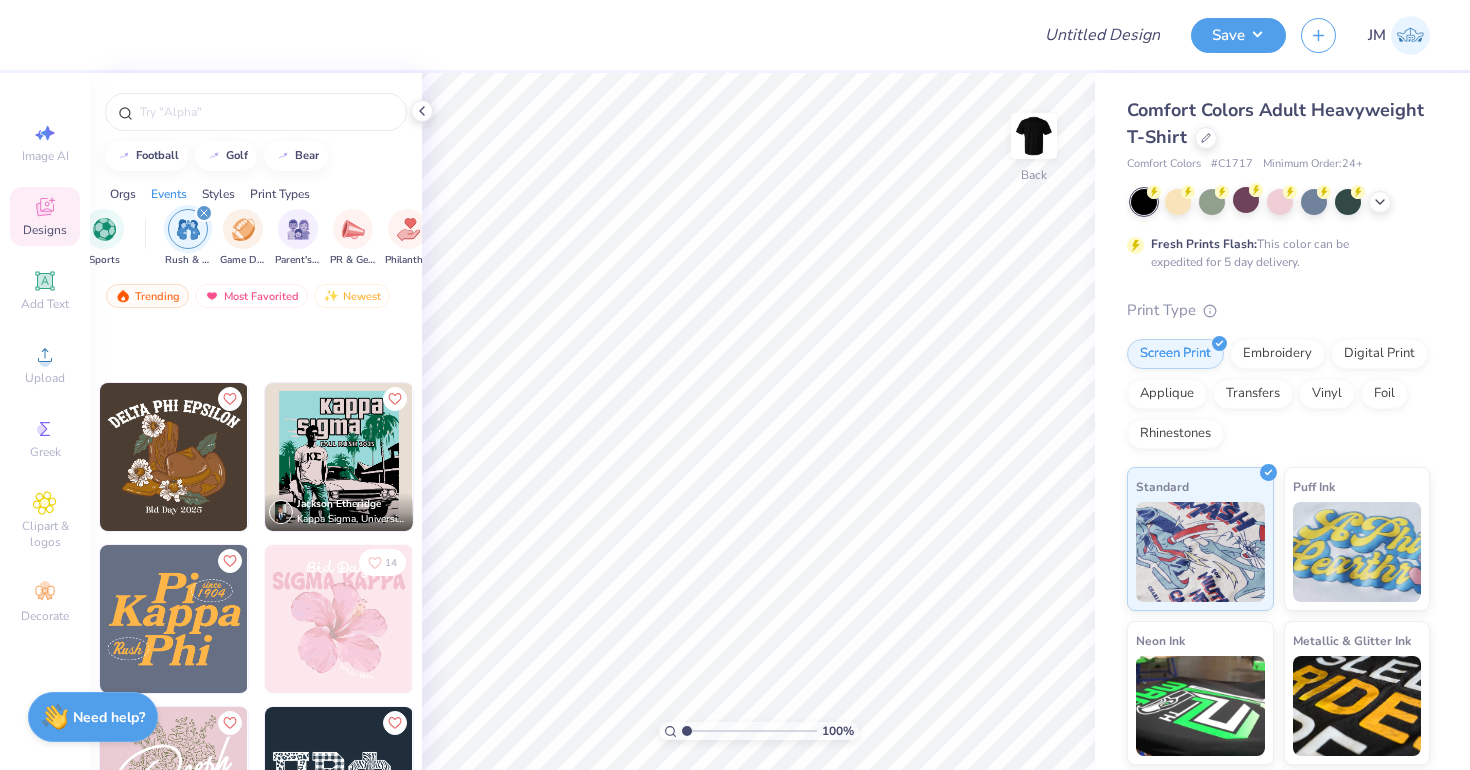 scroll, scrollTop: 7227, scrollLeft: 0, axis: vertical 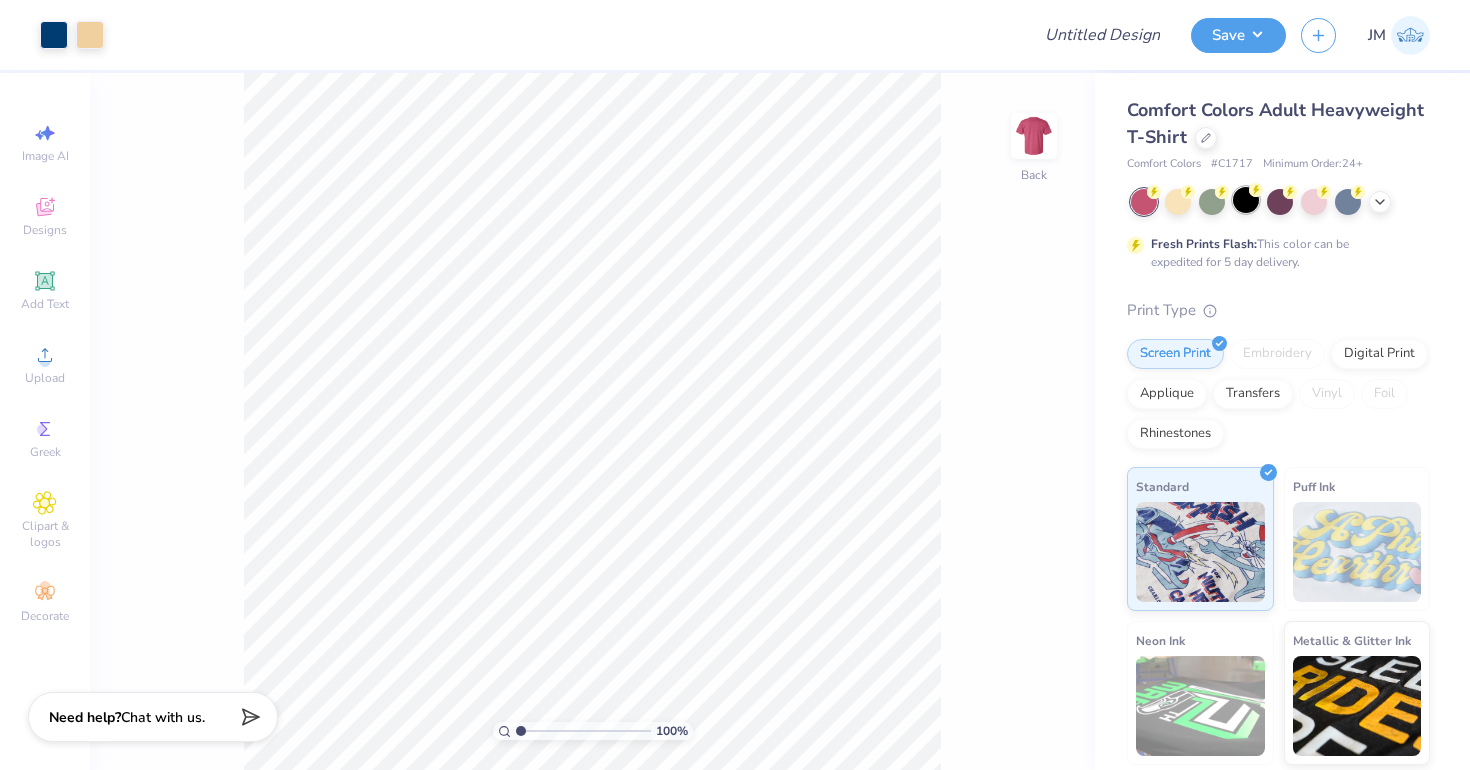 click at bounding box center [1246, 200] 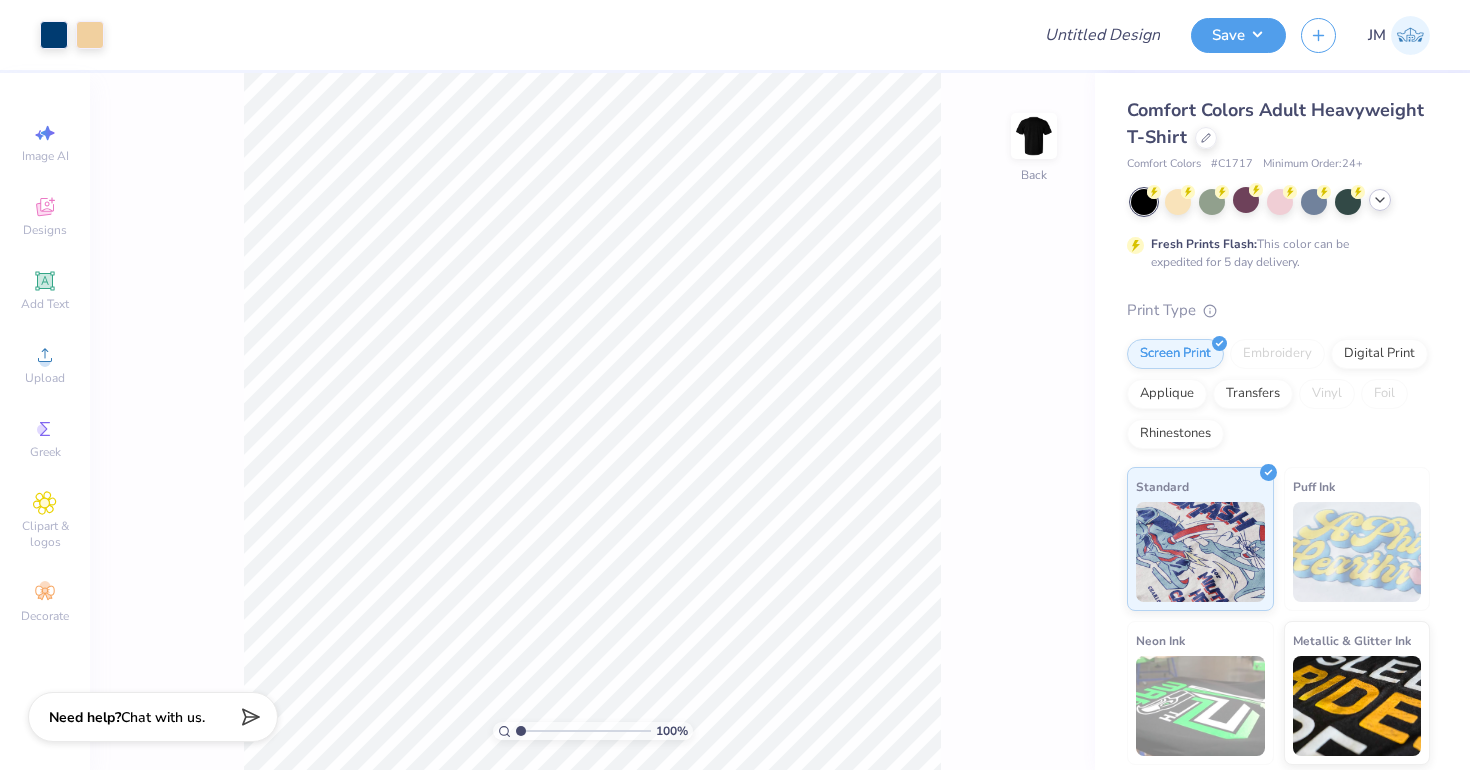 click 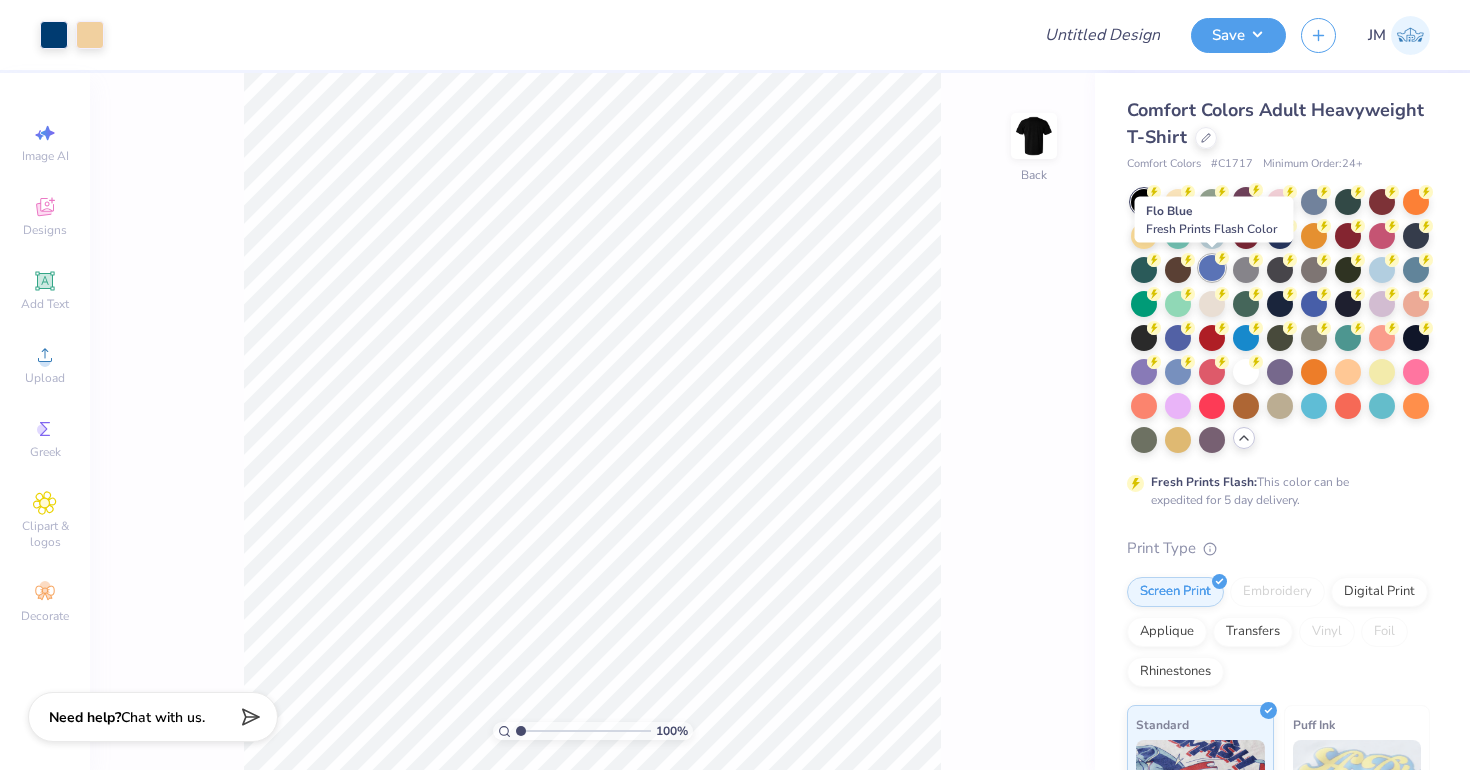click at bounding box center [1212, 268] 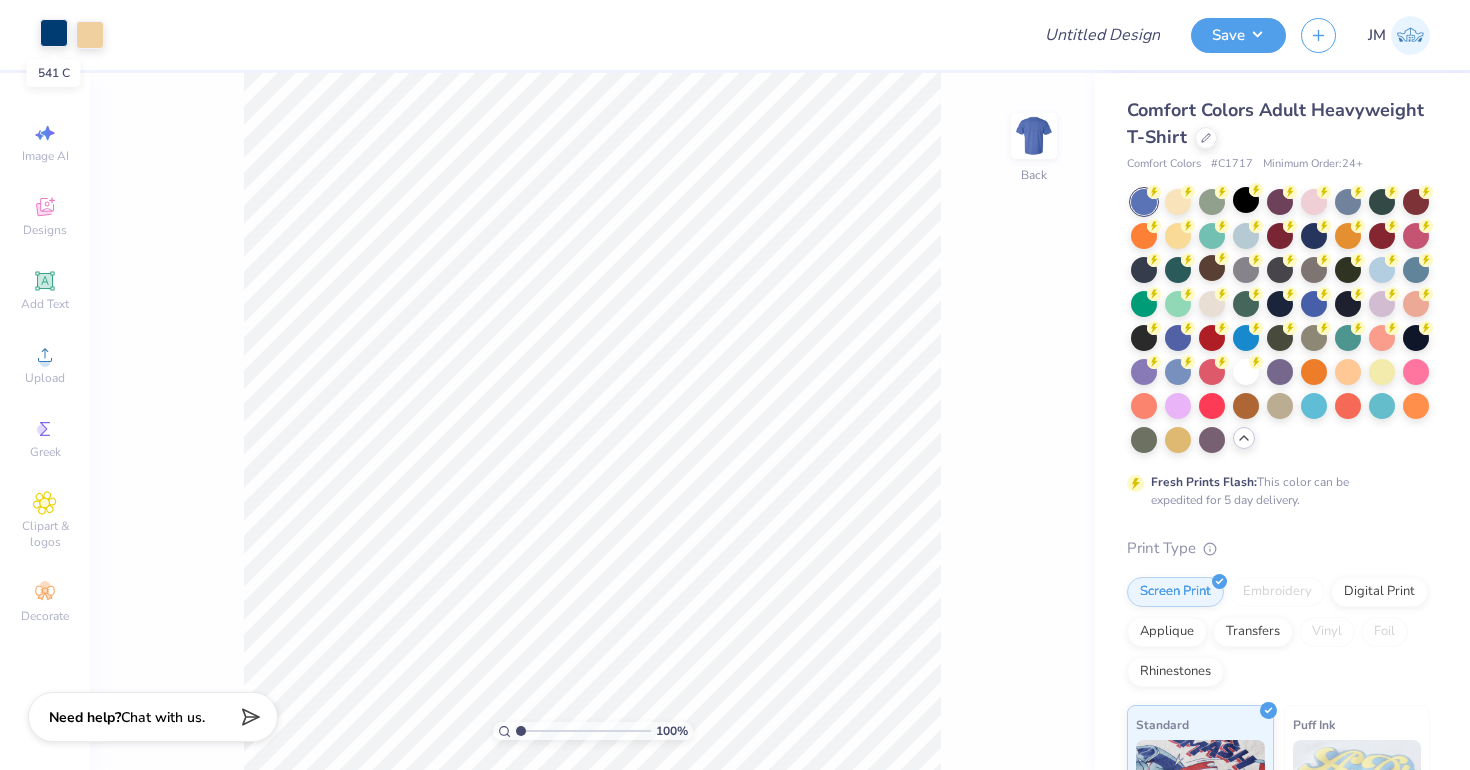click at bounding box center (54, 33) 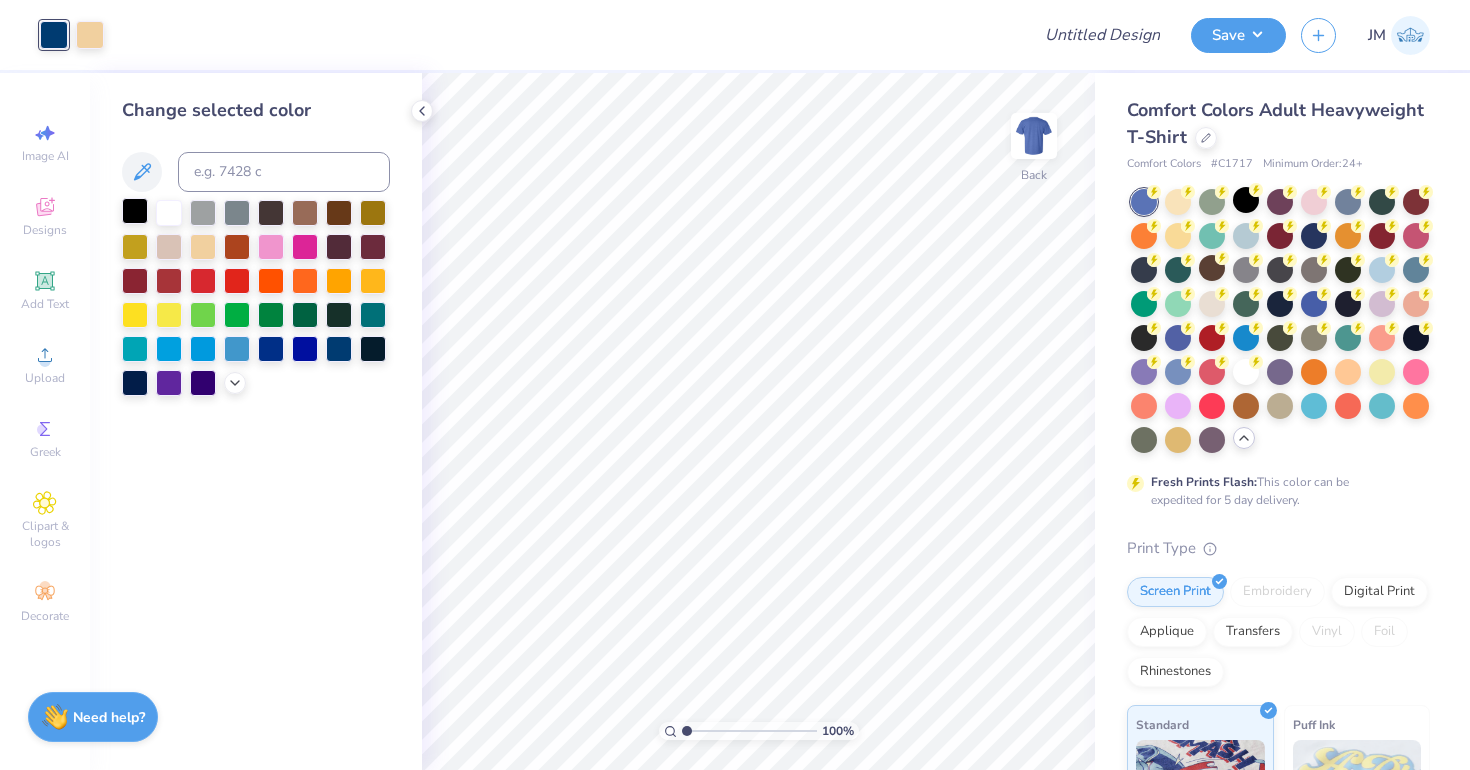 click at bounding box center [135, 211] 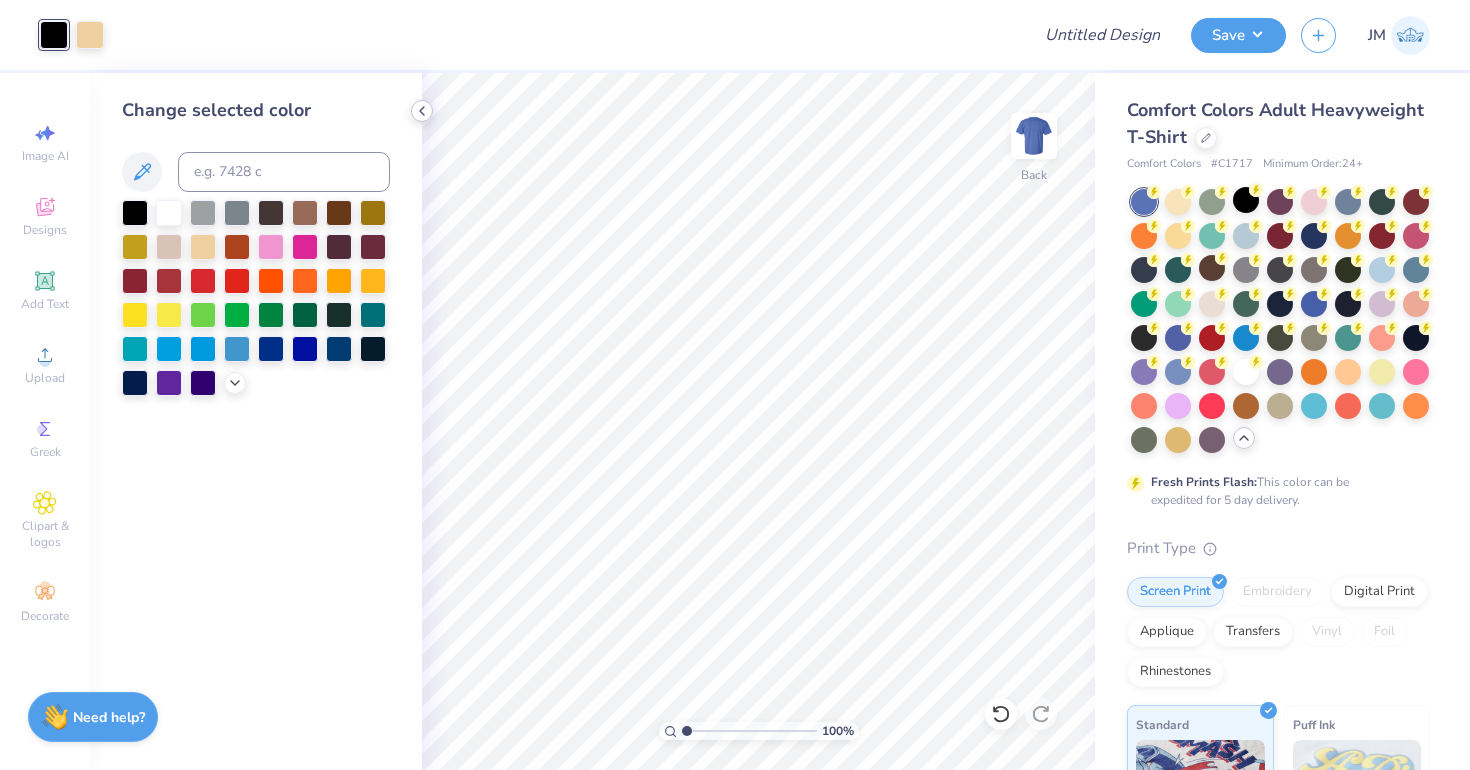 click 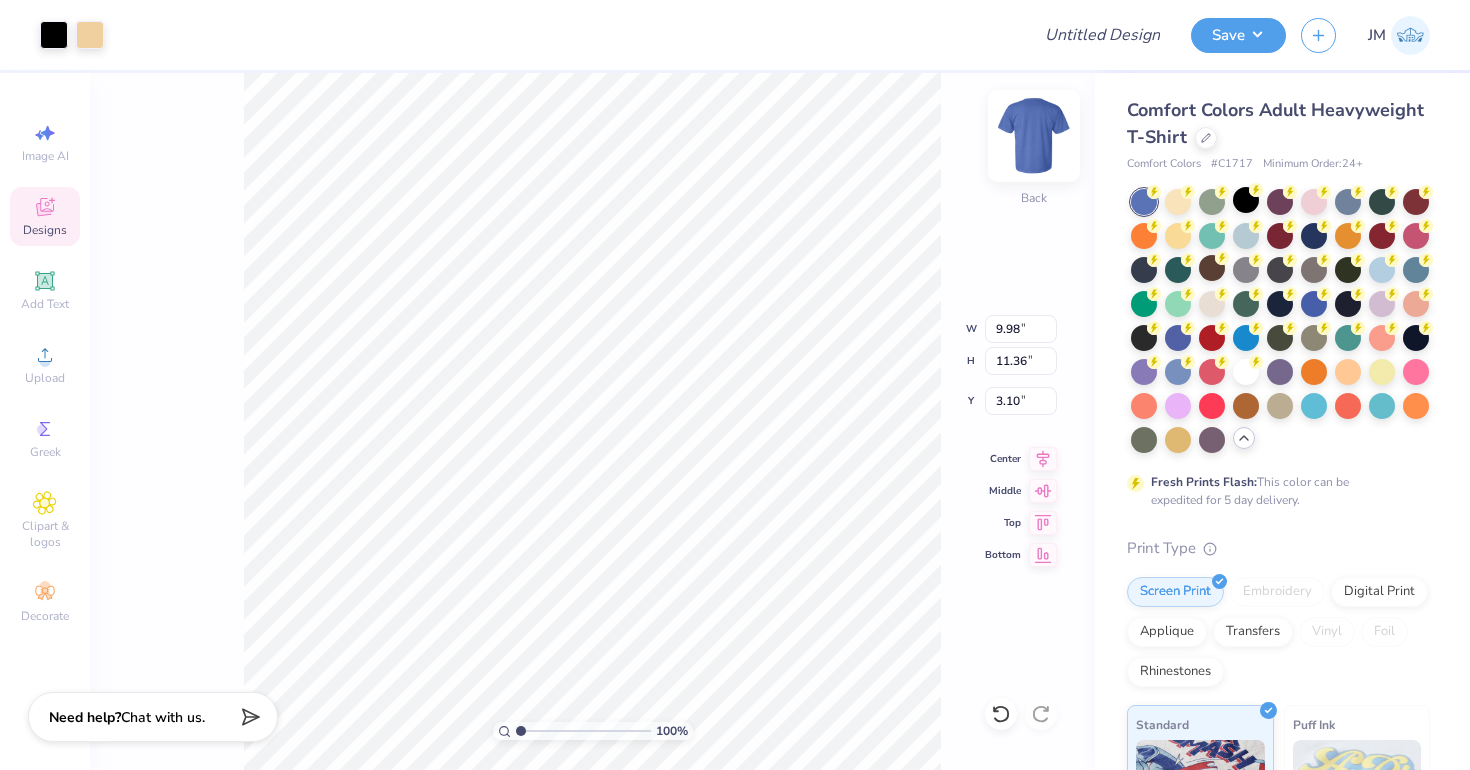 click at bounding box center [1034, 136] 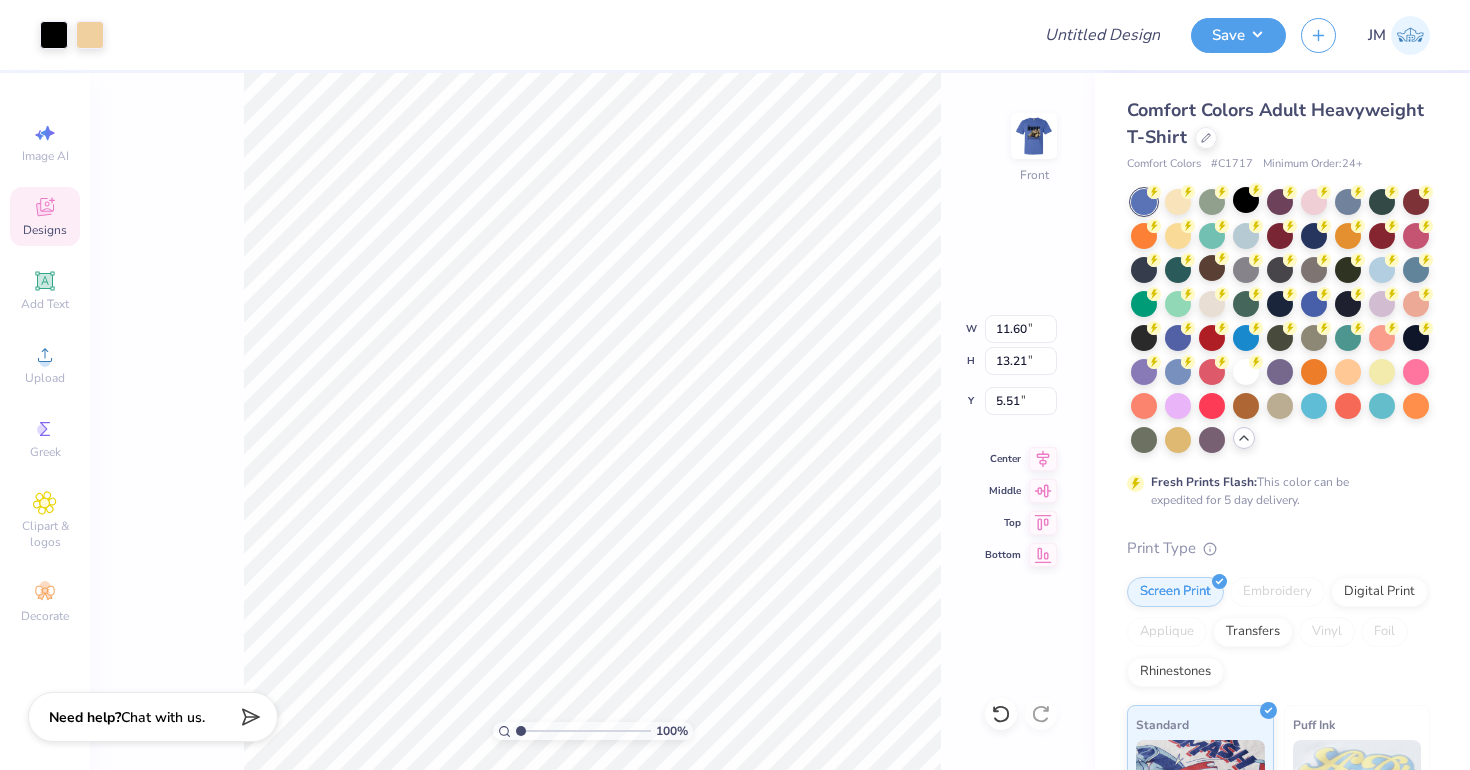 type on "11.60" 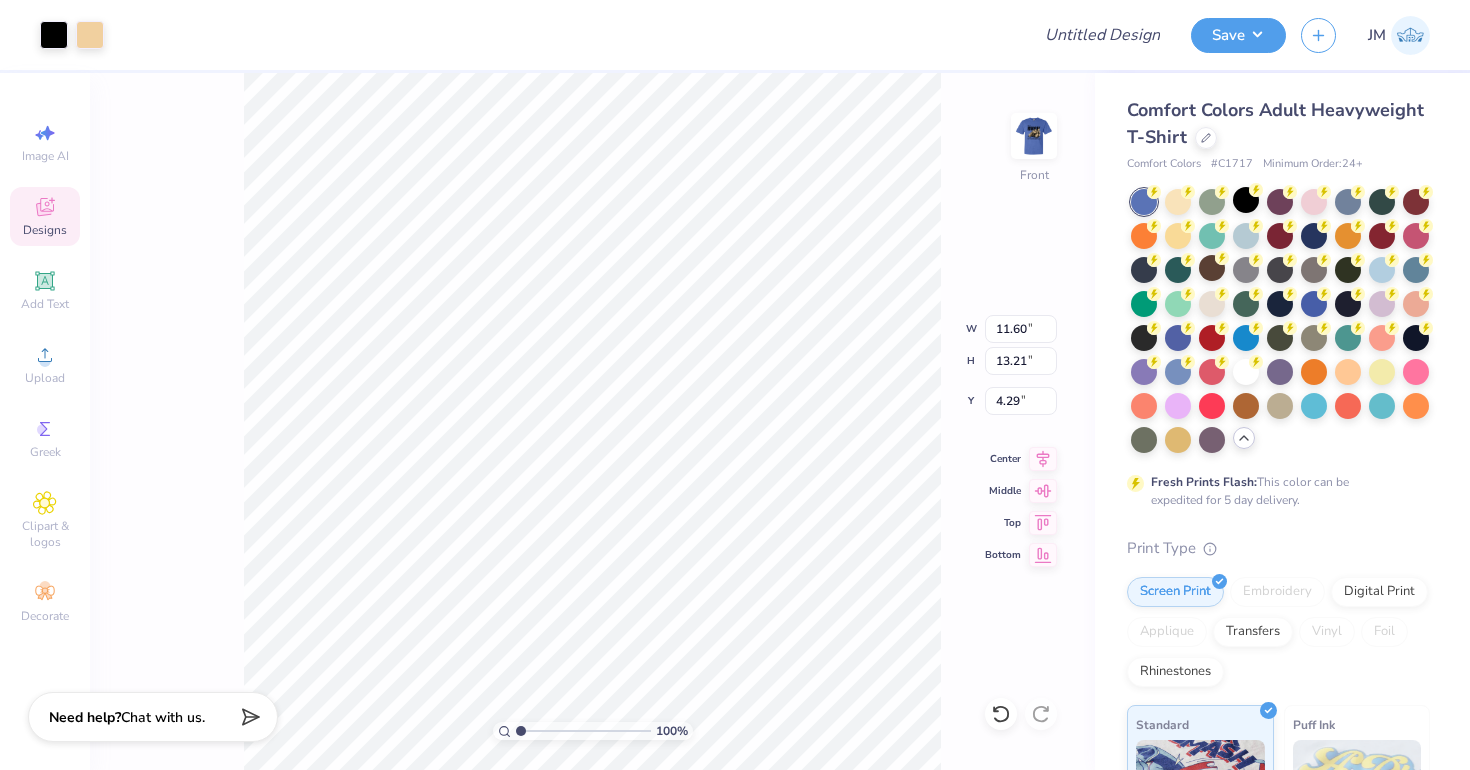 type on "12.83" 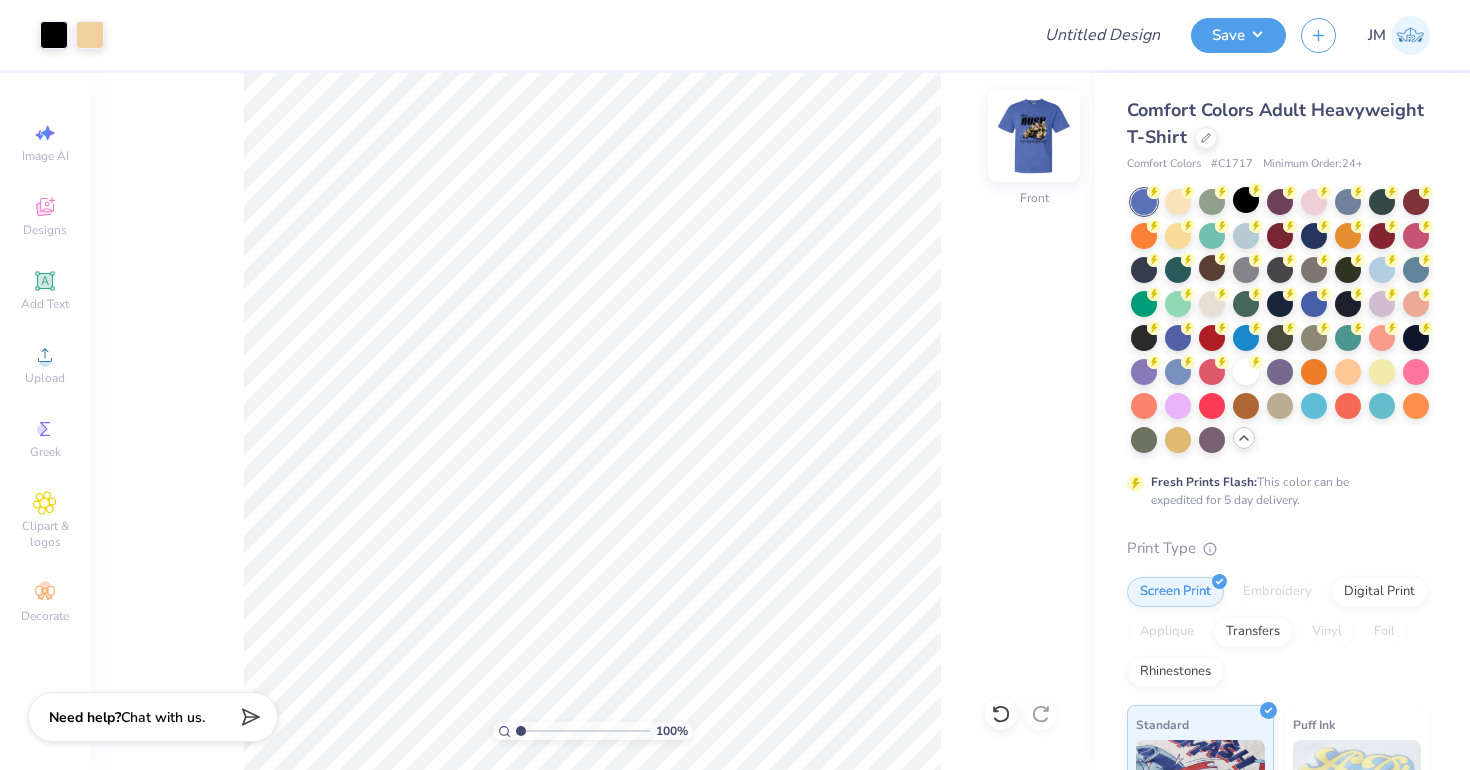click at bounding box center [1034, 136] 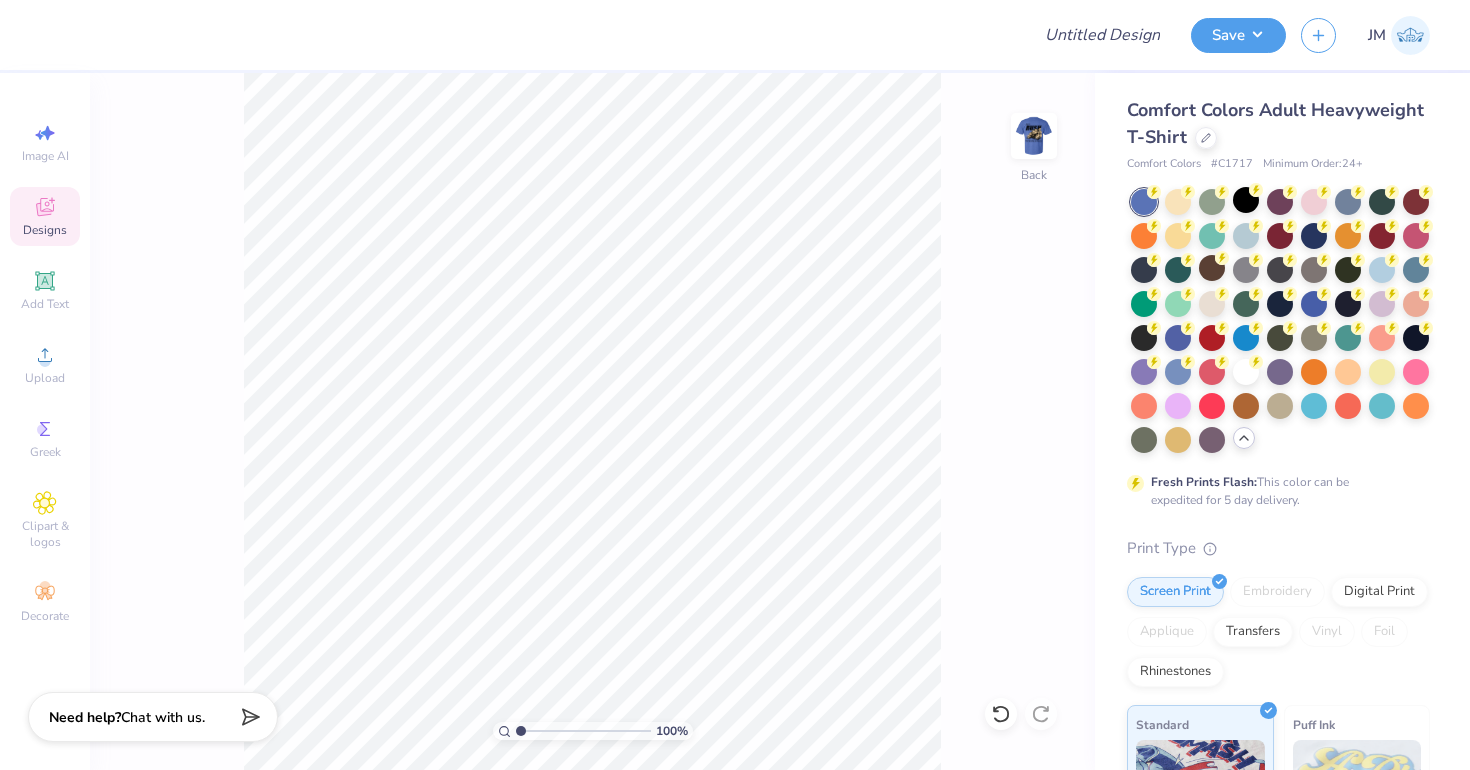 click 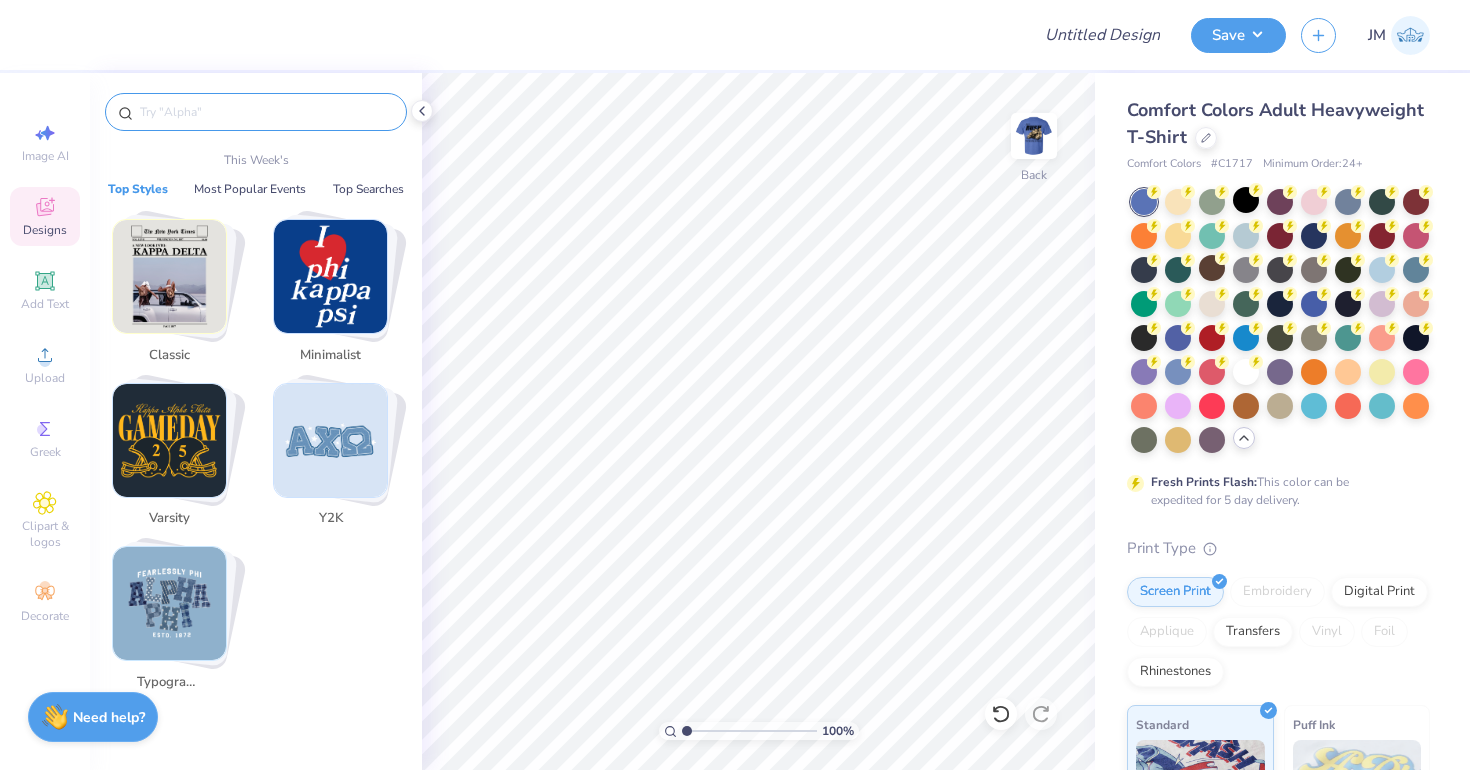 click at bounding box center (266, 112) 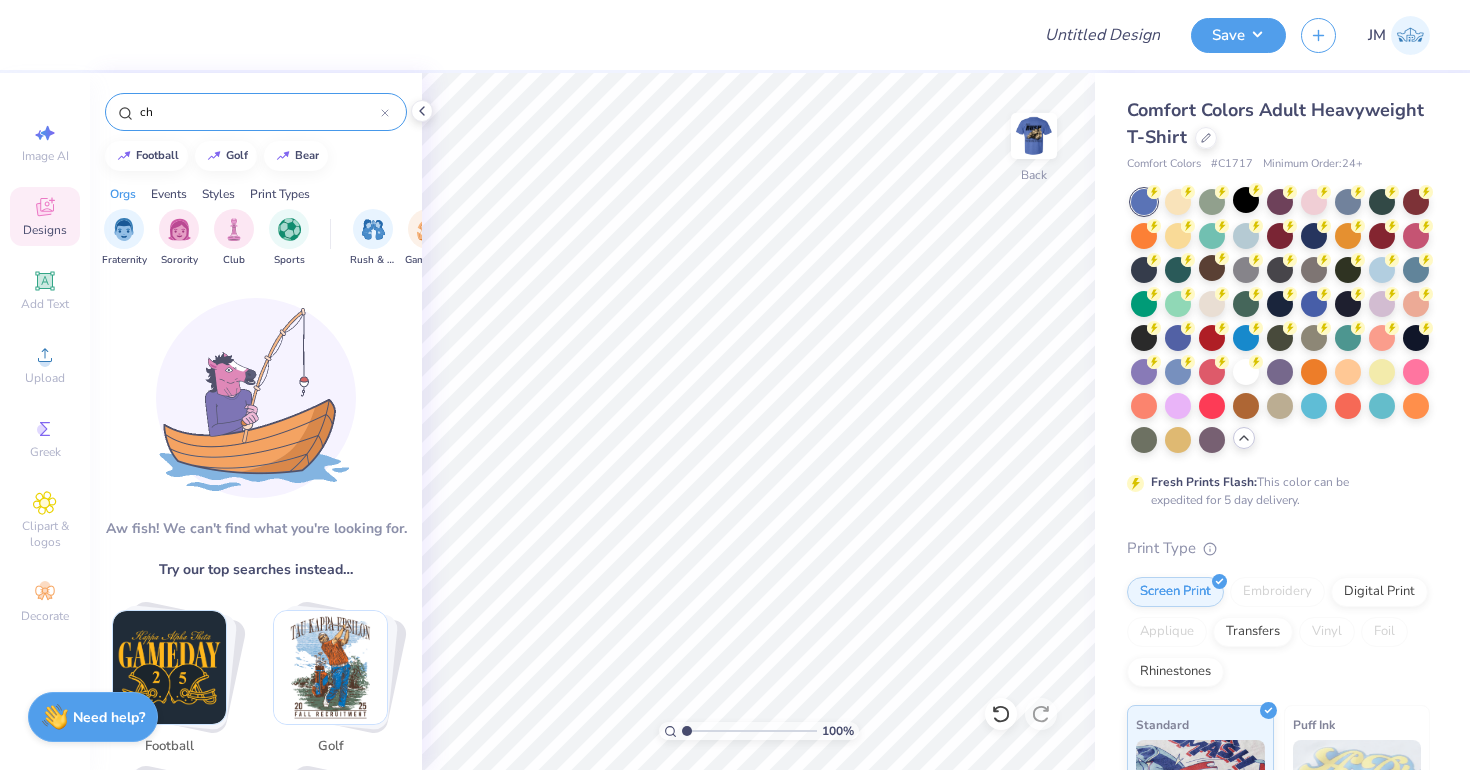 type on "c" 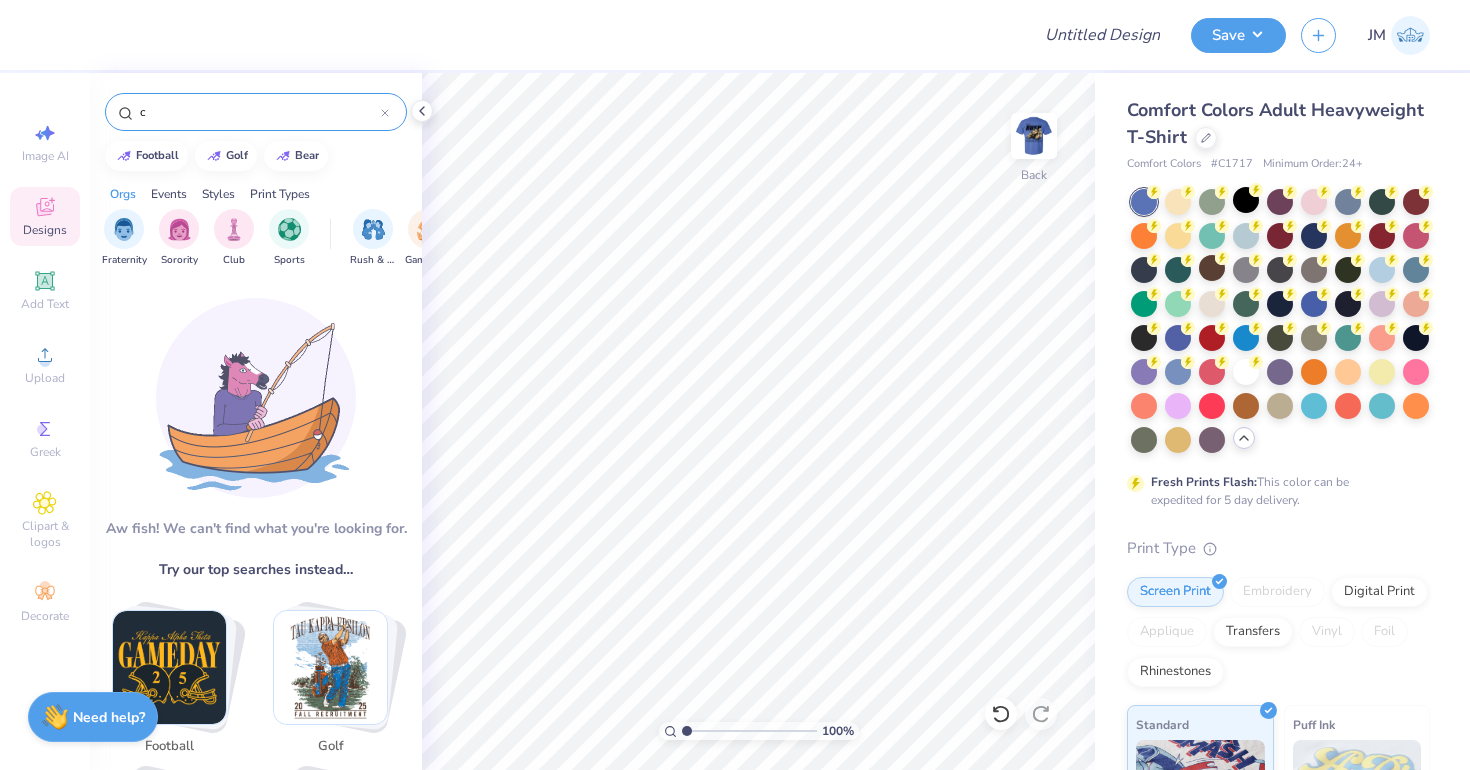 type 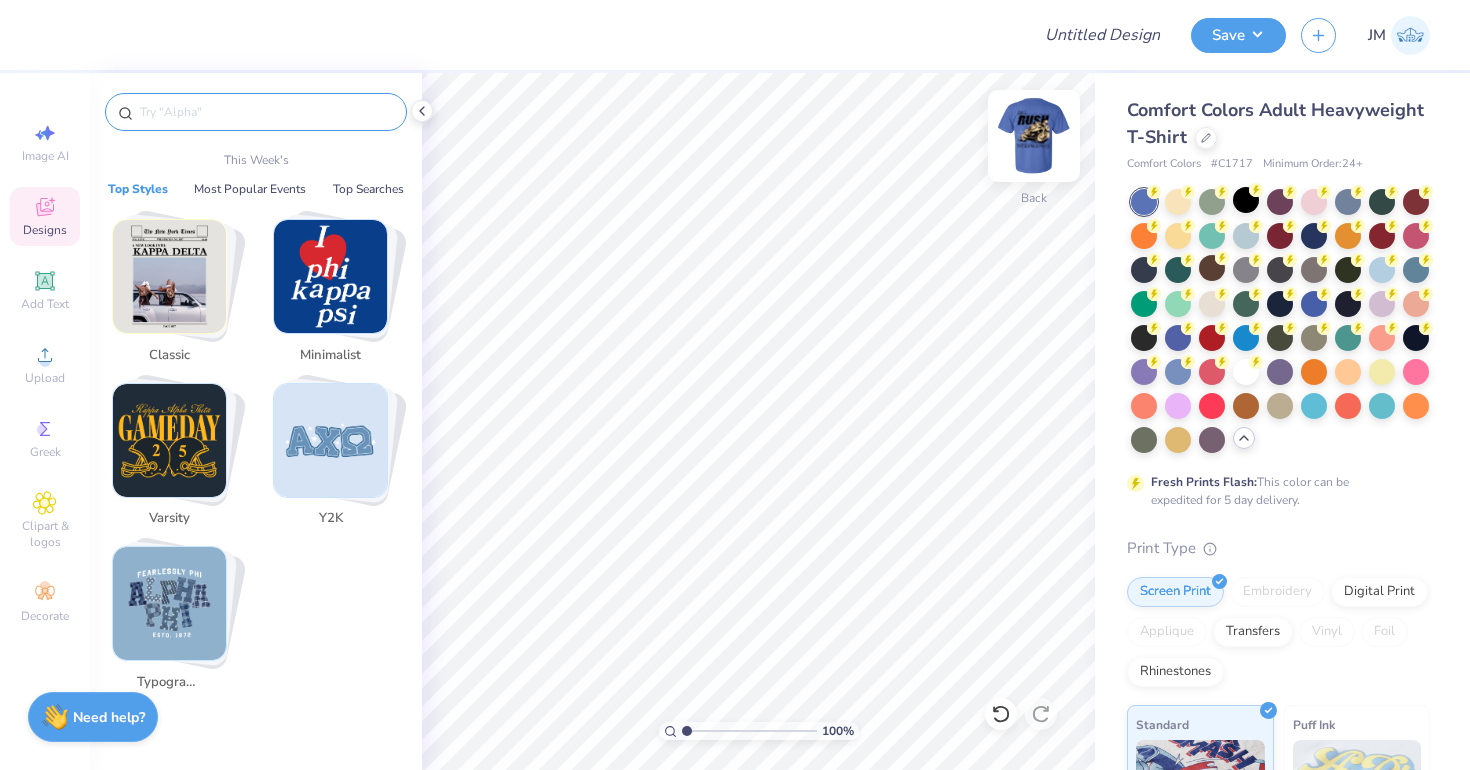 click at bounding box center (1034, 136) 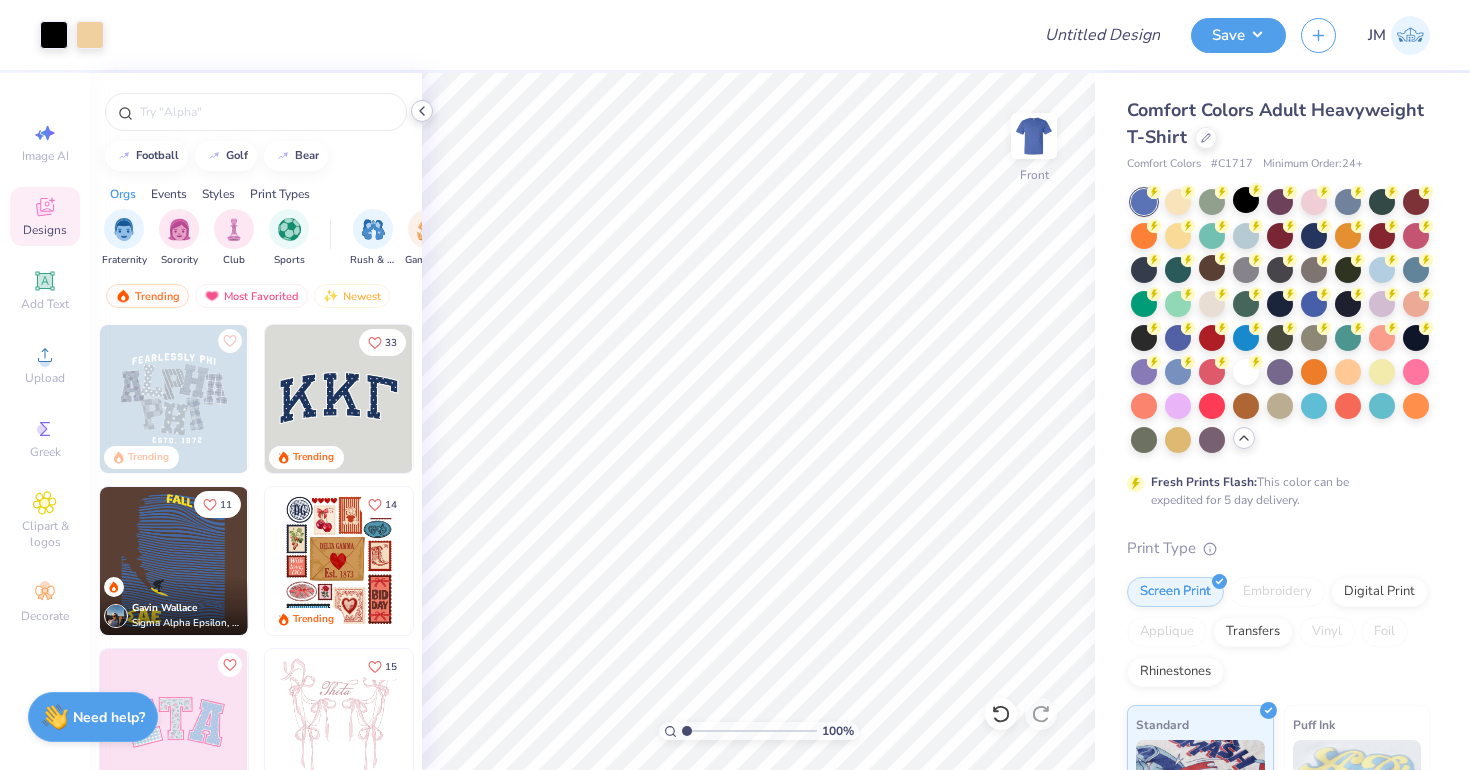 click 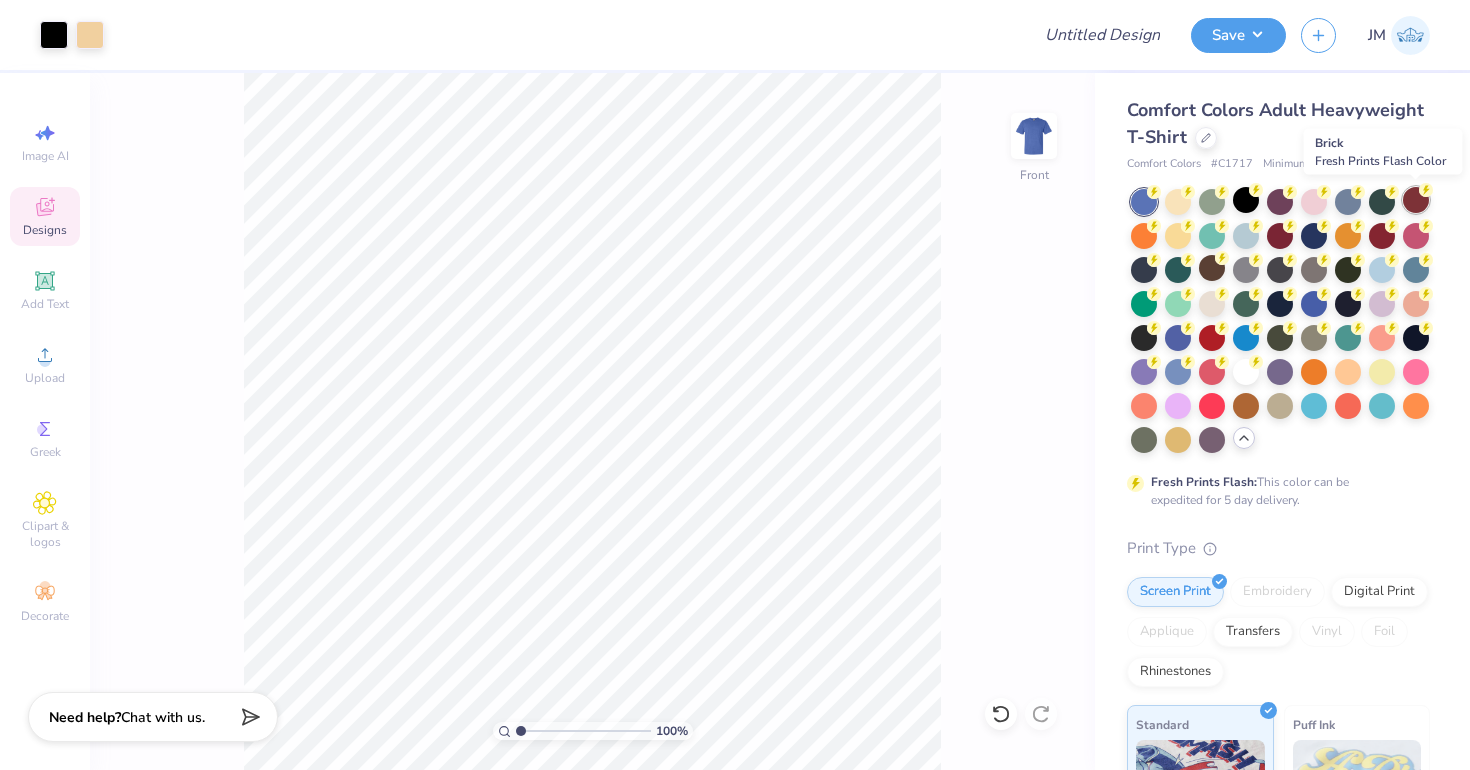 click at bounding box center [1416, 200] 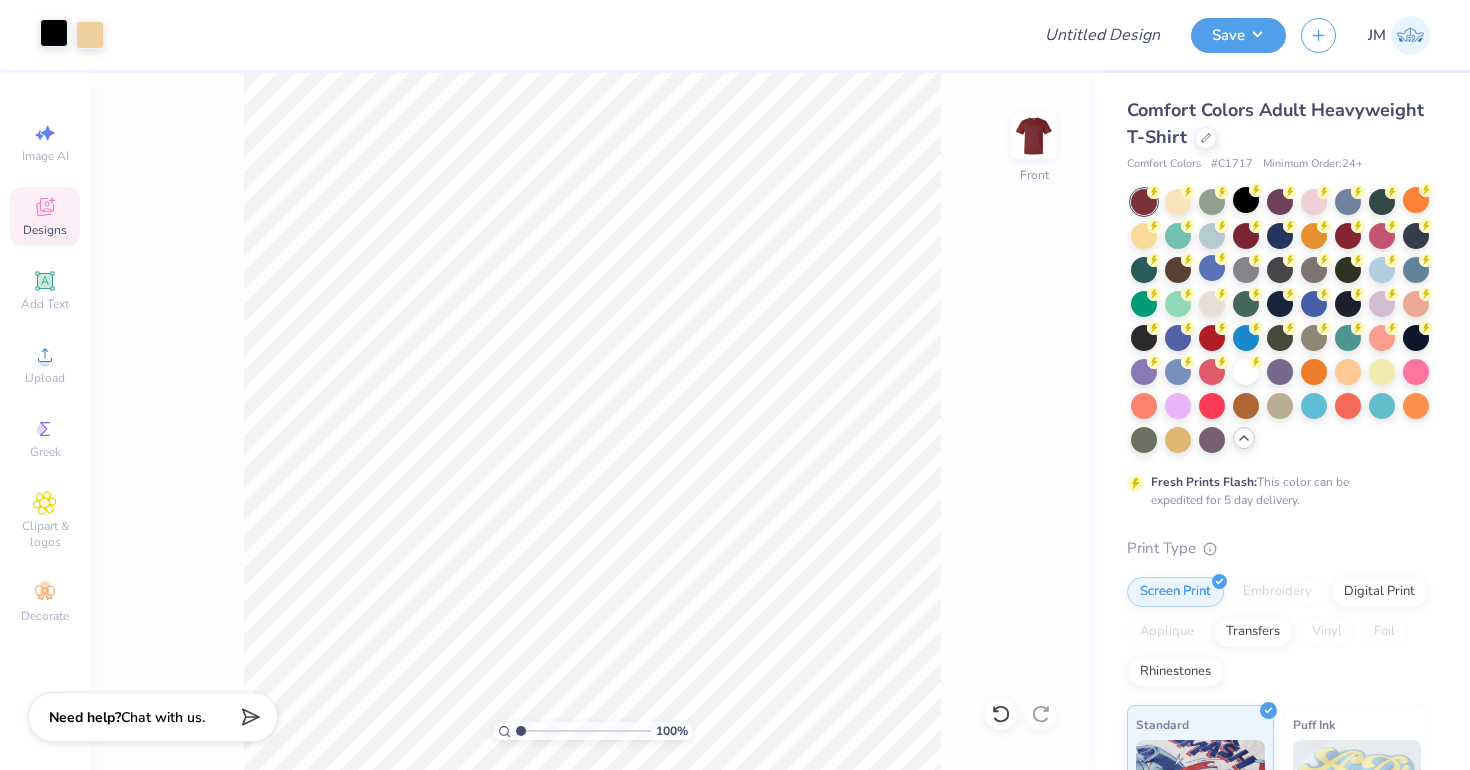click at bounding box center [54, 33] 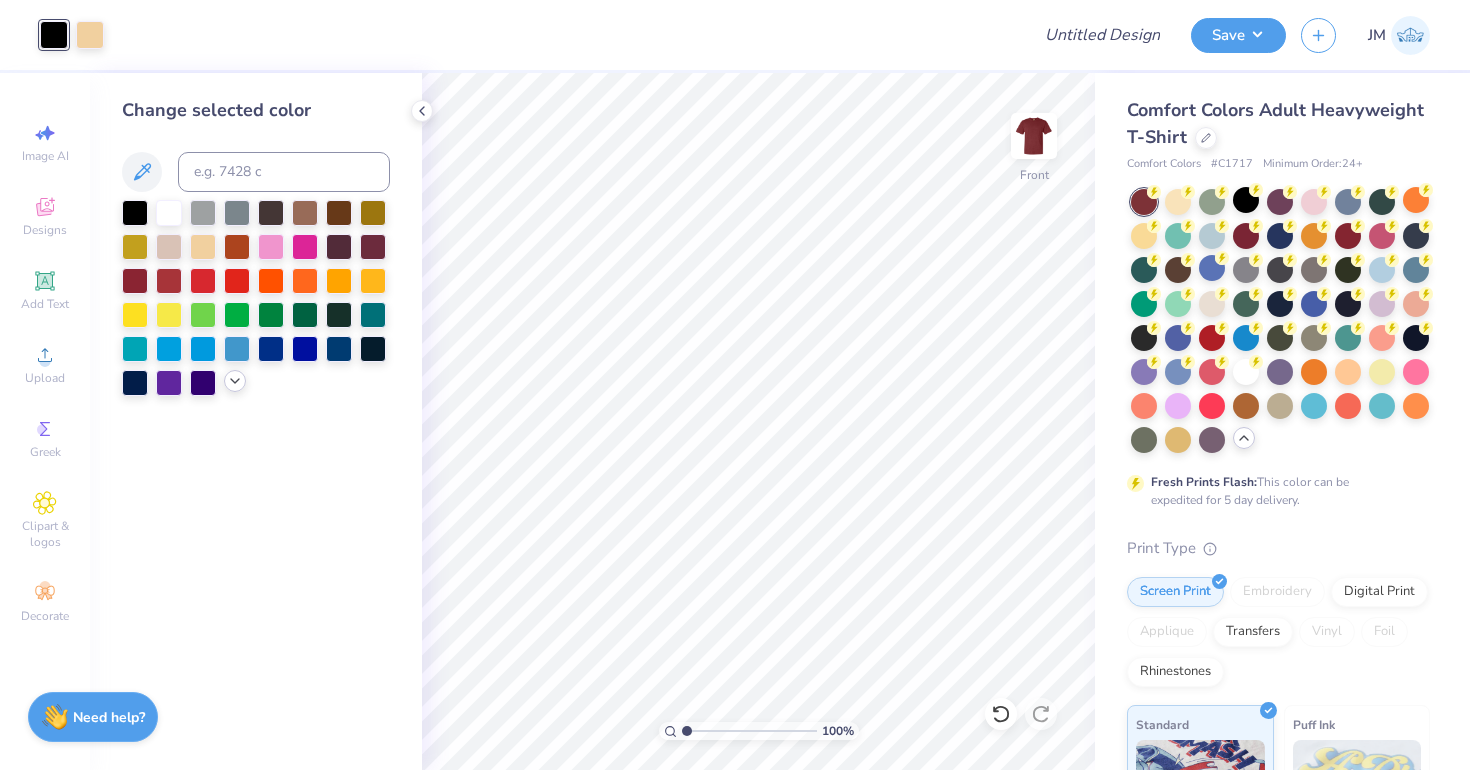 click 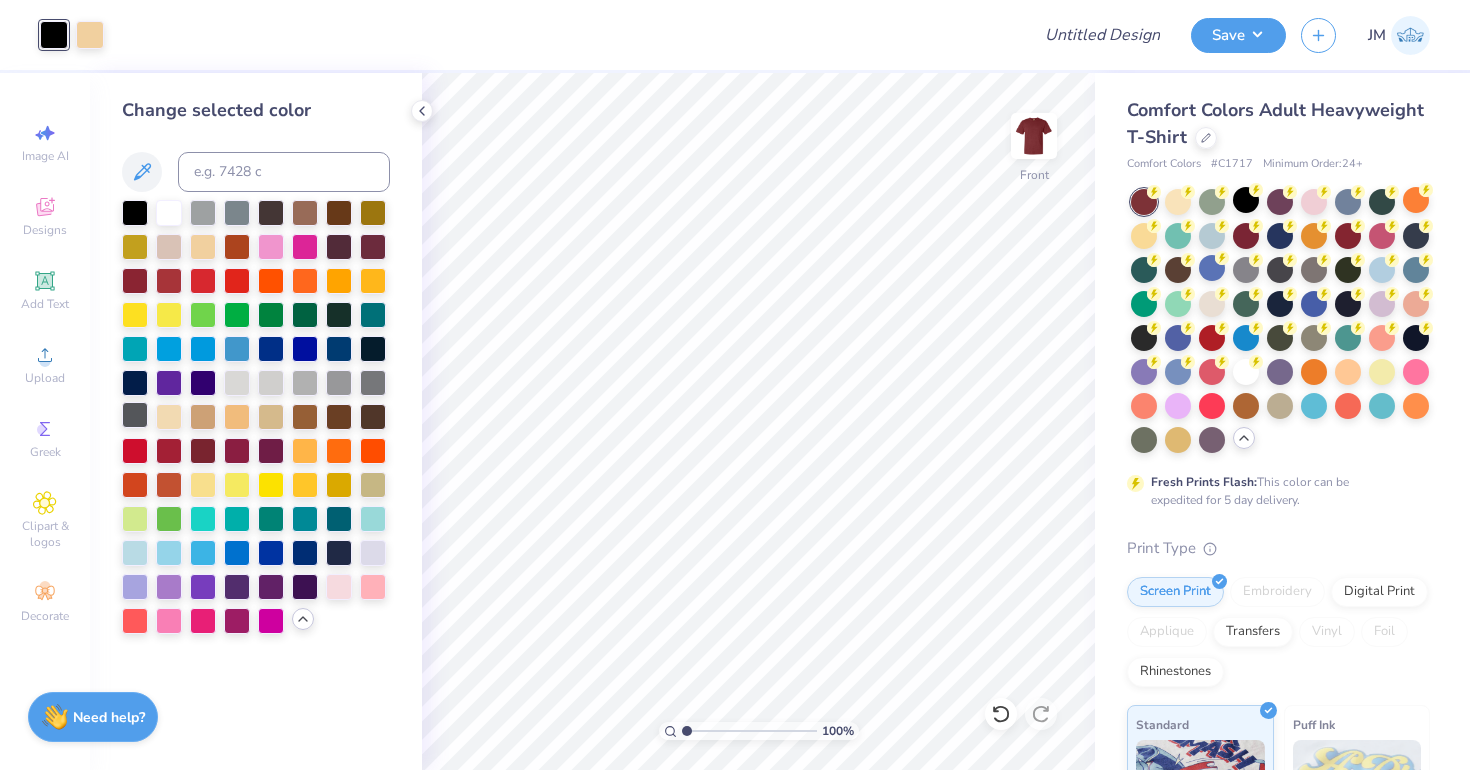 click at bounding box center [135, 415] 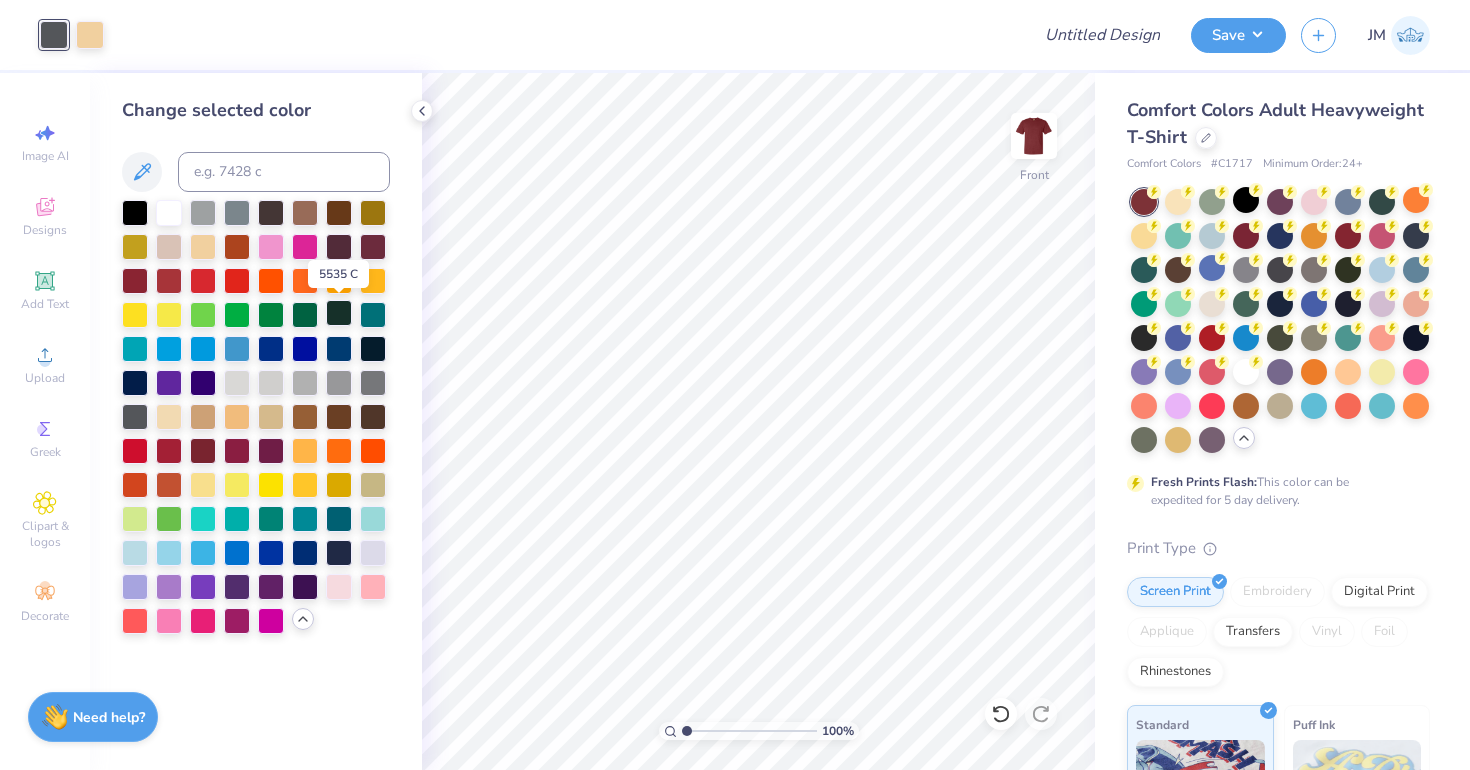 click at bounding box center [339, 313] 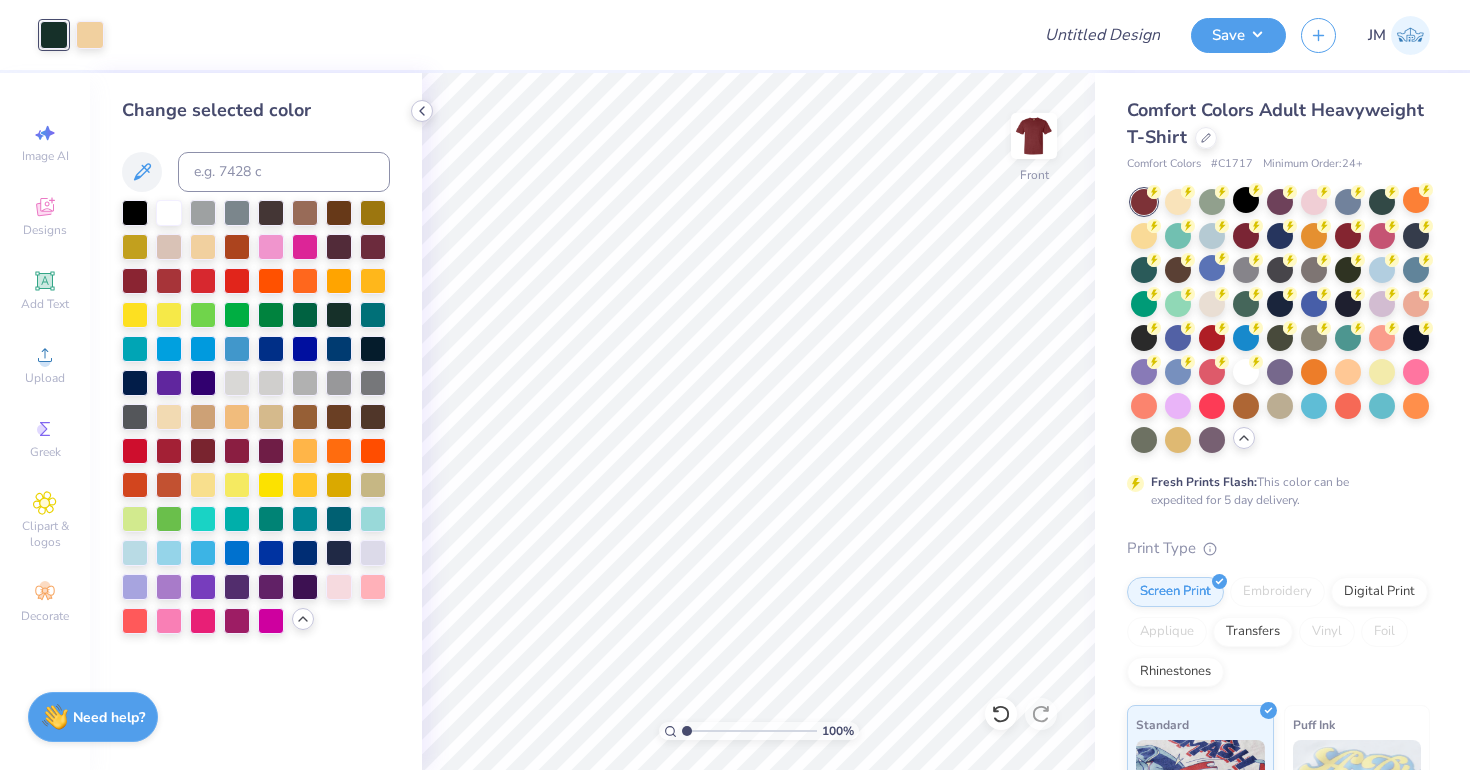 click 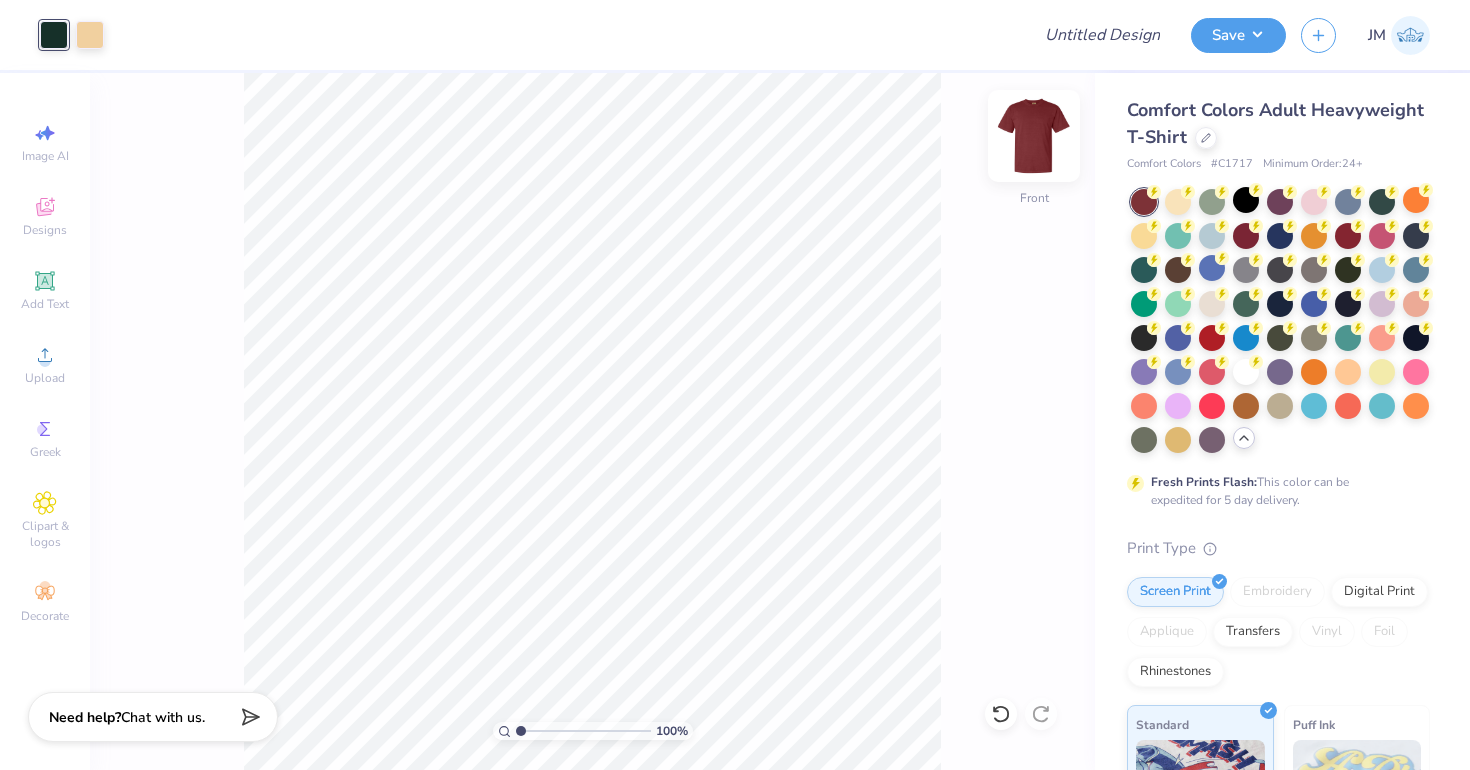 click at bounding box center [1034, 136] 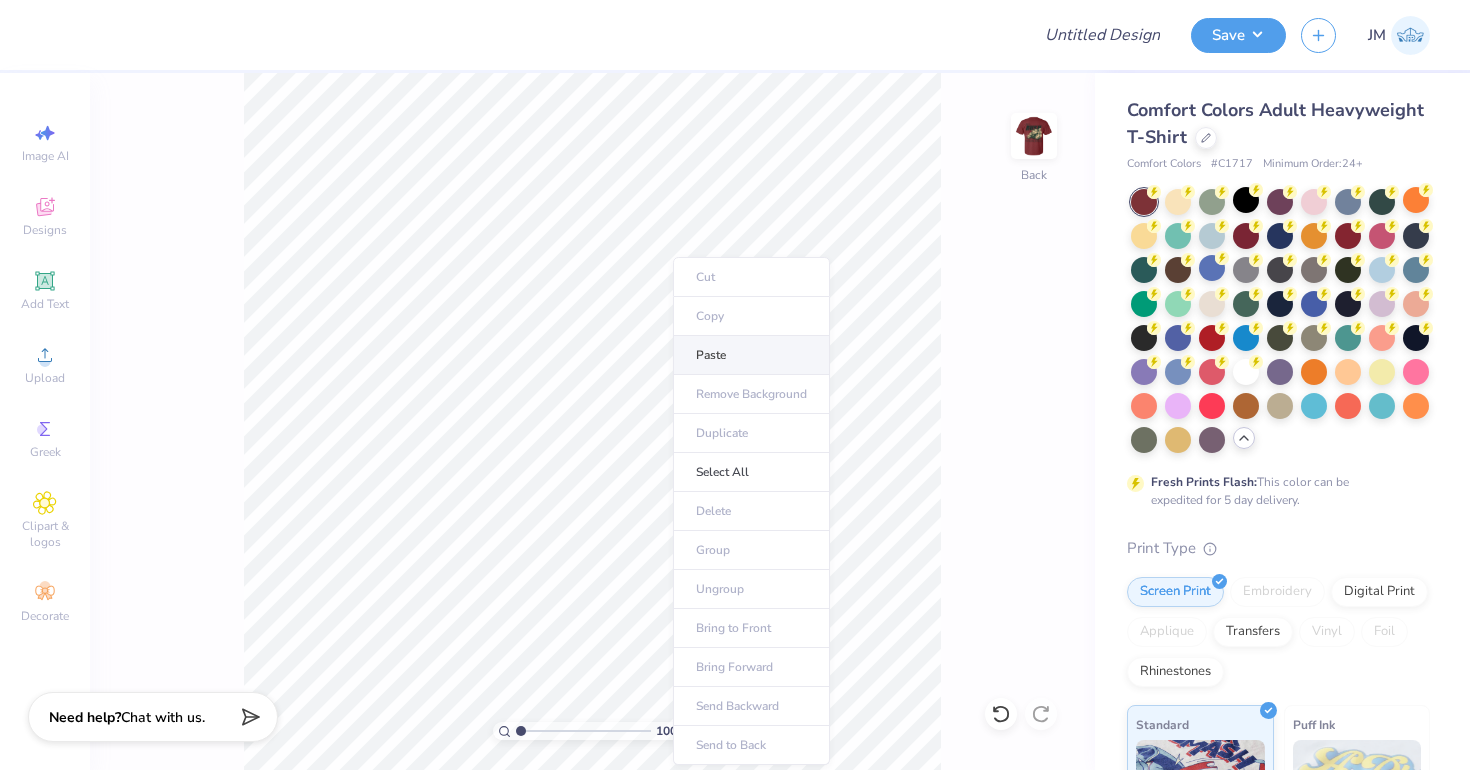 click on "Paste" at bounding box center (751, 355) 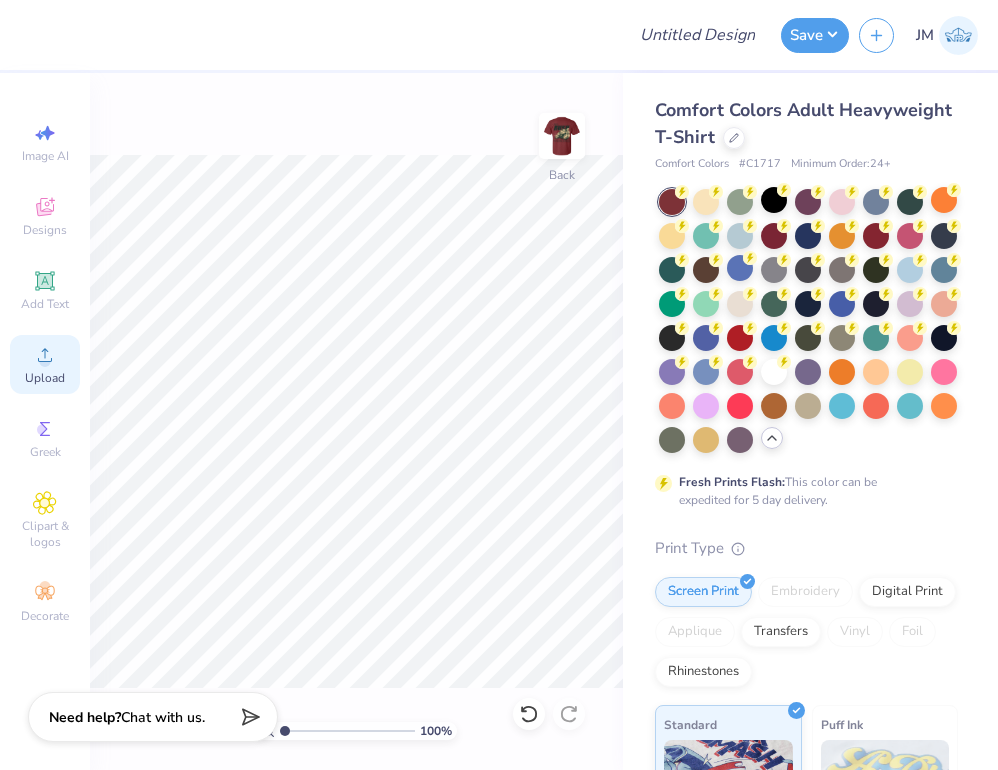 click 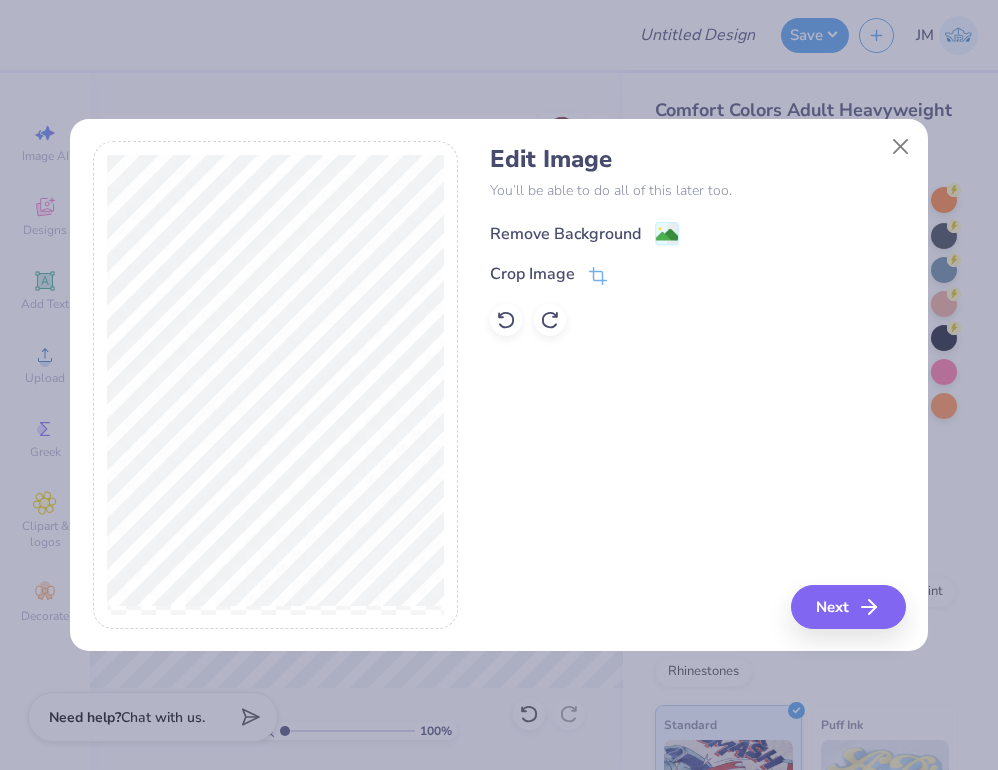 click 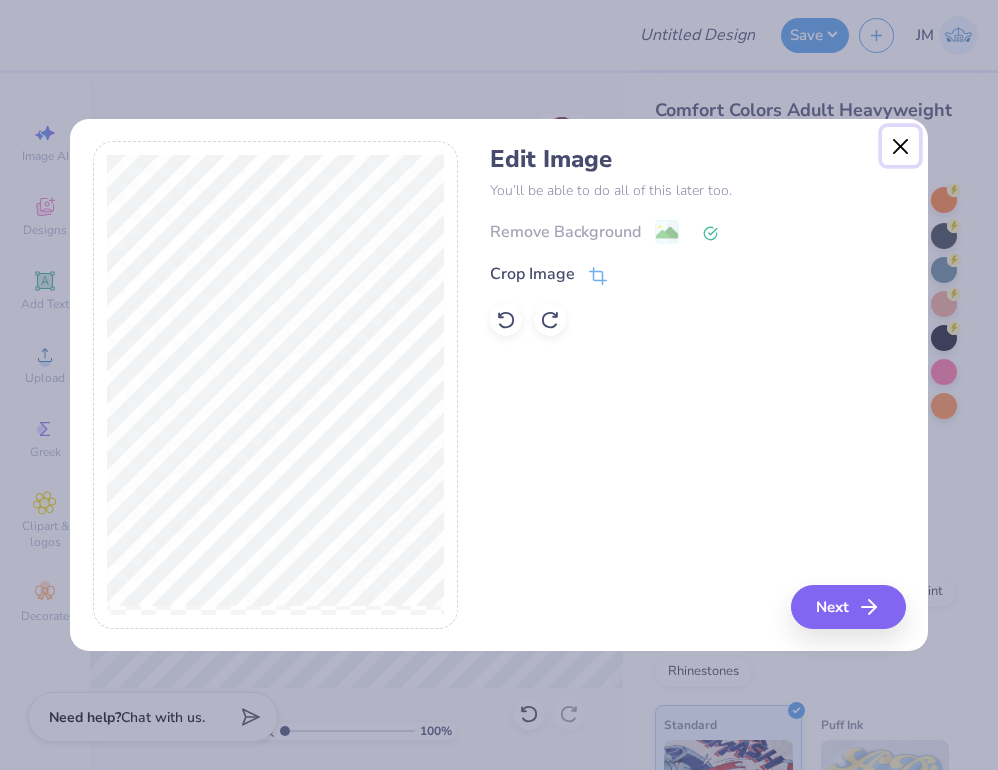click at bounding box center [901, 146] 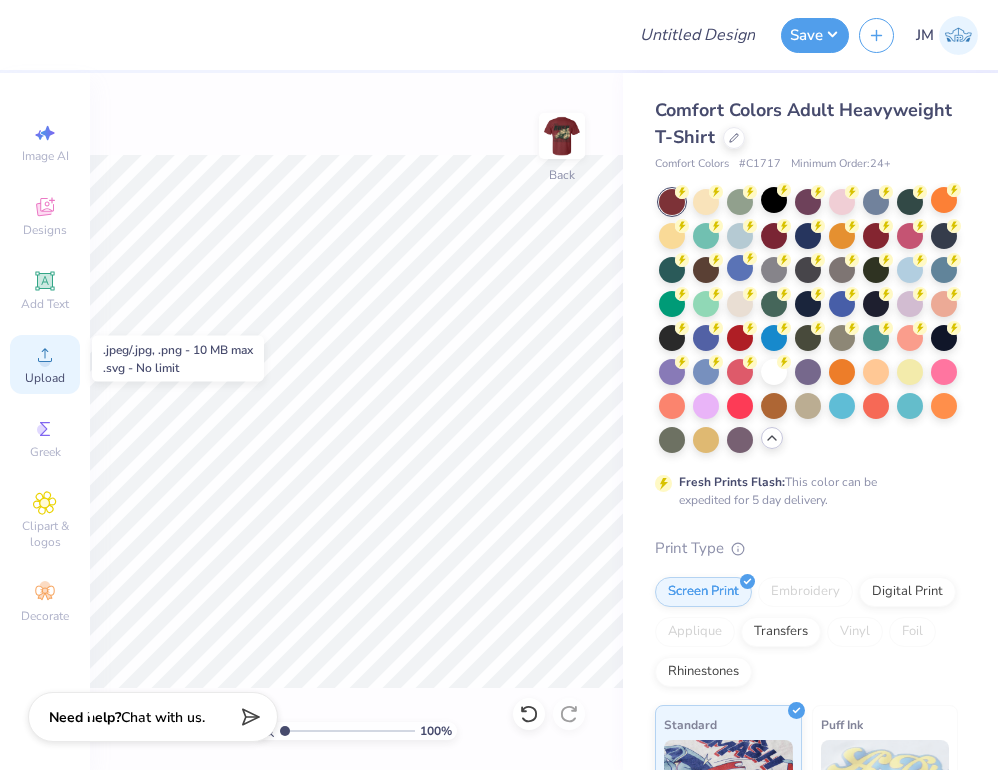 click 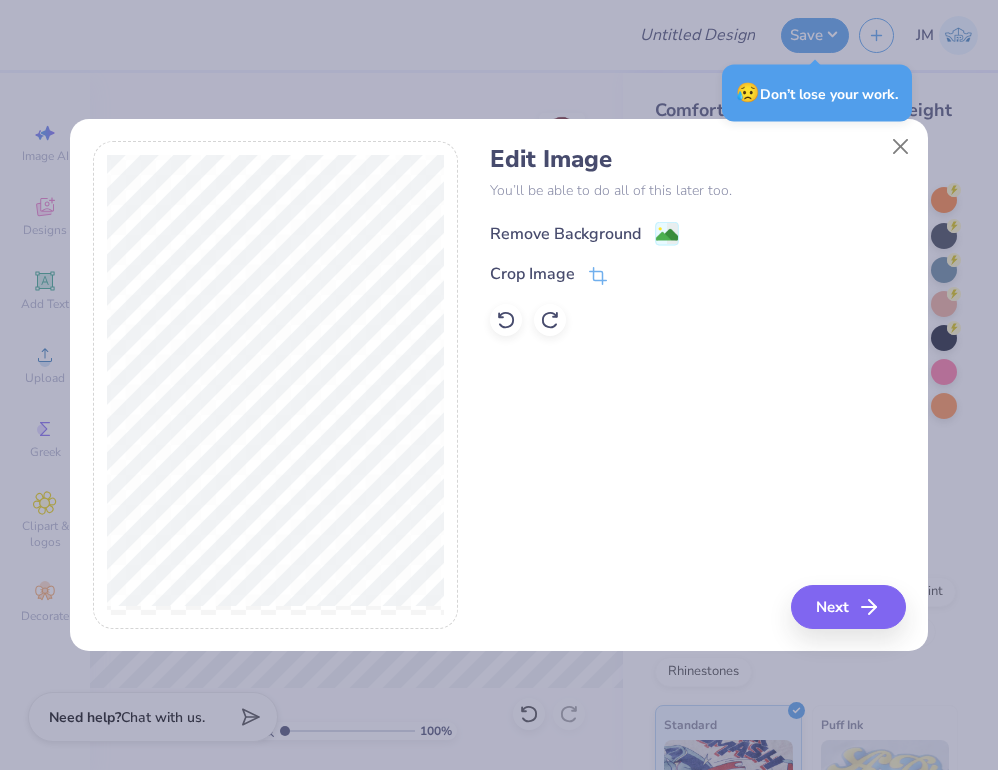 click 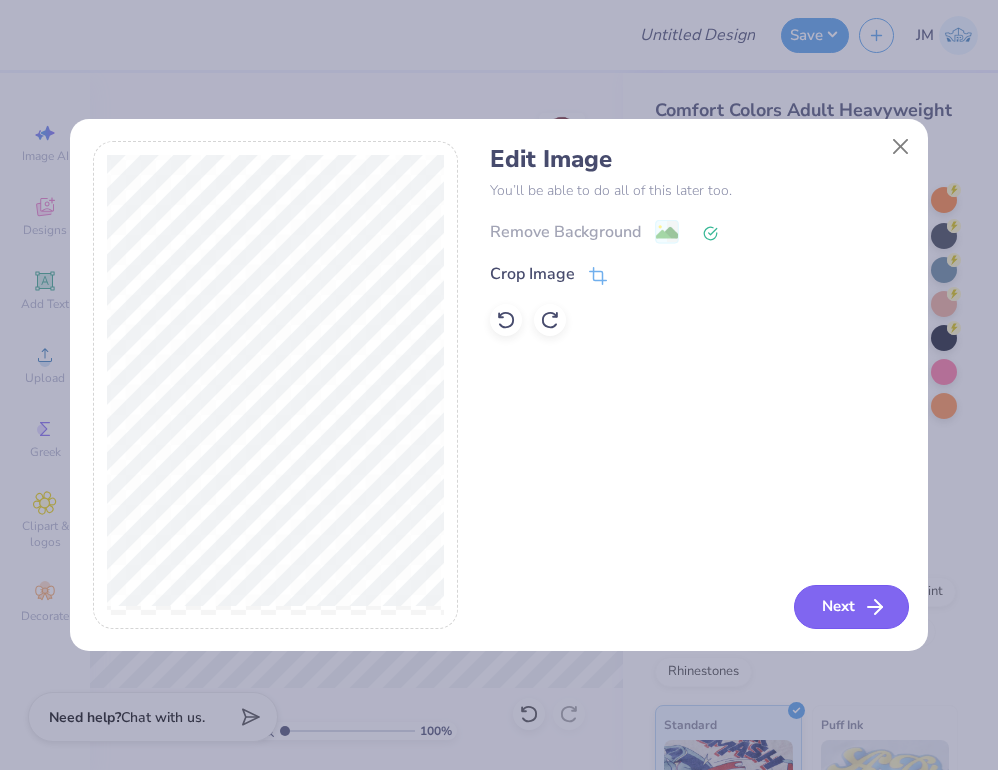 click on "Next" at bounding box center [851, 607] 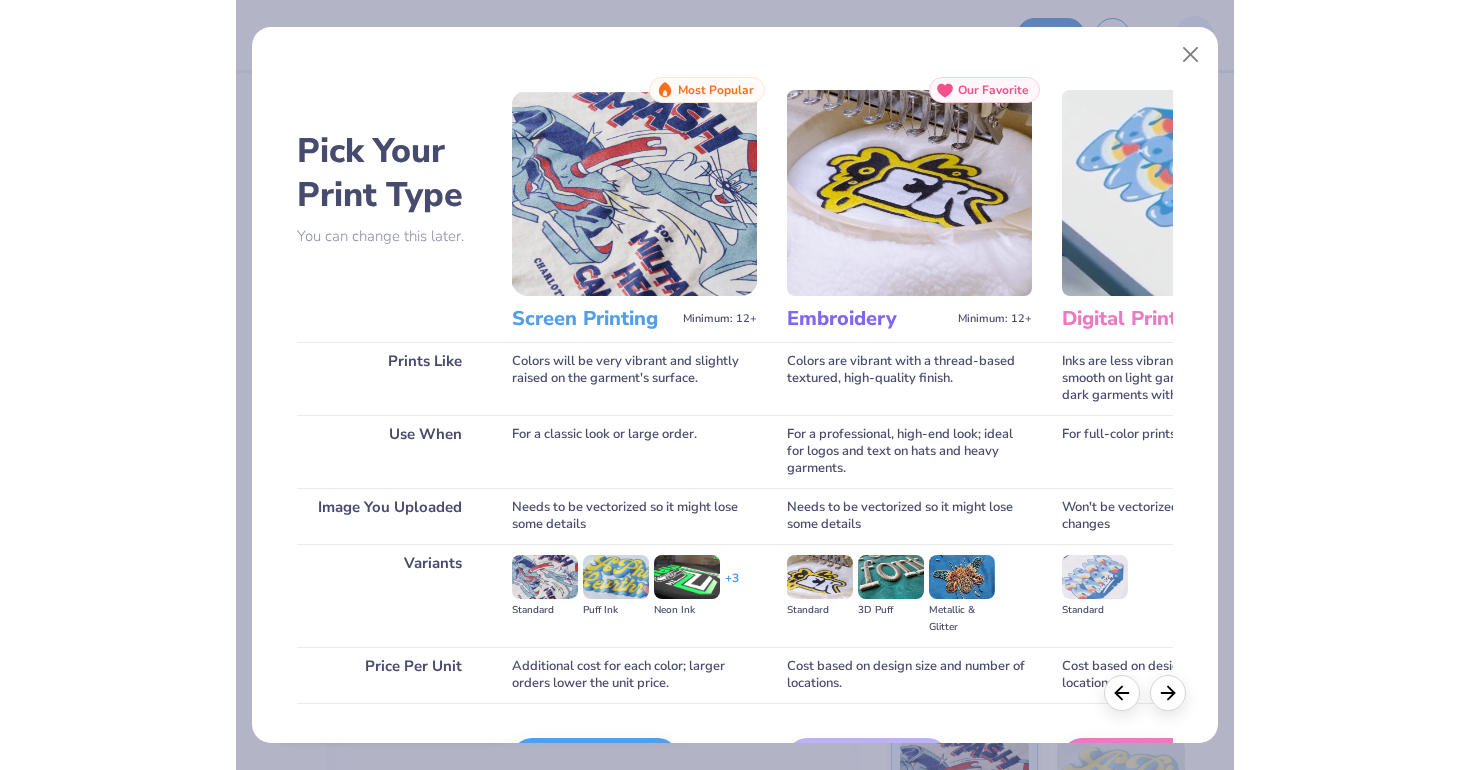 scroll, scrollTop: 127, scrollLeft: 0, axis: vertical 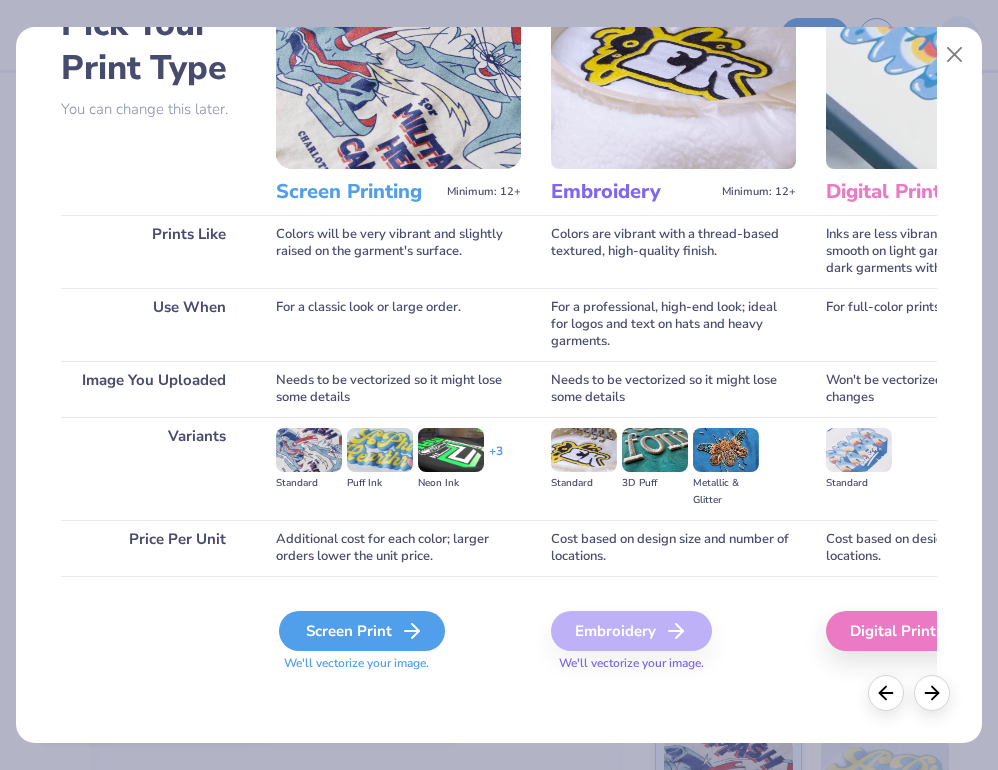 click on "Screen Print" at bounding box center (362, 631) 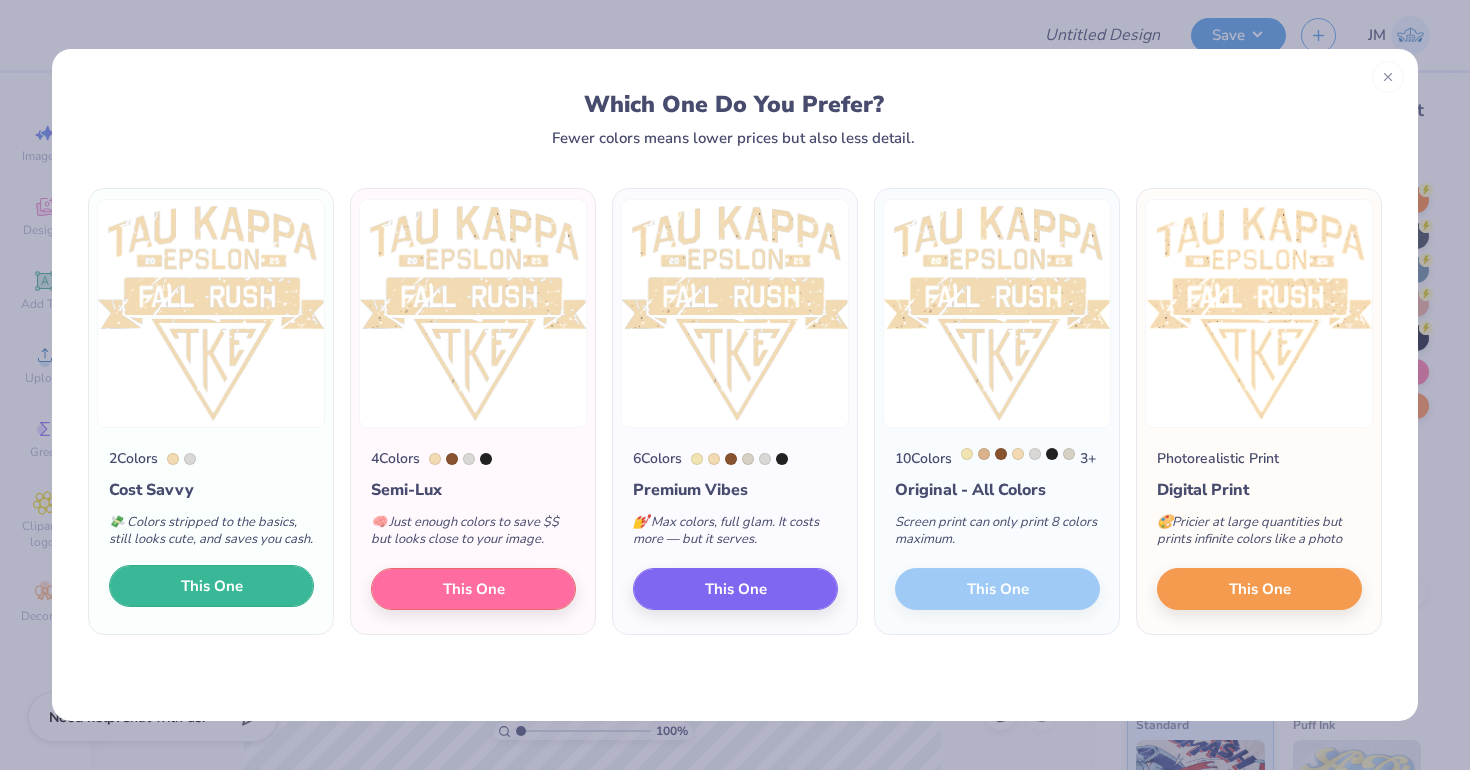 click on "This One" at bounding box center [211, 586] 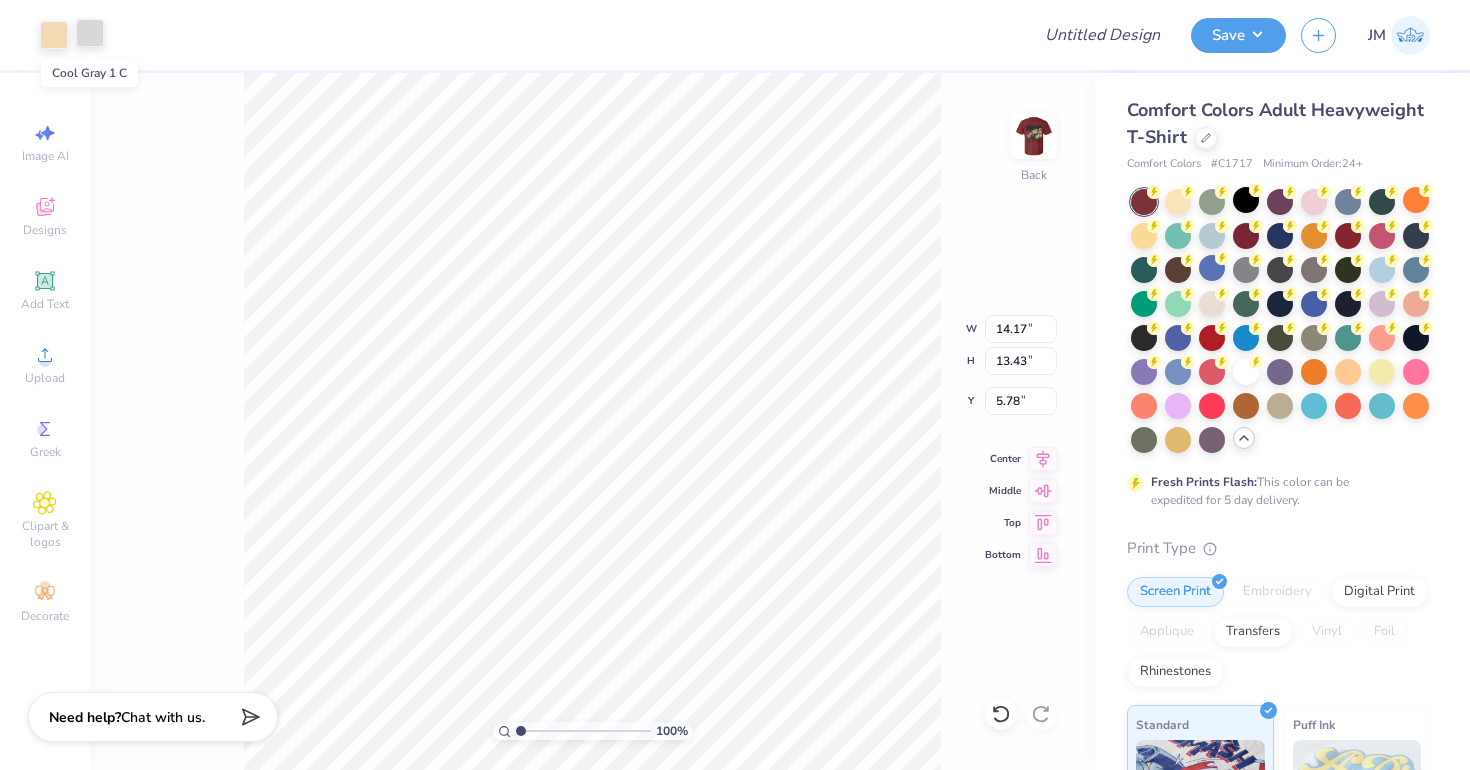 click at bounding box center (90, 33) 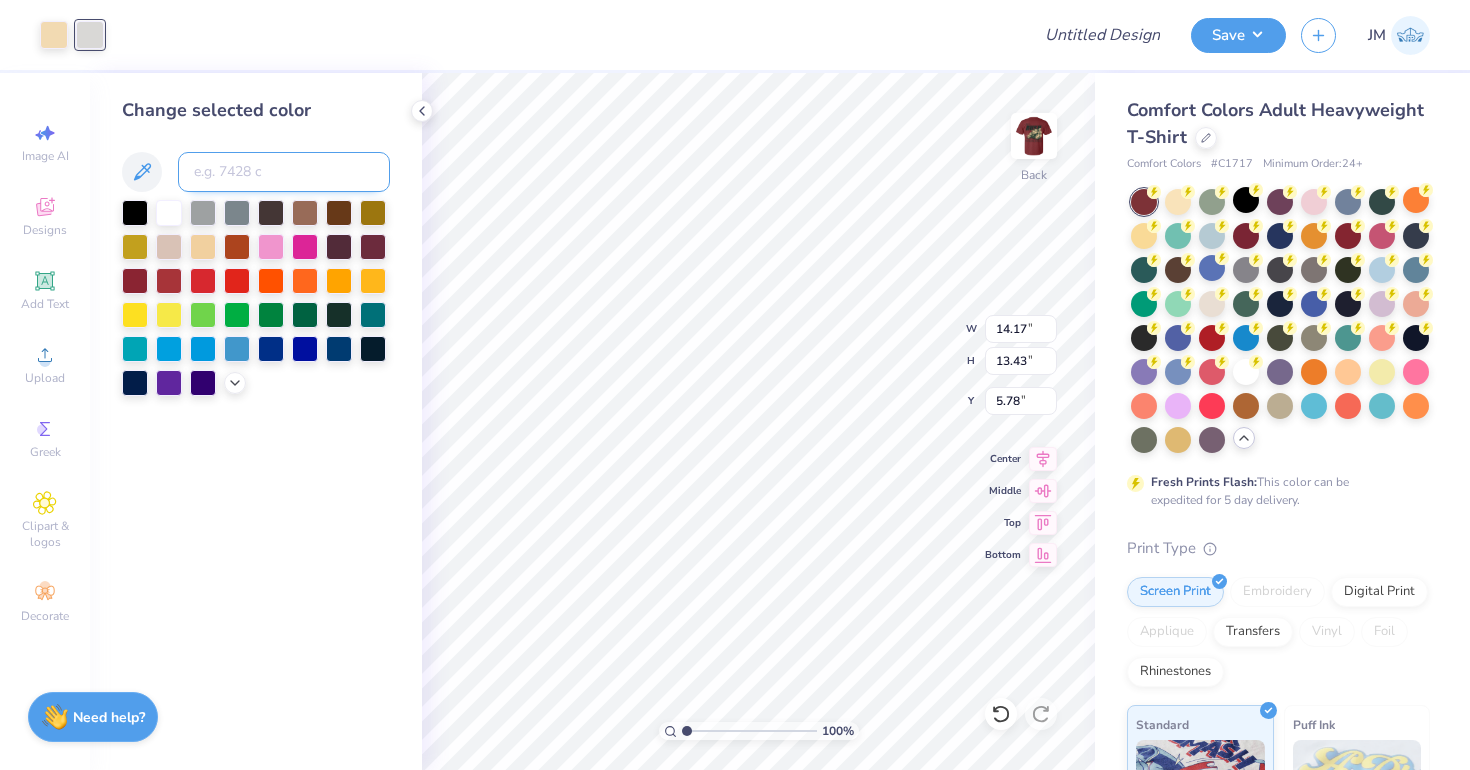 click at bounding box center (284, 172) 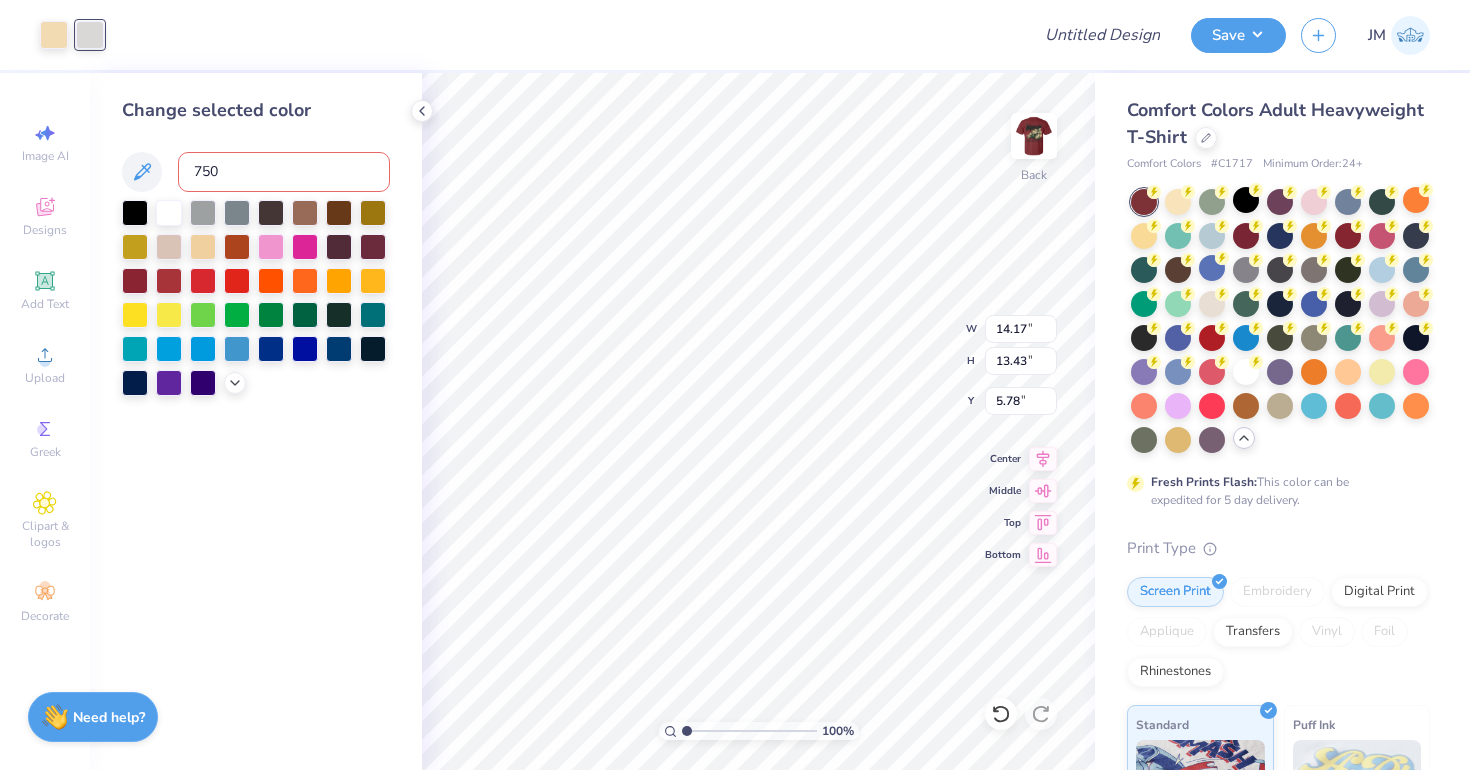 type on "7506" 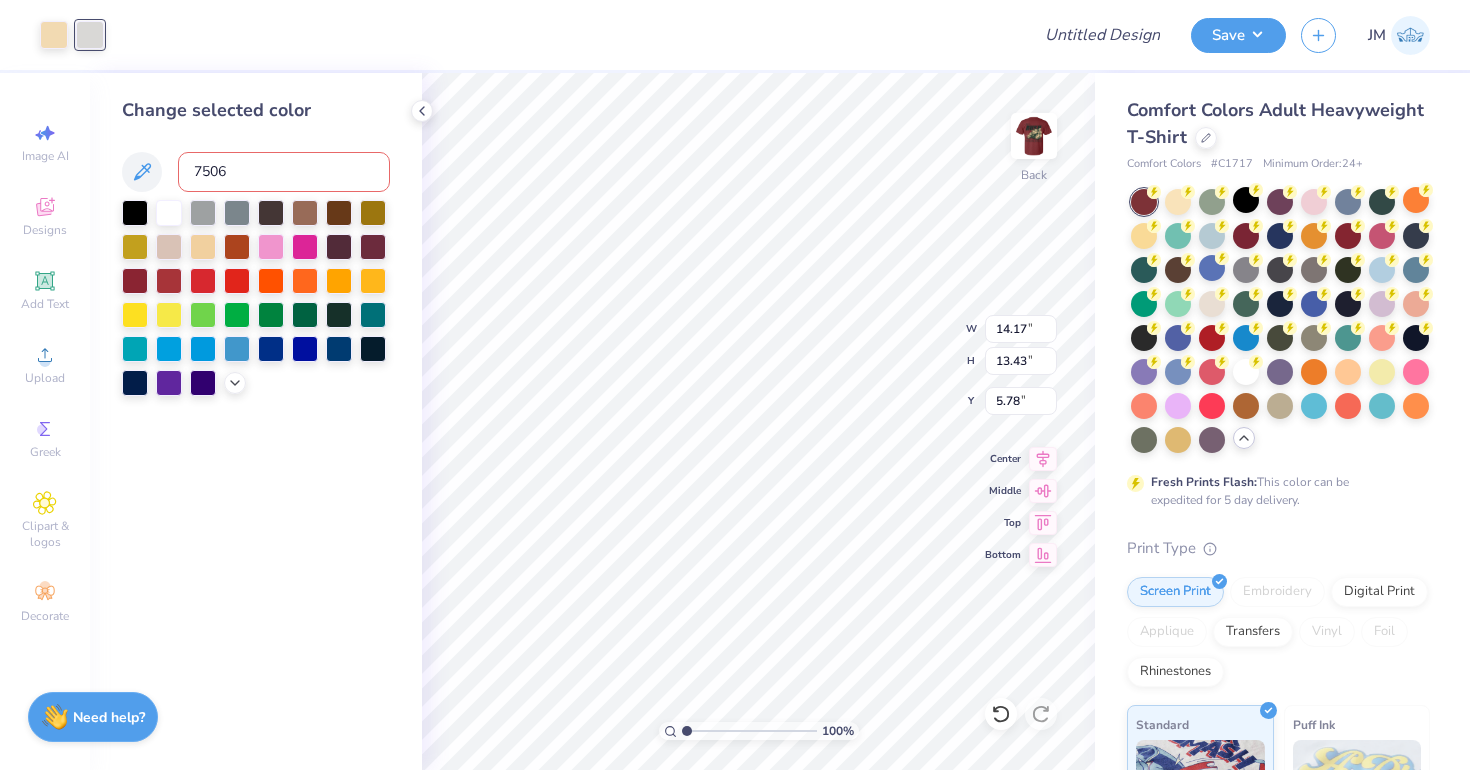 type 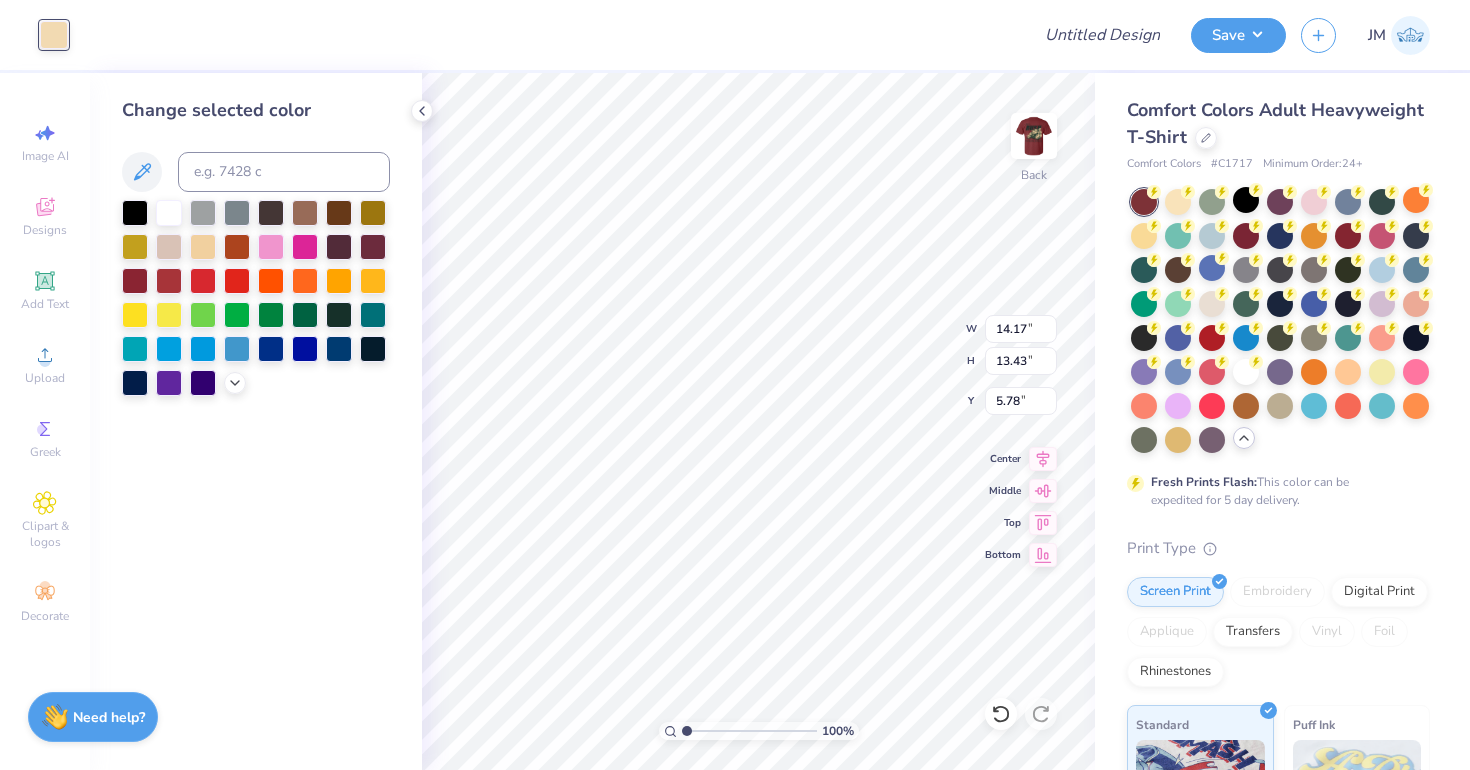 type on "1.39" 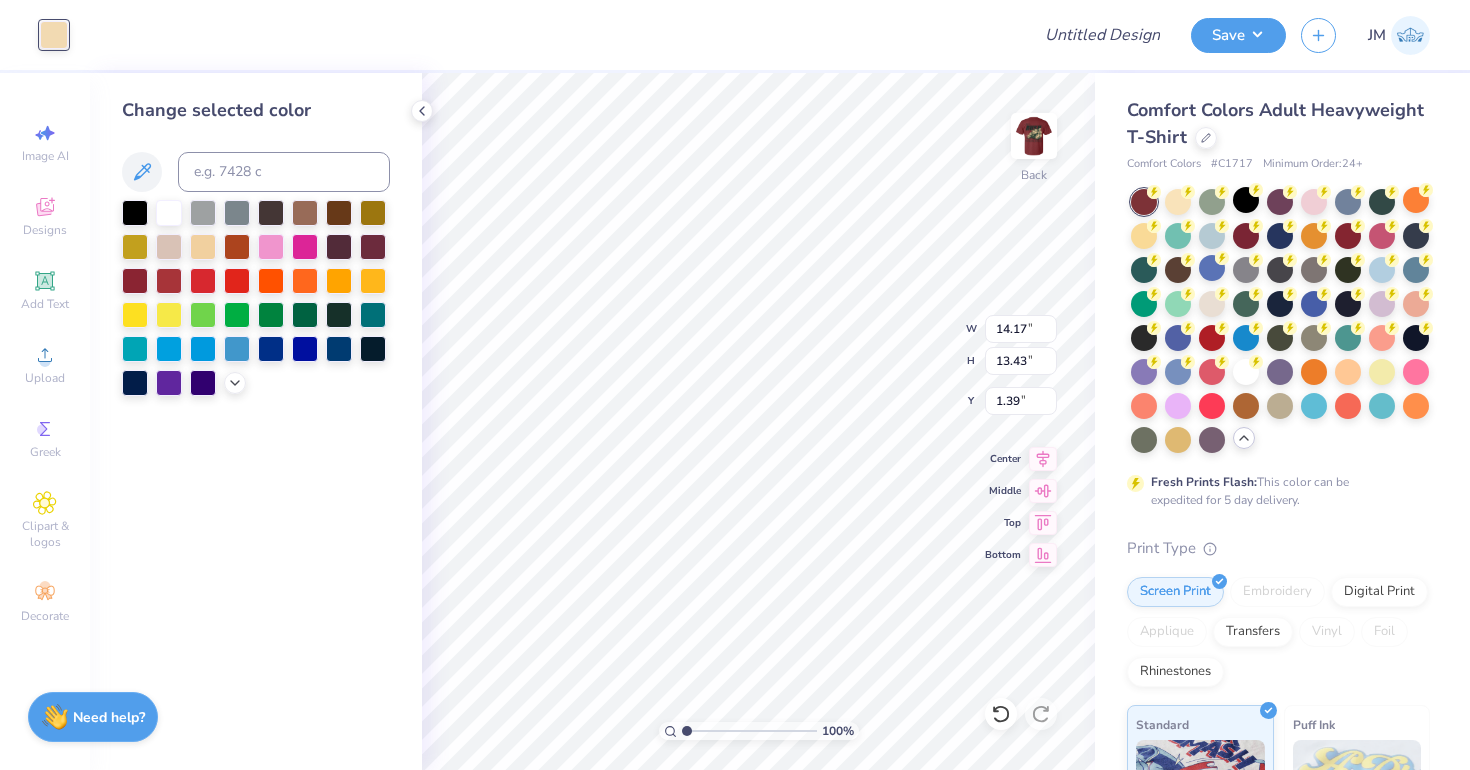 type on "4.33" 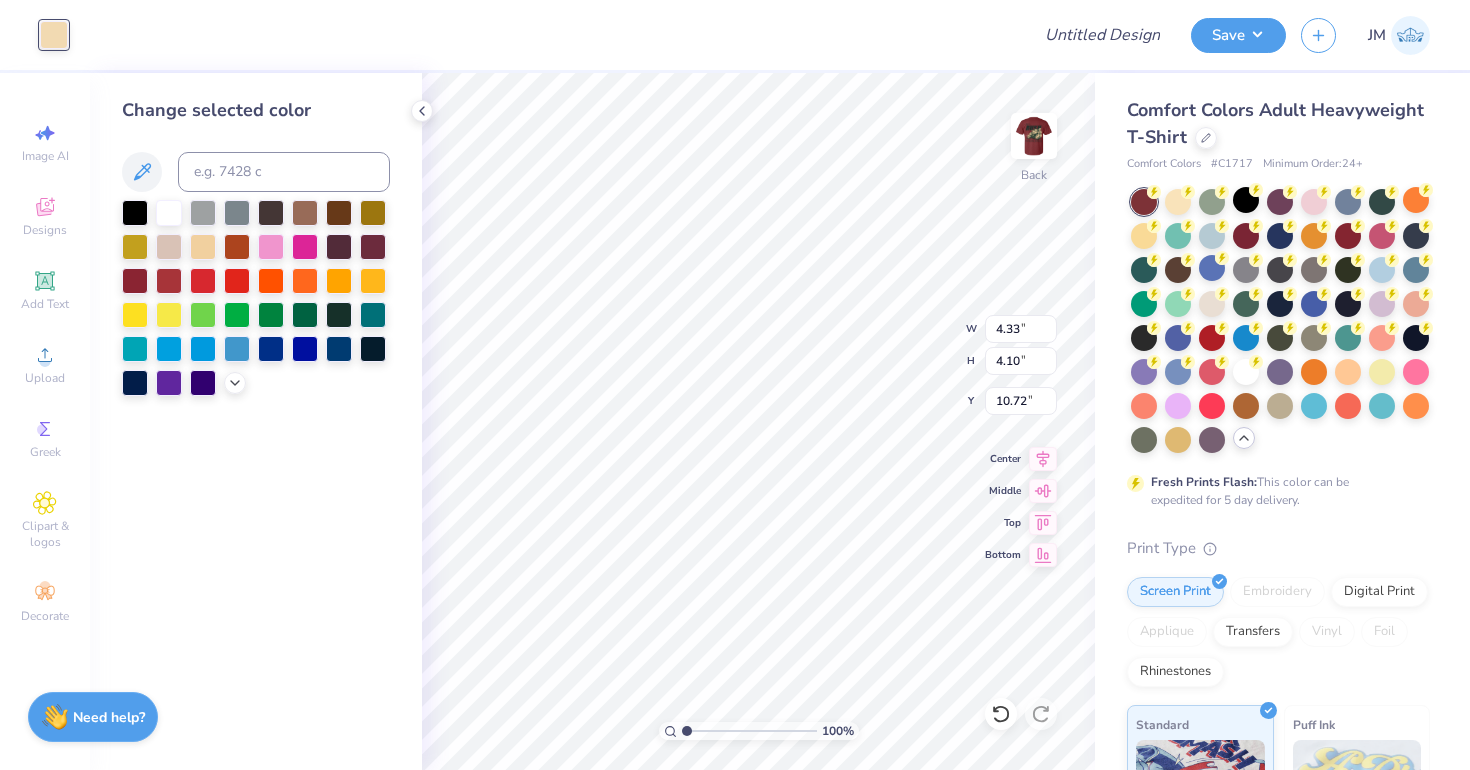 type on "3.00" 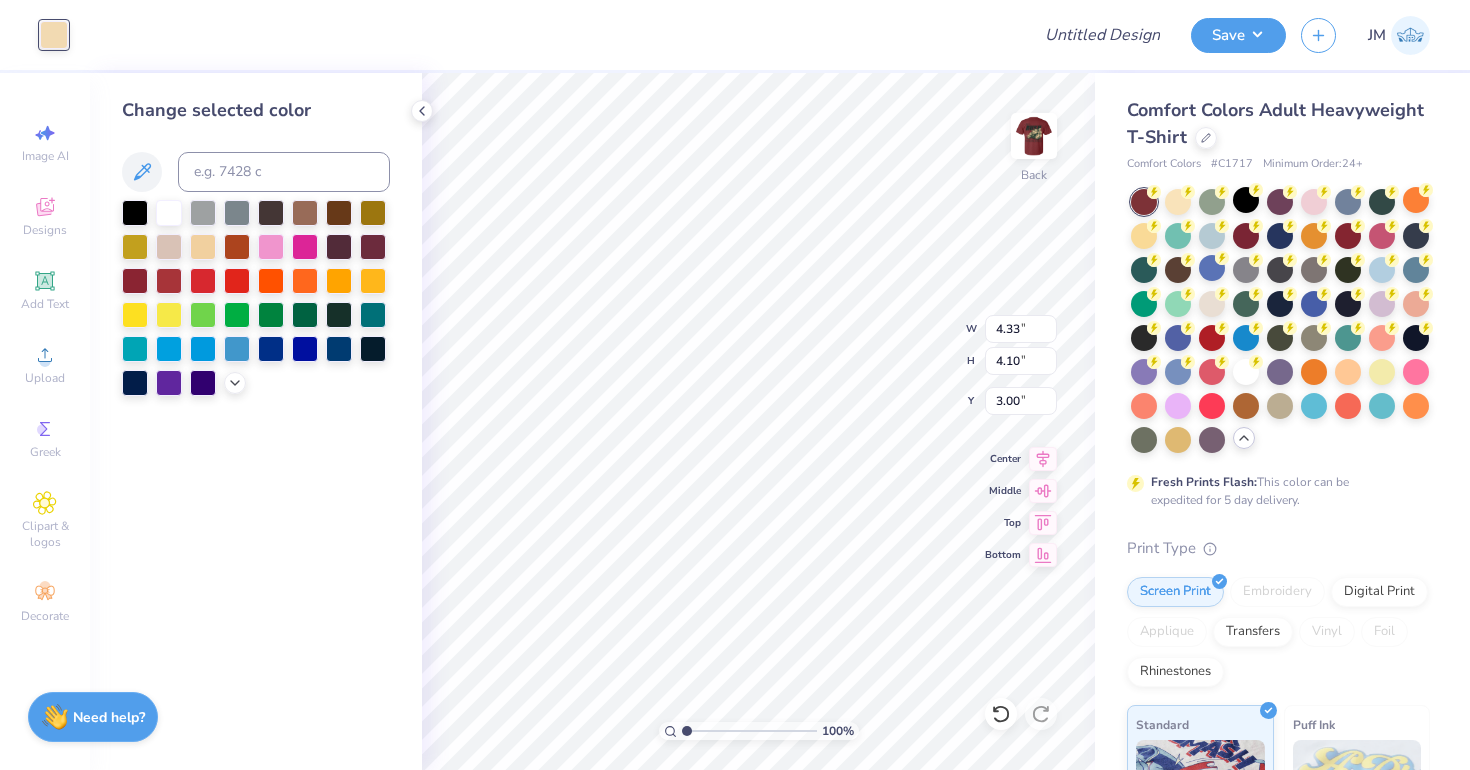 type on "3.28" 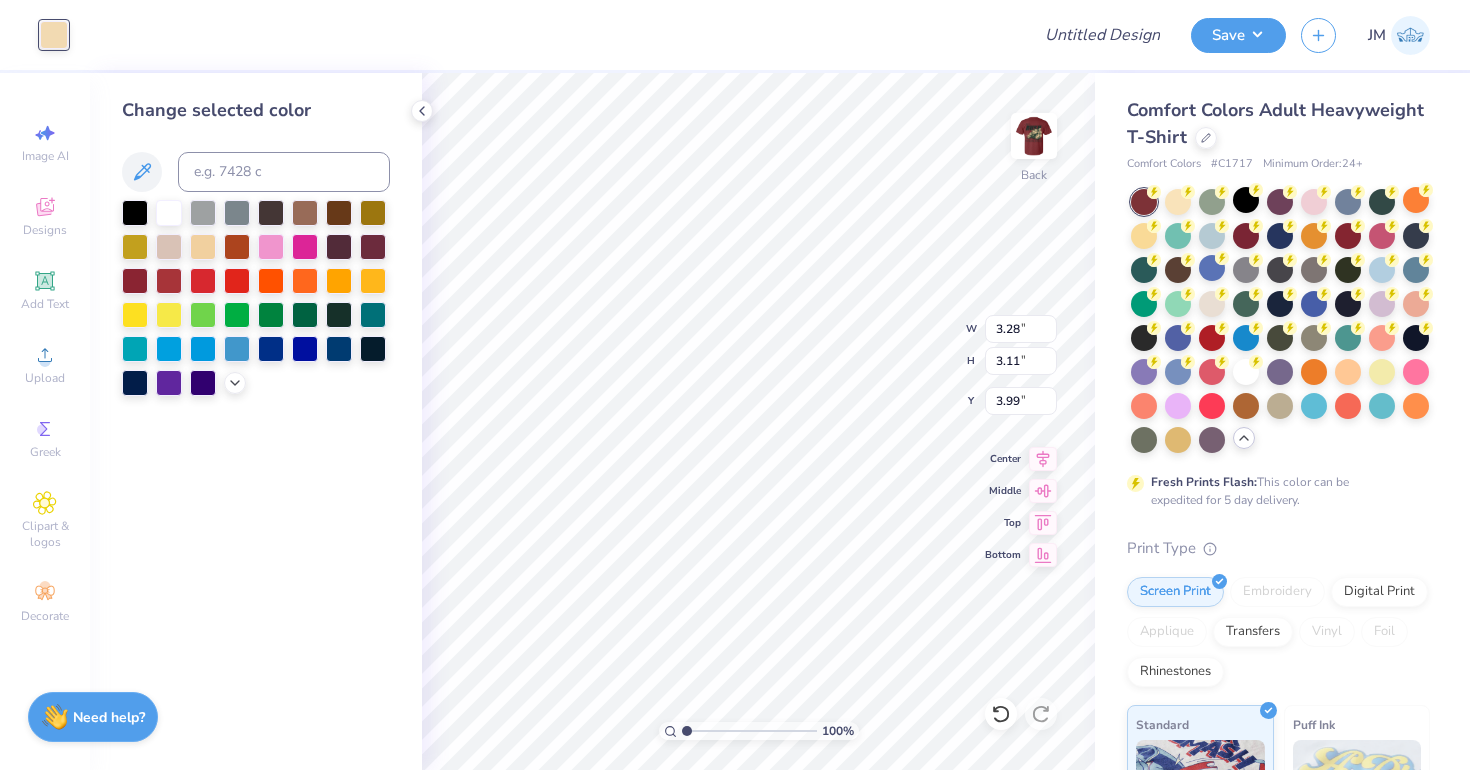 type on "3.00" 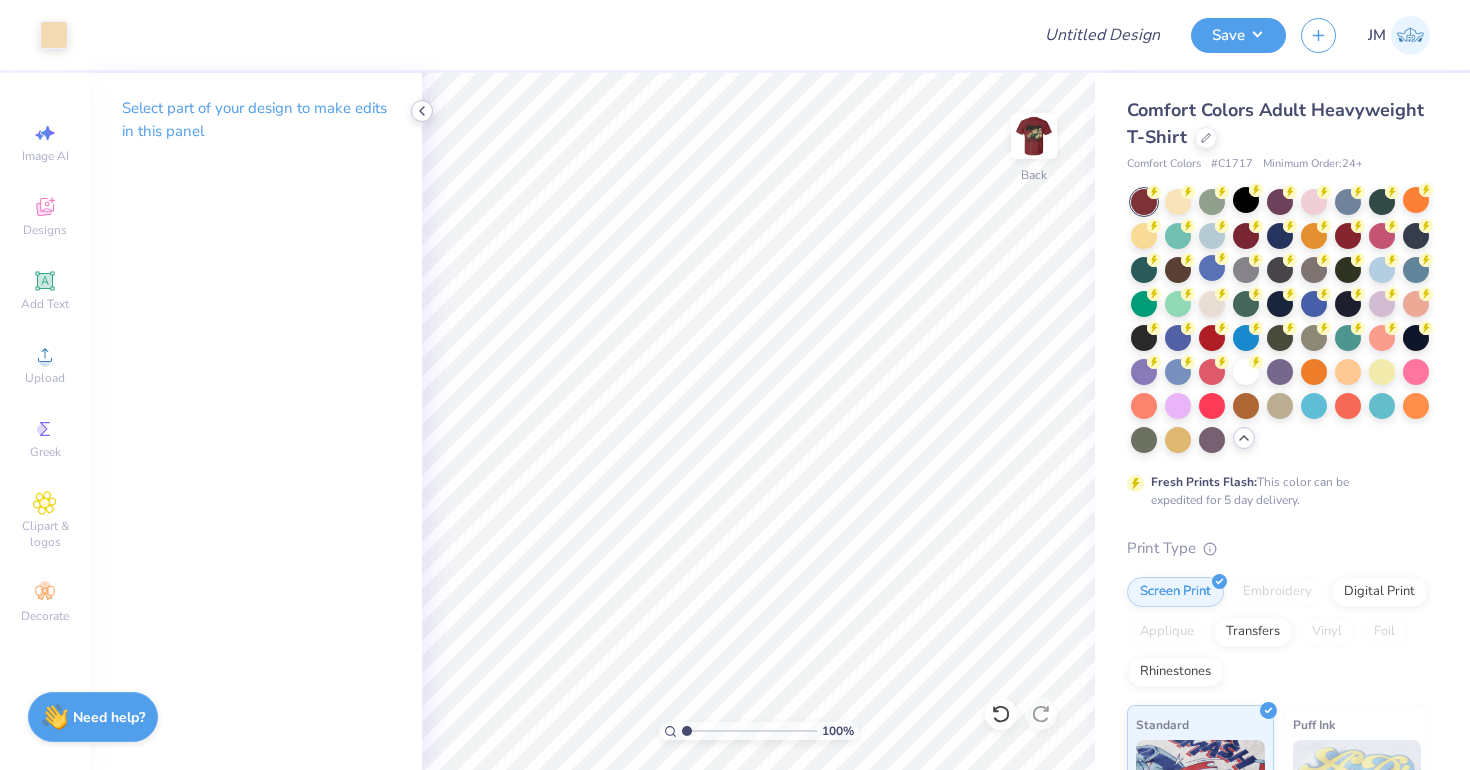 click 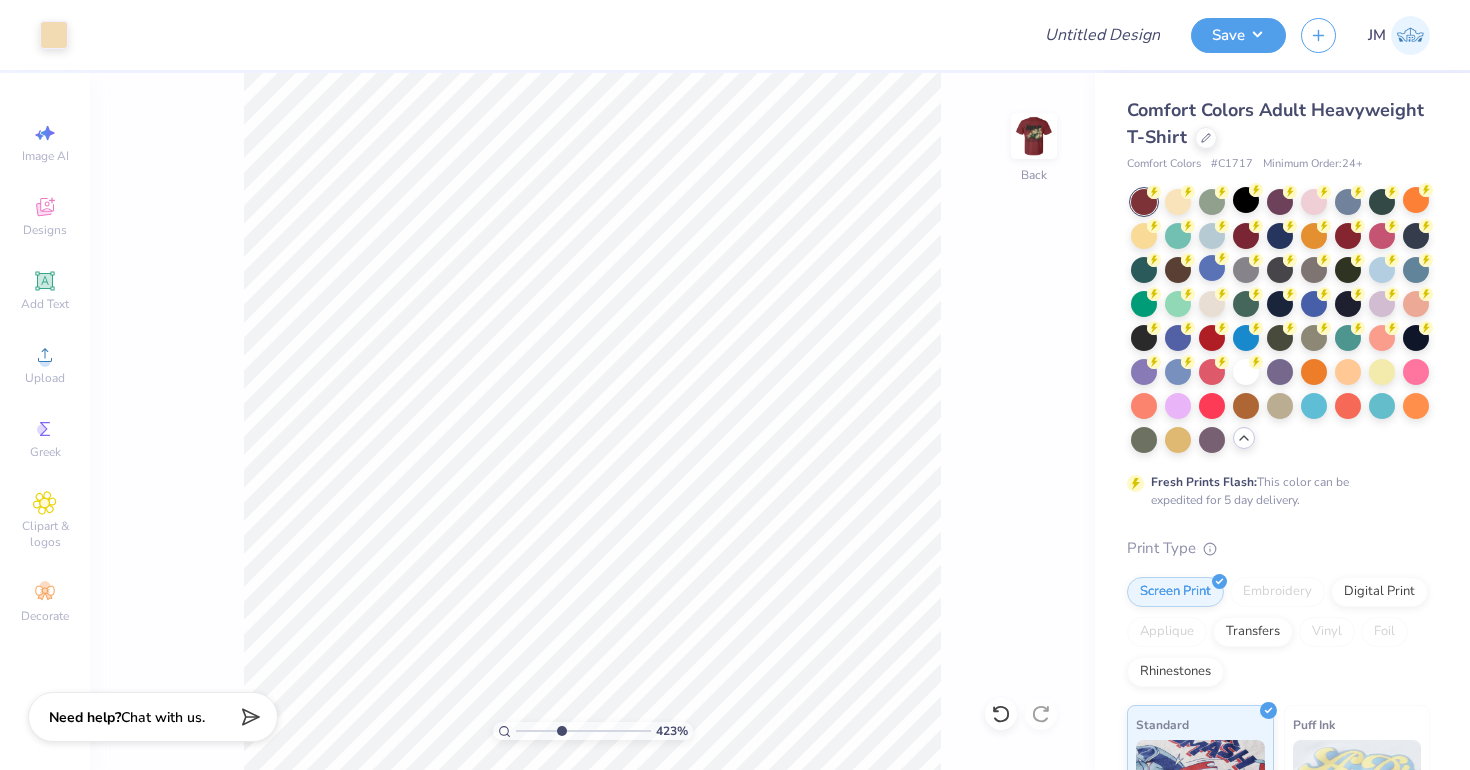drag, startPoint x: 522, startPoint y: 730, endPoint x: 560, endPoint y: 732, distance: 38.052597 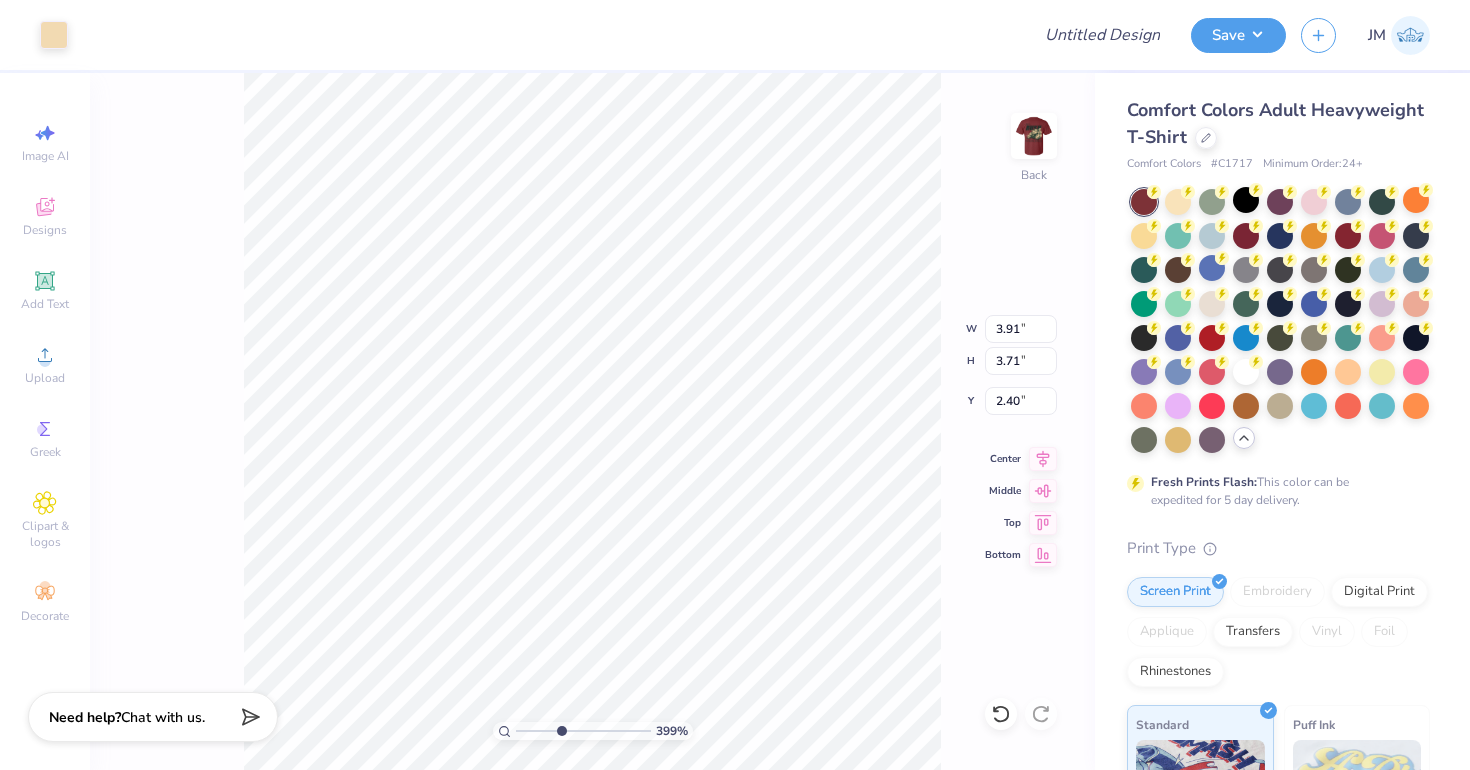 type on "3.91" 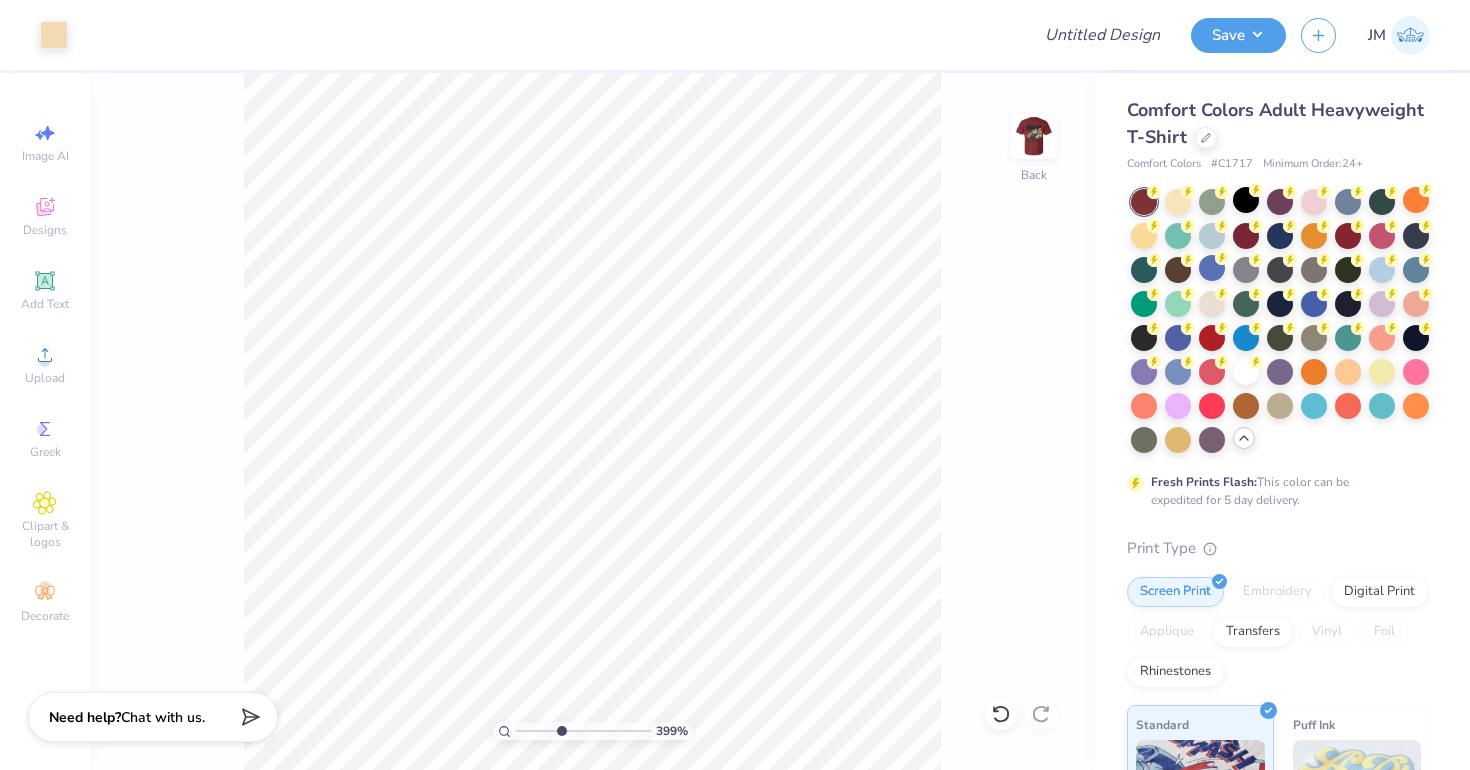 click at bounding box center (583, 731) 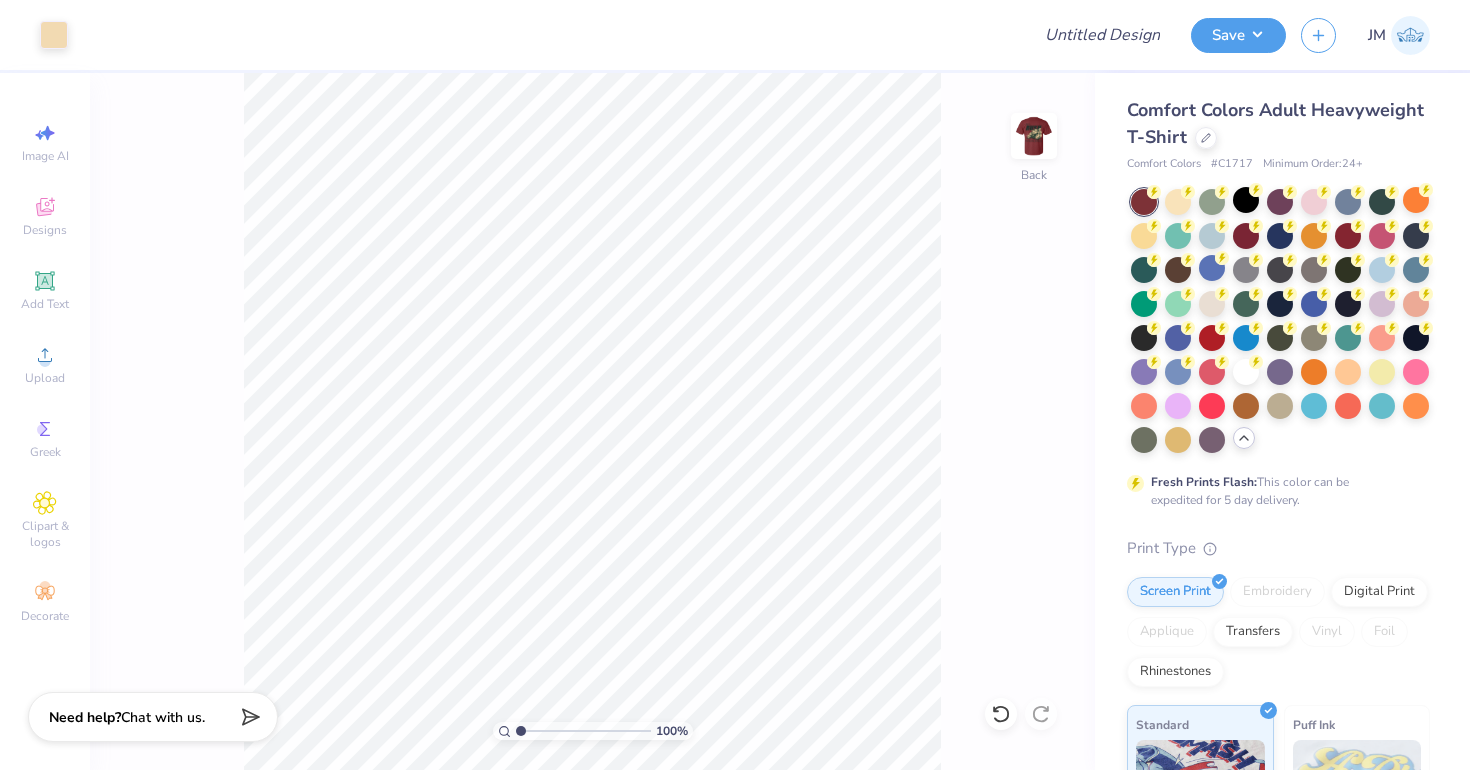 drag, startPoint x: 562, startPoint y: 727, endPoint x: 470, endPoint y: 731, distance: 92.086914 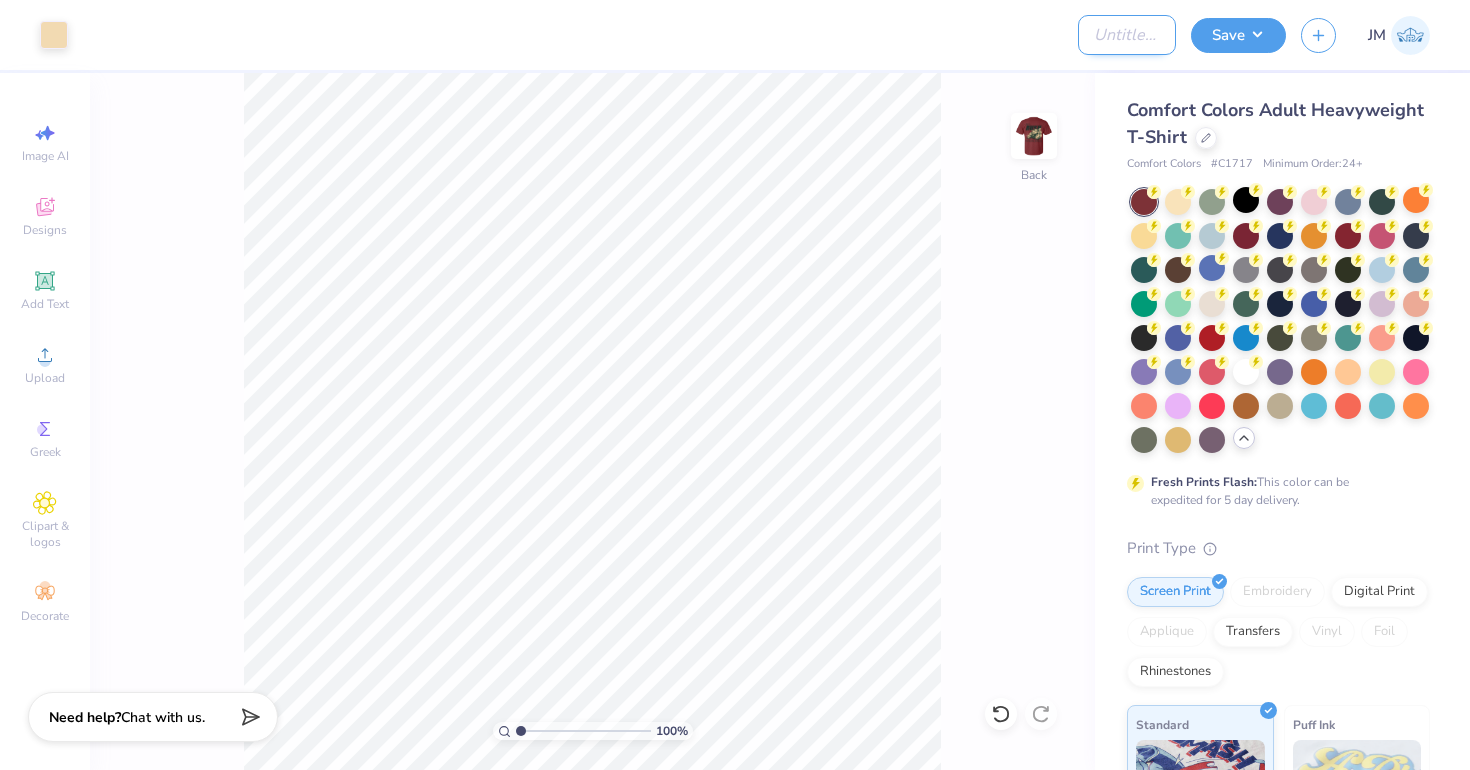 click on "Design Title" at bounding box center [1127, 35] 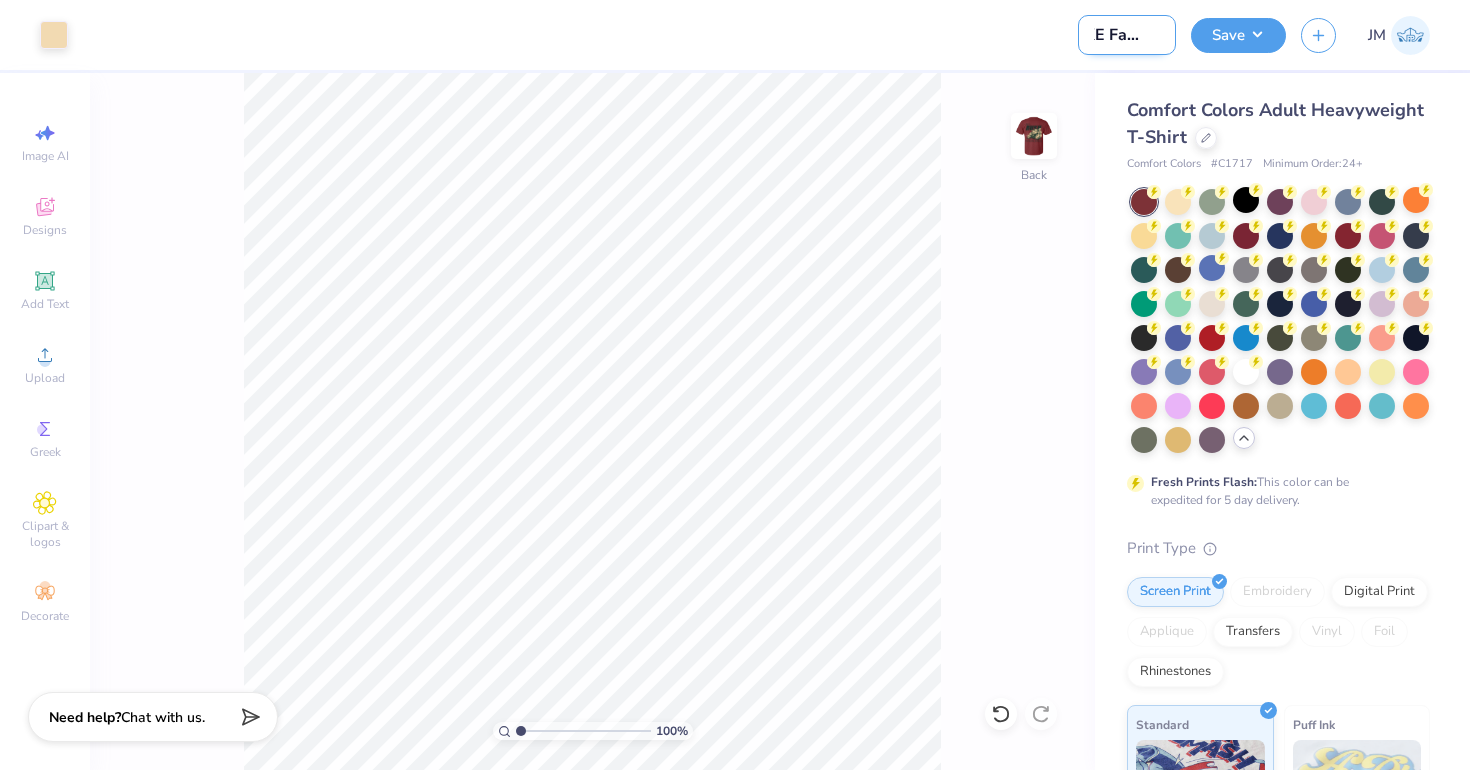 scroll, scrollTop: 0, scrollLeft: 37, axis: horizontal 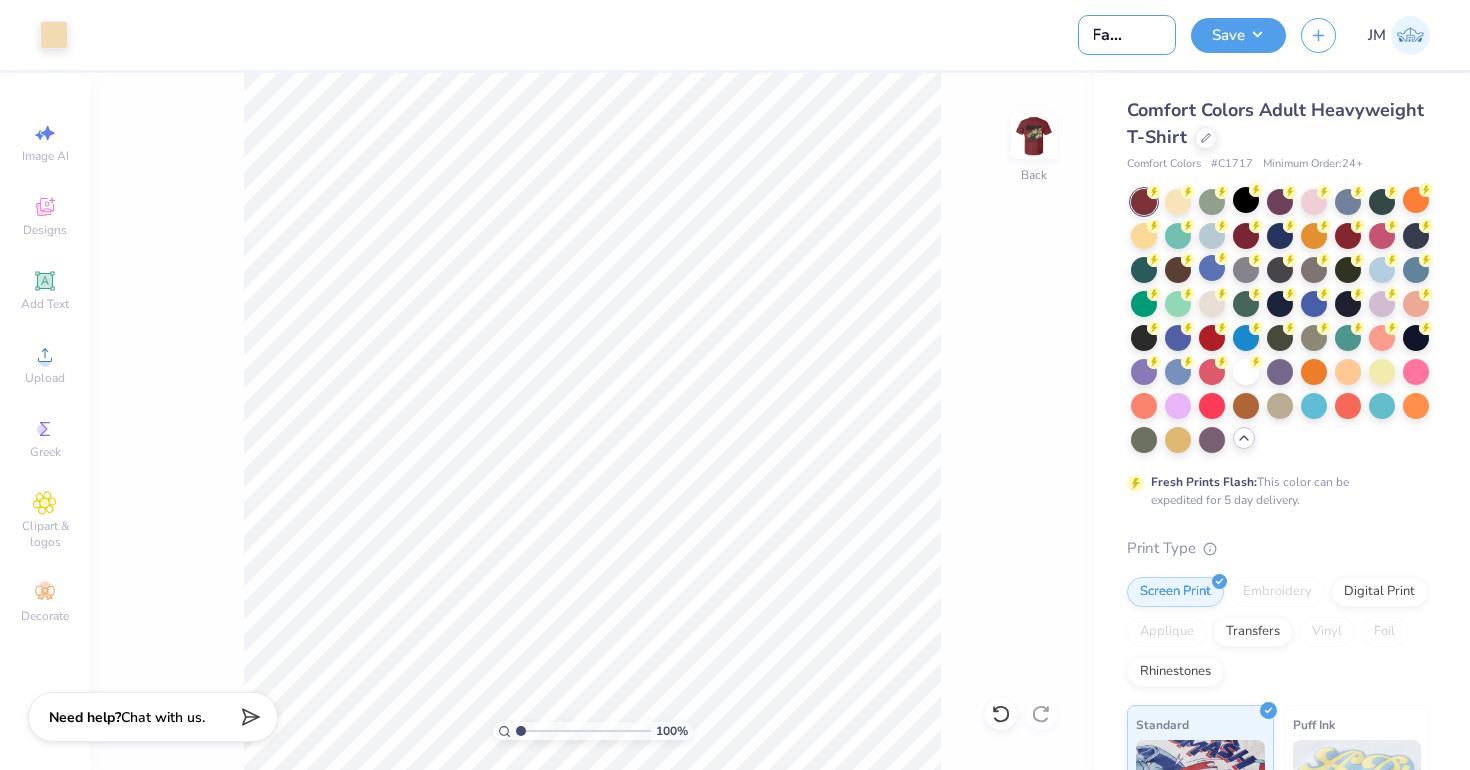 type on "TKE Fall Rush" 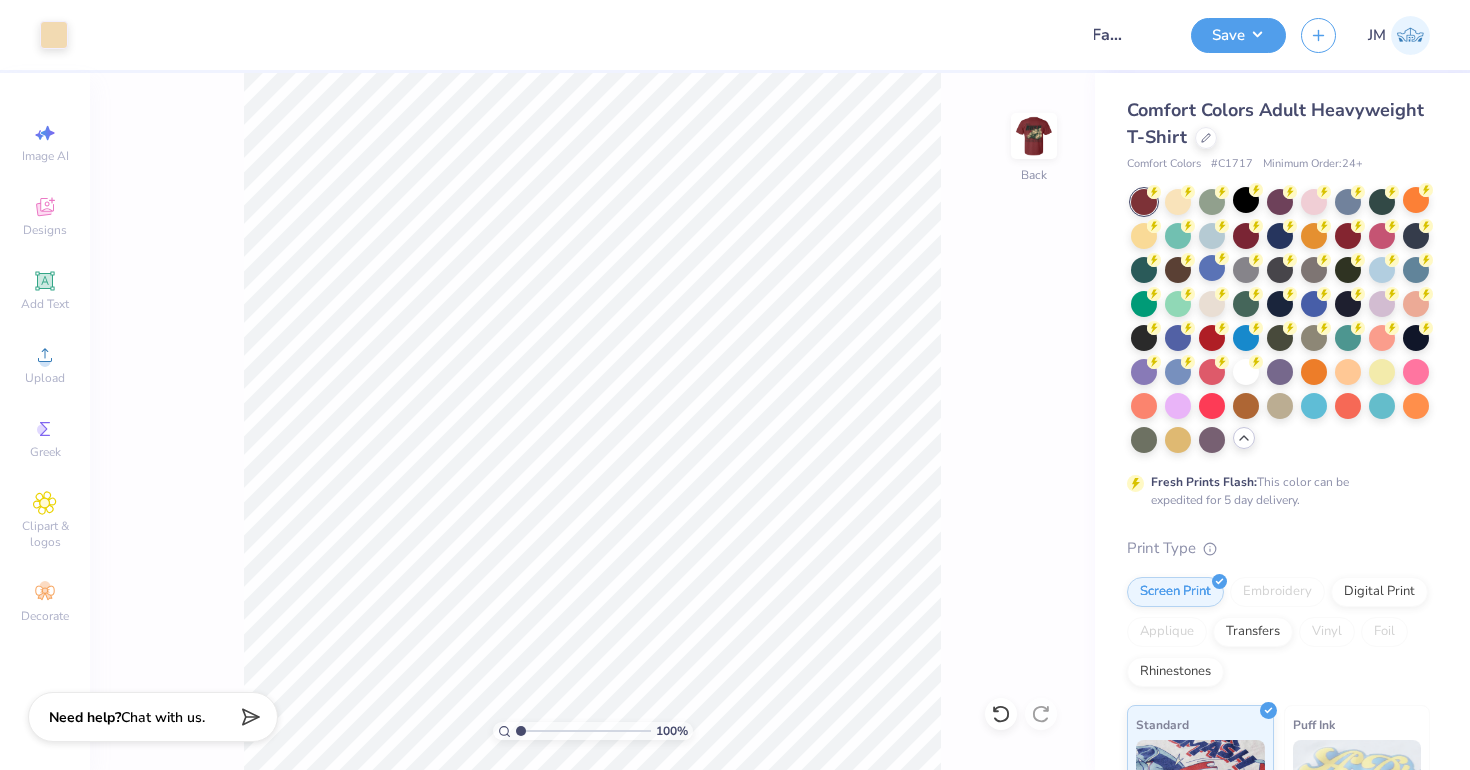 click at bounding box center (573, 35) 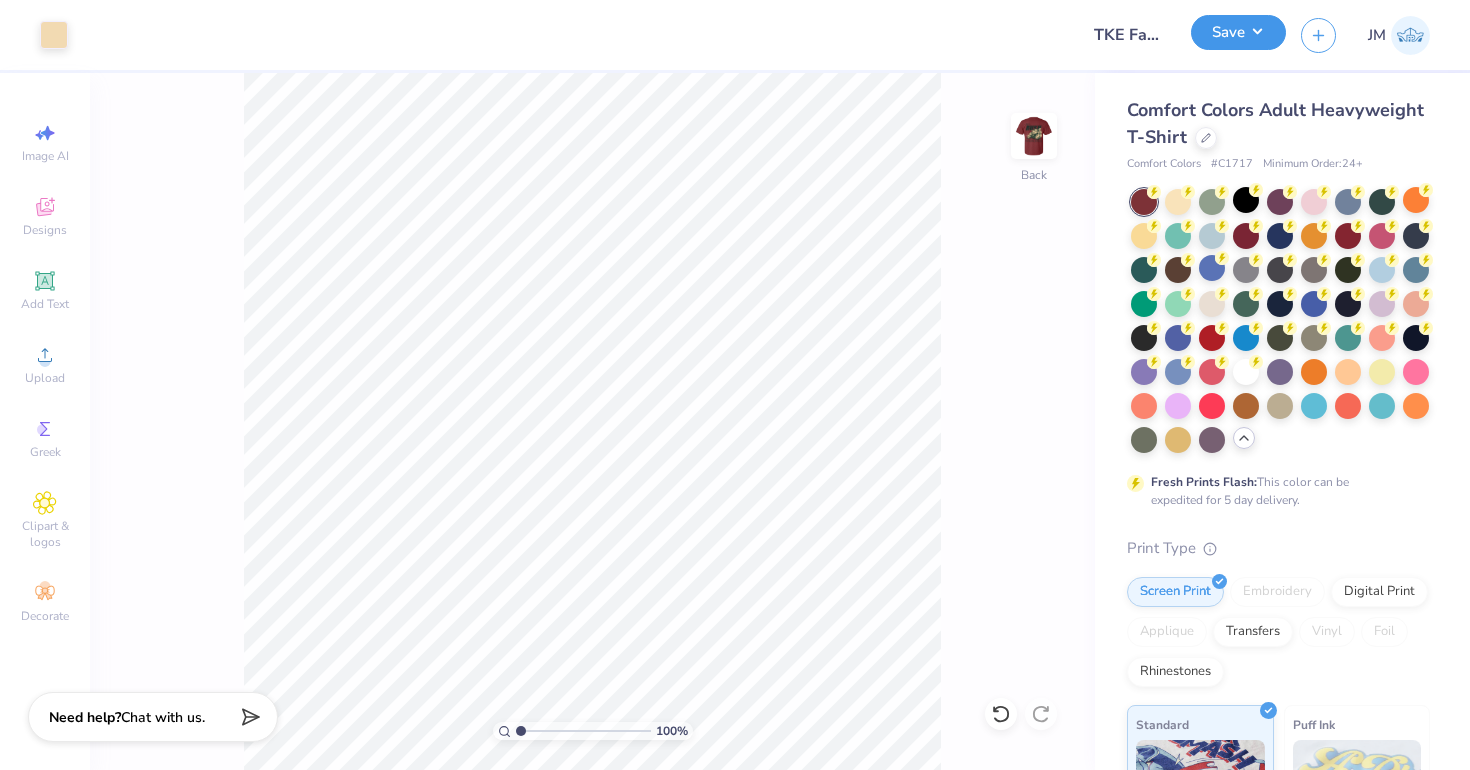 click on "Save" at bounding box center (1238, 32) 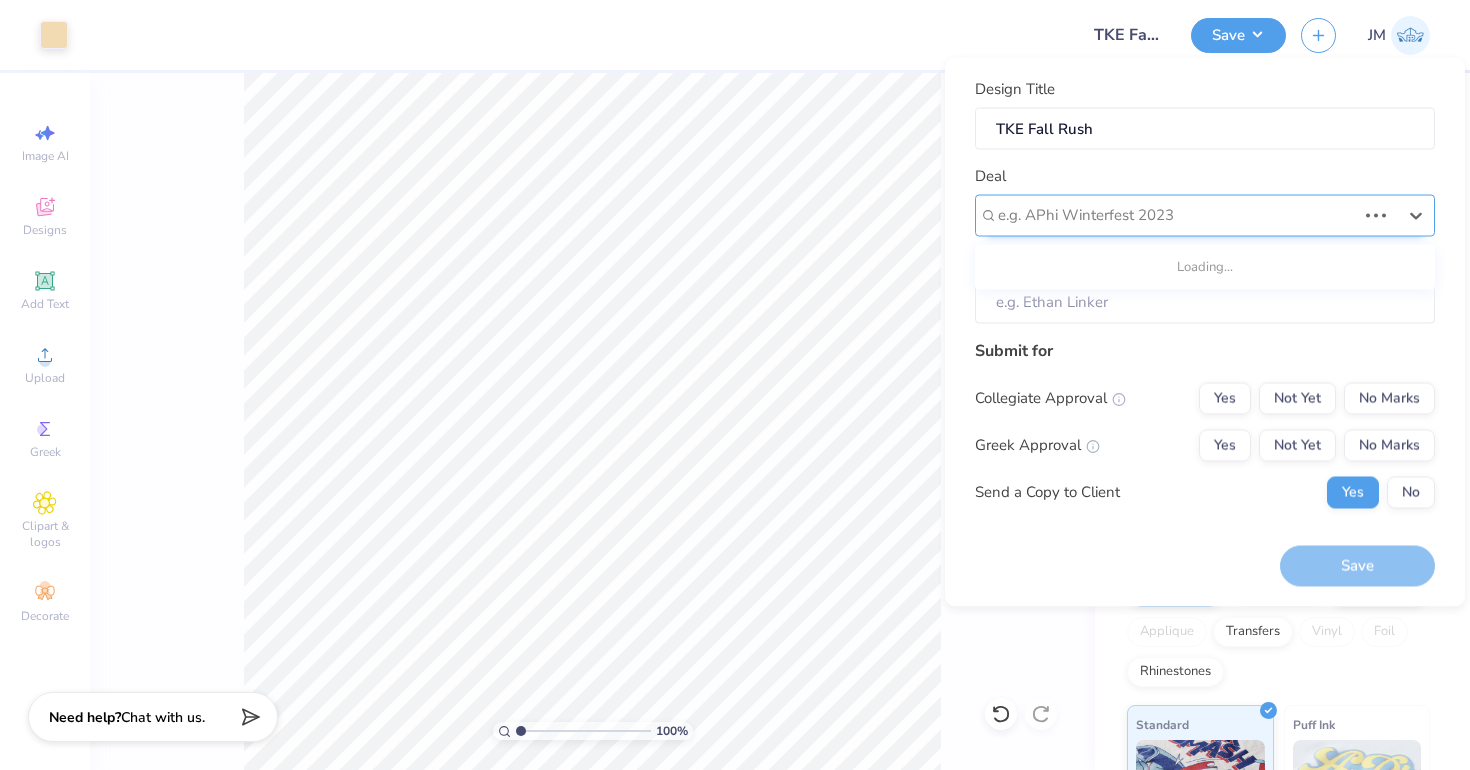 click at bounding box center (1177, 215) 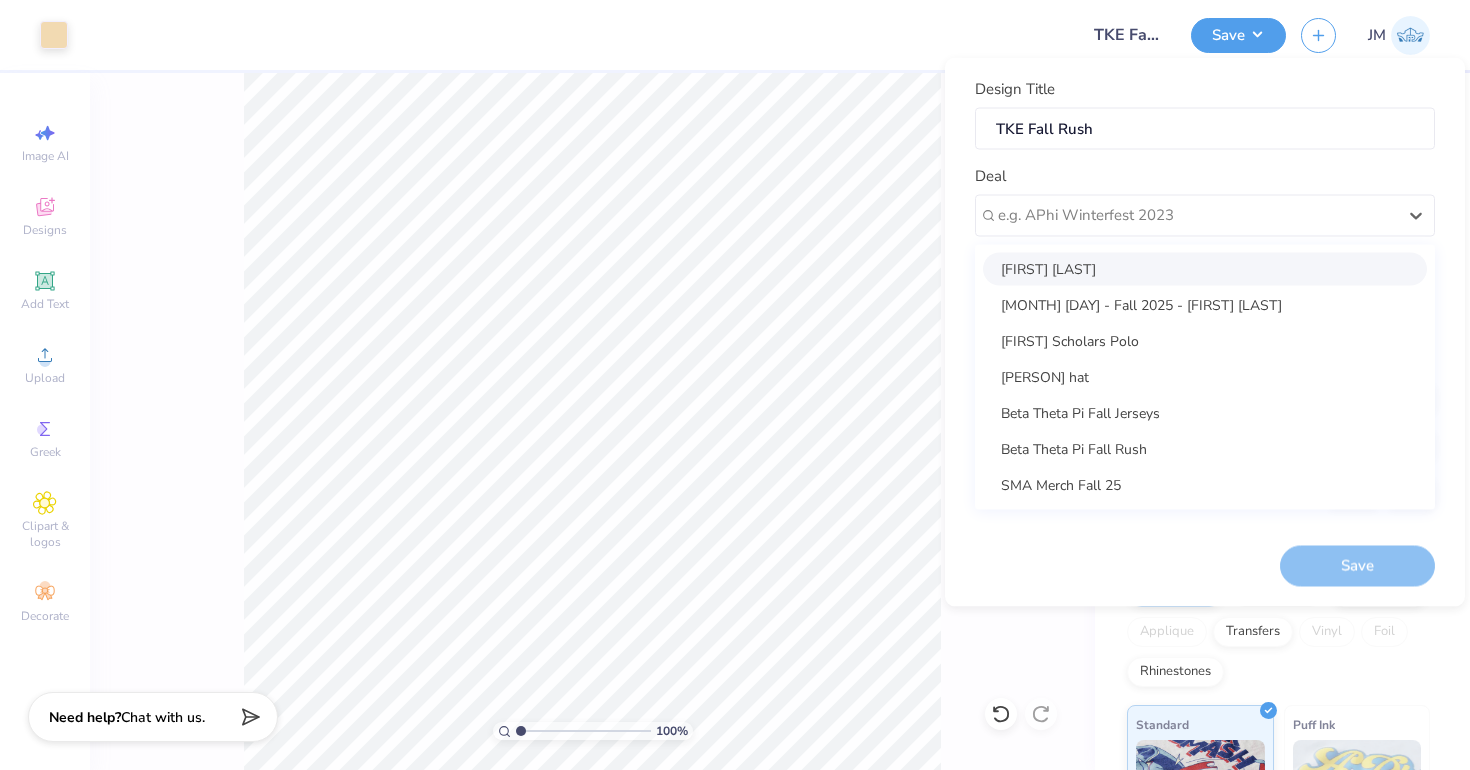 click on "Carson Moore" at bounding box center [1205, 268] 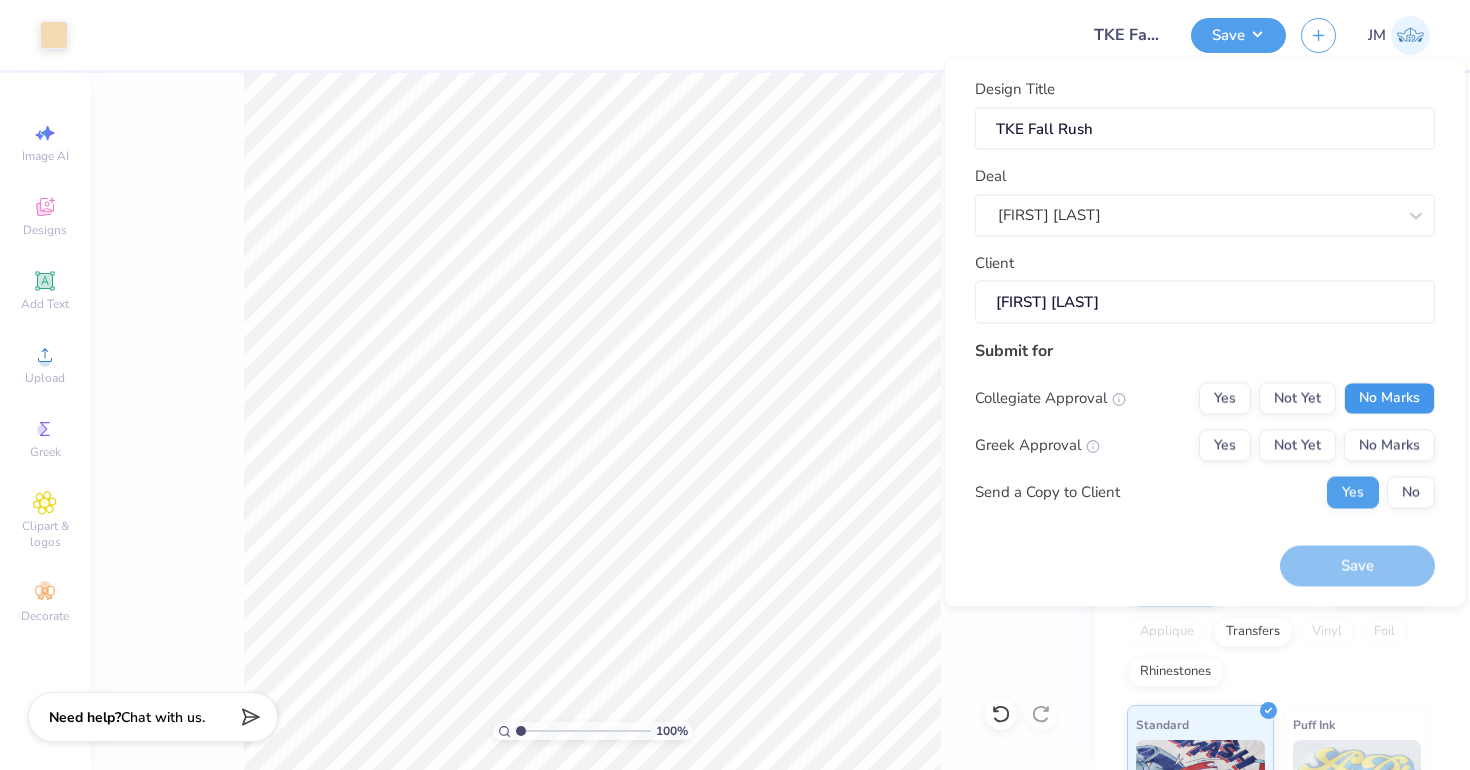 click on "No Marks" at bounding box center (1389, 398) 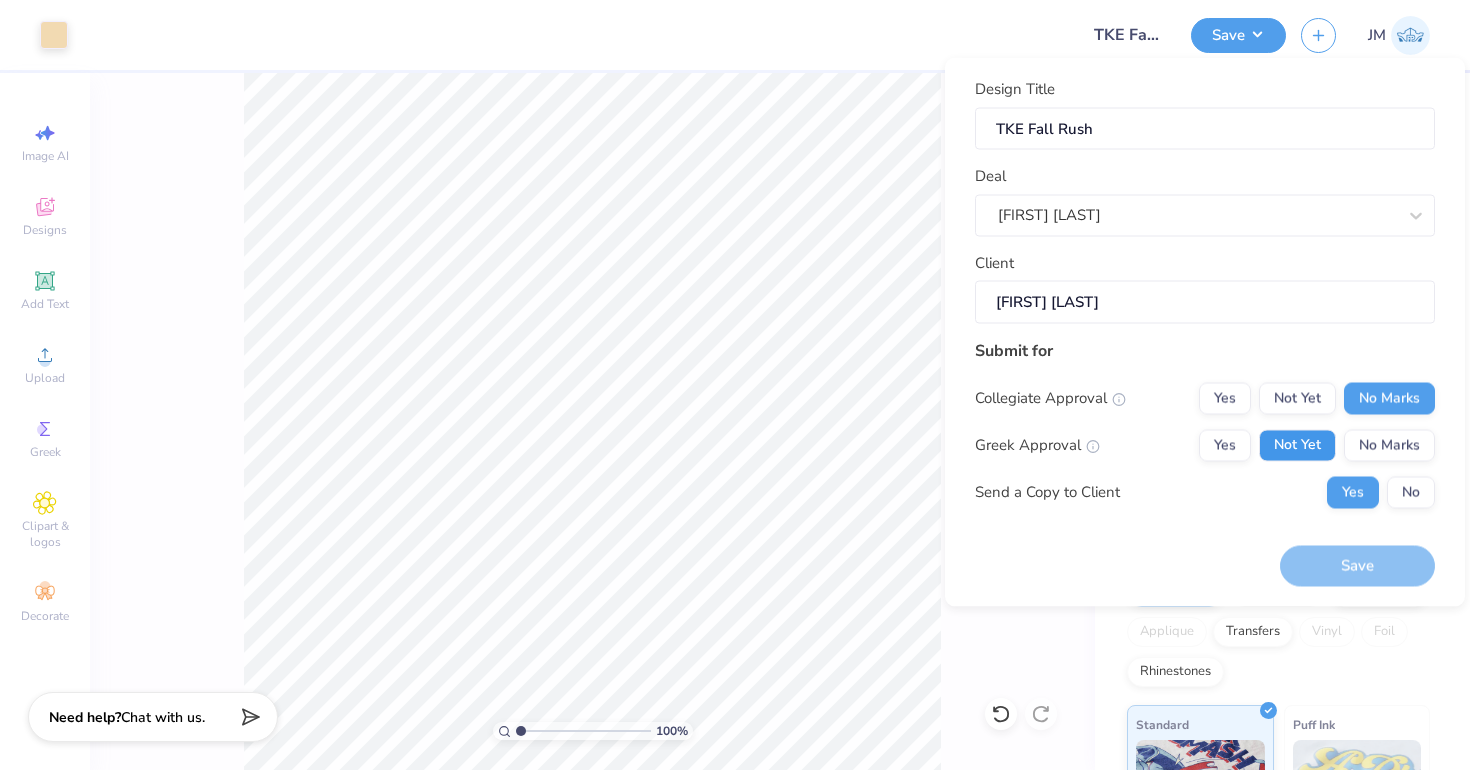 click on "Not Yet" at bounding box center [1297, 445] 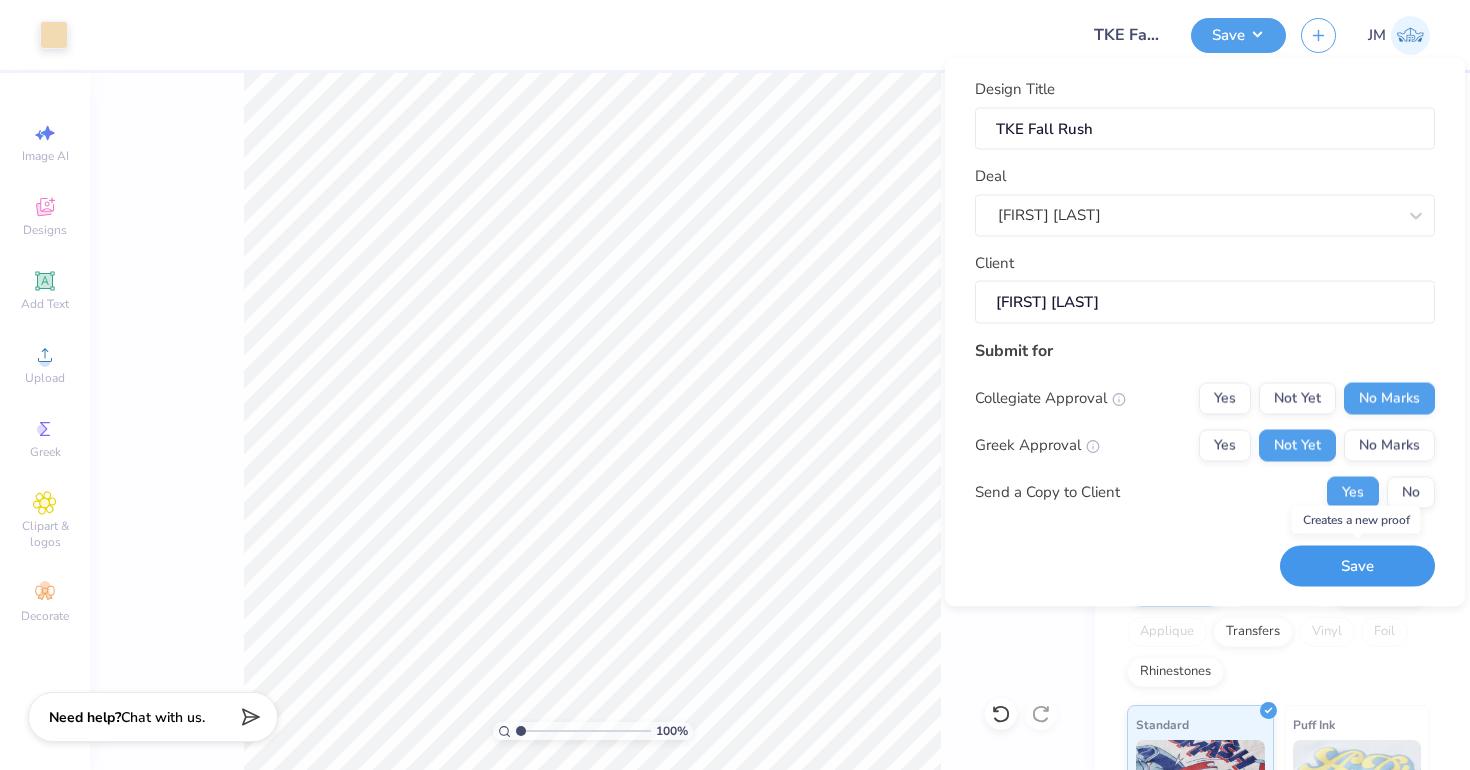 click on "Save" at bounding box center (1357, 566) 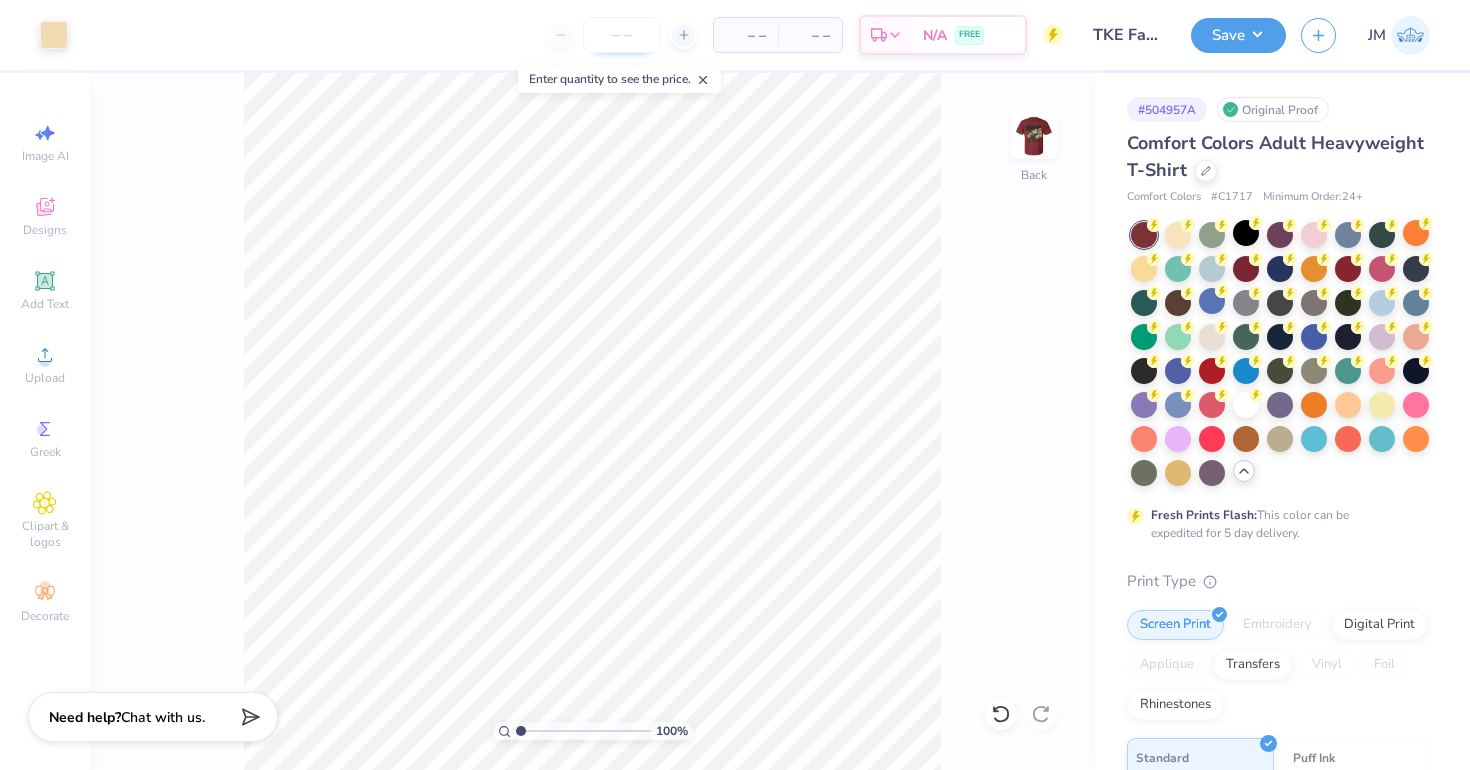 click at bounding box center (622, 35) 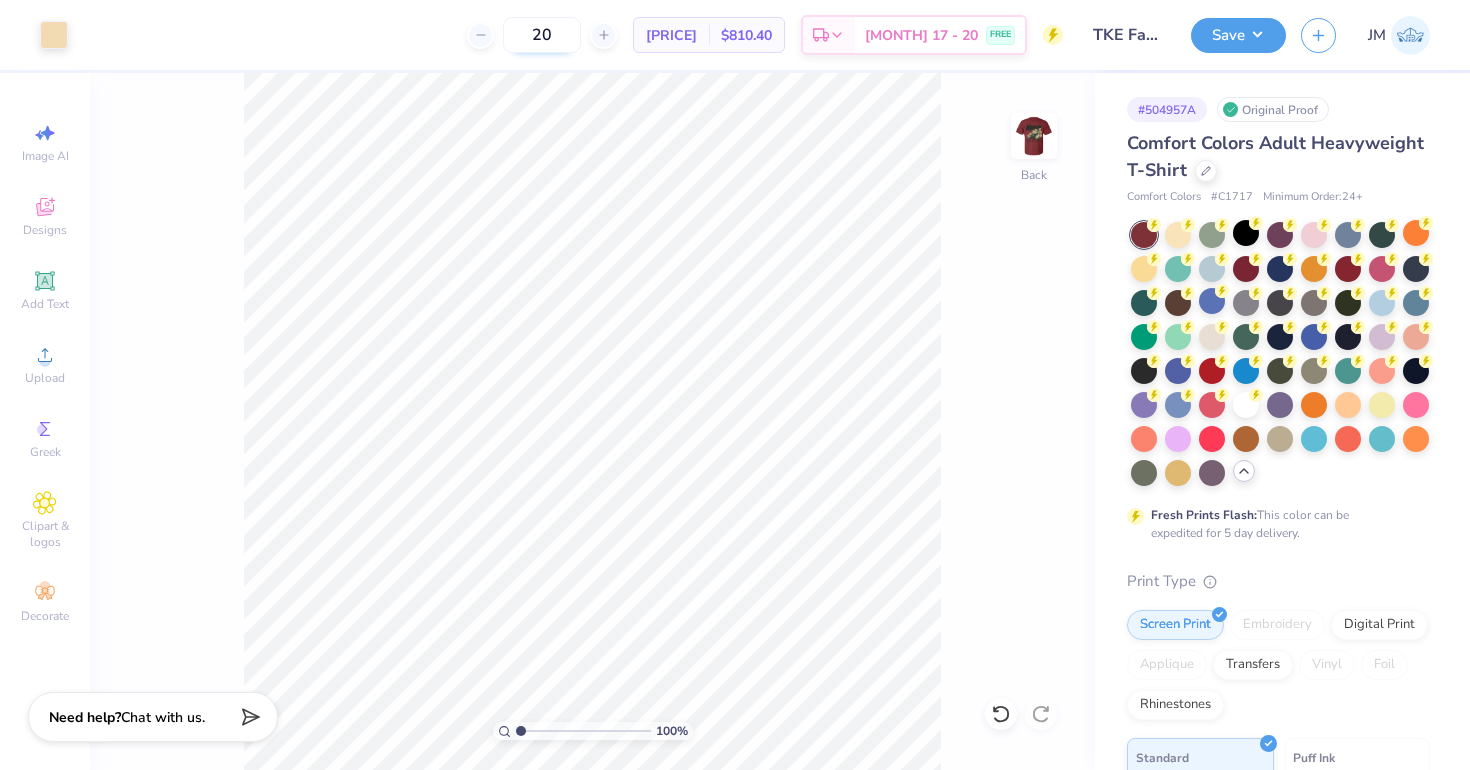 click on "20" at bounding box center (542, 35) 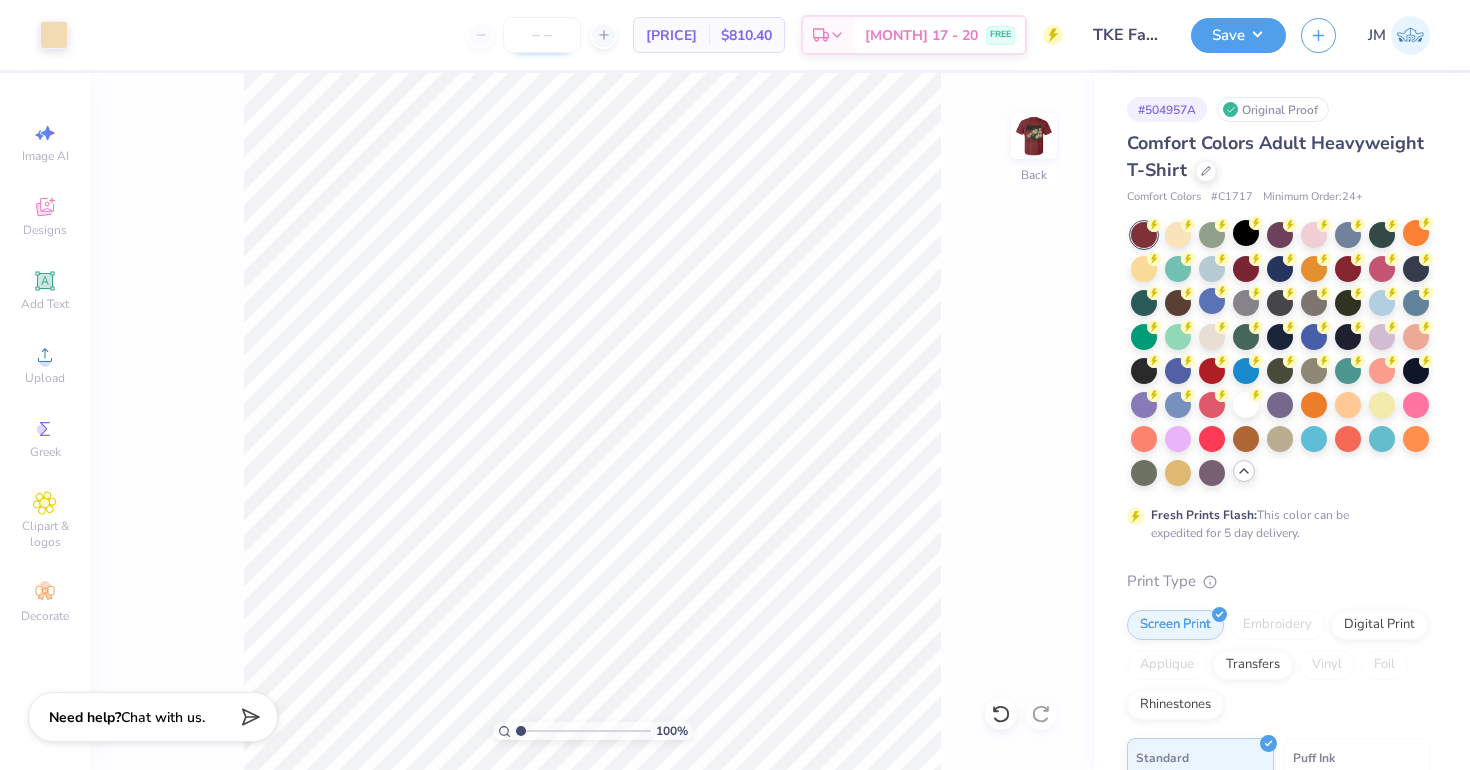 type on "4" 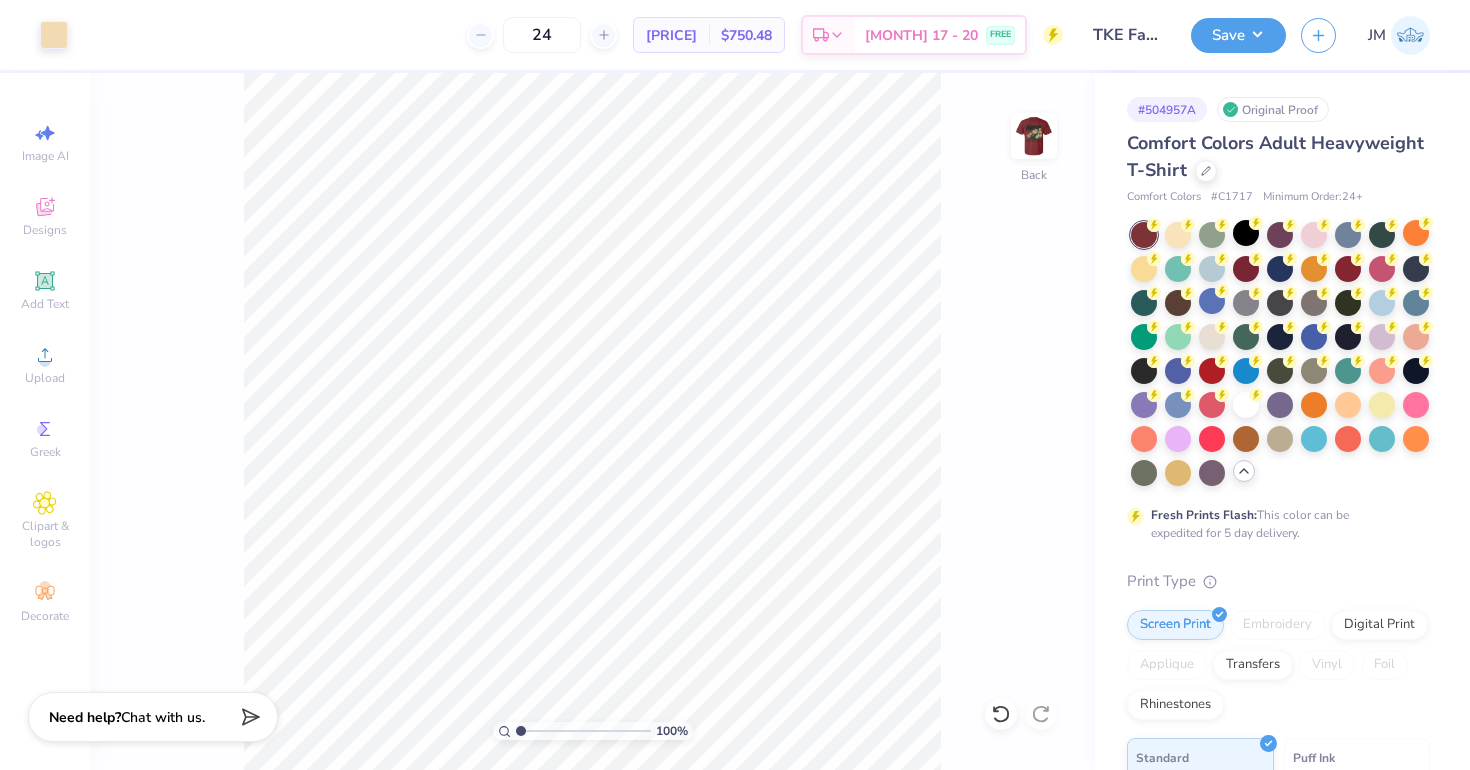 type on "24" 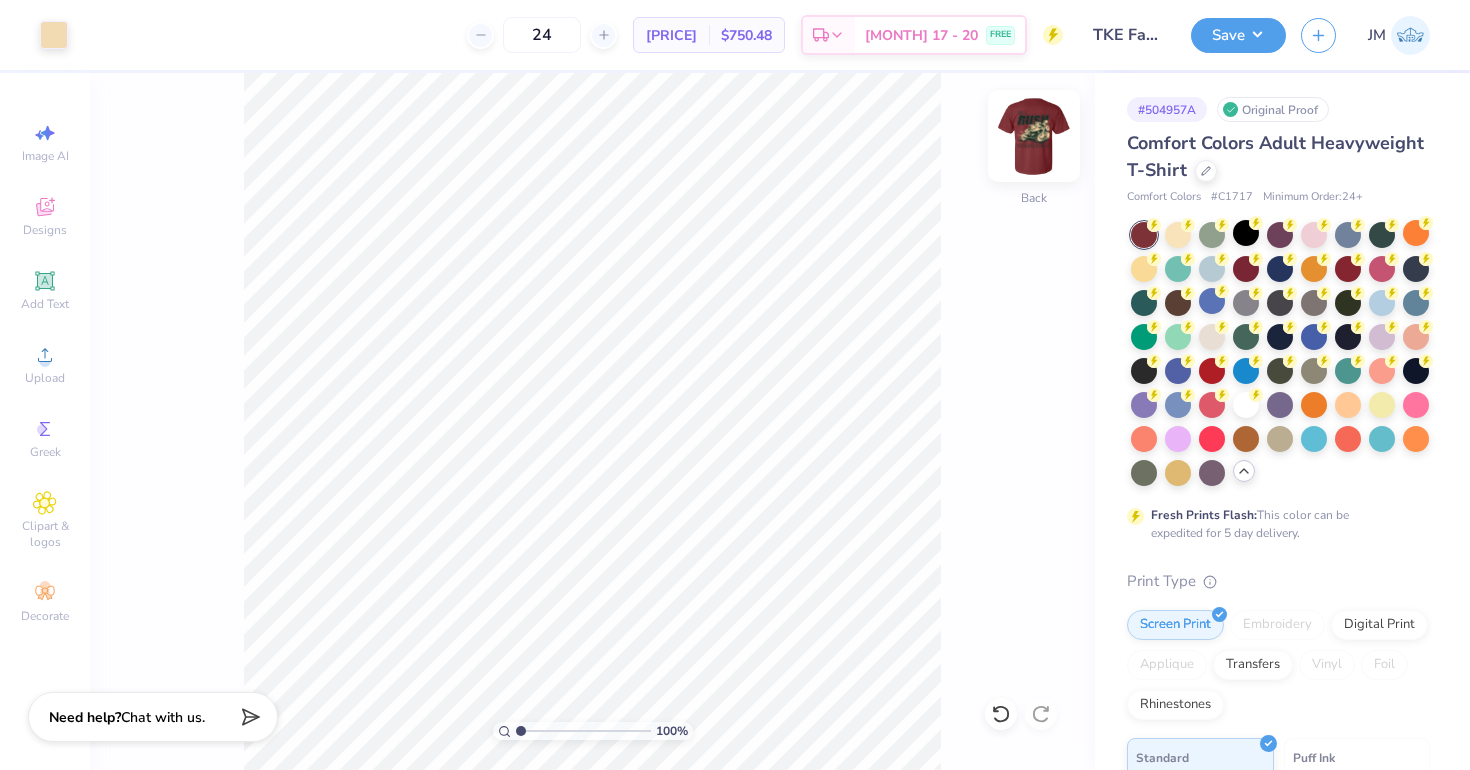click at bounding box center [1034, 136] 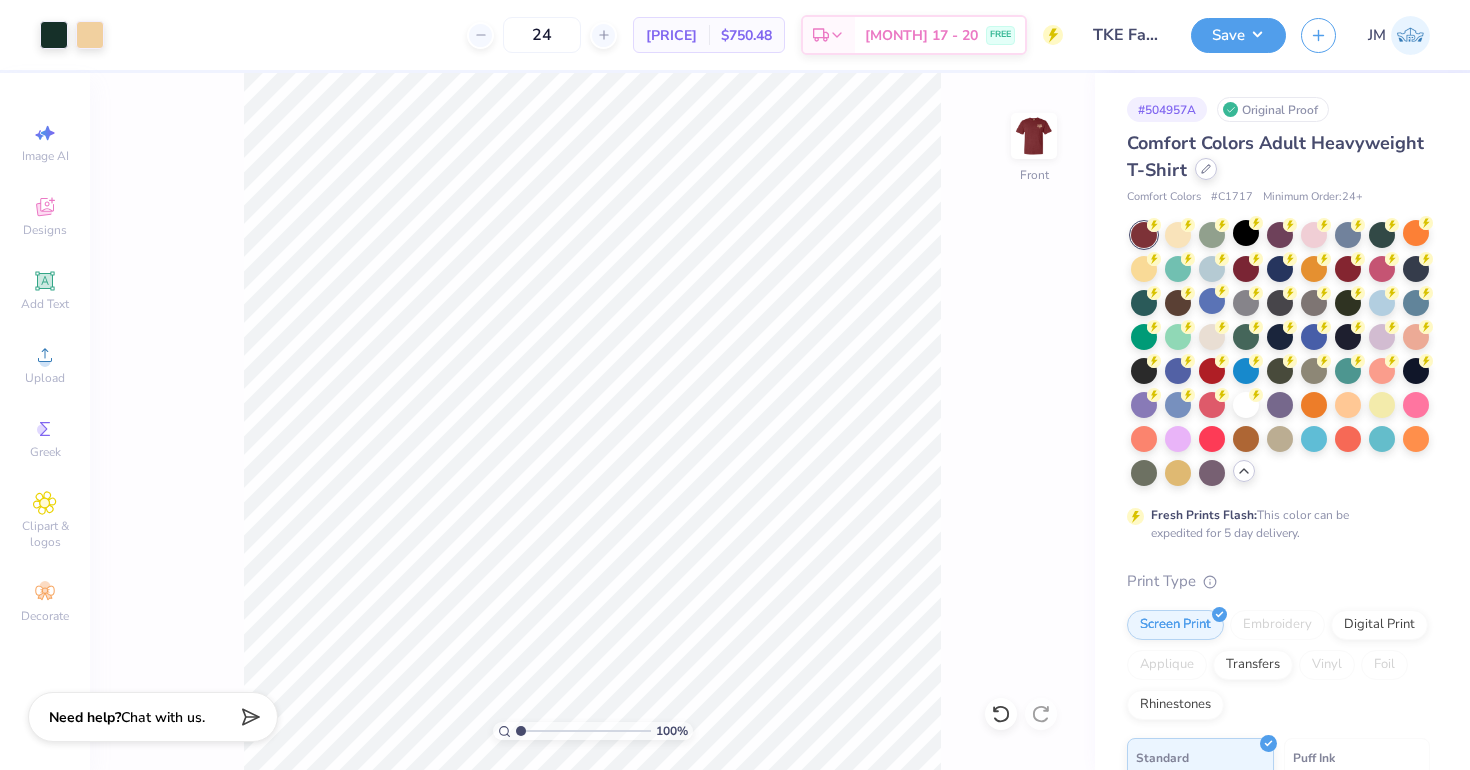 click 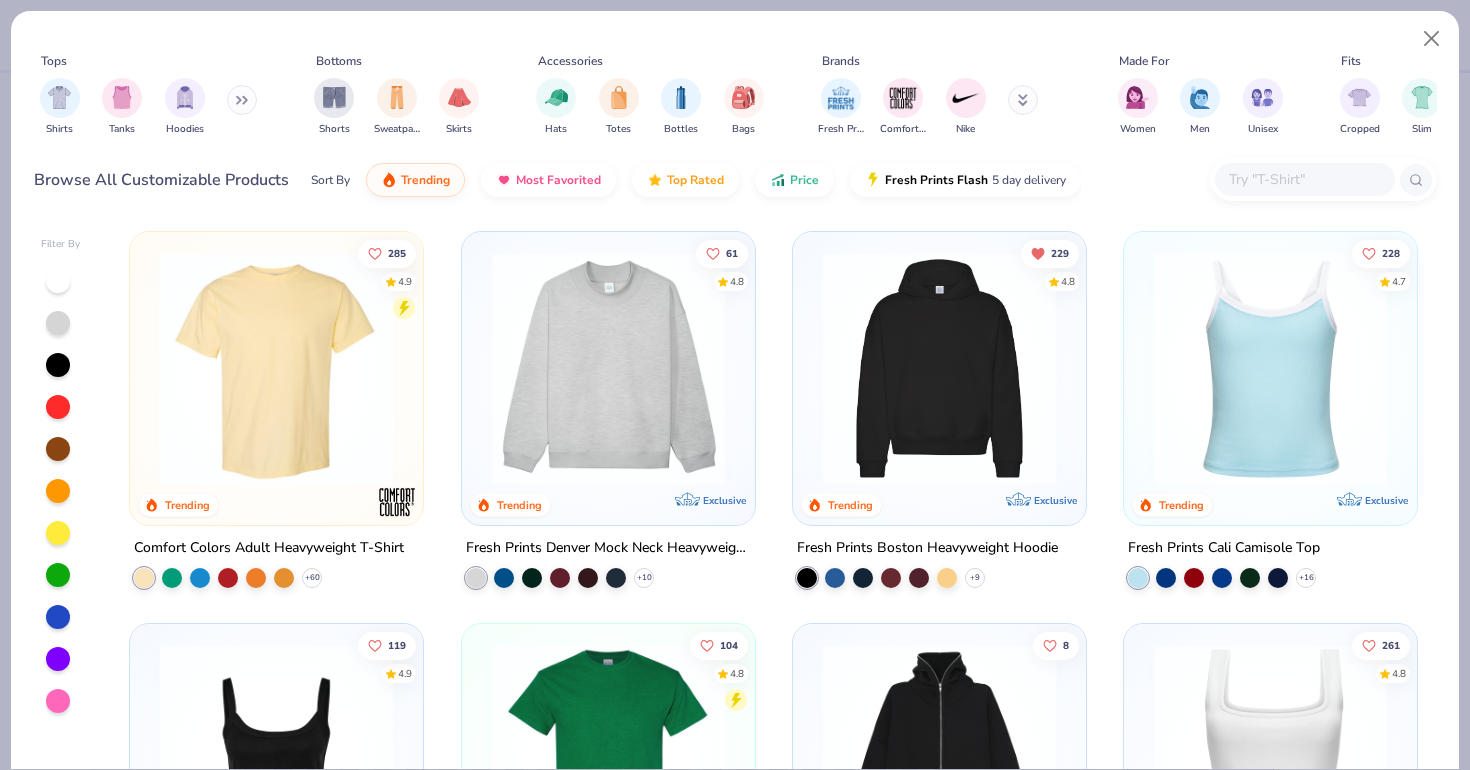 click at bounding box center [1304, 179] 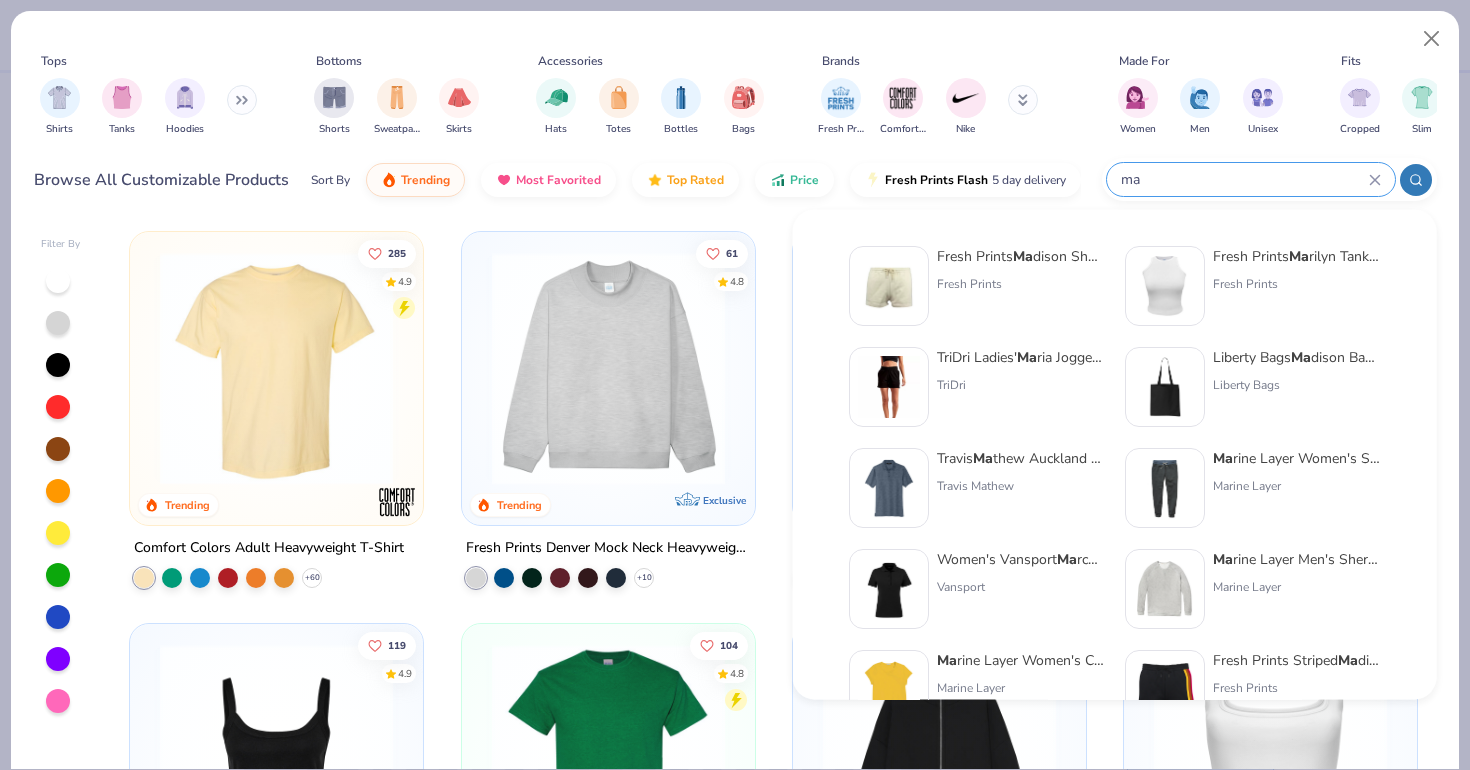 type on "m" 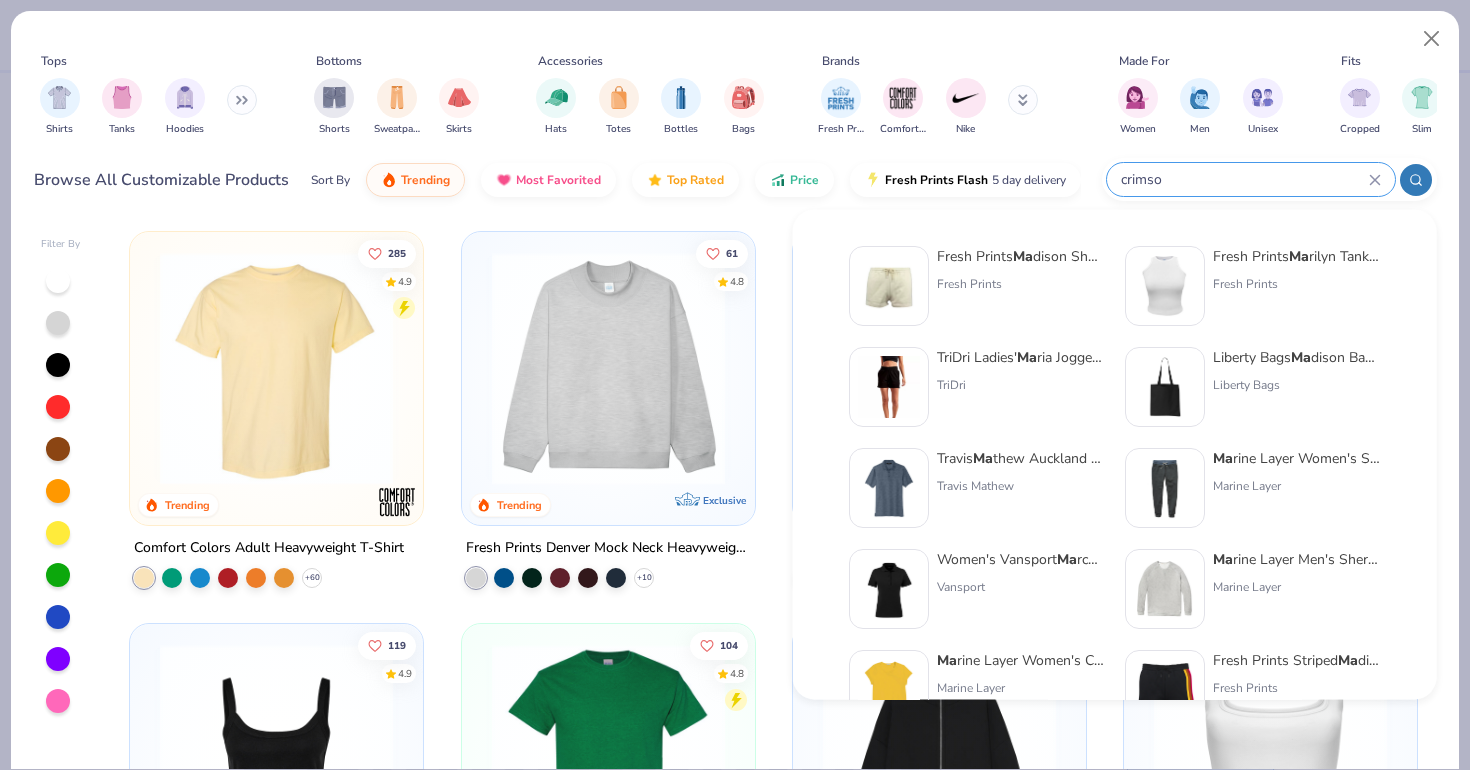 type on "crimson" 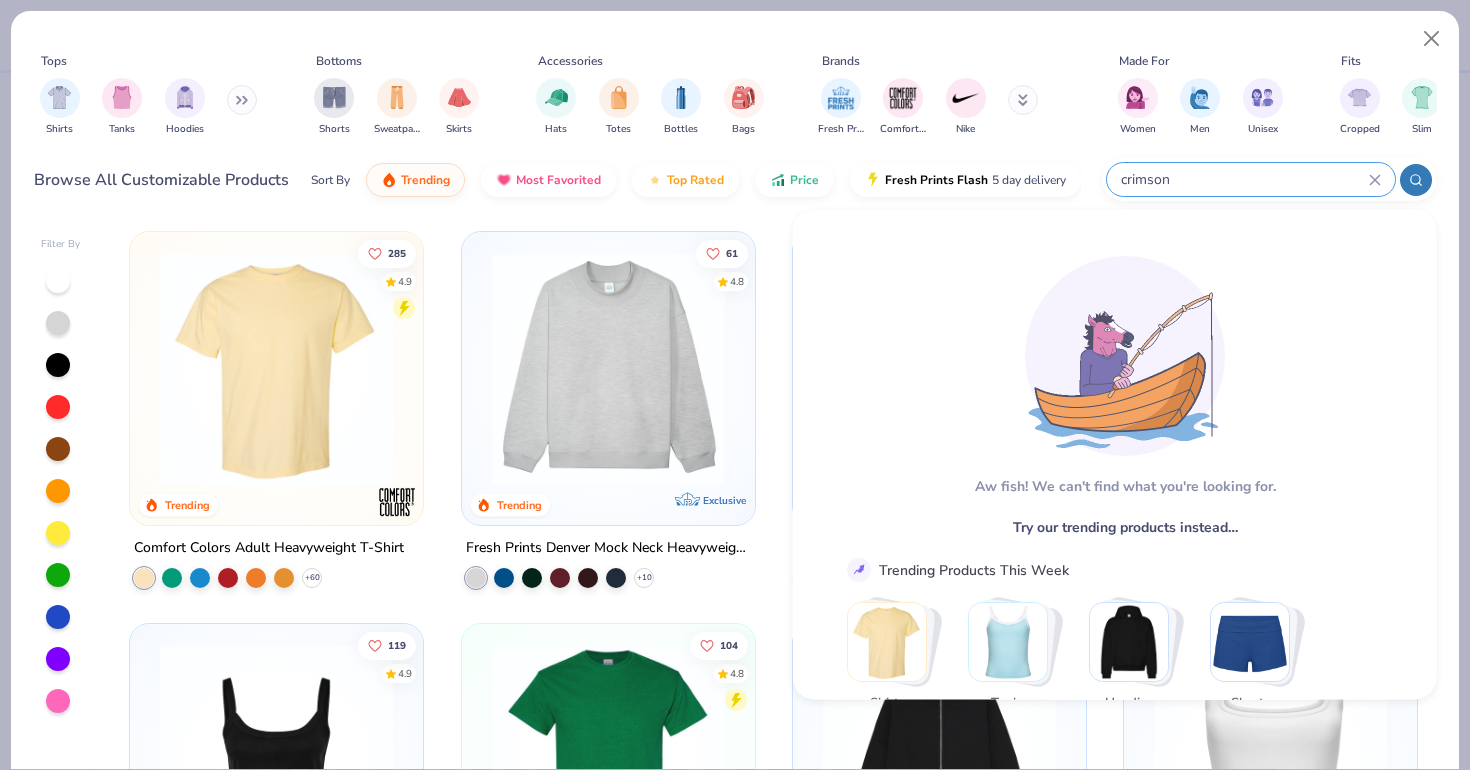 click on "crimson" at bounding box center (1251, 179) 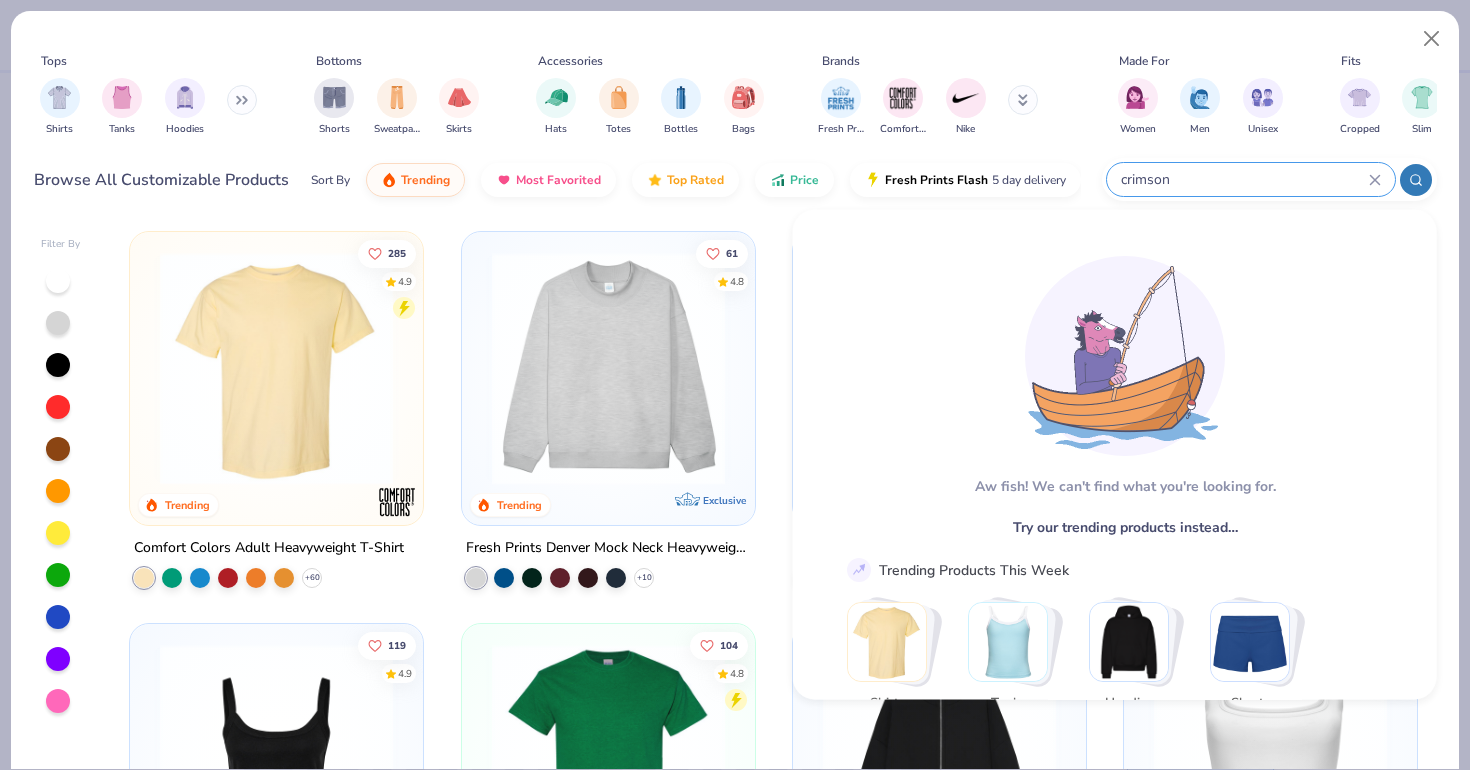 type 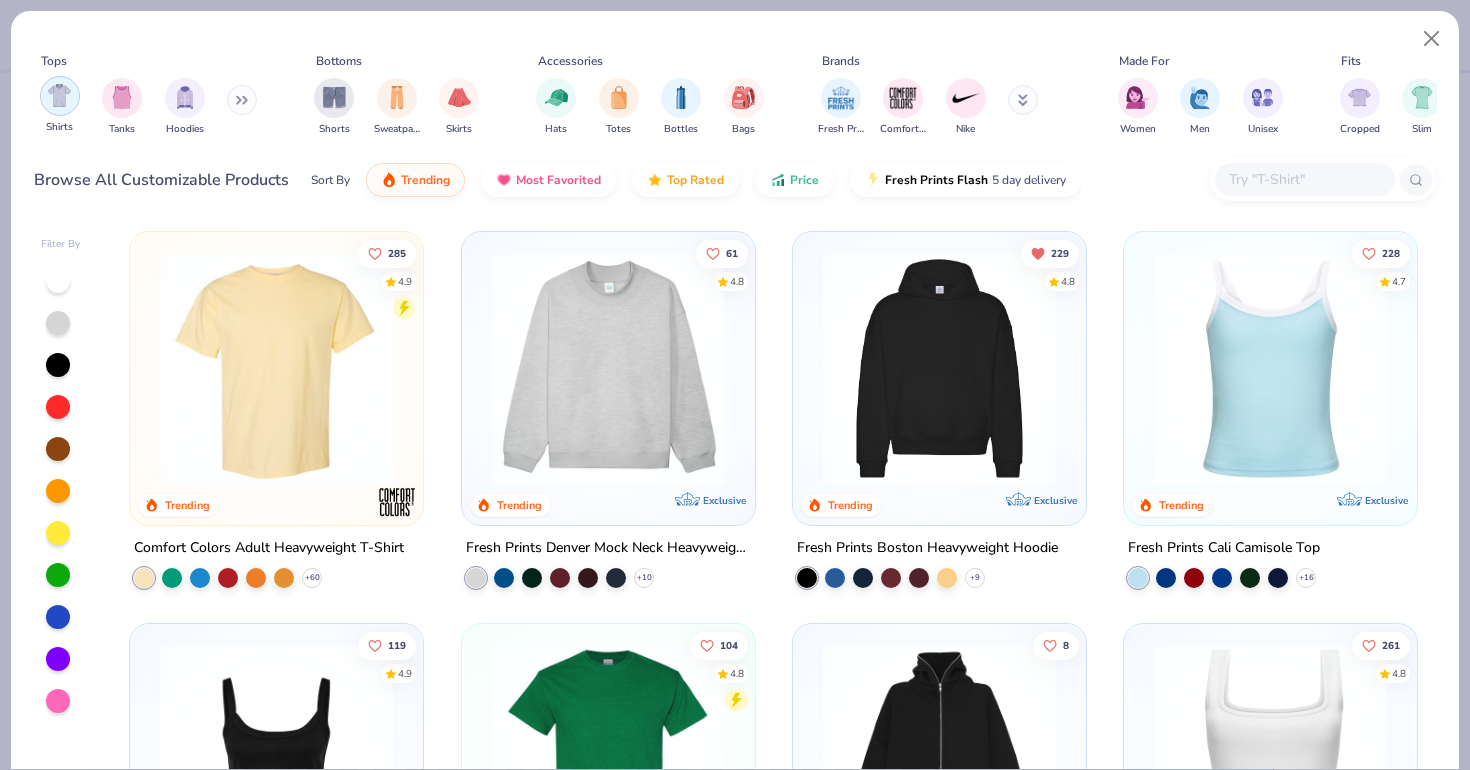 click at bounding box center [59, 95] 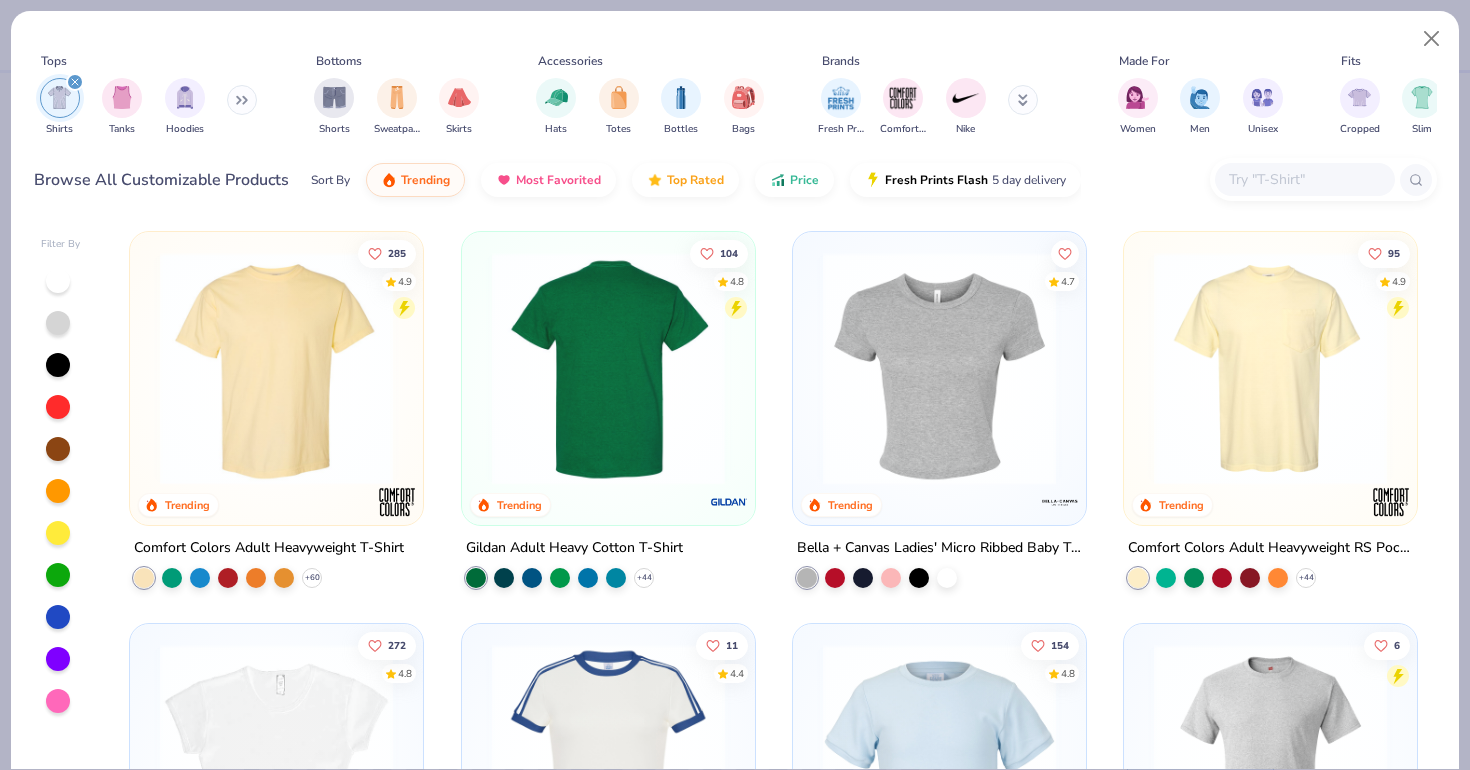 click at bounding box center (354, 368) 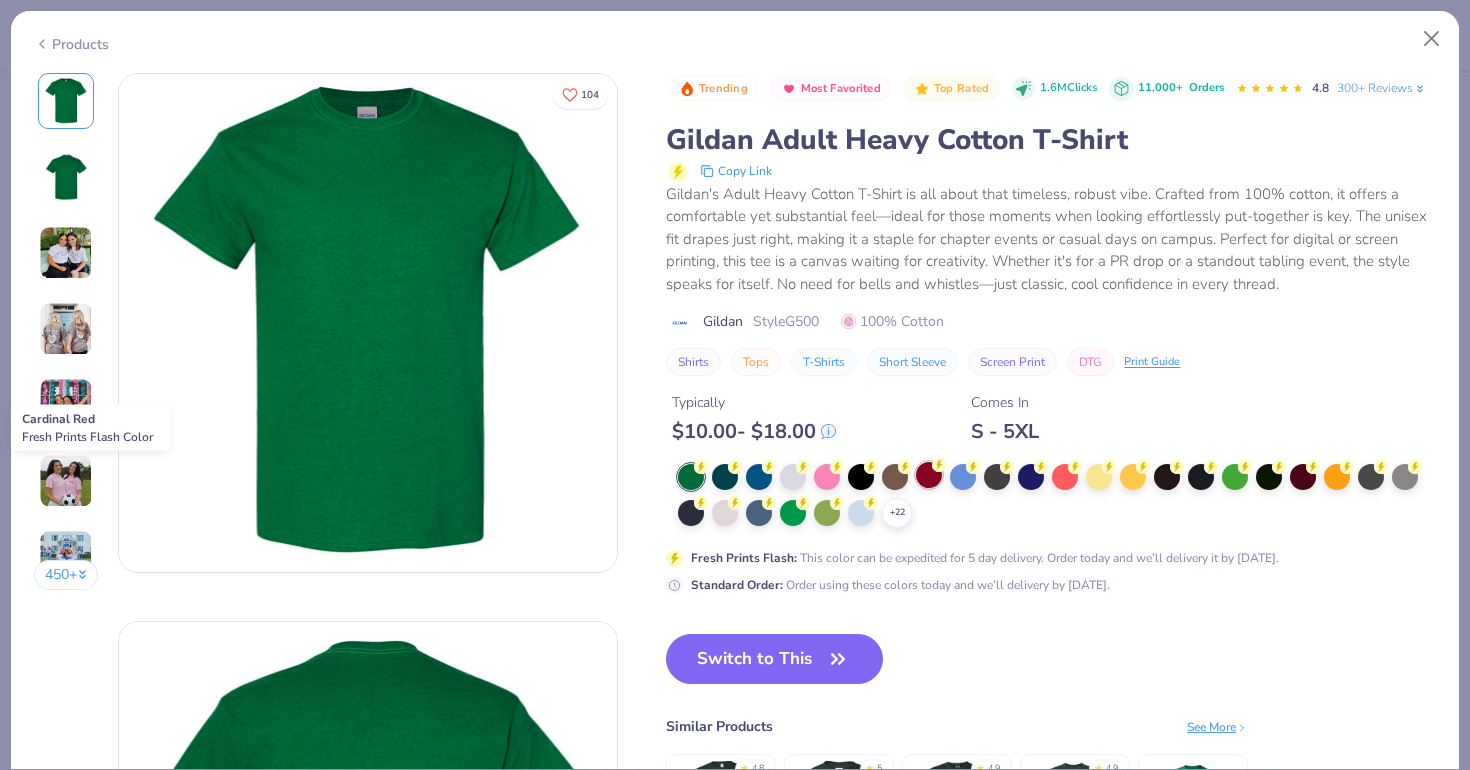 click at bounding box center [929, 475] 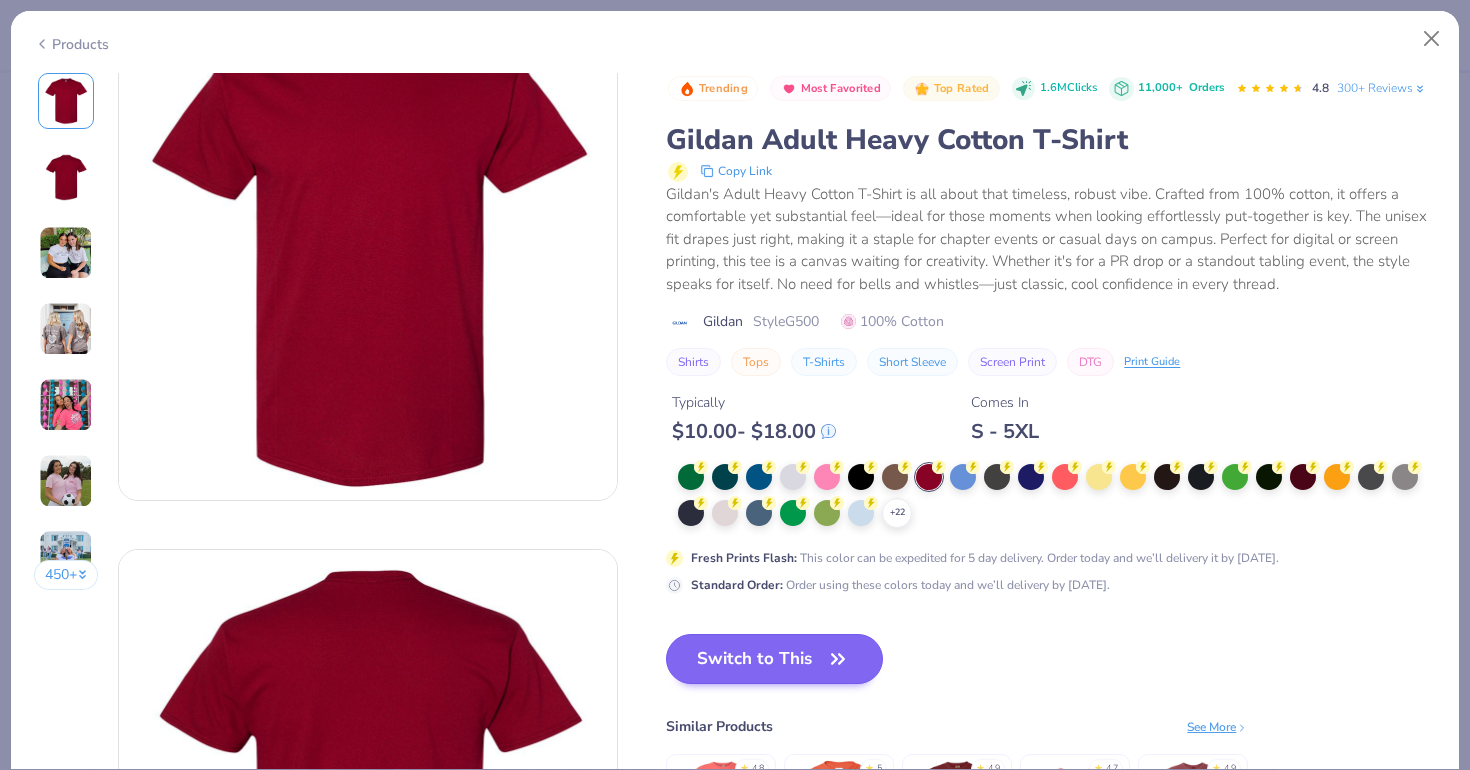 scroll, scrollTop: 0, scrollLeft: 0, axis: both 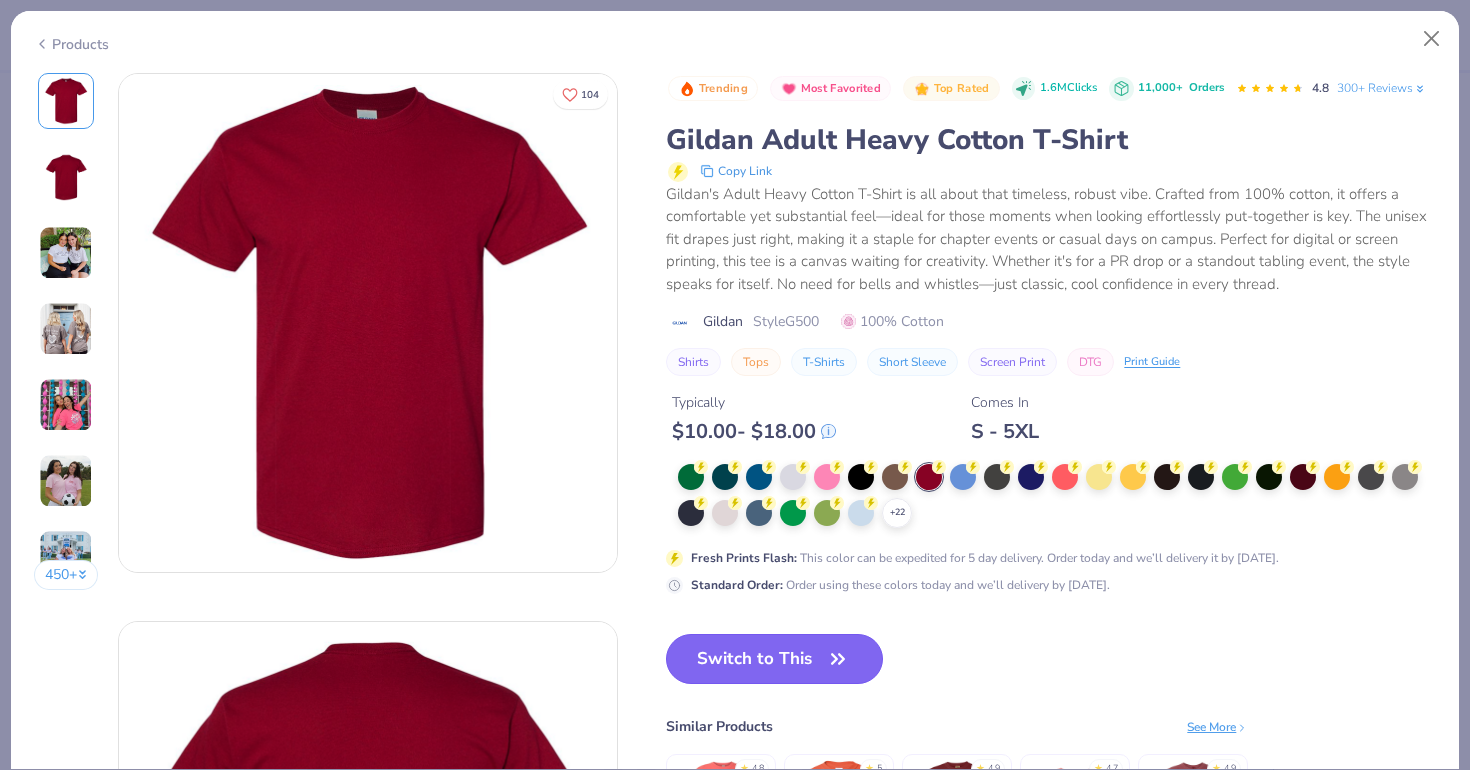click 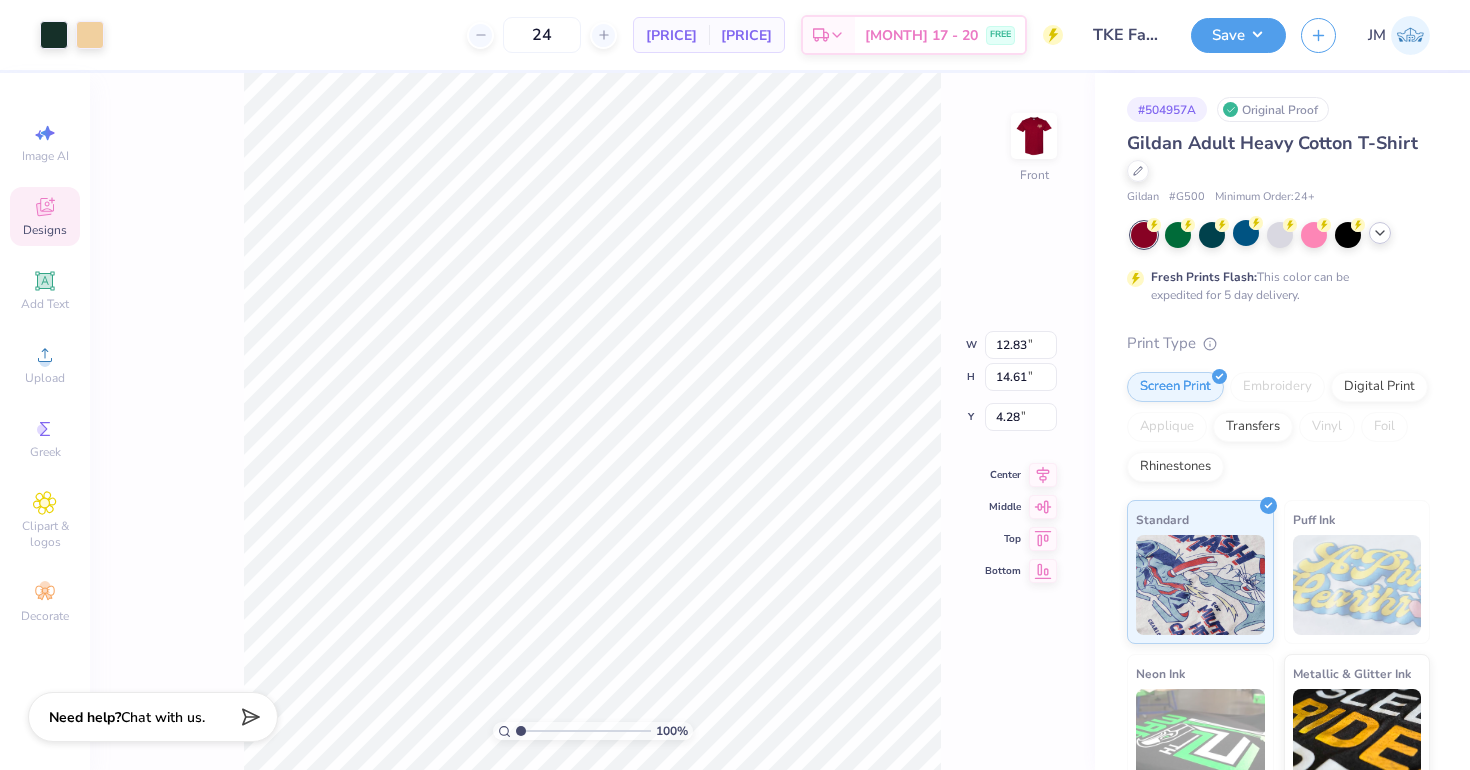 type on "4.30" 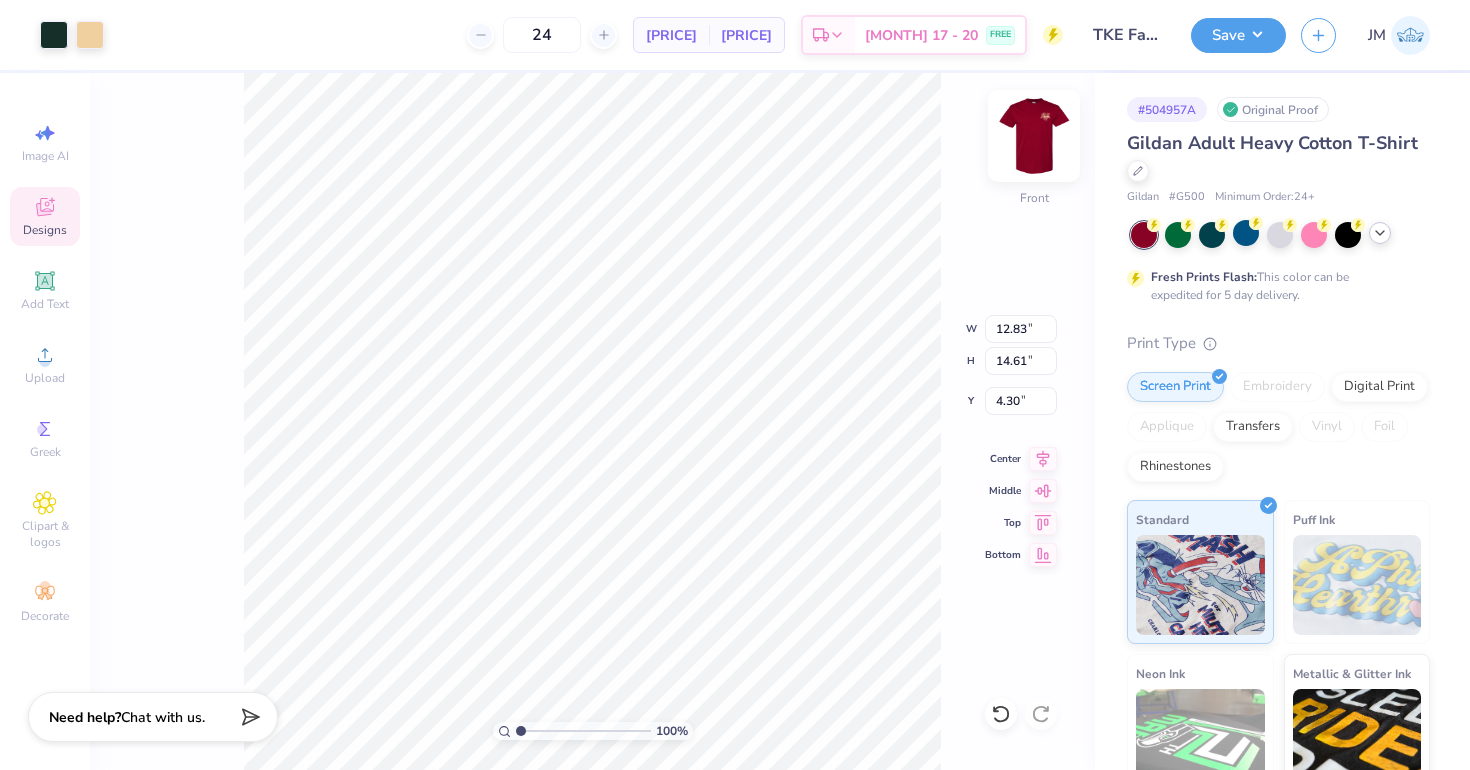 click at bounding box center [1034, 136] 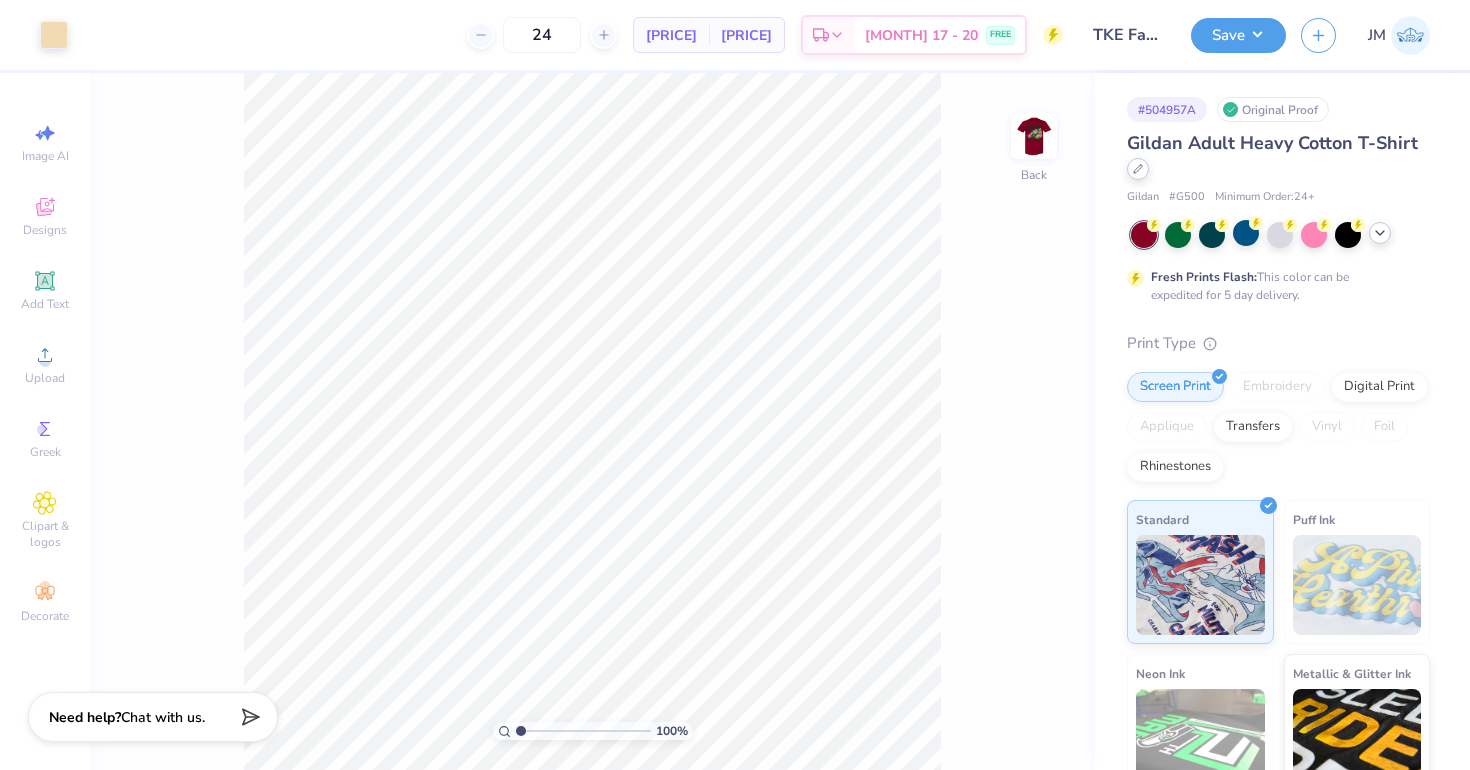 click 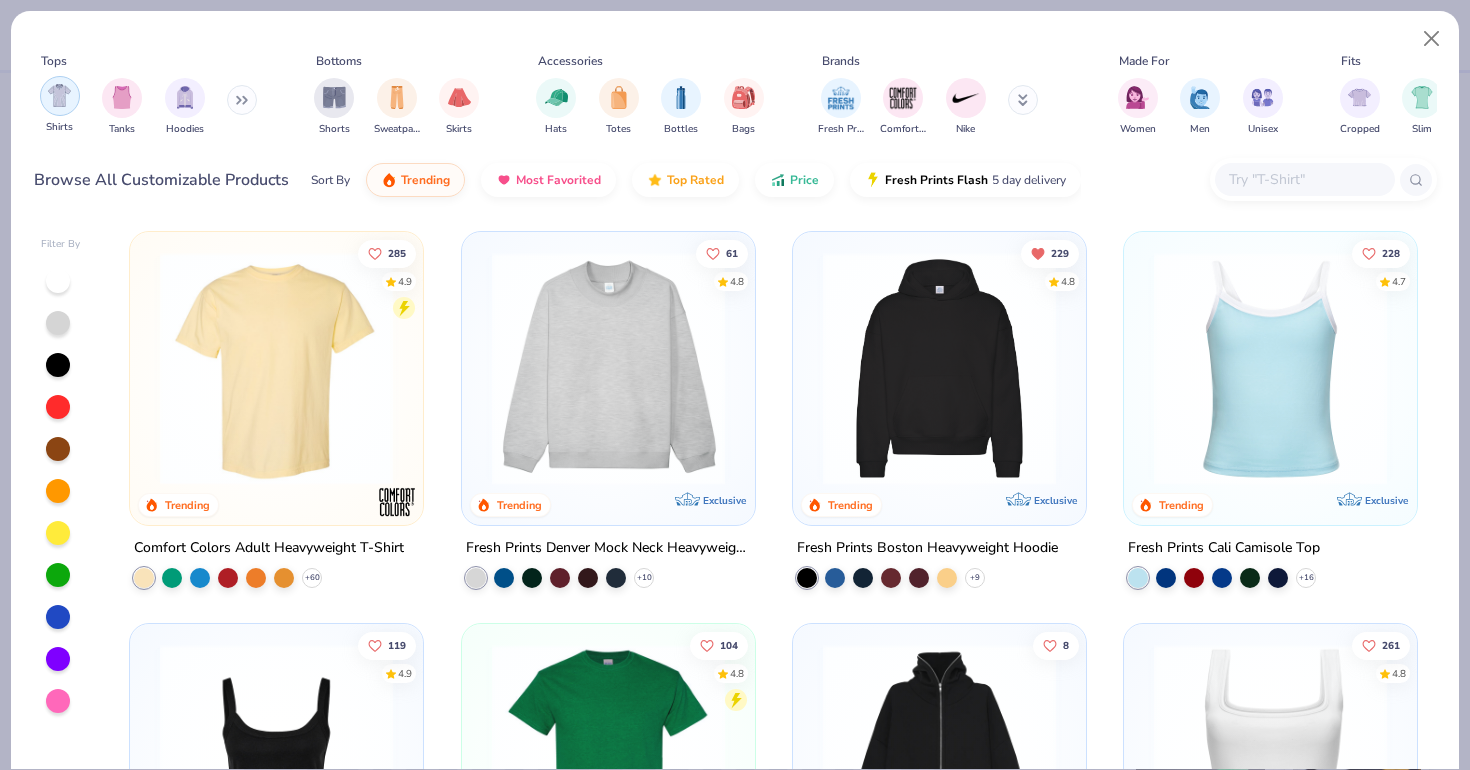 click at bounding box center (59, 95) 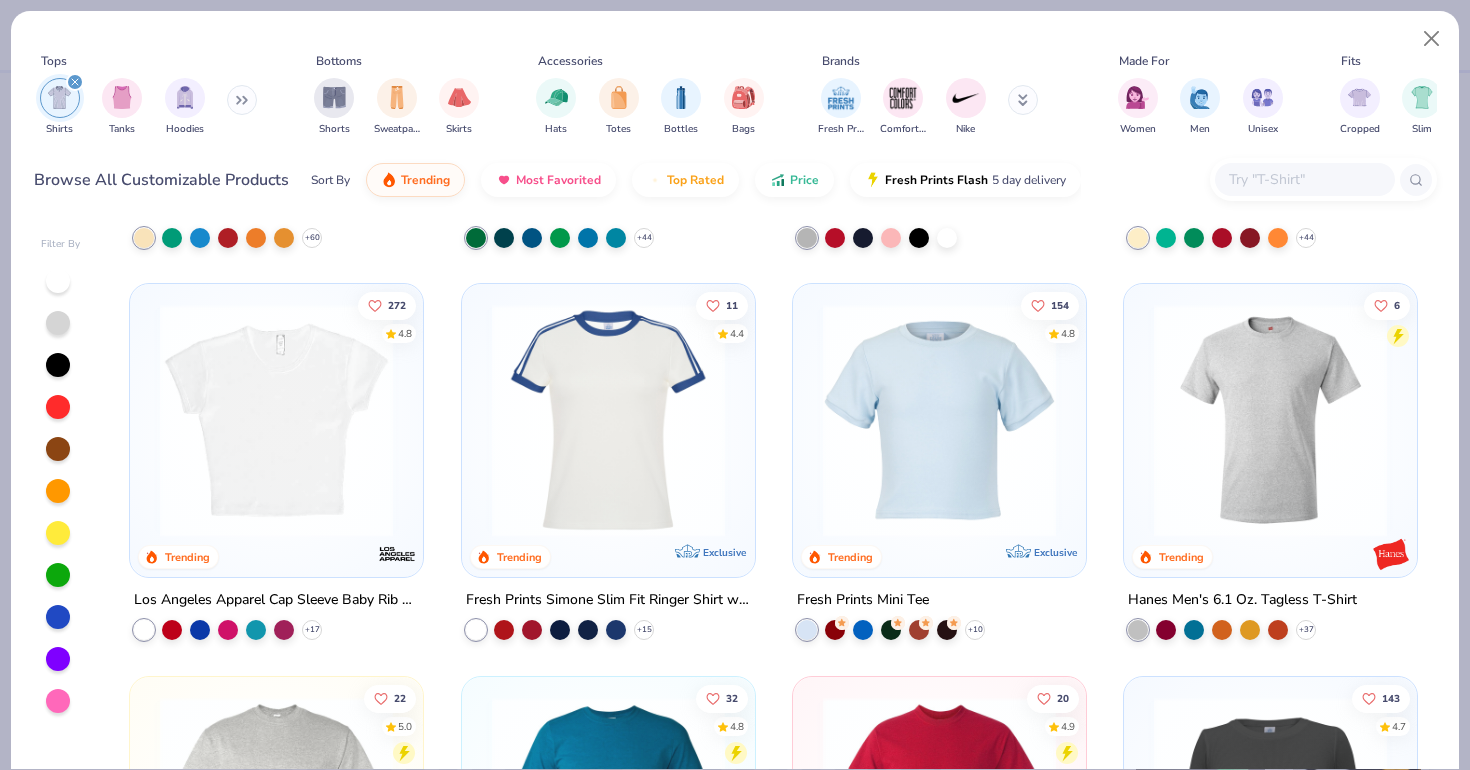 scroll, scrollTop: 343, scrollLeft: 0, axis: vertical 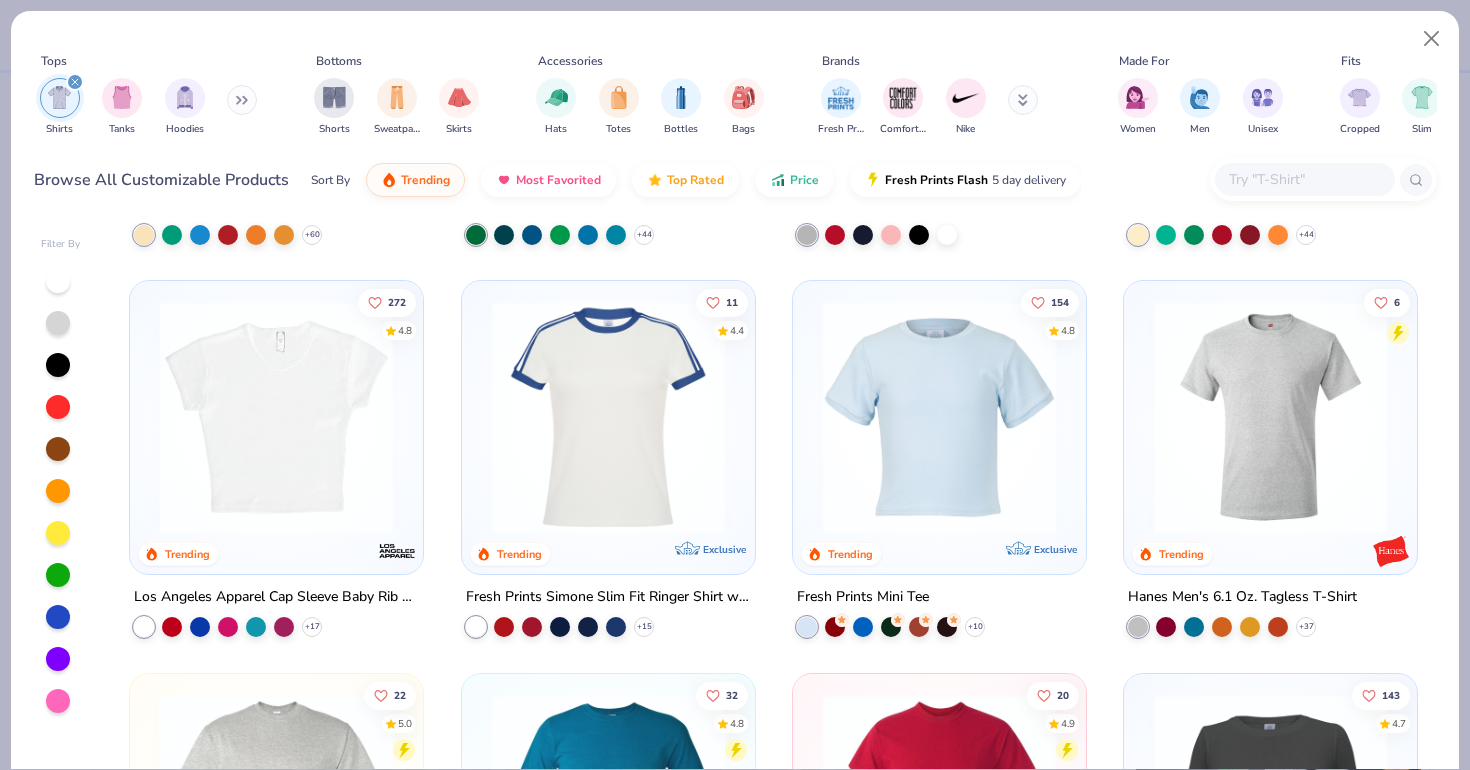 click at bounding box center (1270, 417) 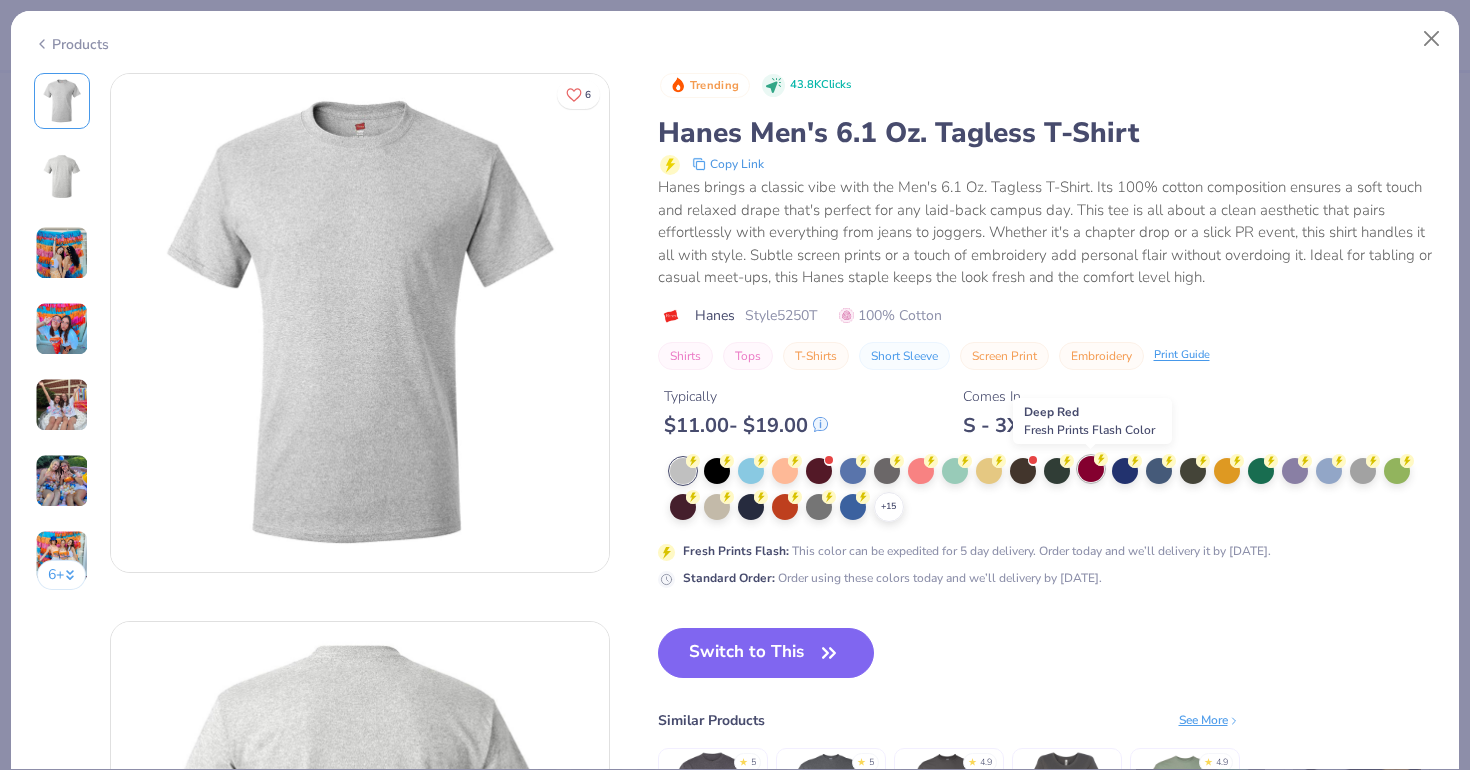 click at bounding box center (1091, 469) 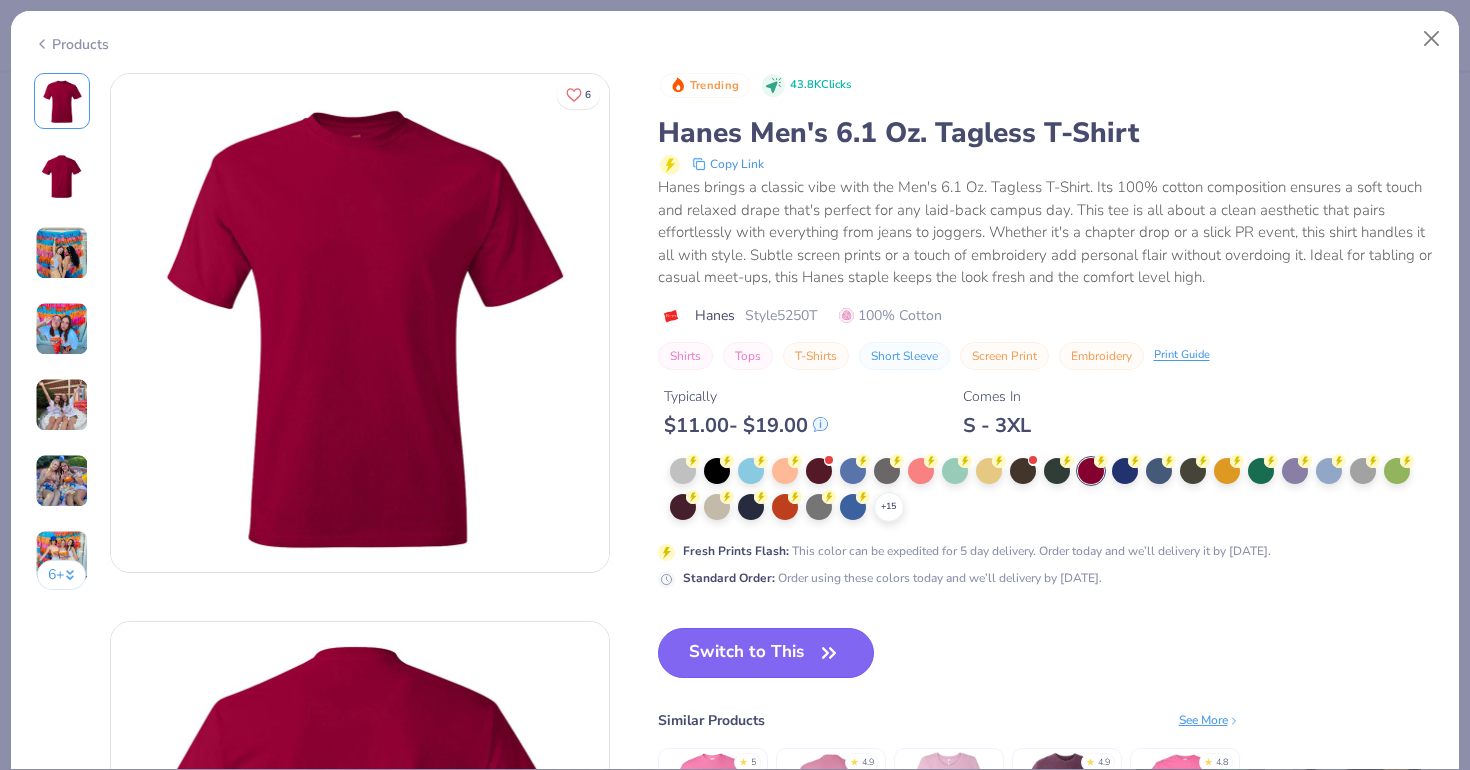 click on "Switch to This" at bounding box center [766, 653] 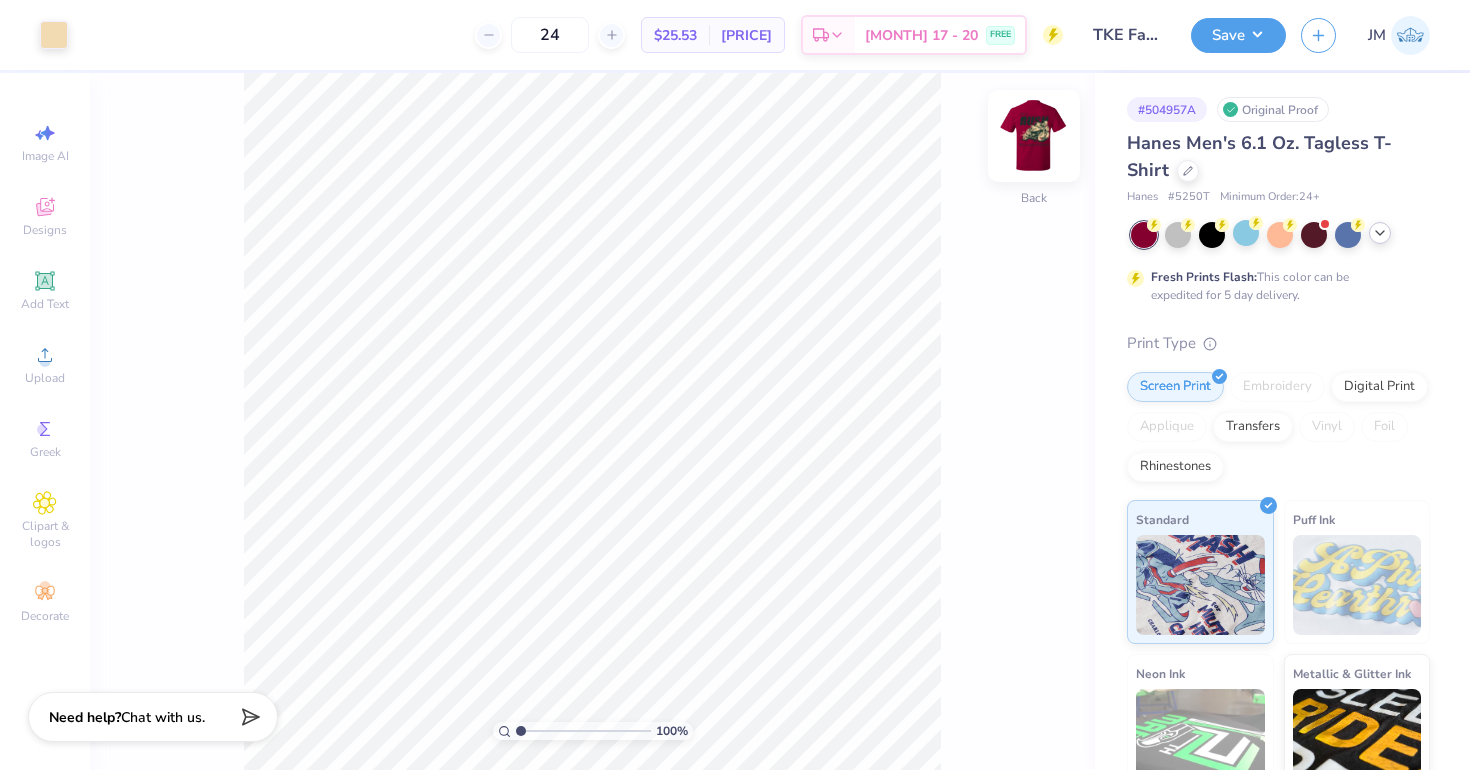 click at bounding box center (1034, 136) 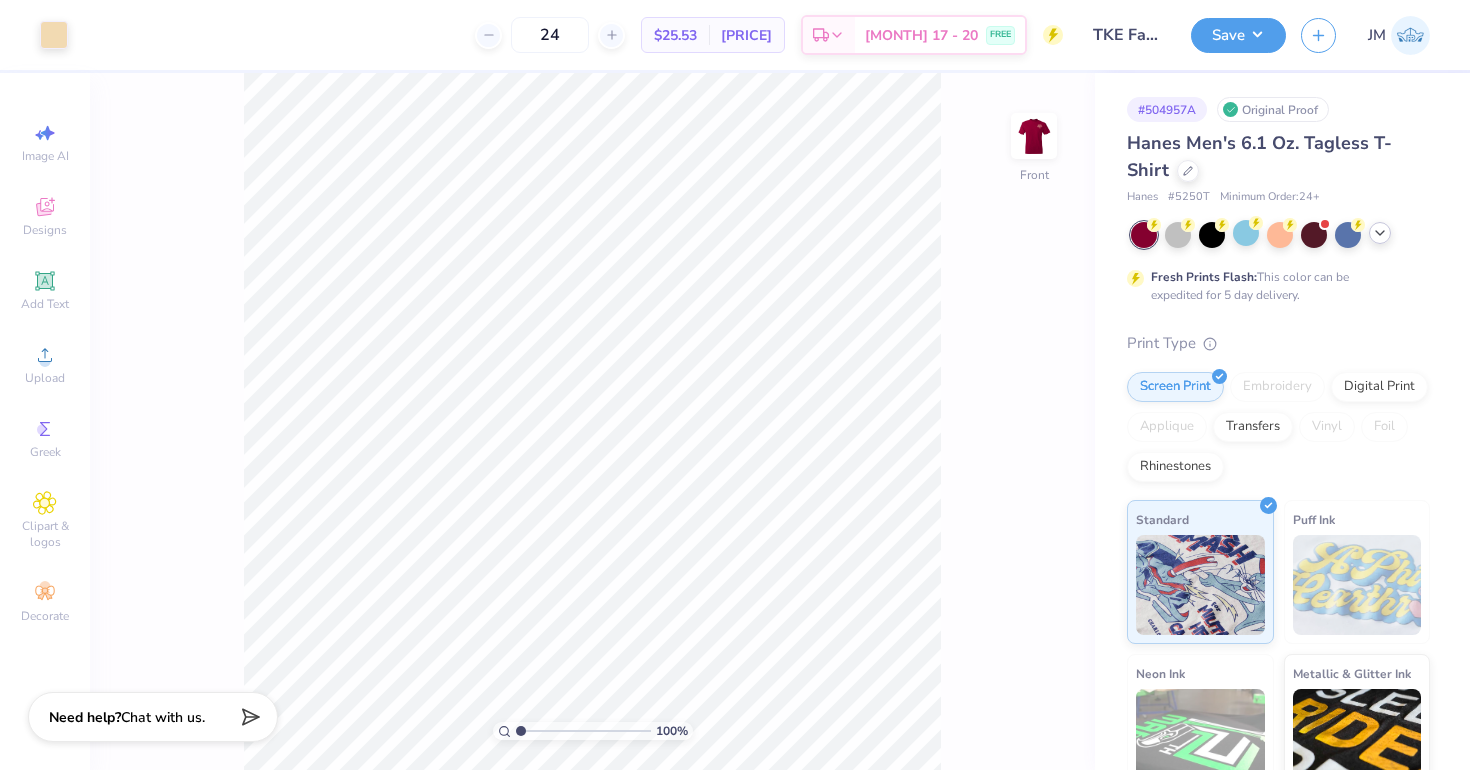 click at bounding box center [1034, 136] 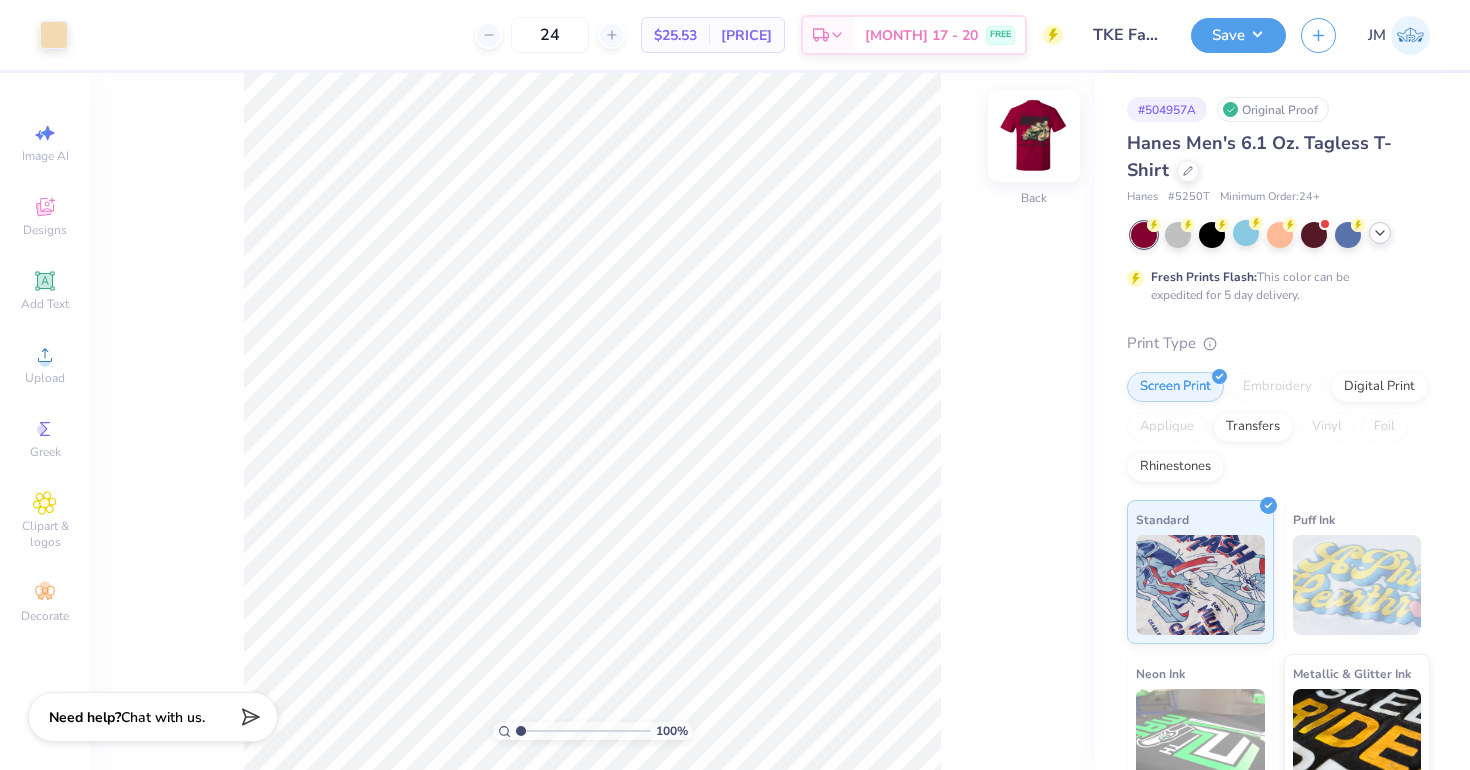 click at bounding box center [1034, 136] 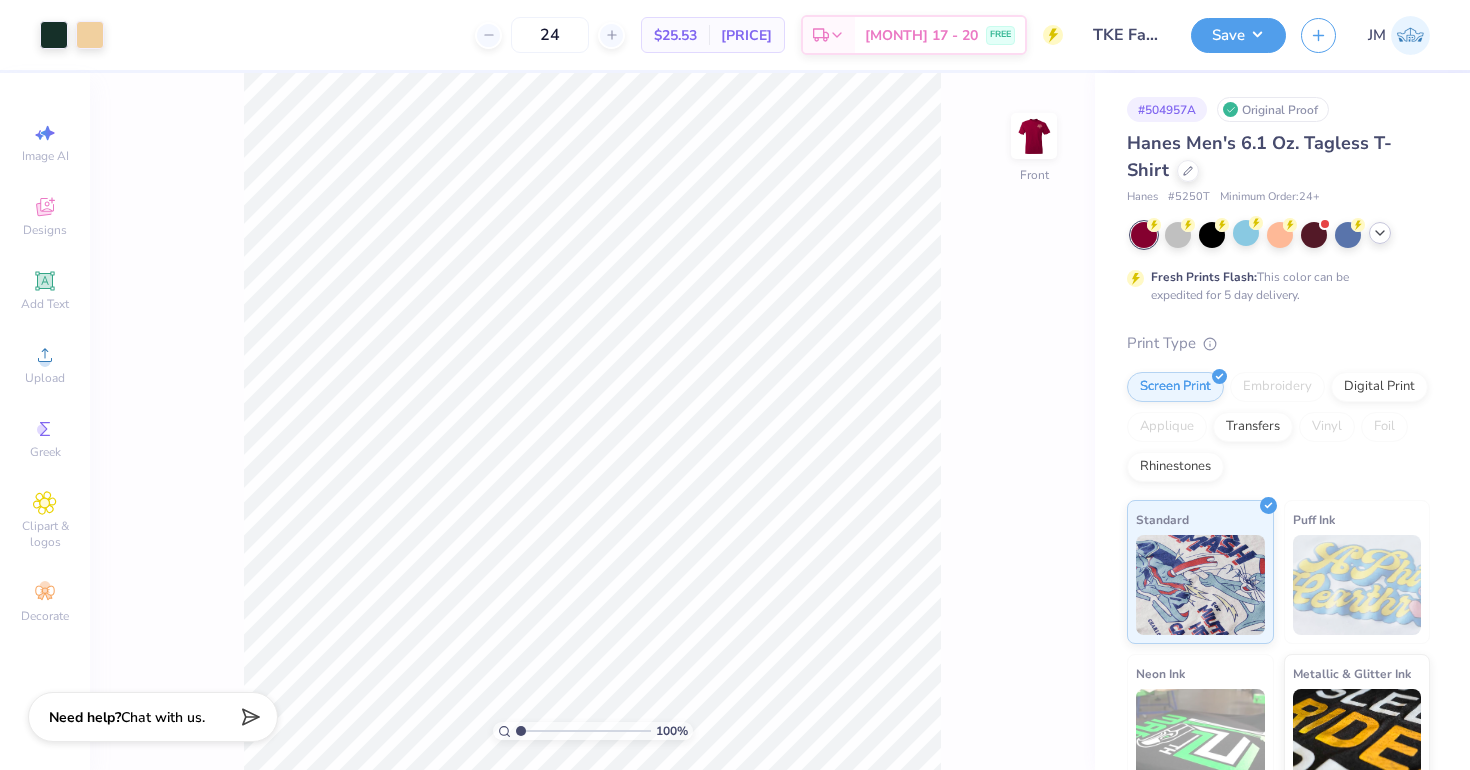 click at bounding box center [1034, 136] 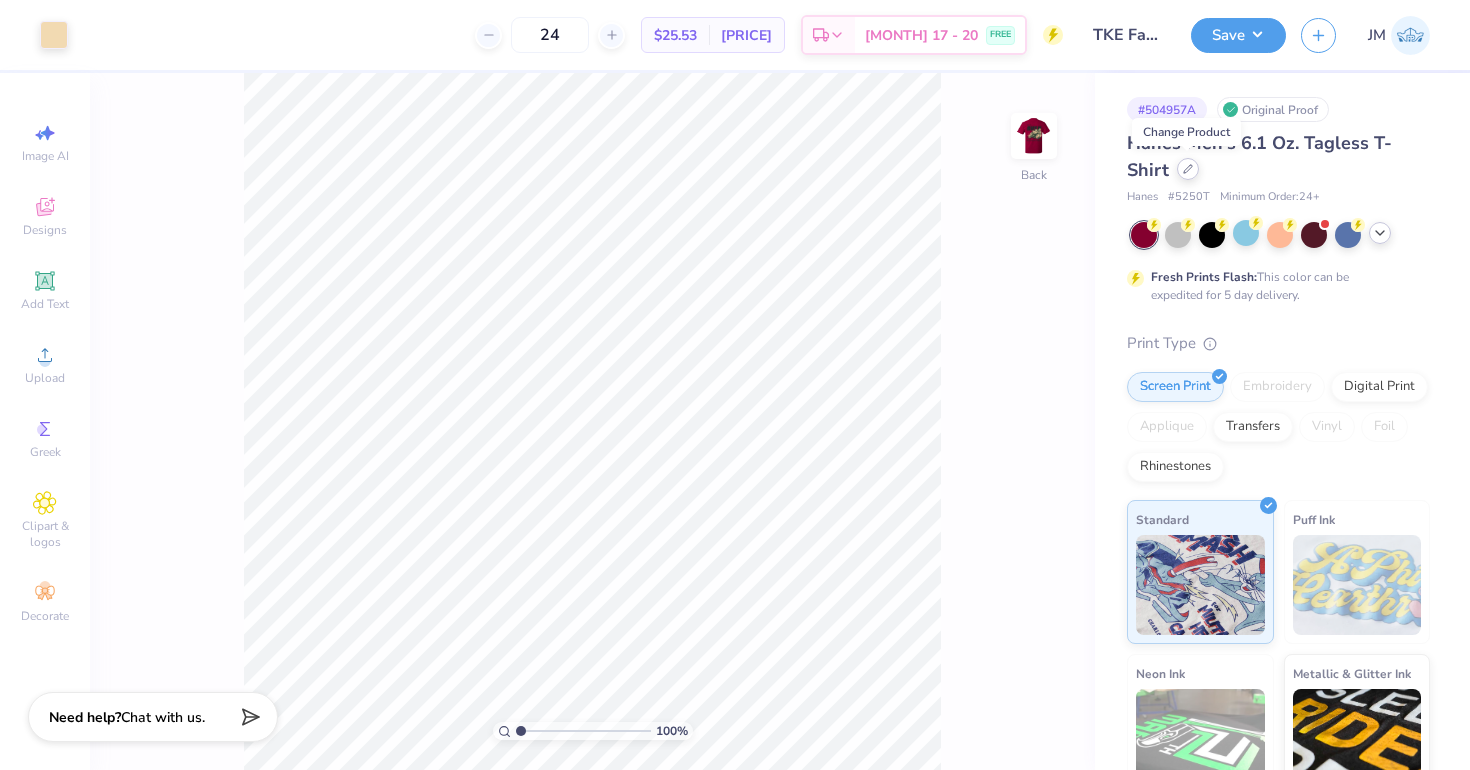 click 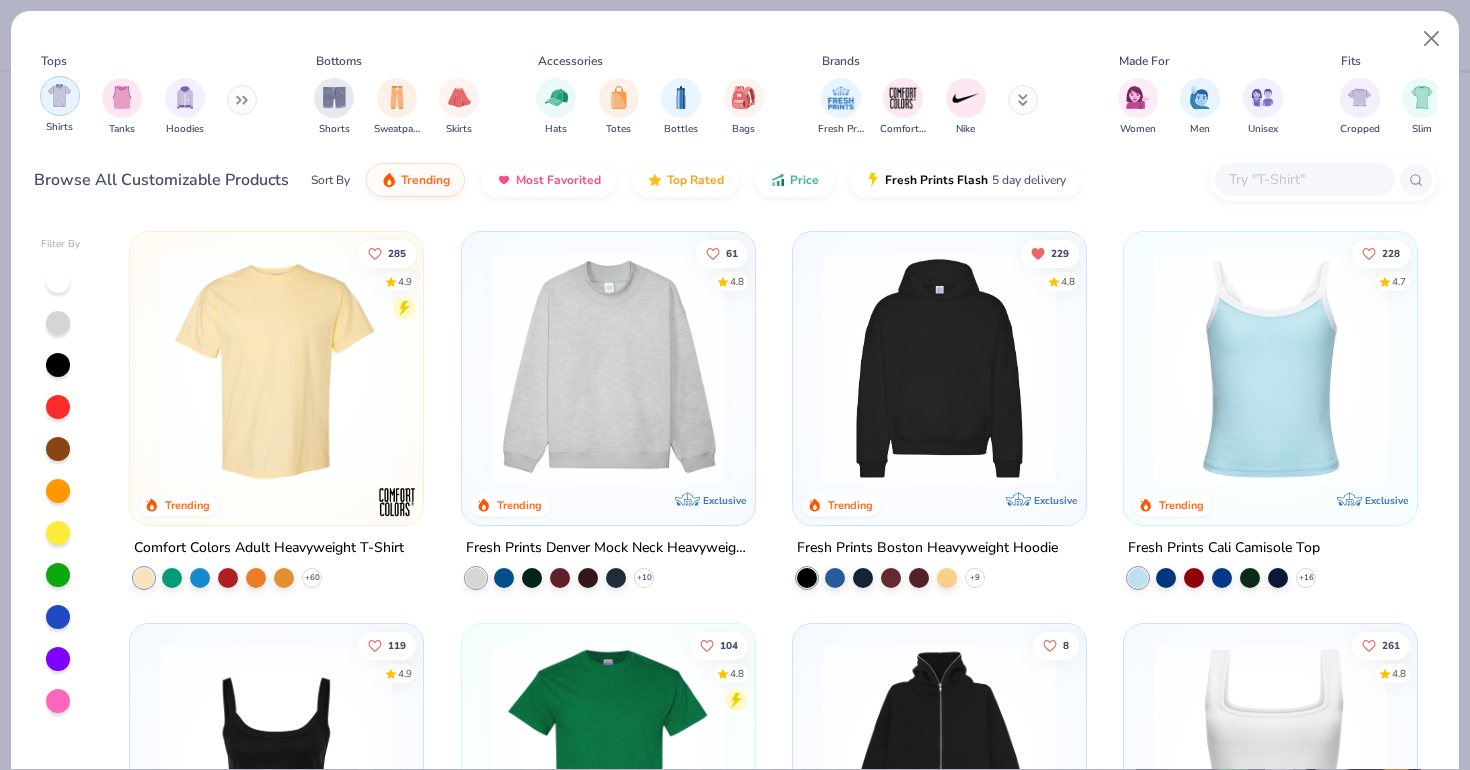 click at bounding box center (59, 95) 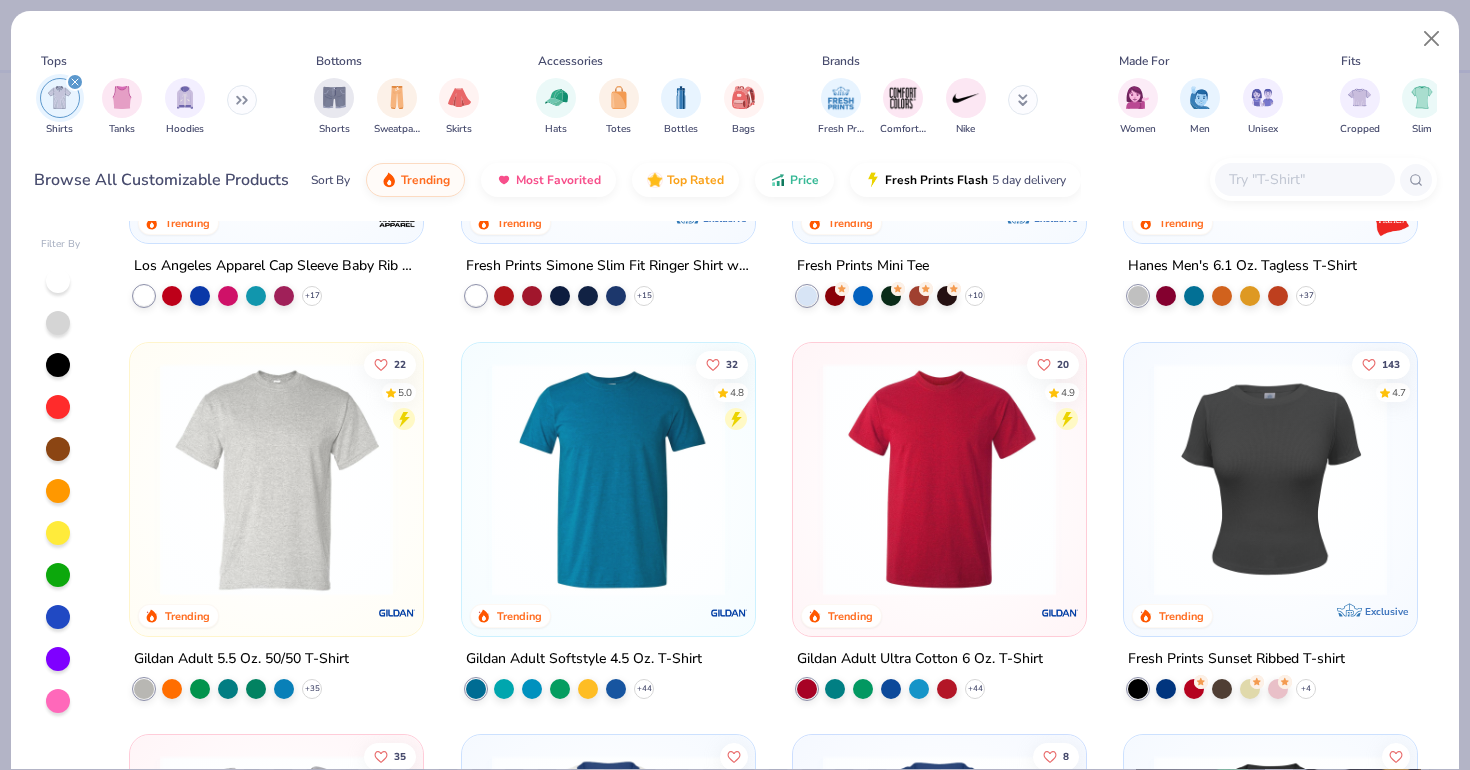 scroll, scrollTop: 675, scrollLeft: 0, axis: vertical 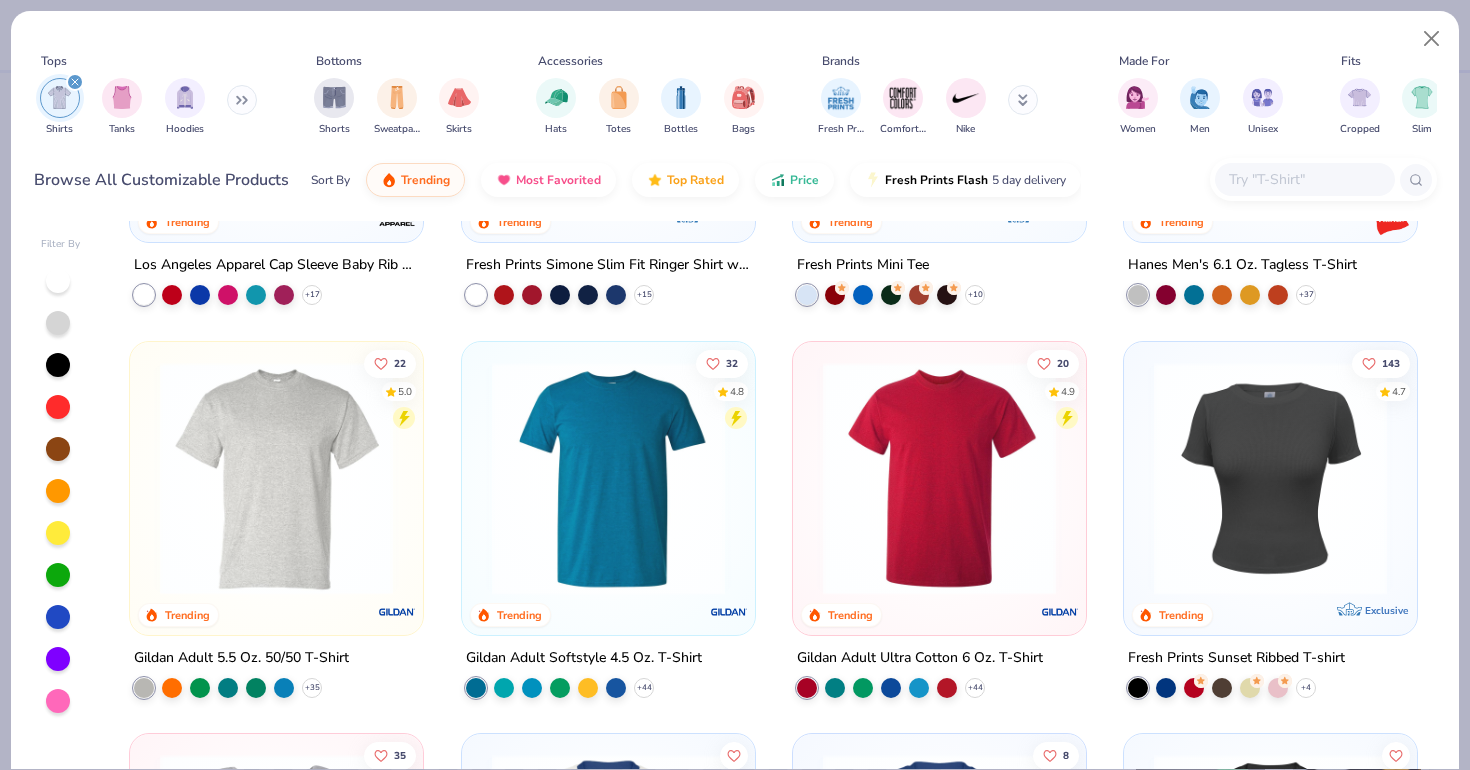 click at bounding box center (939, 477) 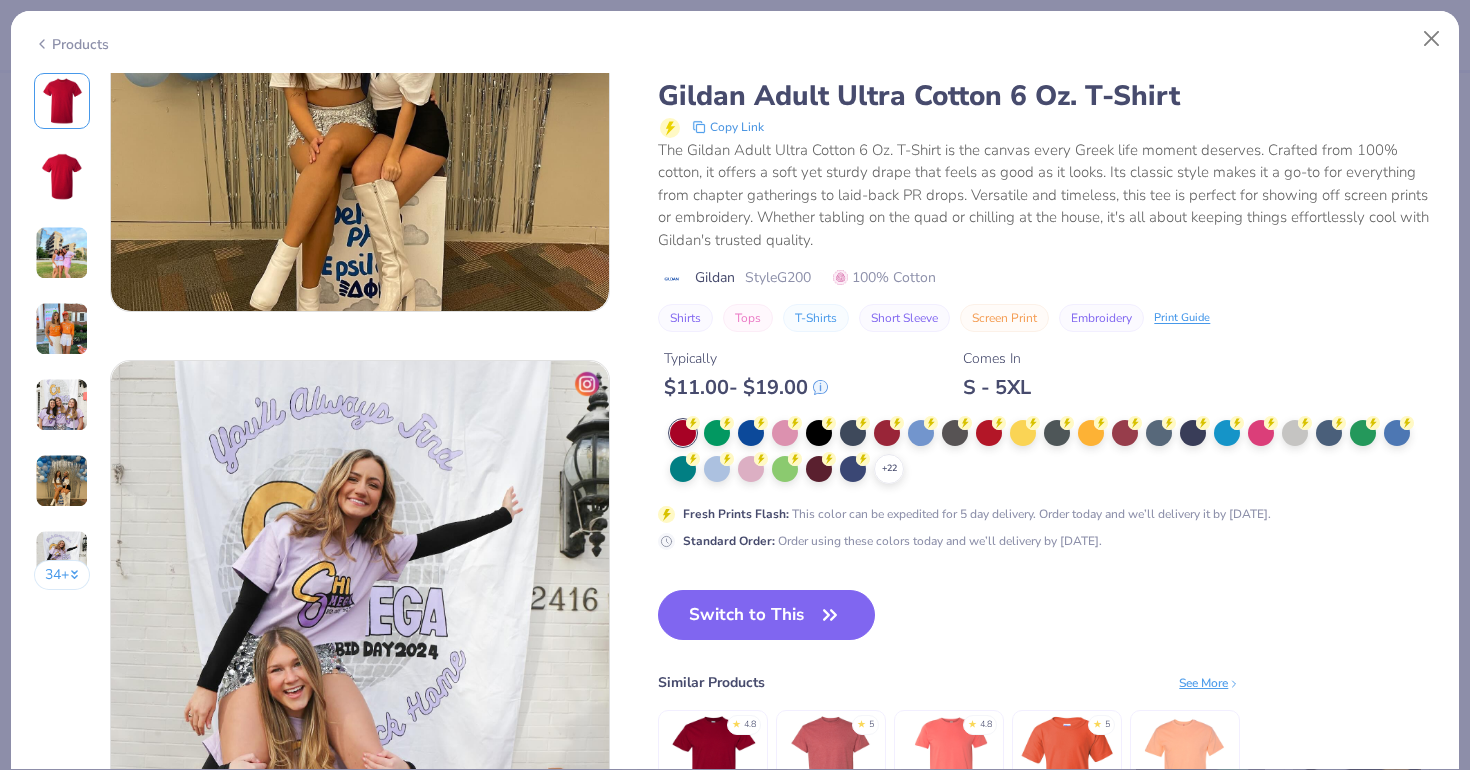scroll, scrollTop: 3001, scrollLeft: 0, axis: vertical 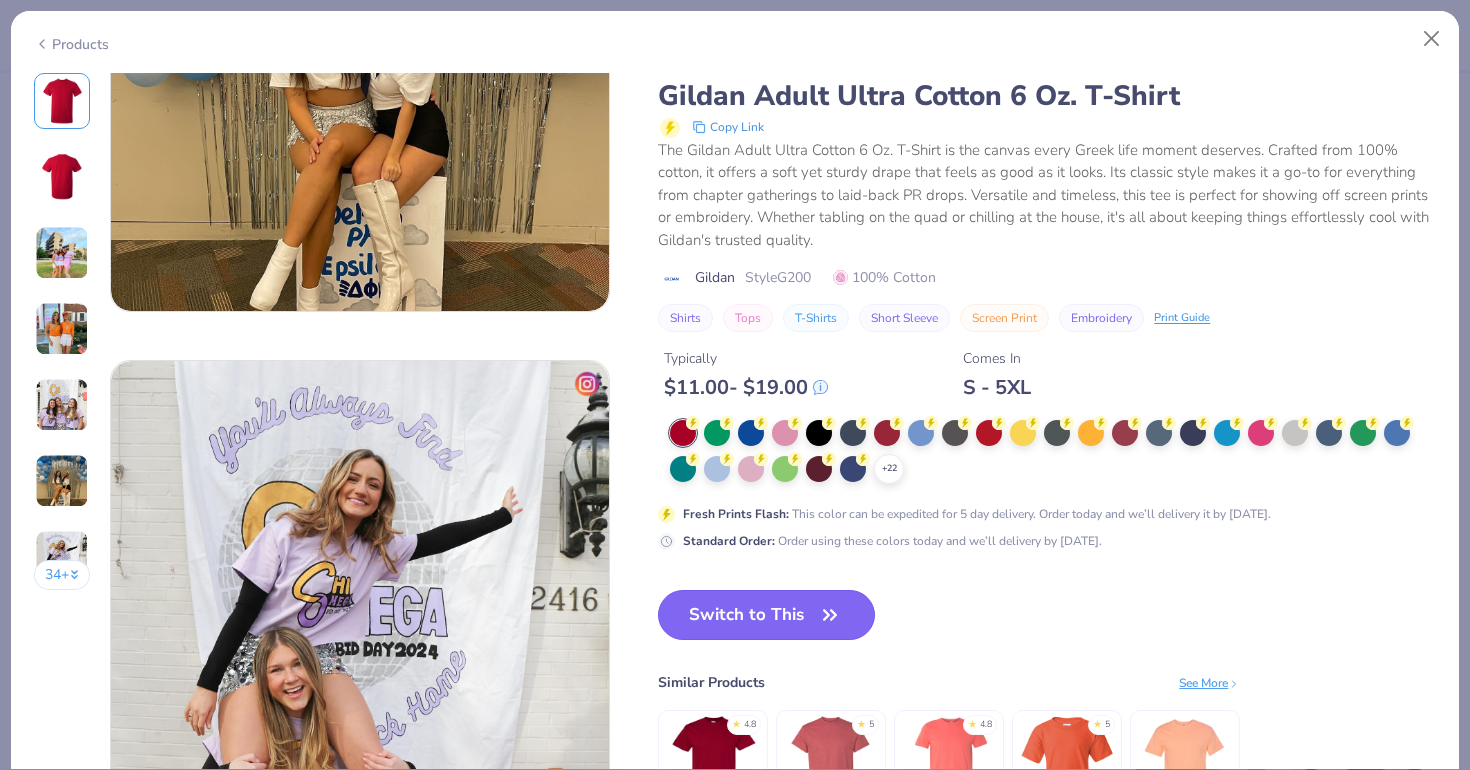 click on "Switch to This" at bounding box center (766, 615) 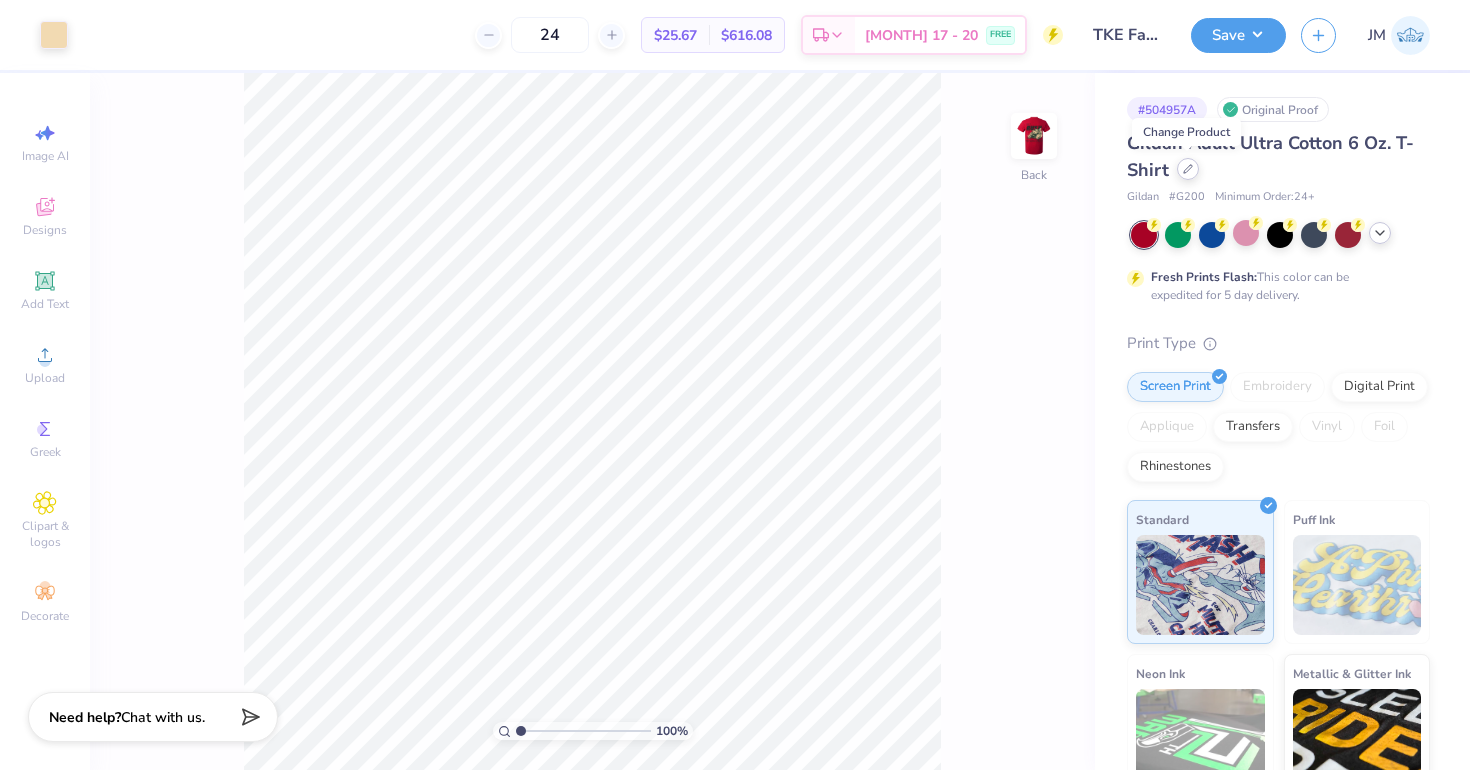 click 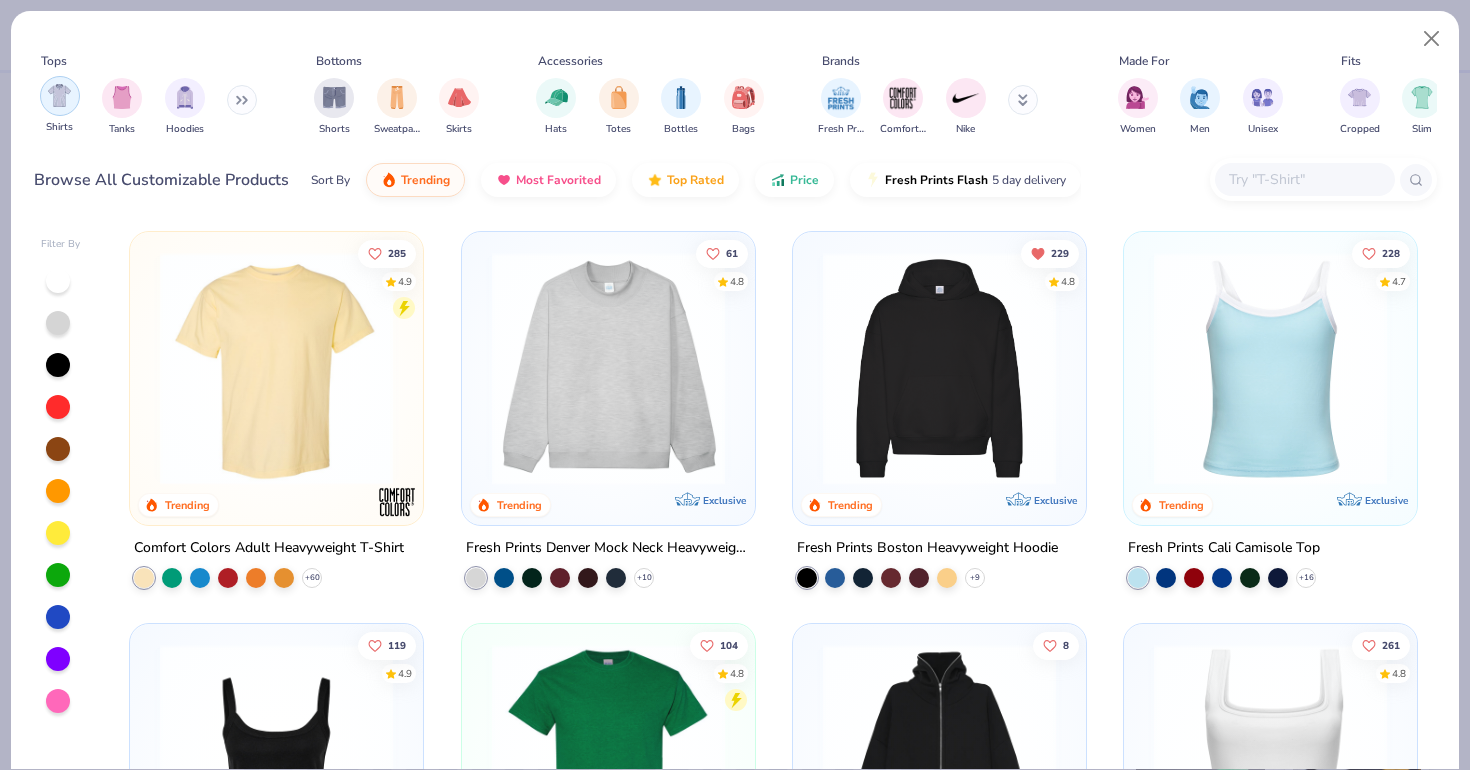 click at bounding box center (59, 95) 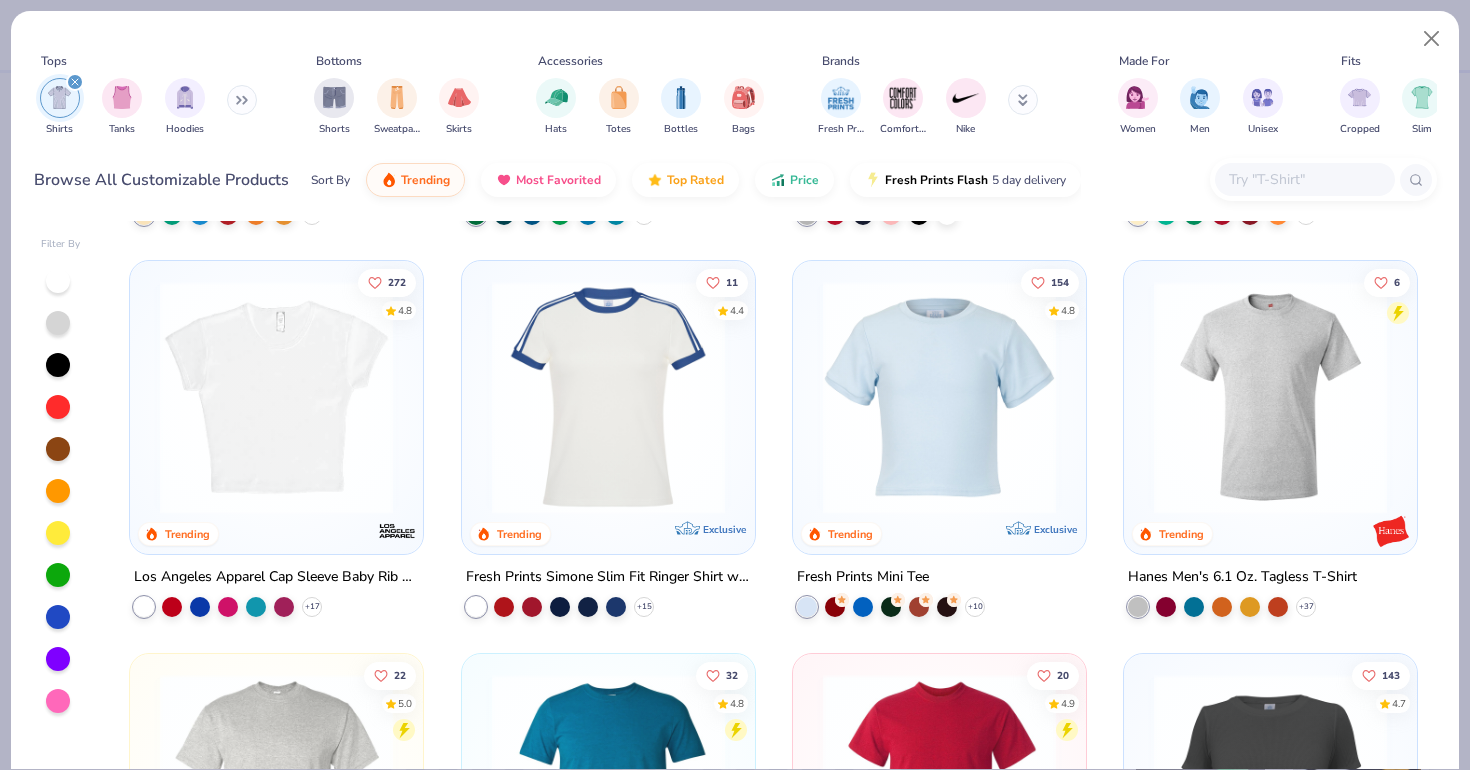 scroll, scrollTop: 360, scrollLeft: 0, axis: vertical 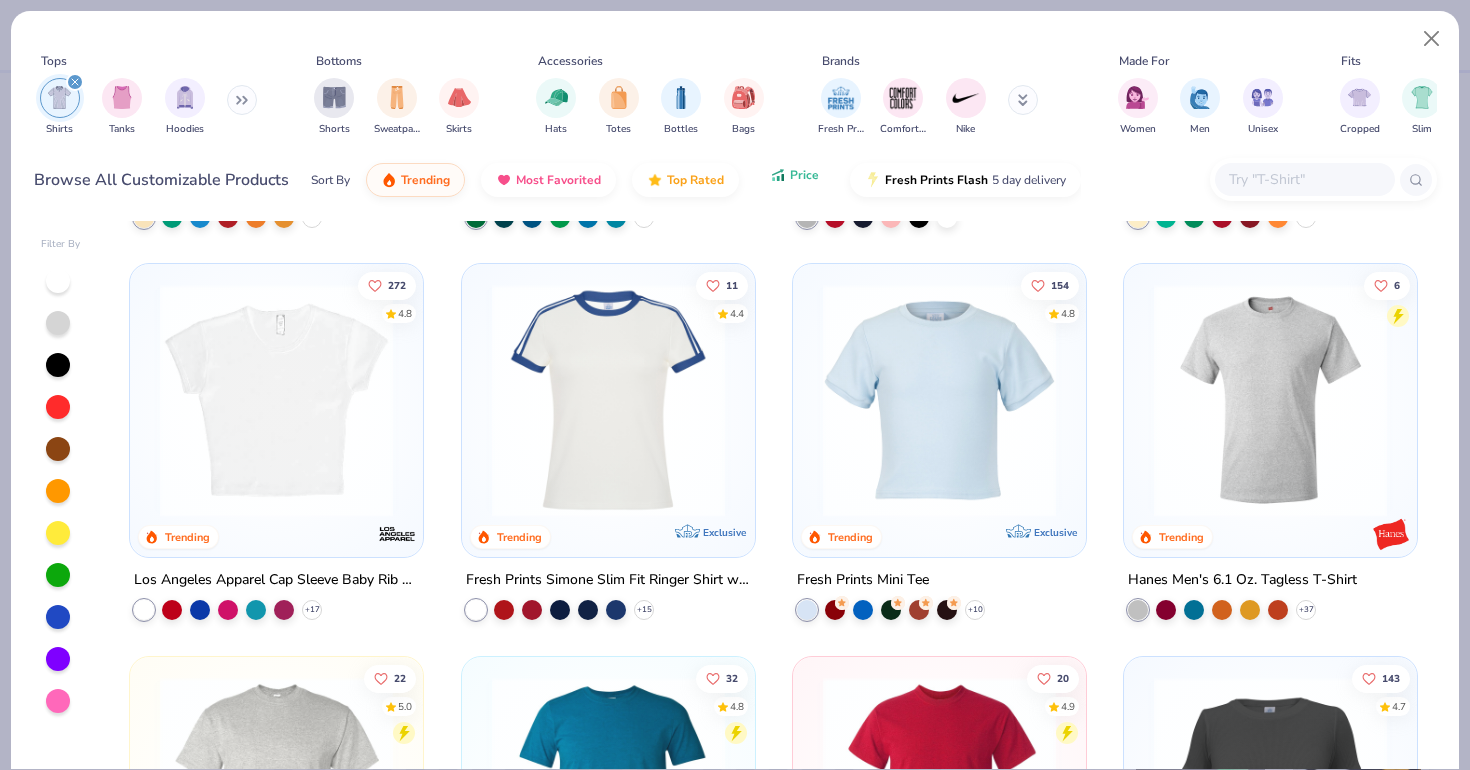 click on "Price" at bounding box center (794, 175) 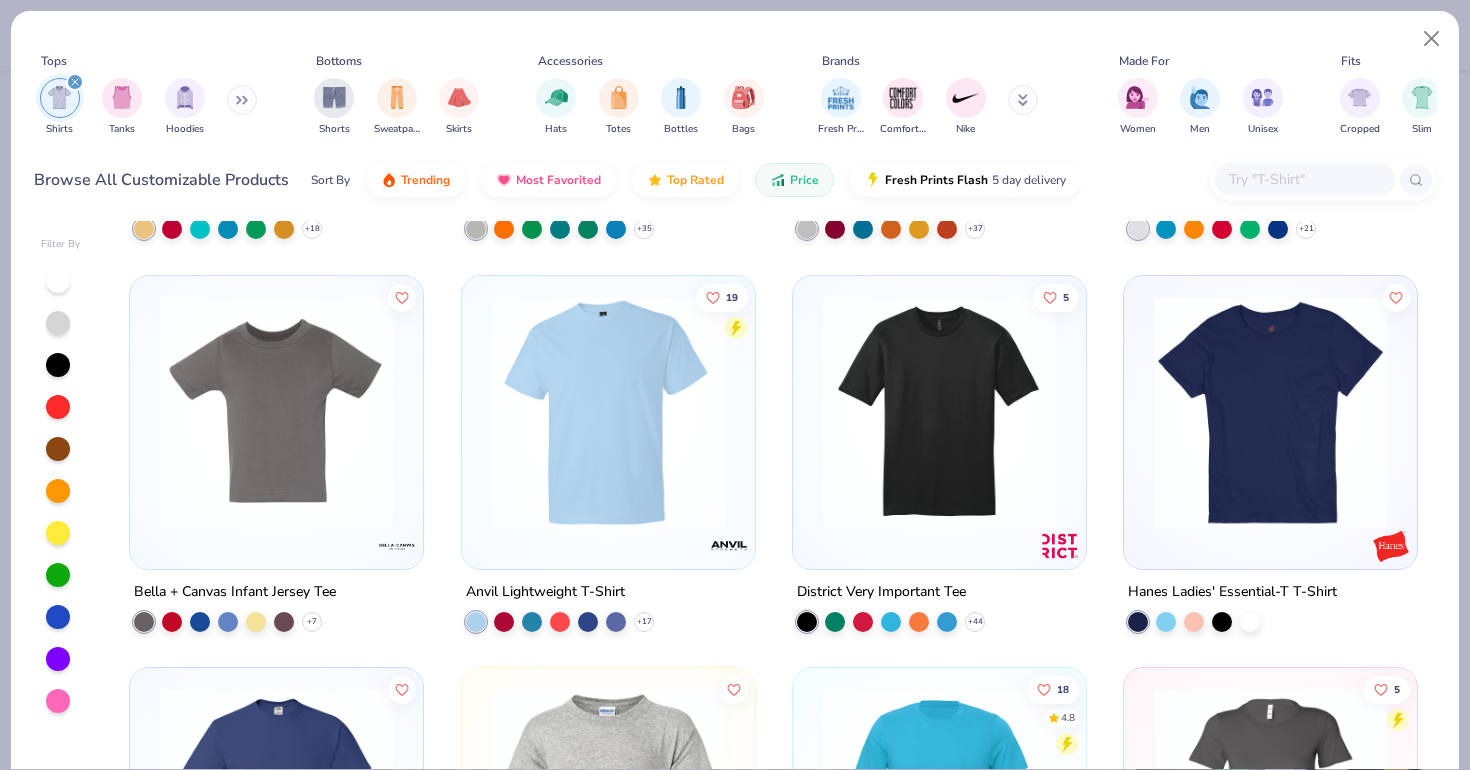 scroll, scrollTop: 746, scrollLeft: 0, axis: vertical 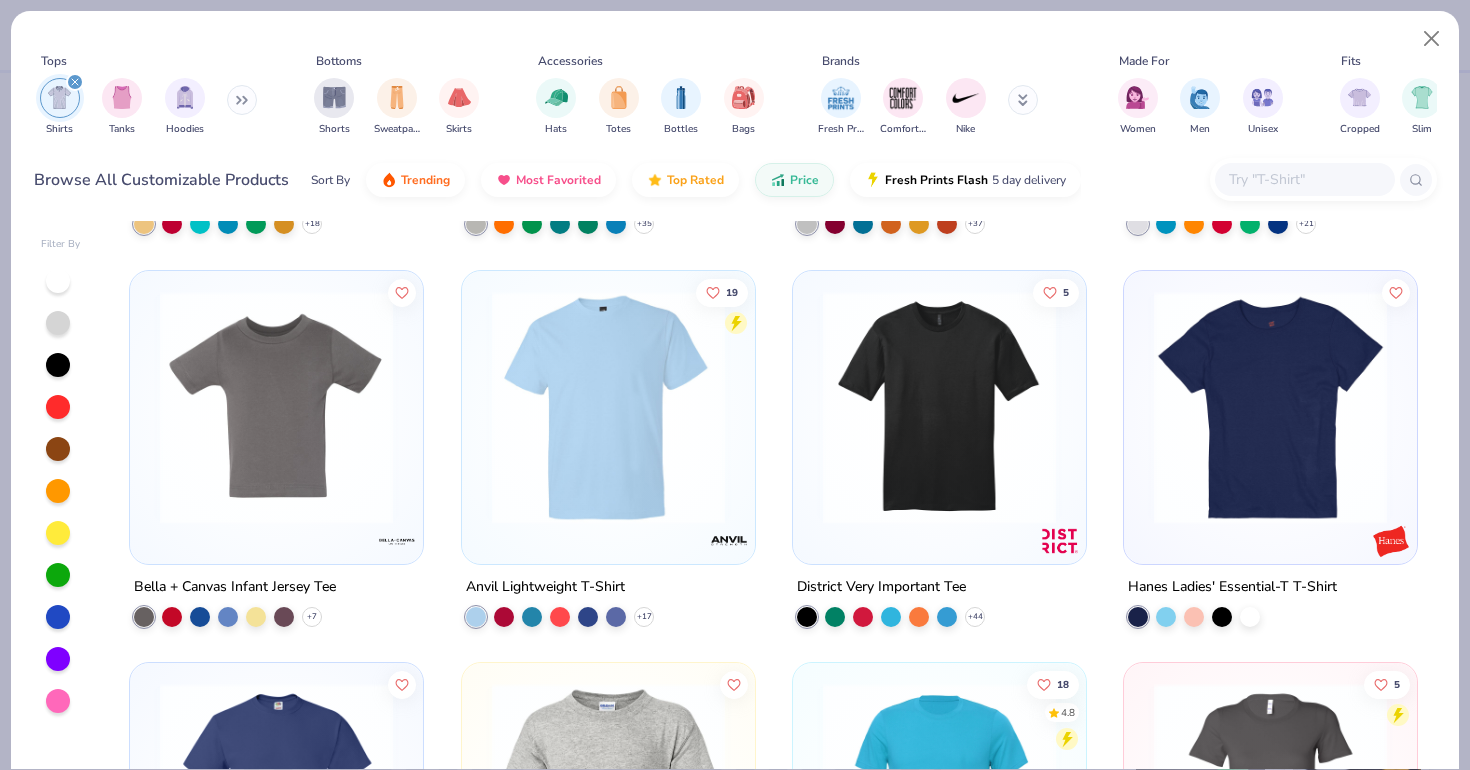 click at bounding box center [939, 406] 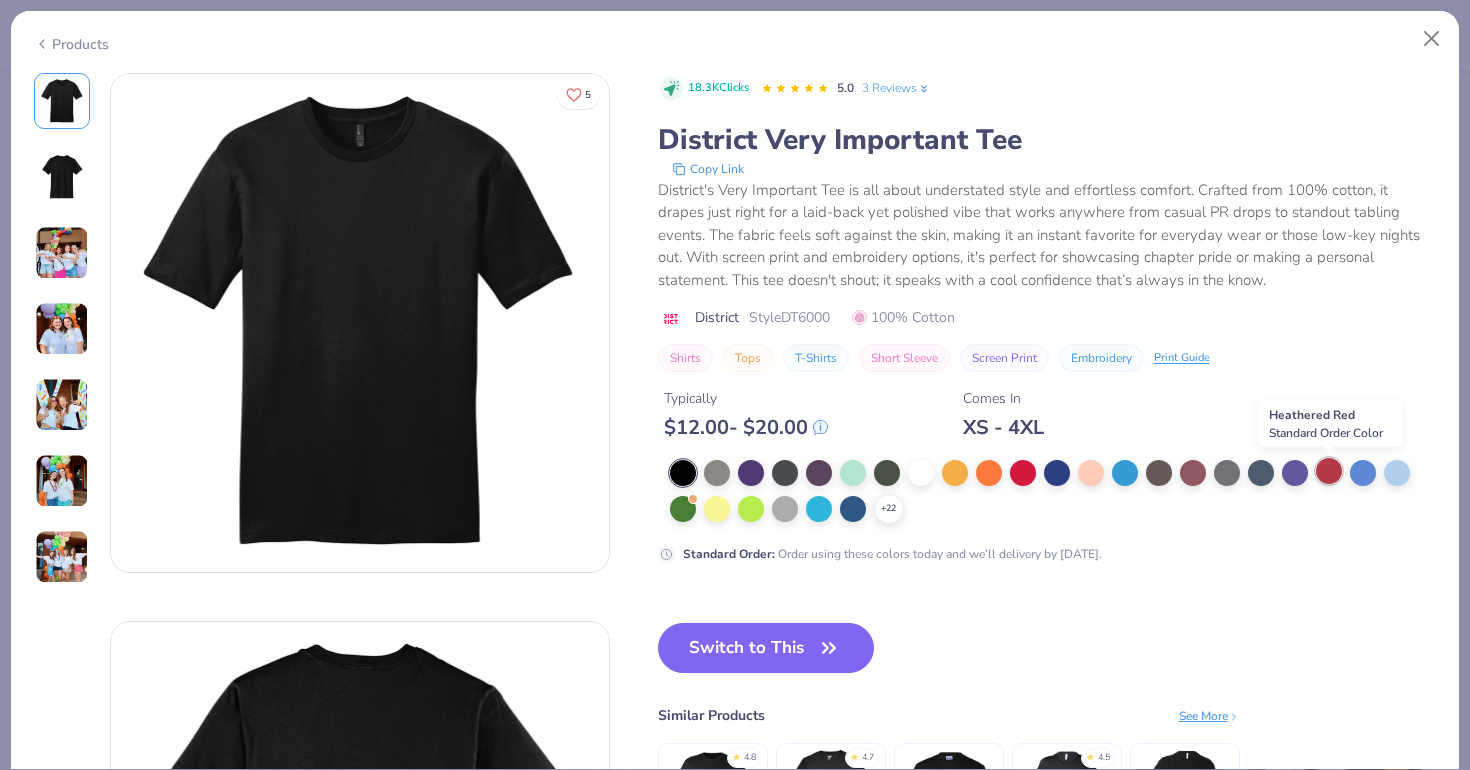 click at bounding box center (1329, 471) 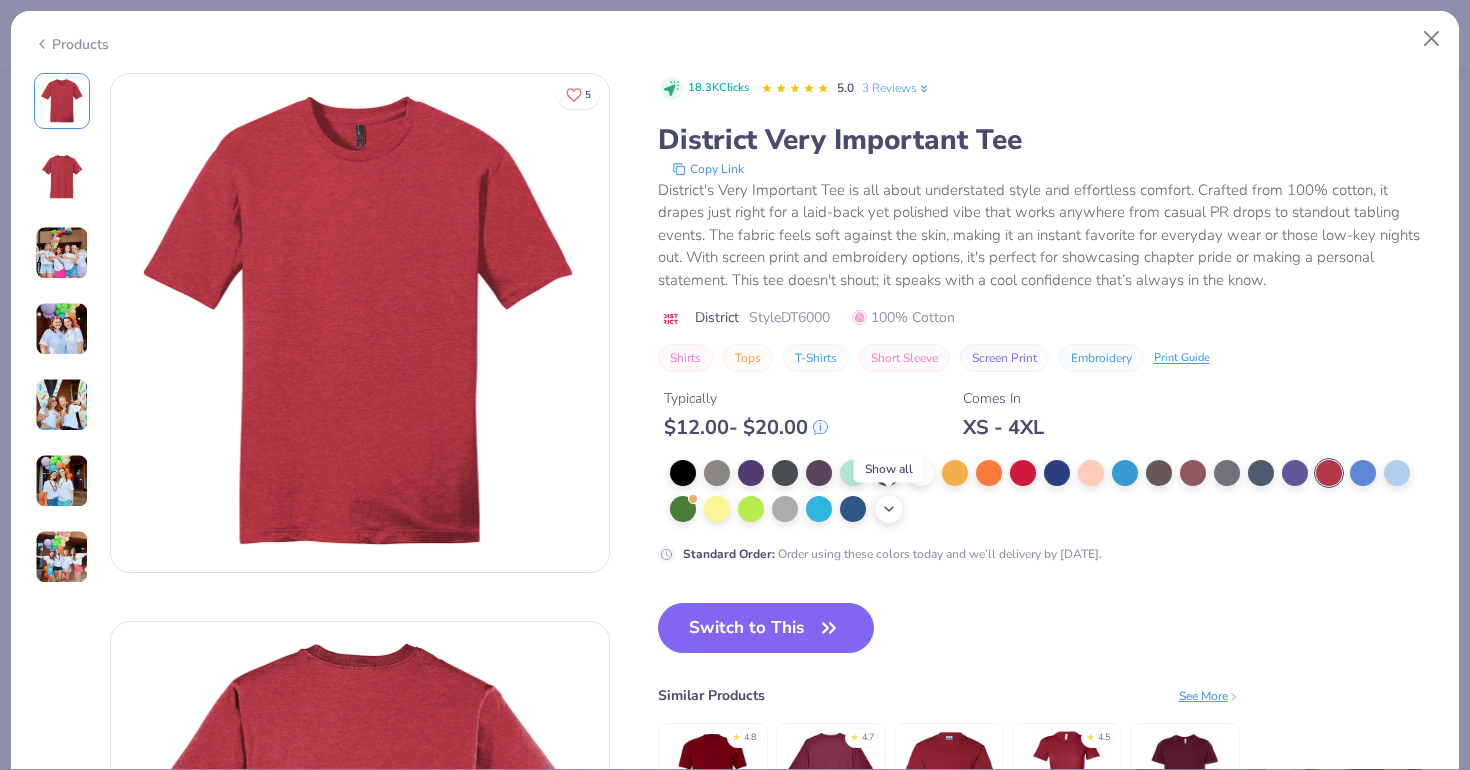 click 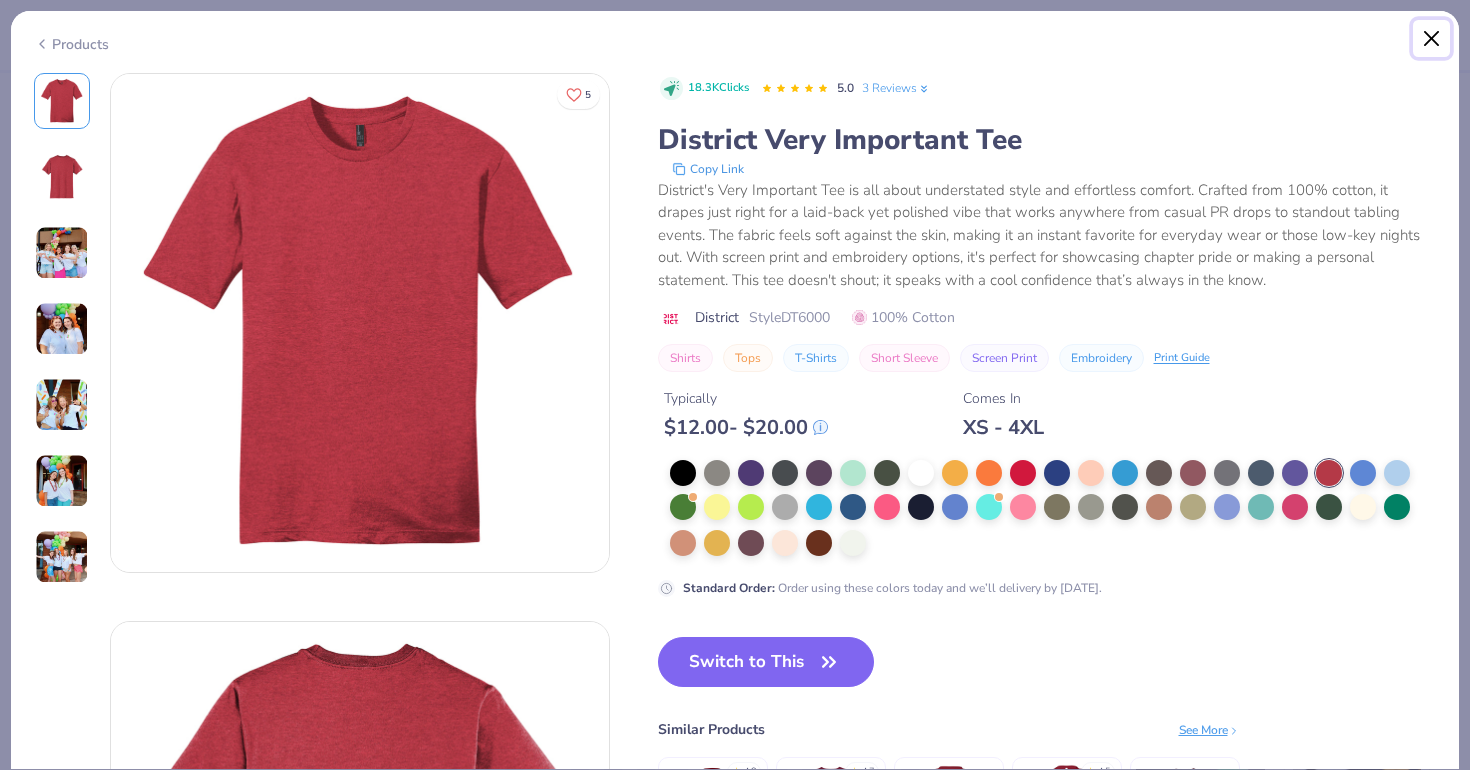 click at bounding box center (1432, 39) 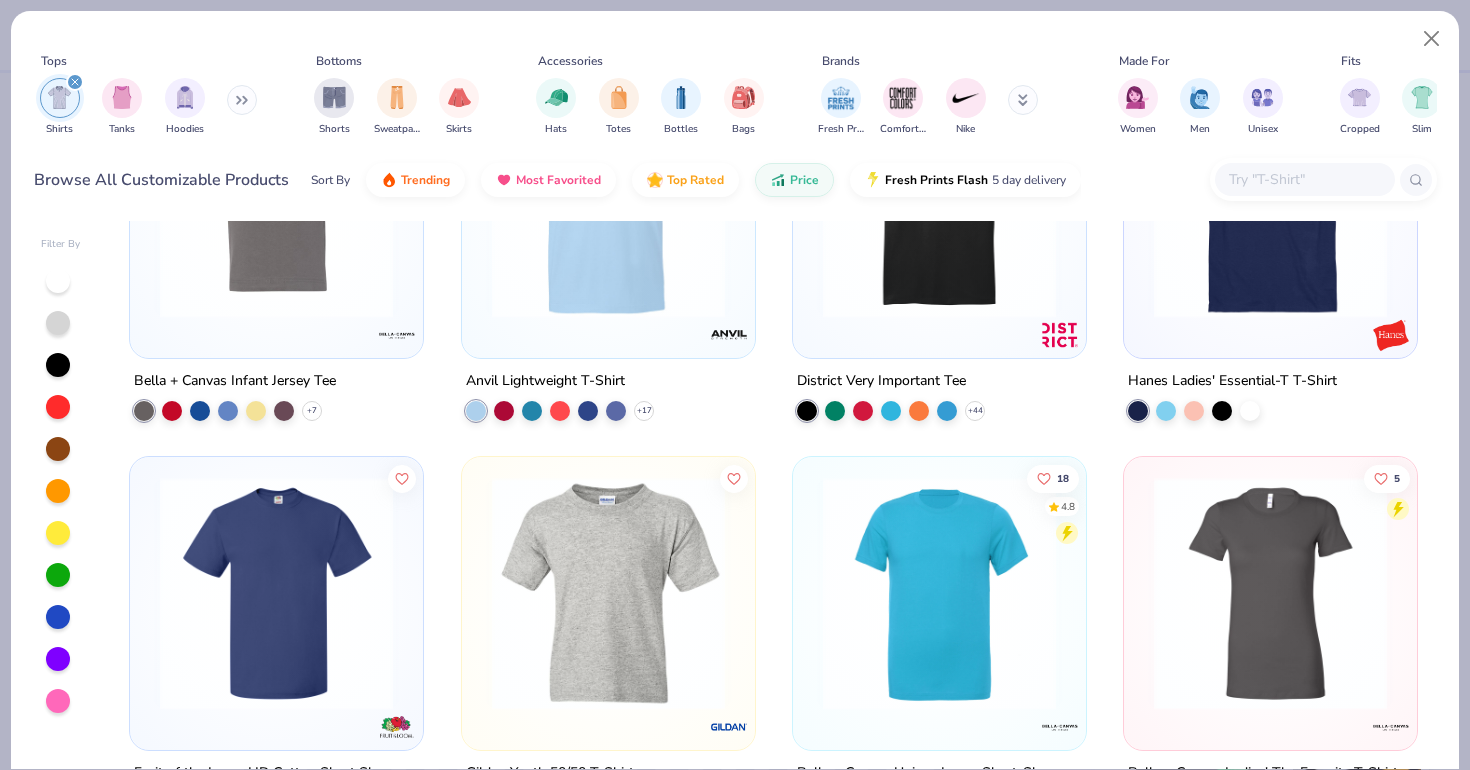 scroll, scrollTop: 1169, scrollLeft: 0, axis: vertical 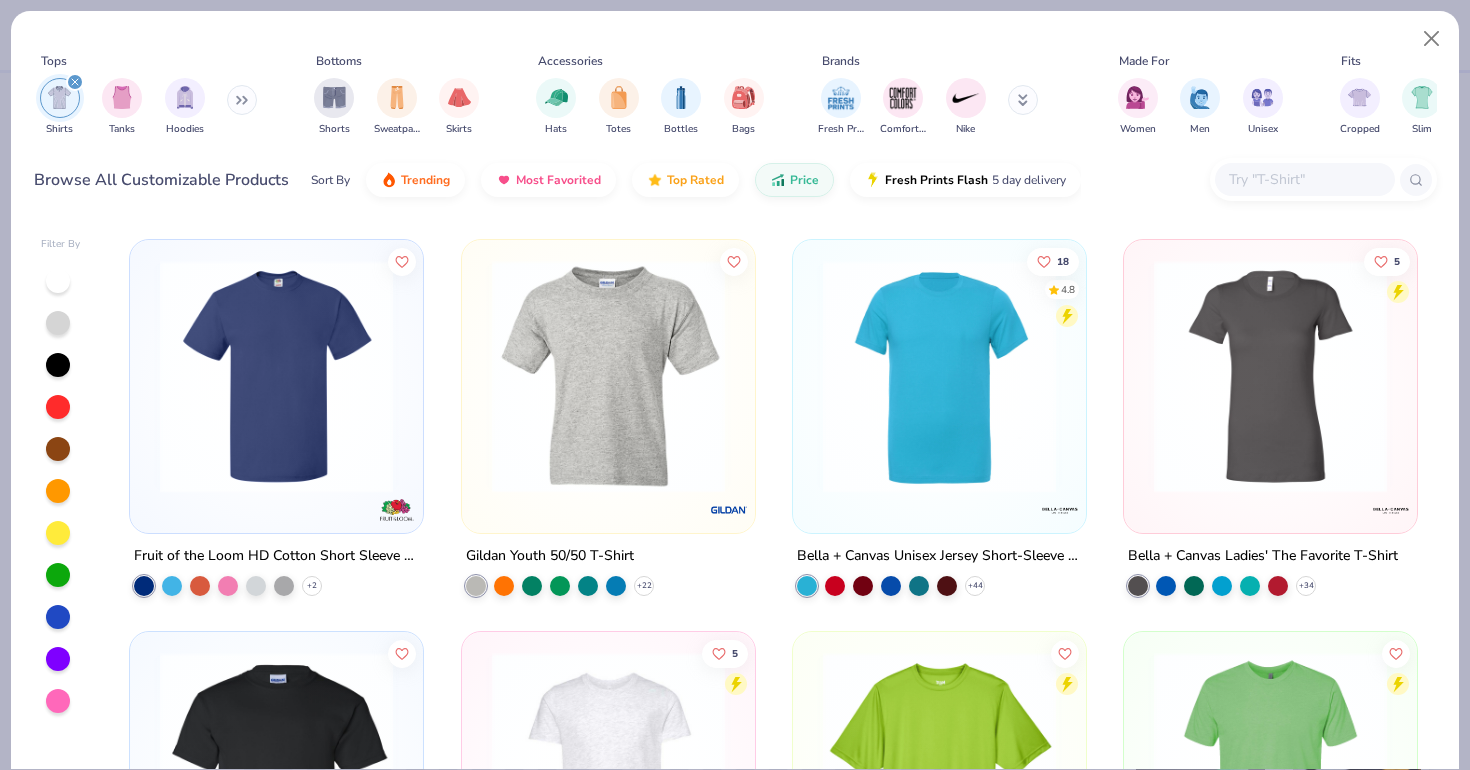 click at bounding box center (939, 376) 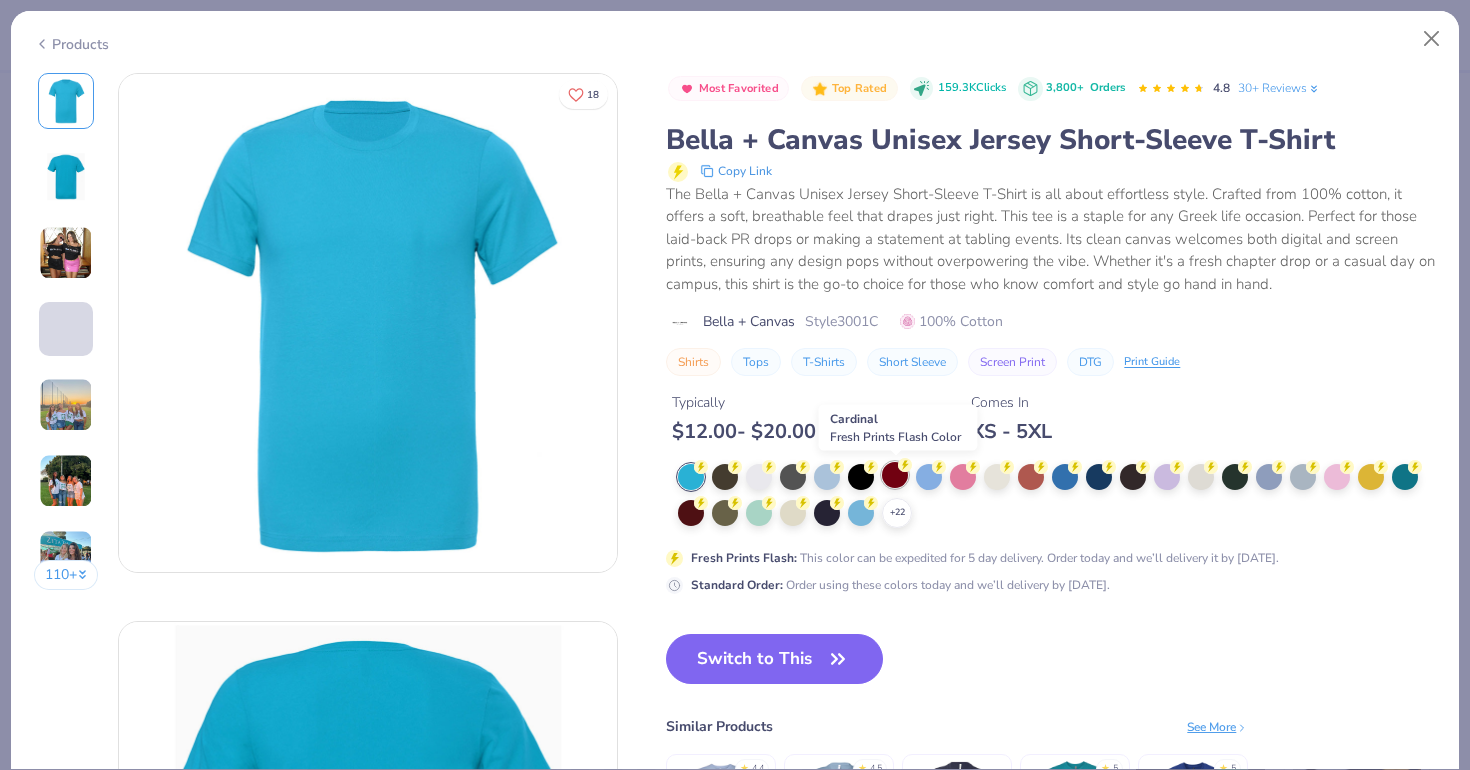 click 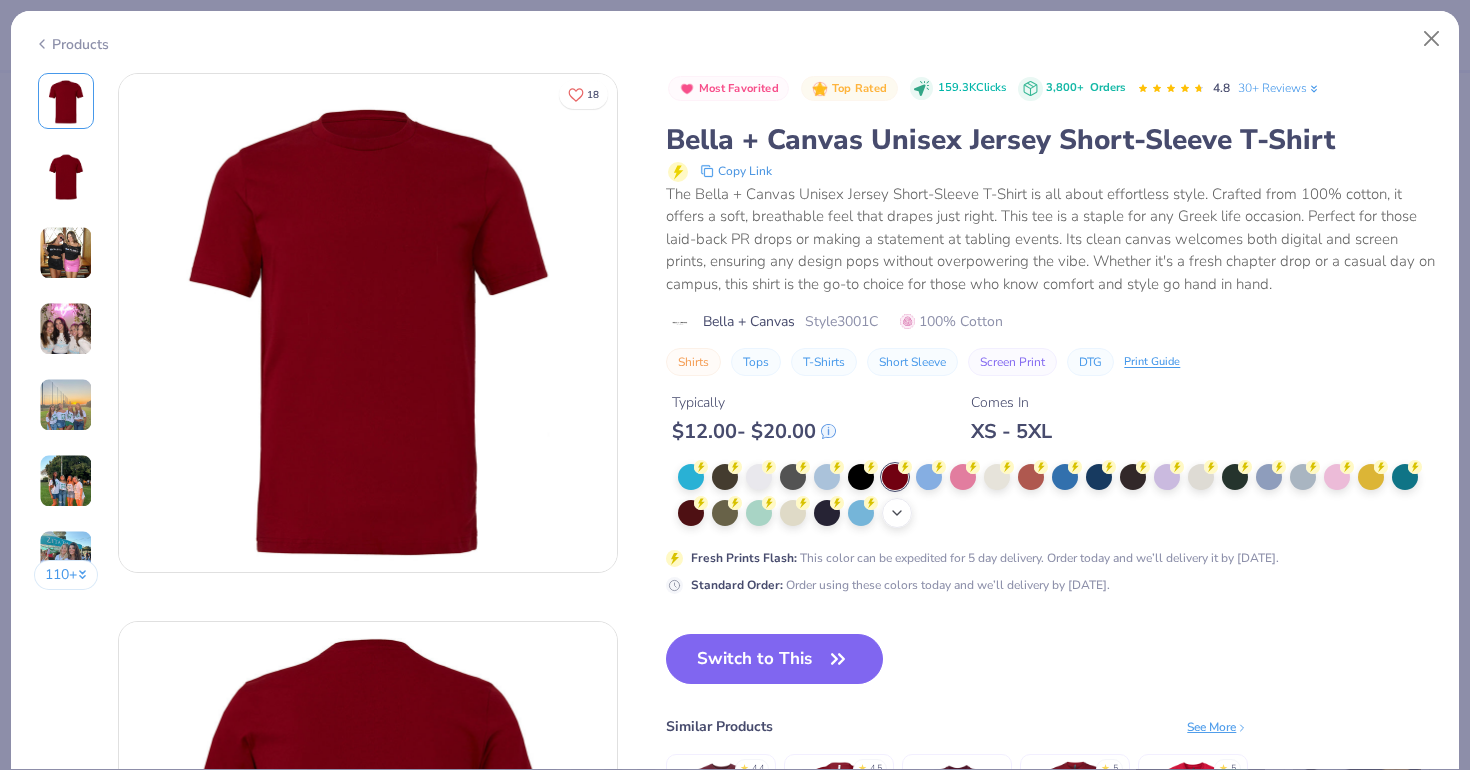 click 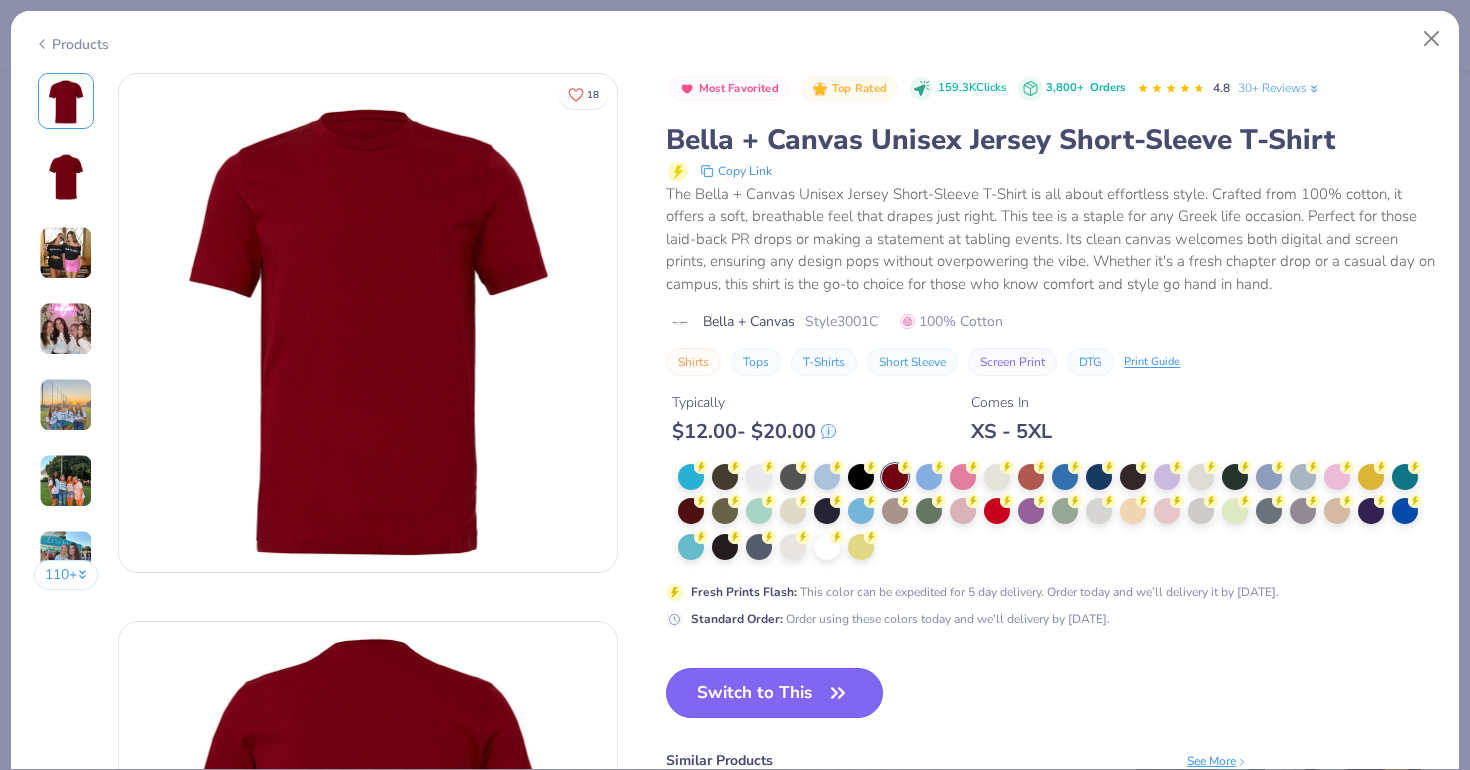 click on "Switch to This" at bounding box center [774, 693] 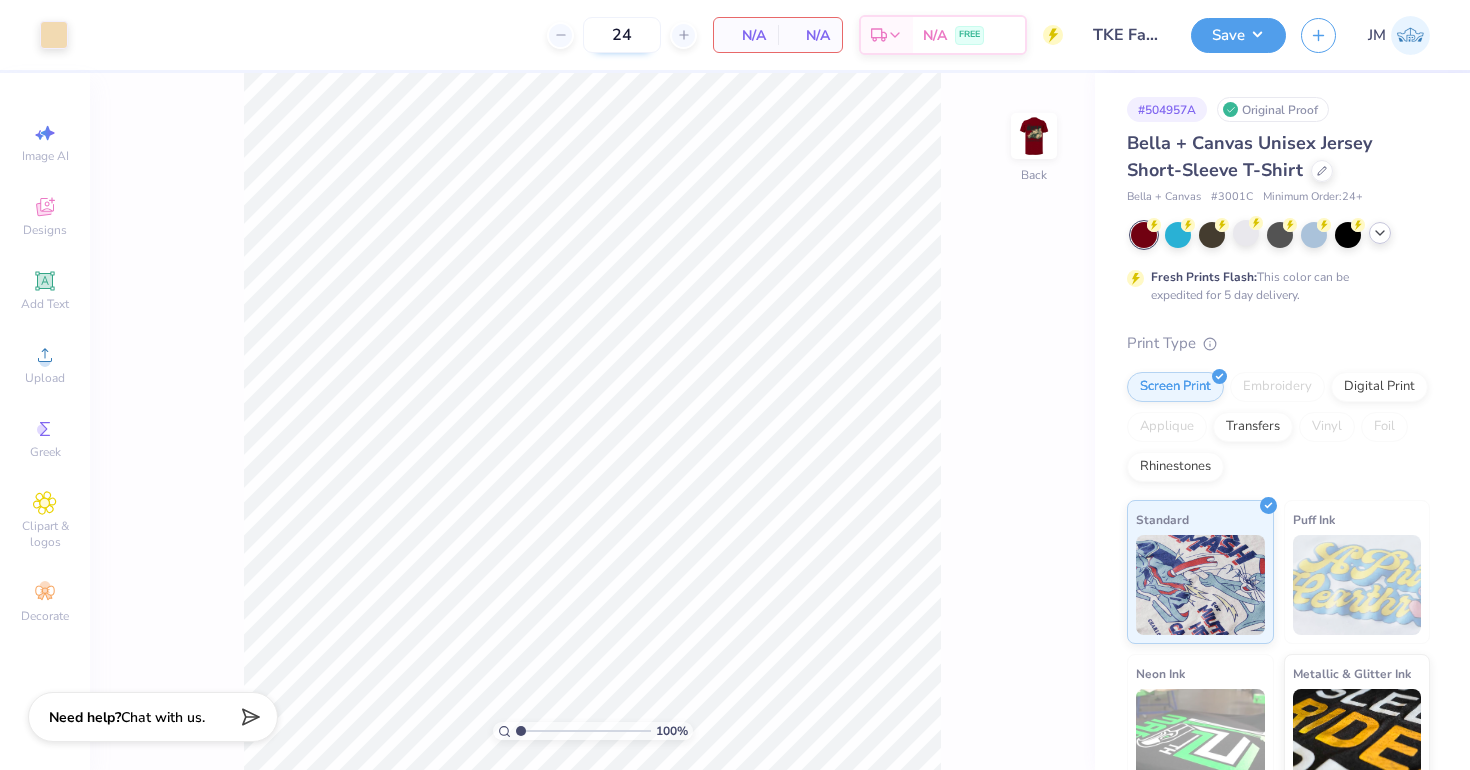click on "24" at bounding box center (622, 35) 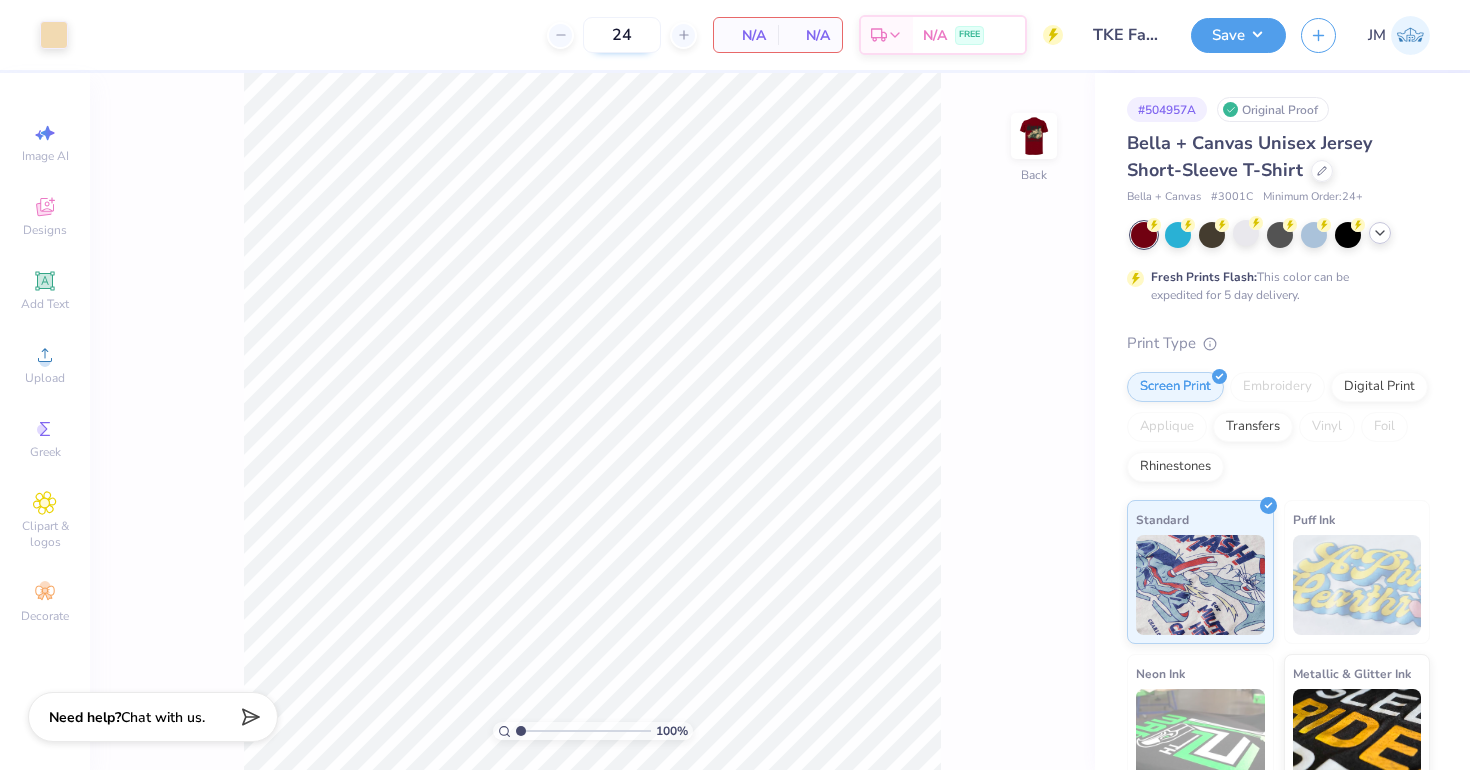 type on "2" 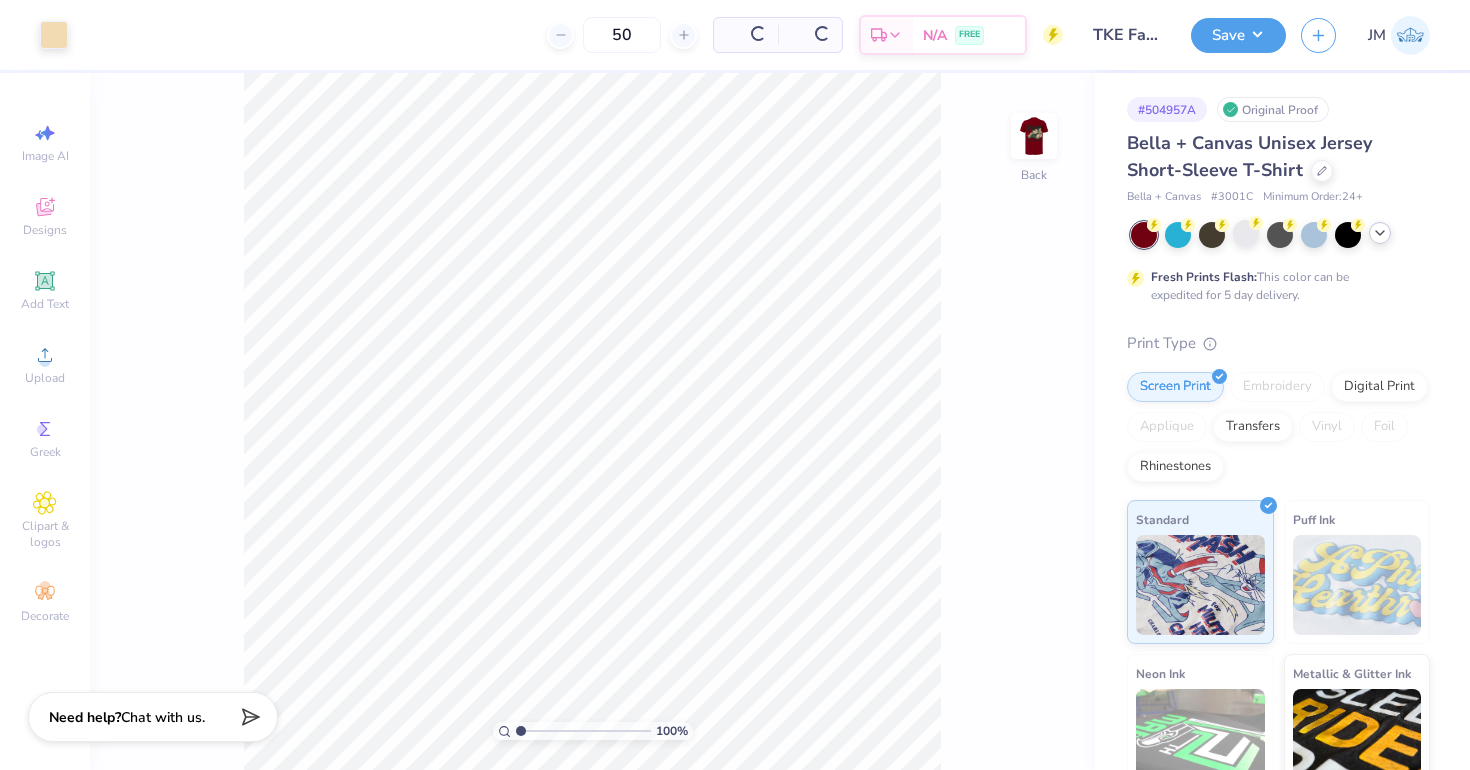 type on "5" 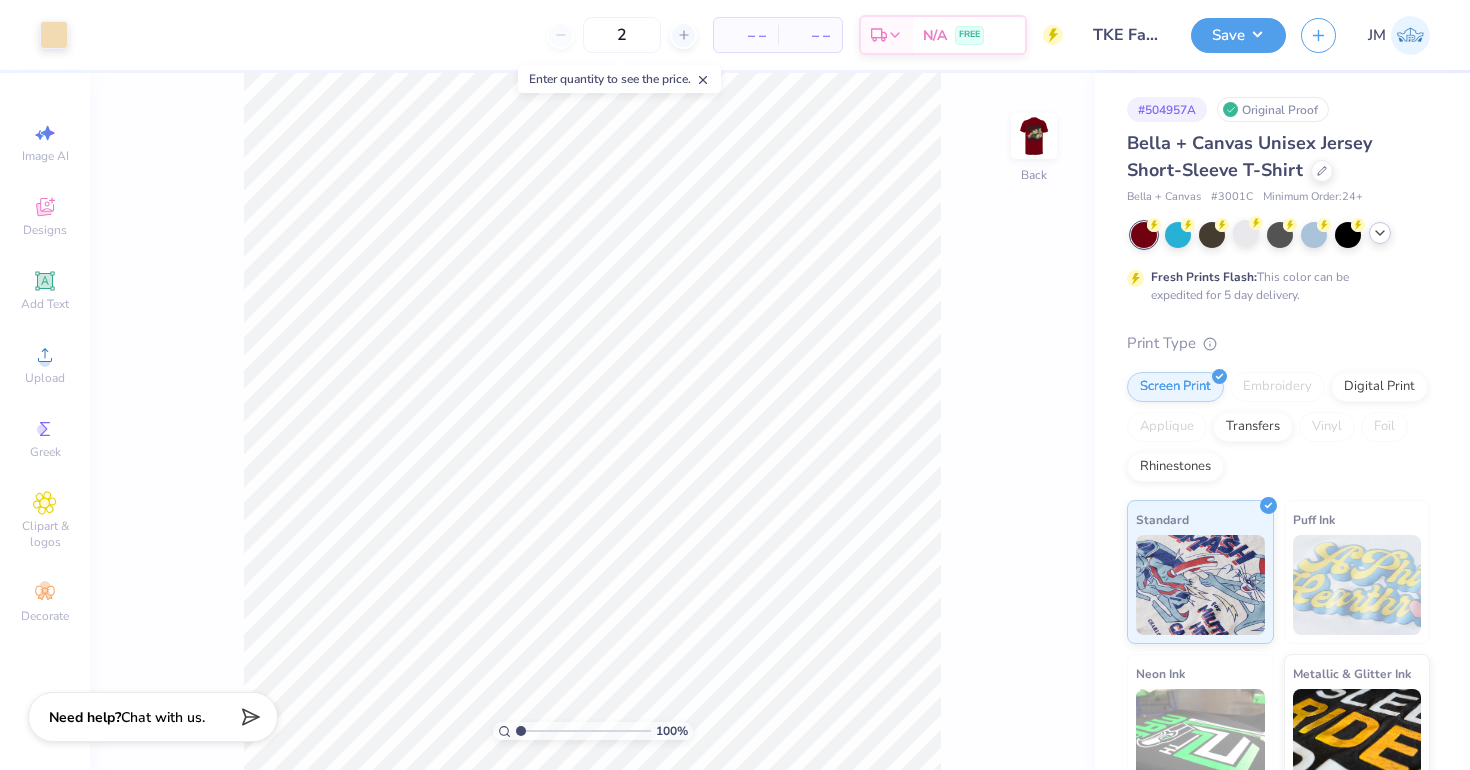 type on "20" 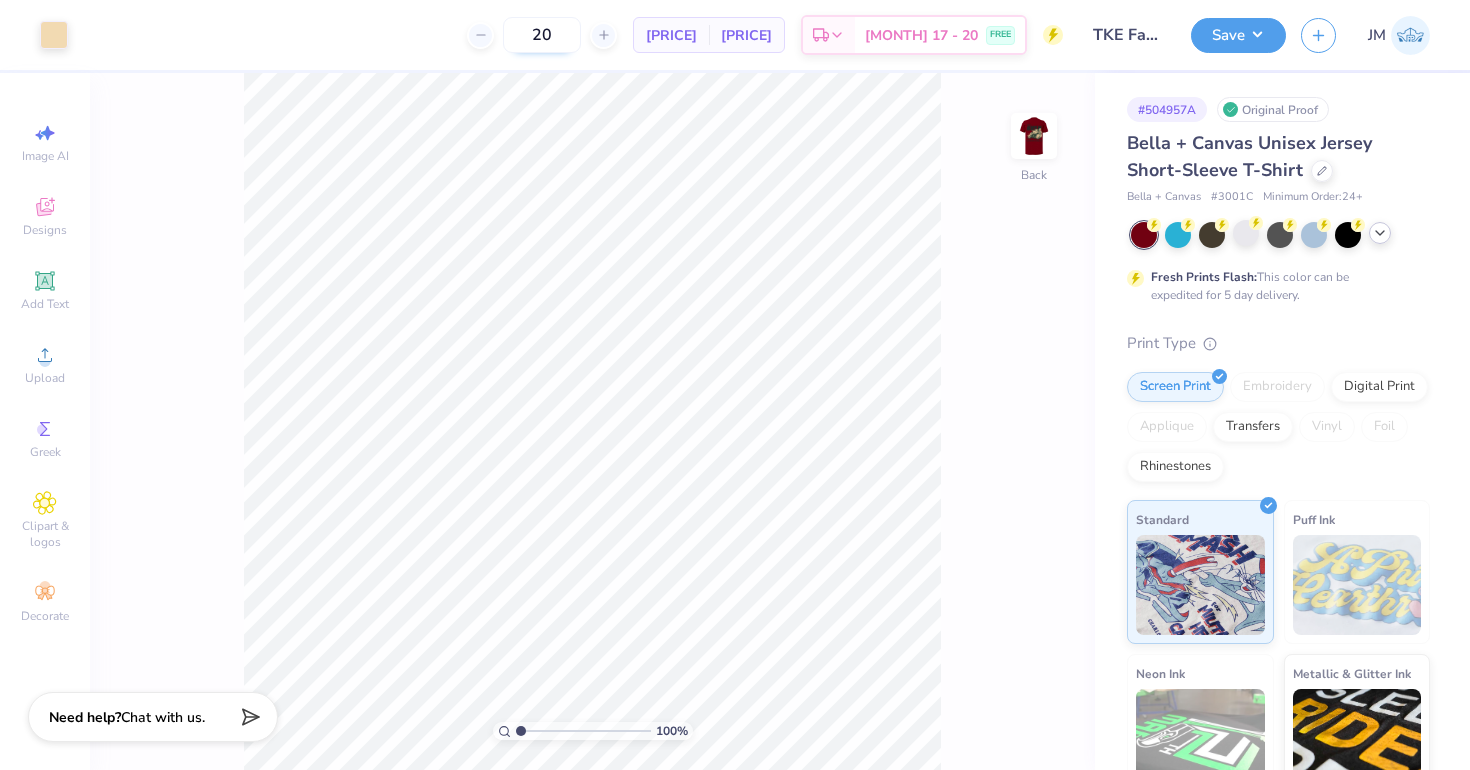 drag, startPoint x: 590, startPoint y: 31, endPoint x: 542, endPoint y: 34, distance: 48.09366 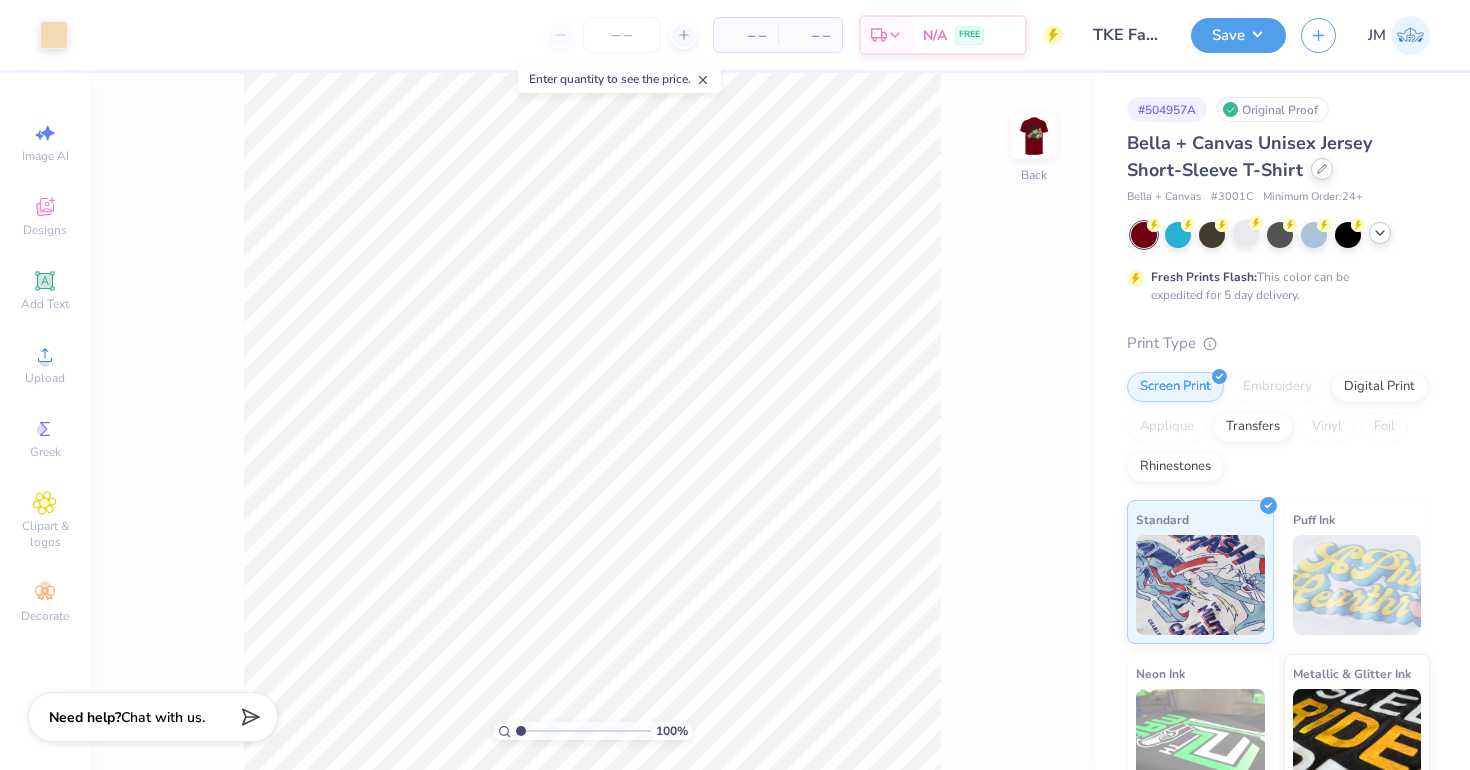 click 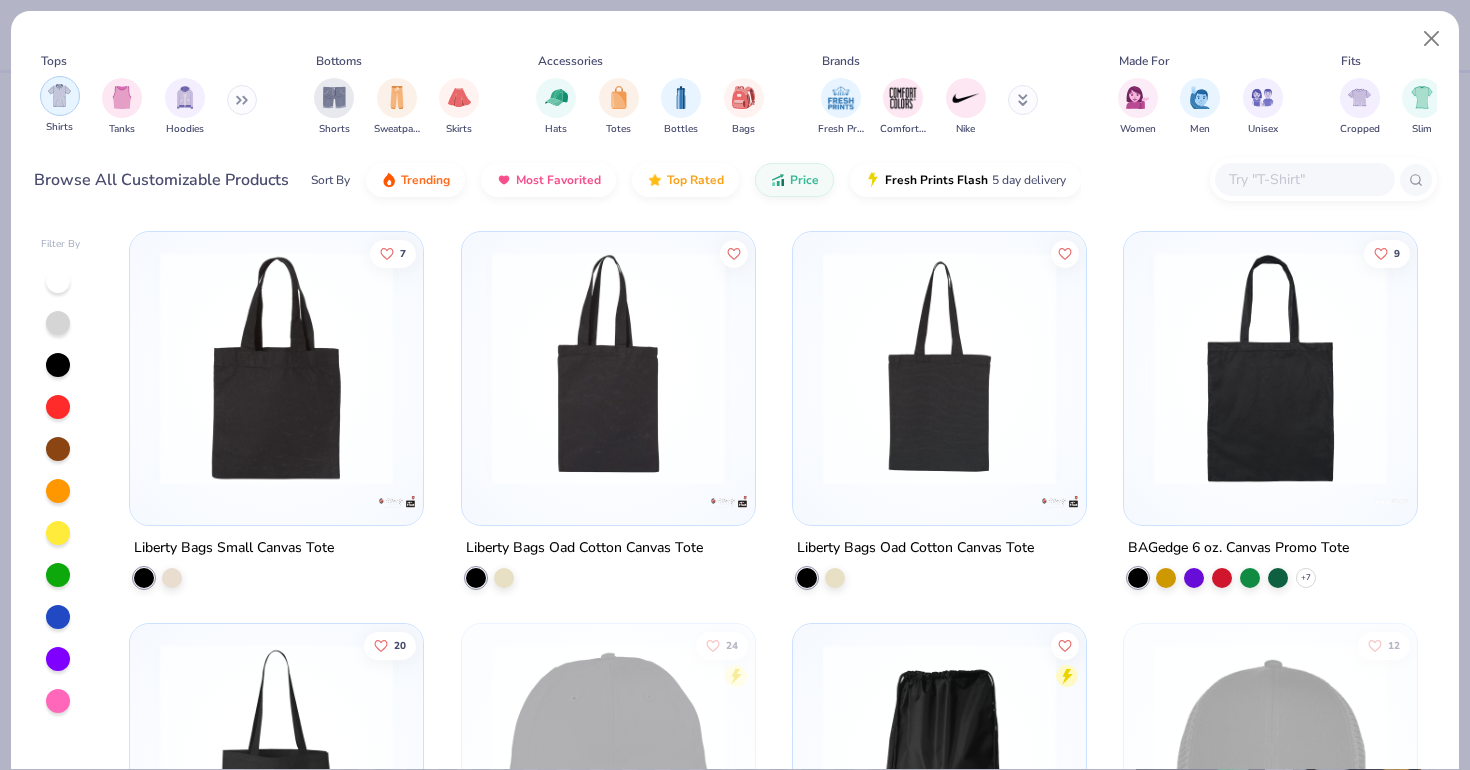 click at bounding box center [59, 95] 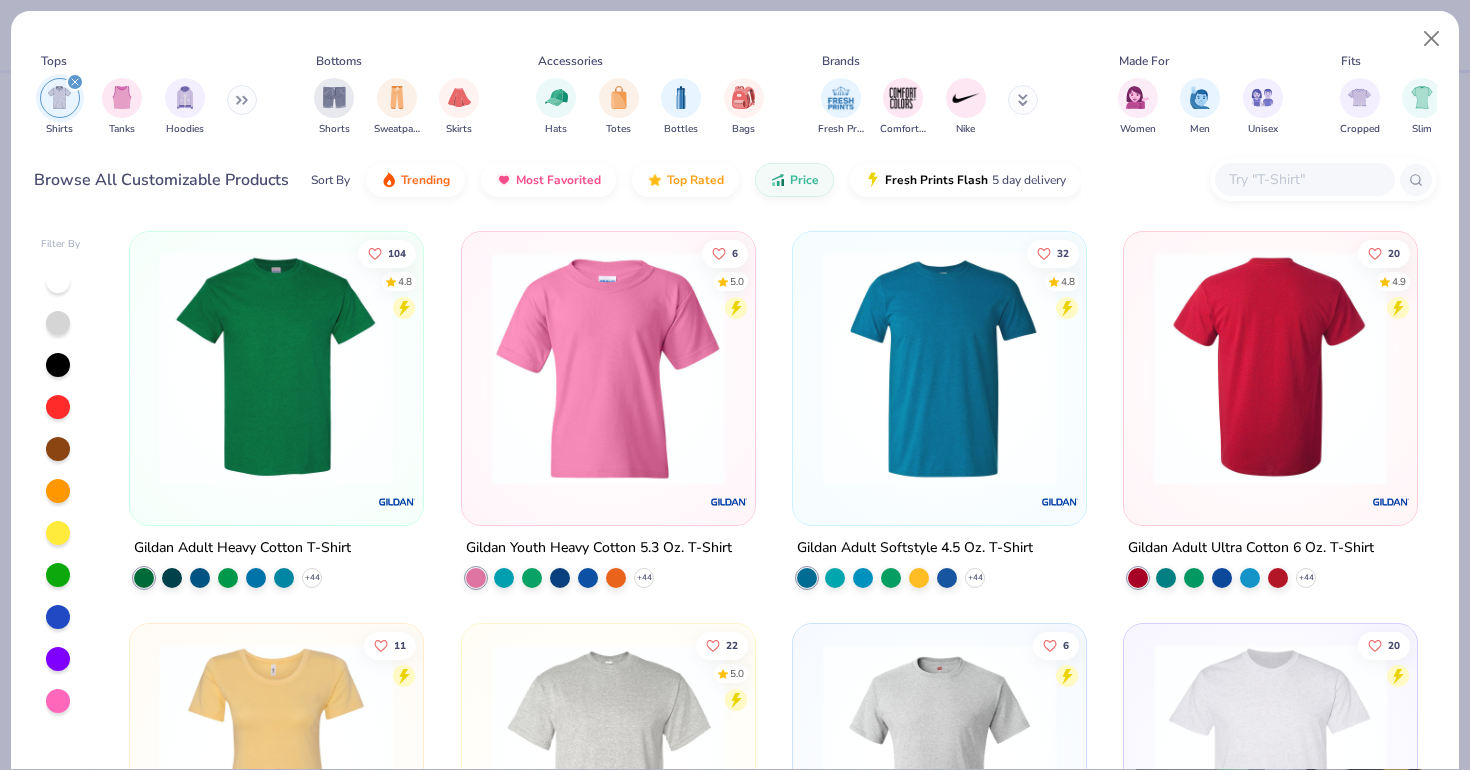 click at bounding box center [1017, 368] 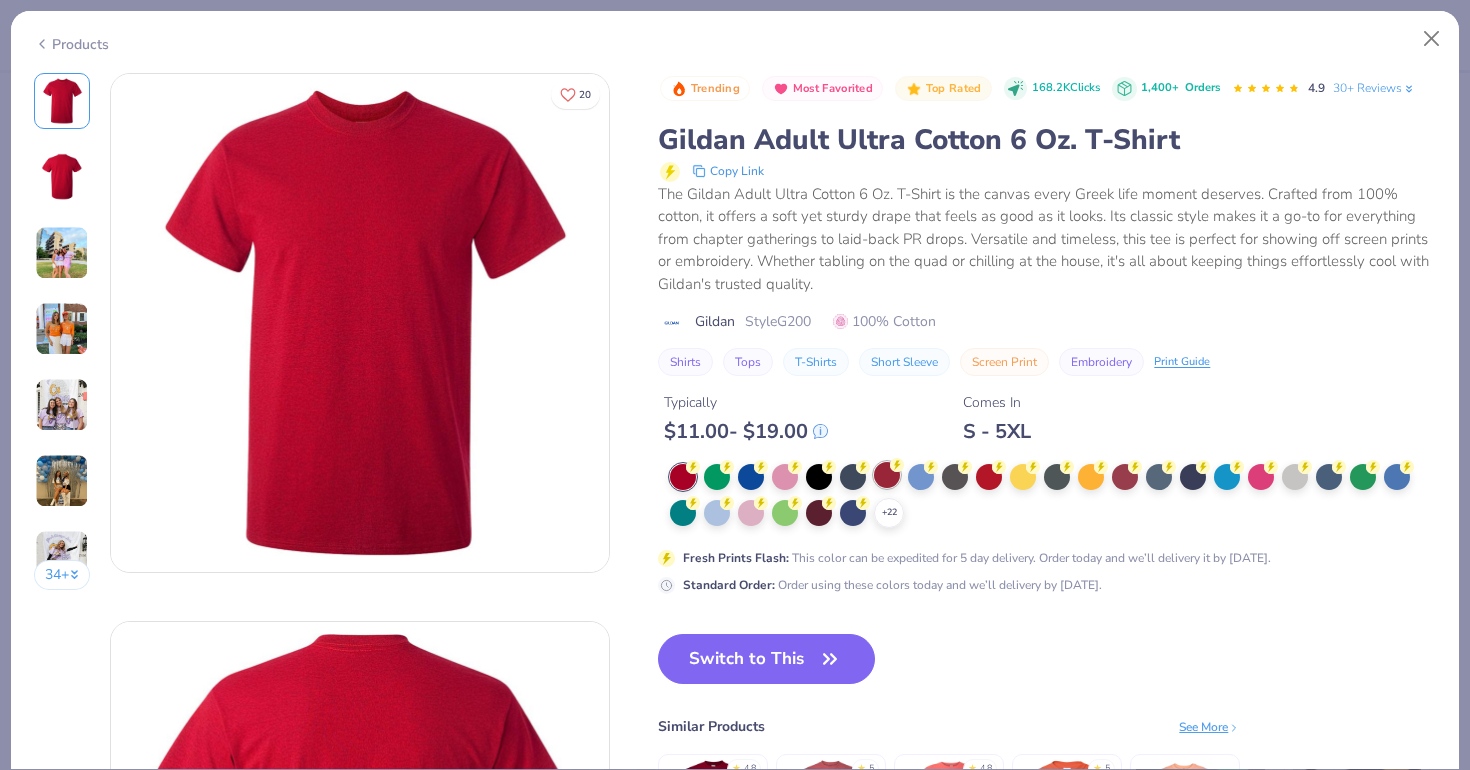 click at bounding box center [887, 475] 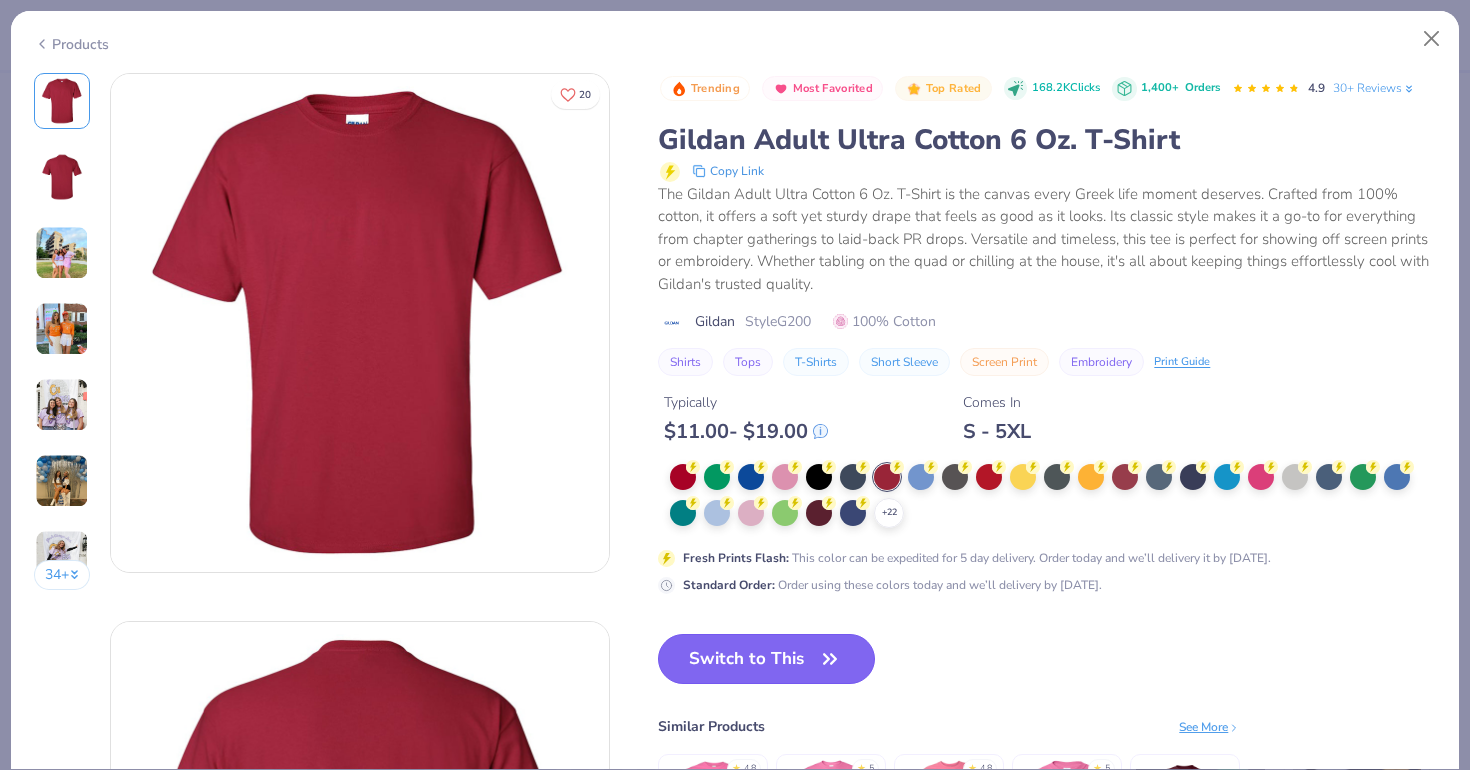 click at bounding box center [830, 659] 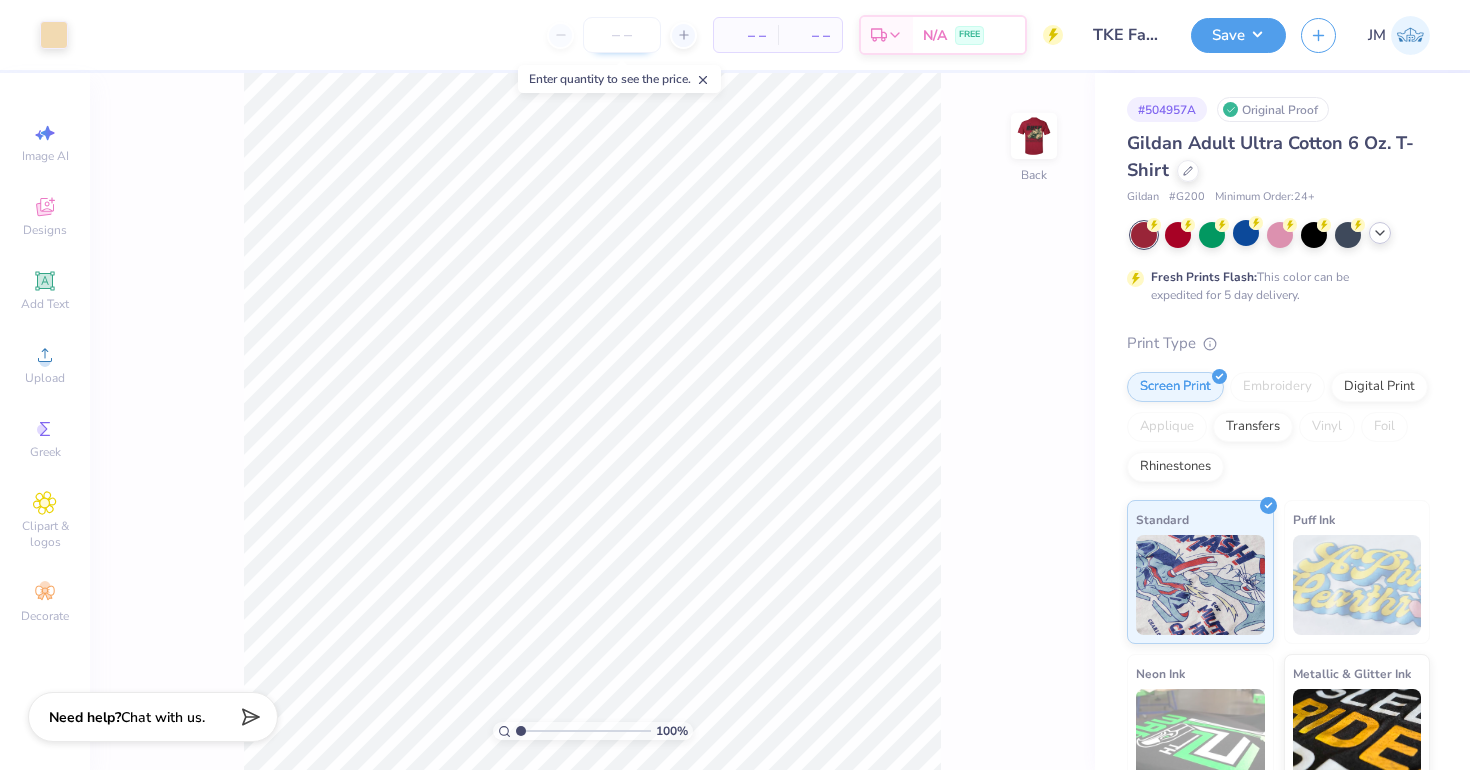 click at bounding box center (622, 35) 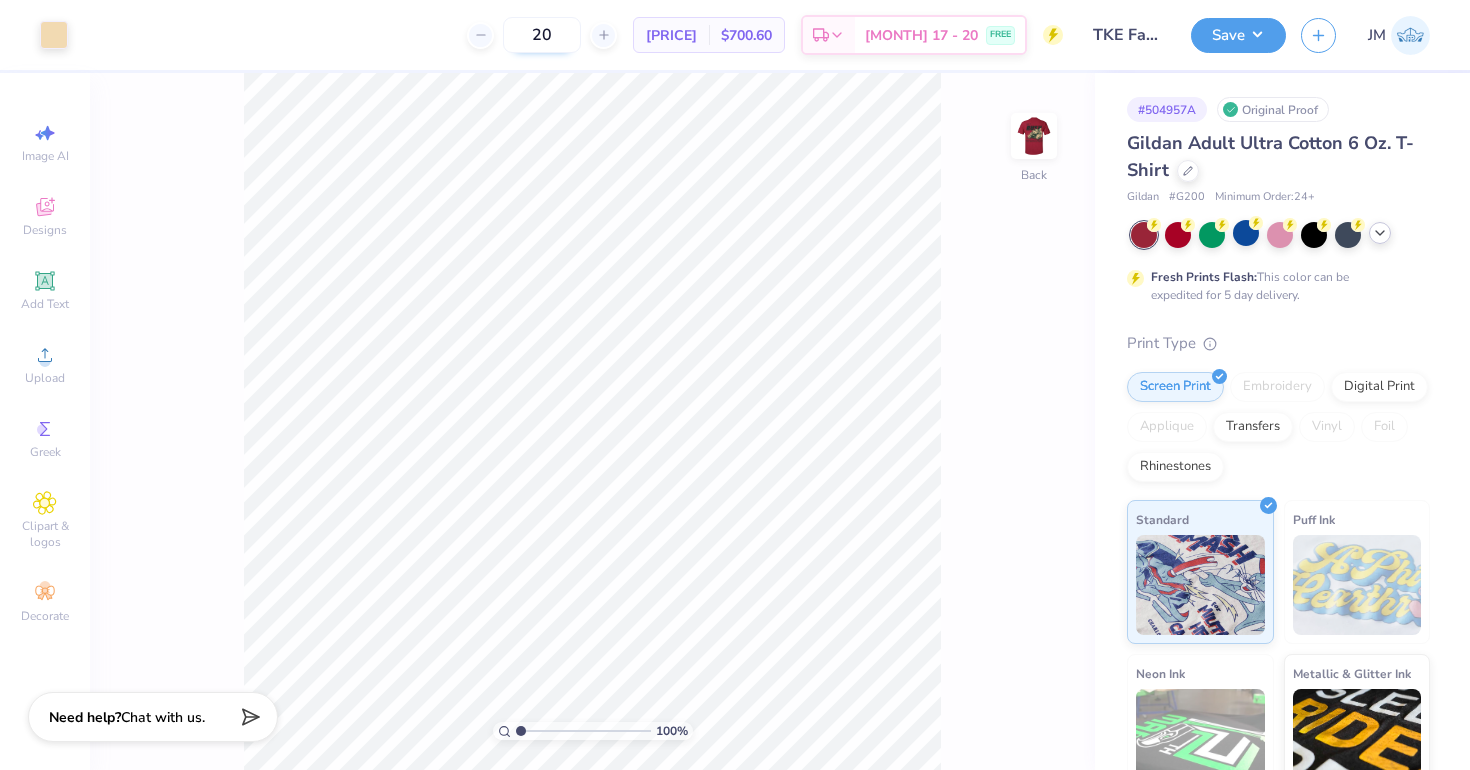 type on "2" 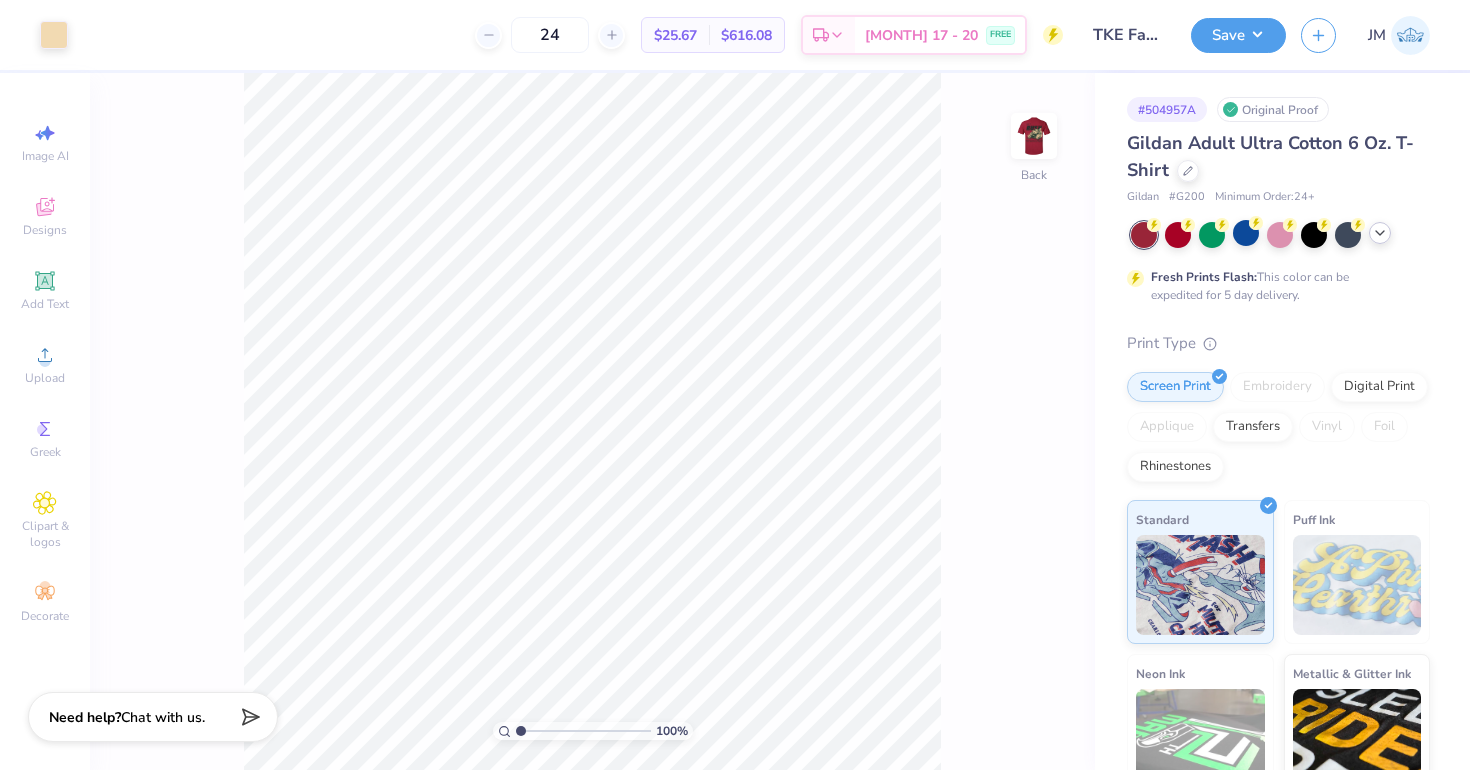 type on "24" 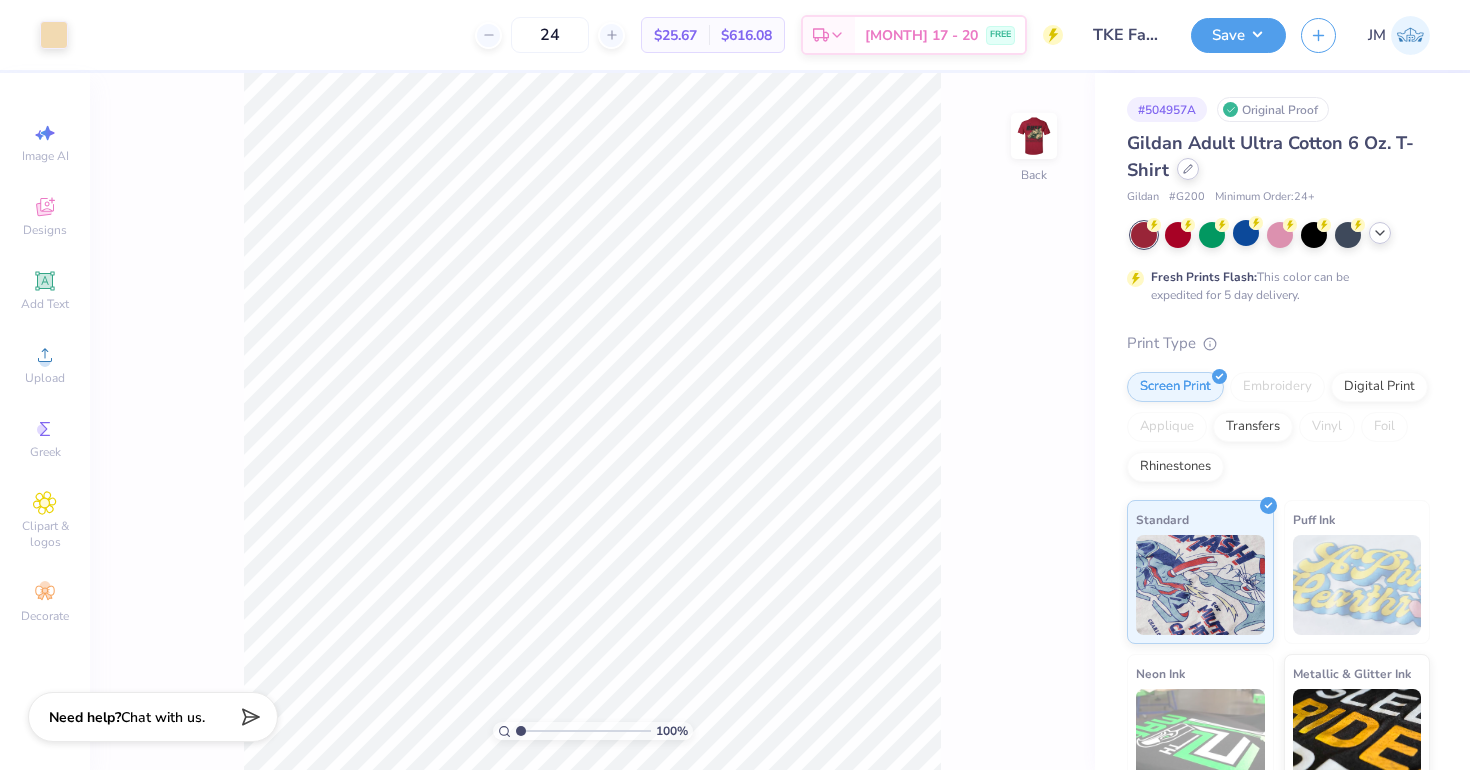 click at bounding box center [1188, 169] 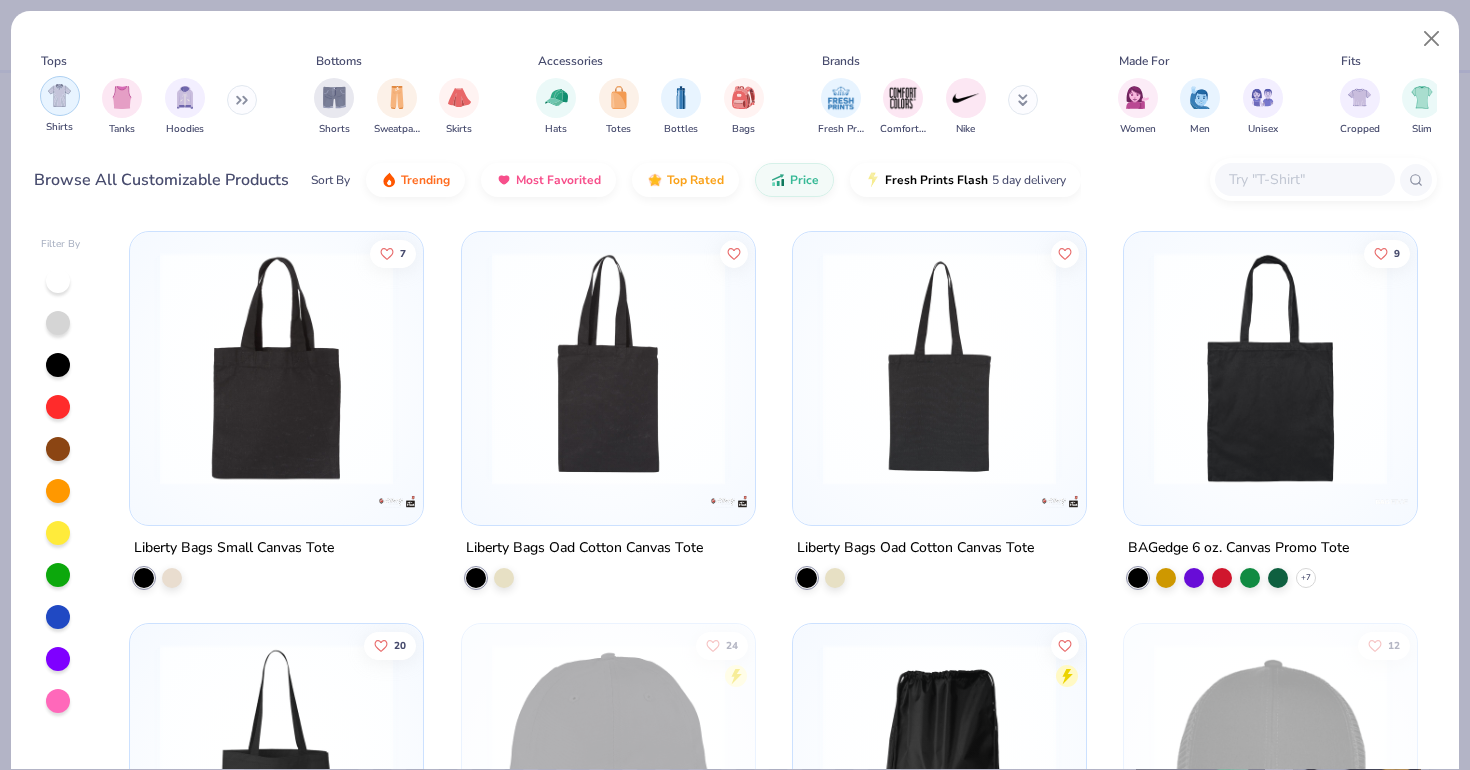 click at bounding box center (60, 96) 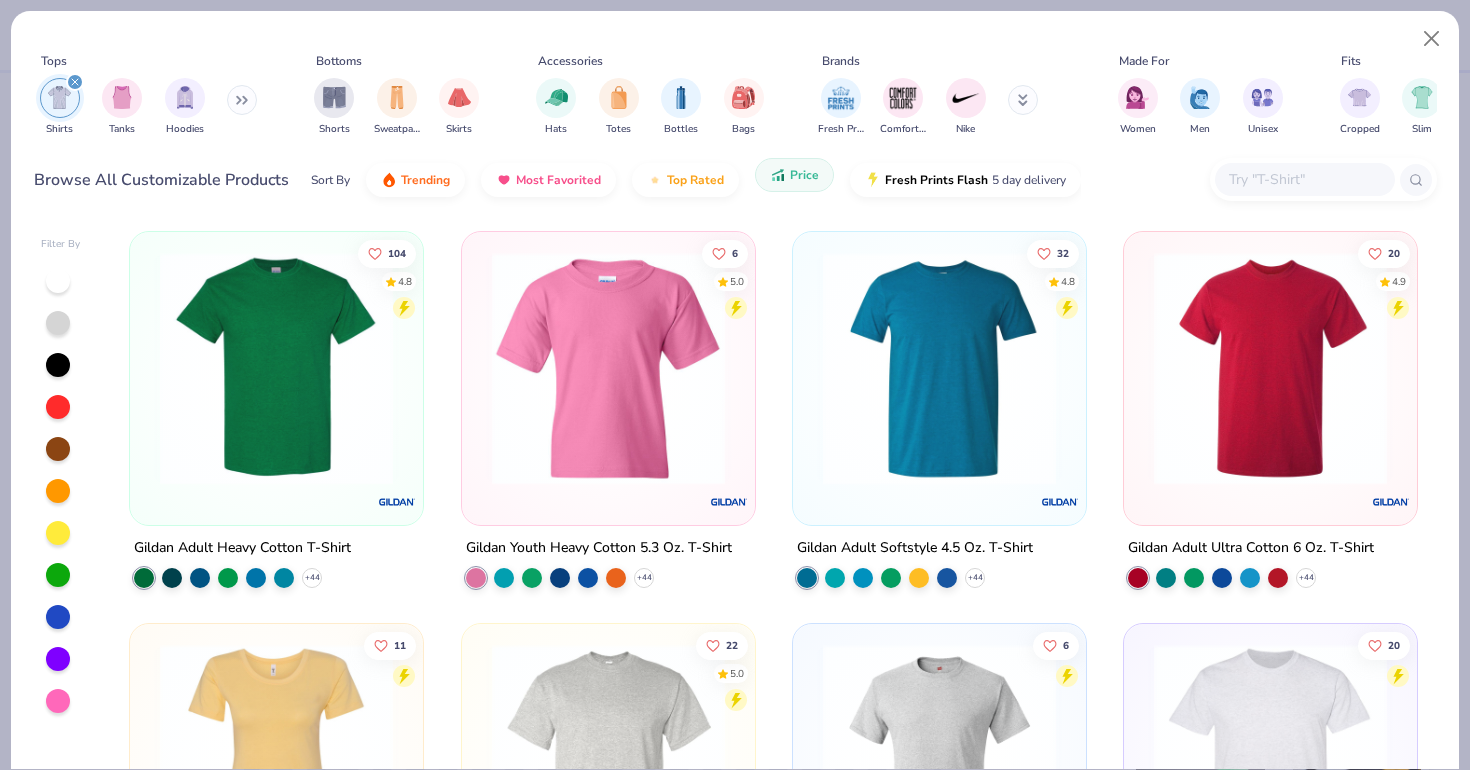 click on "Price" at bounding box center (794, 175) 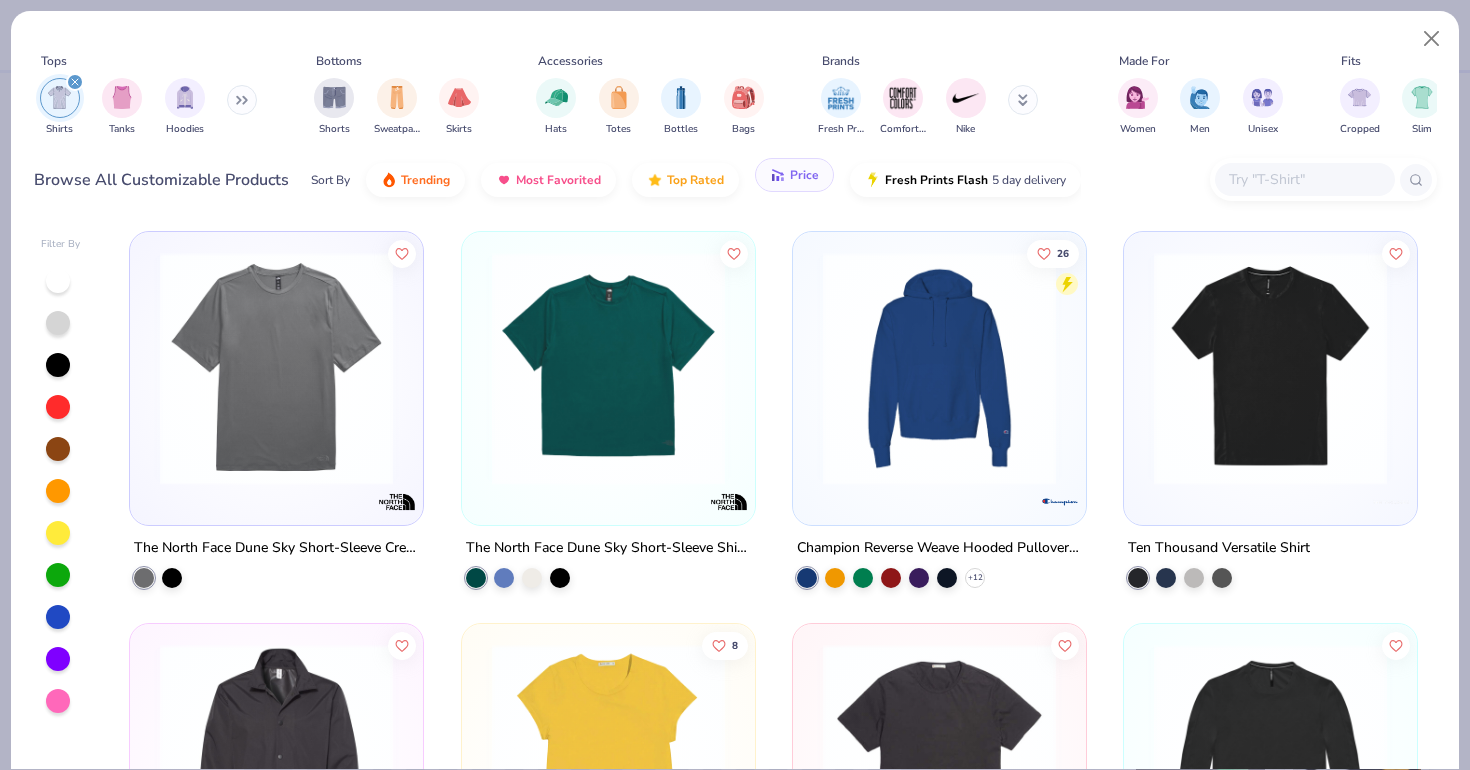 click on "Price" at bounding box center (794, 175) 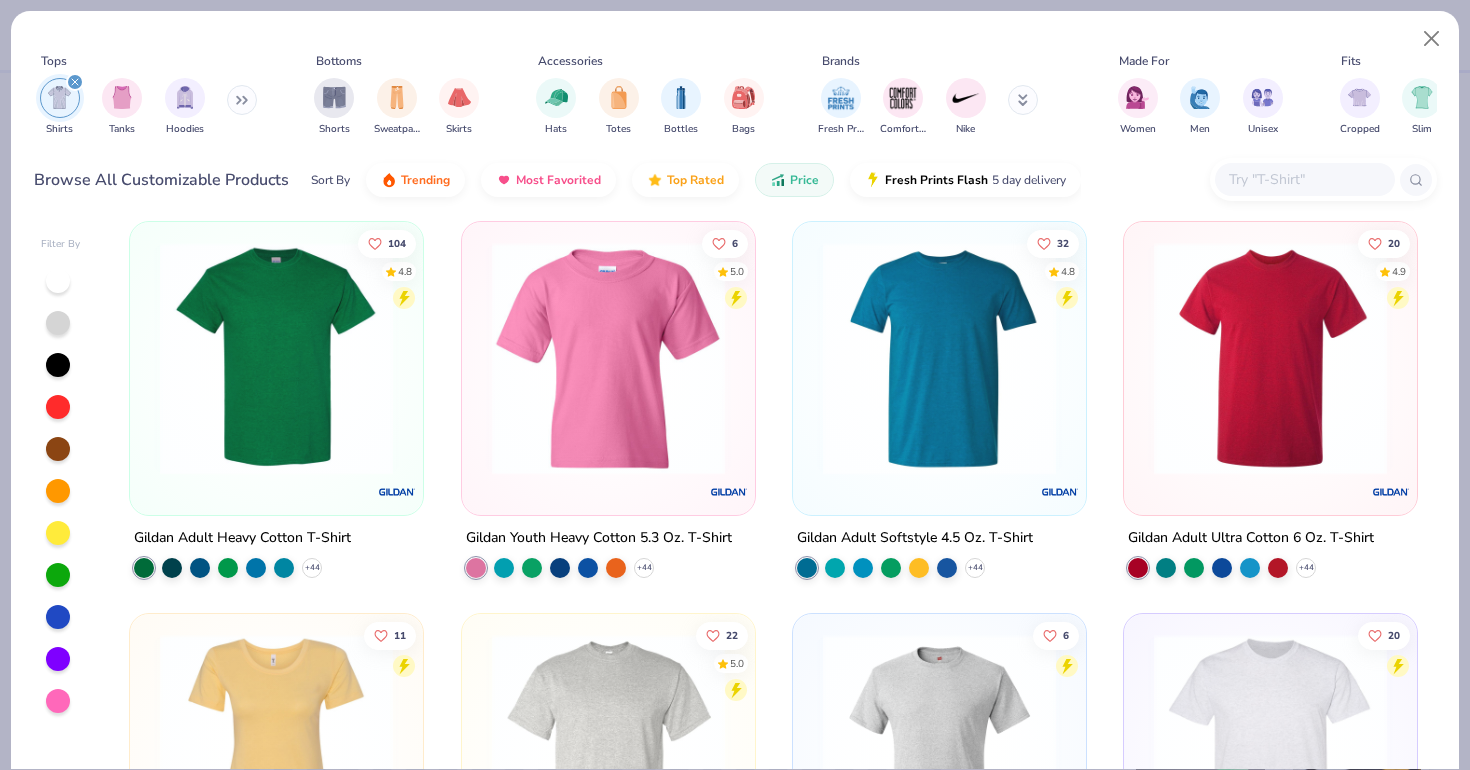 scroll, scrollTop: 15, scrollLeft: 0, axis: vertical 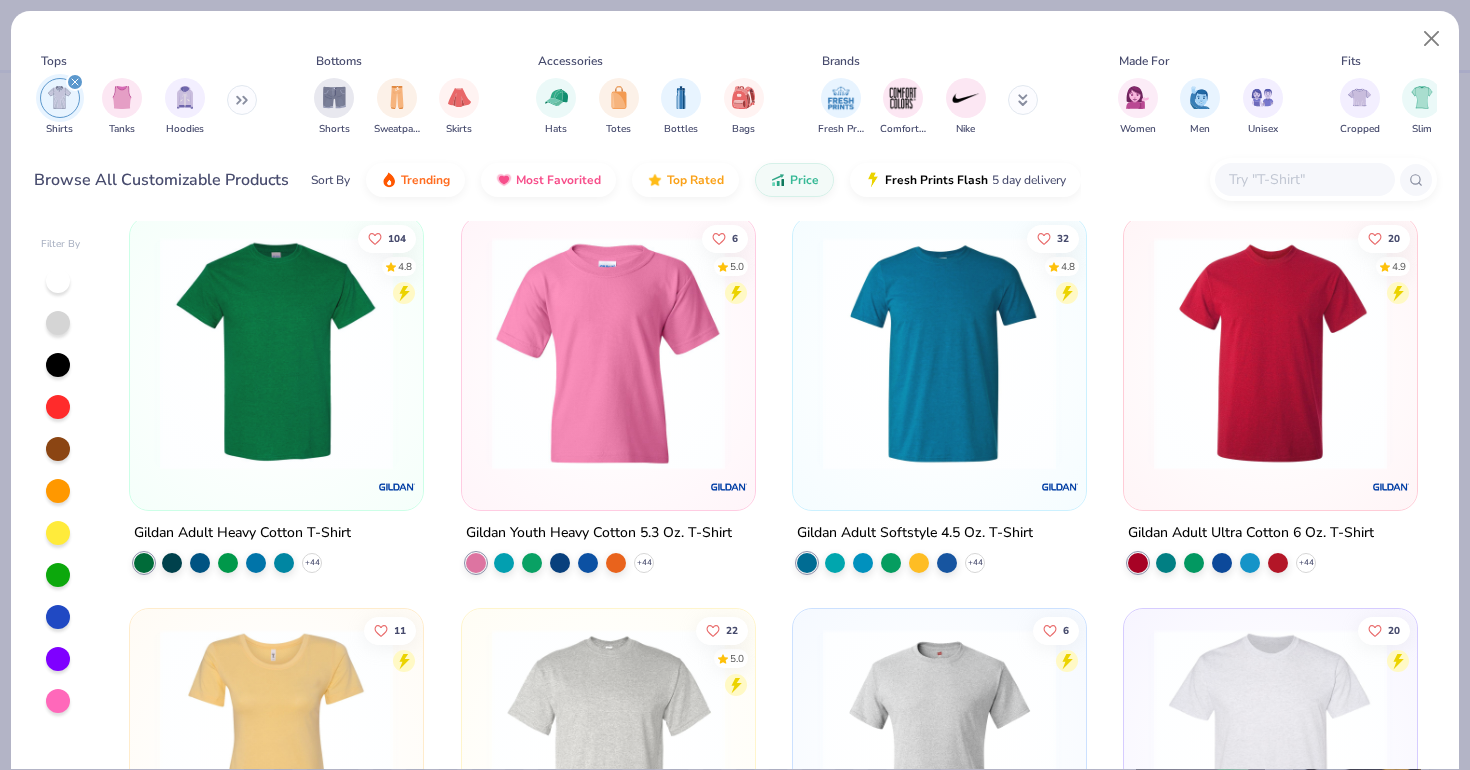 click at bounding box center [1304, 179] 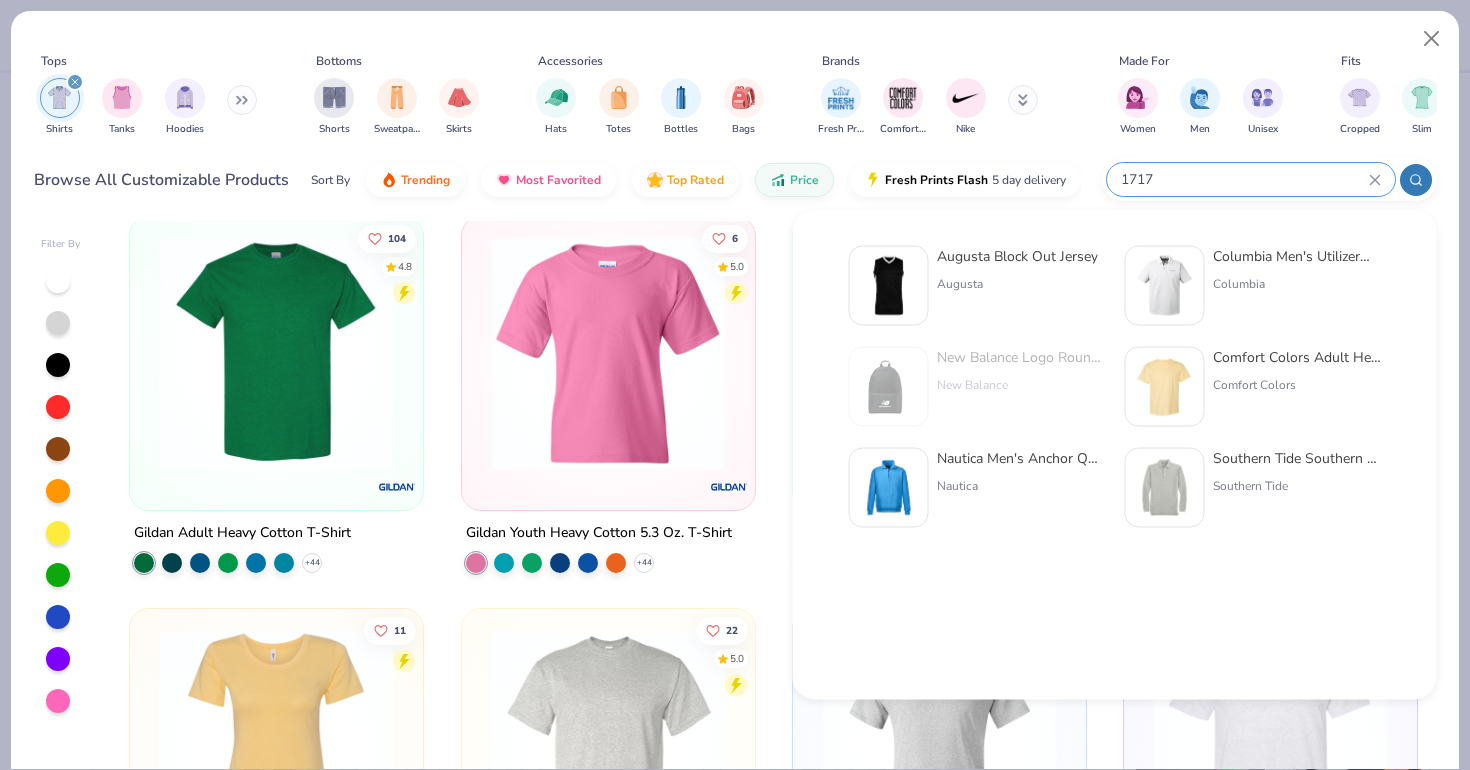 type on "1717" 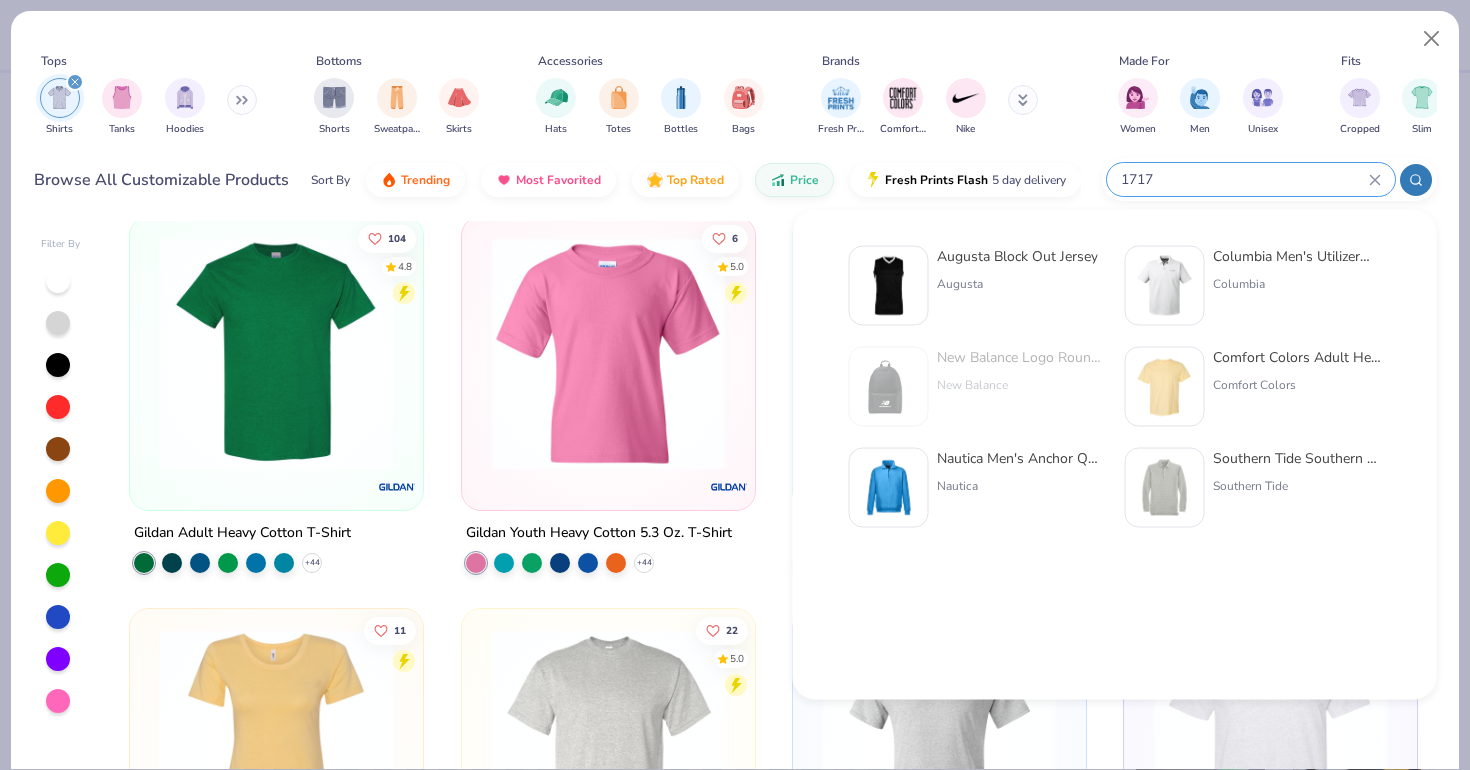 click on "Comfort Colors" at bounding box center (1297, 385) 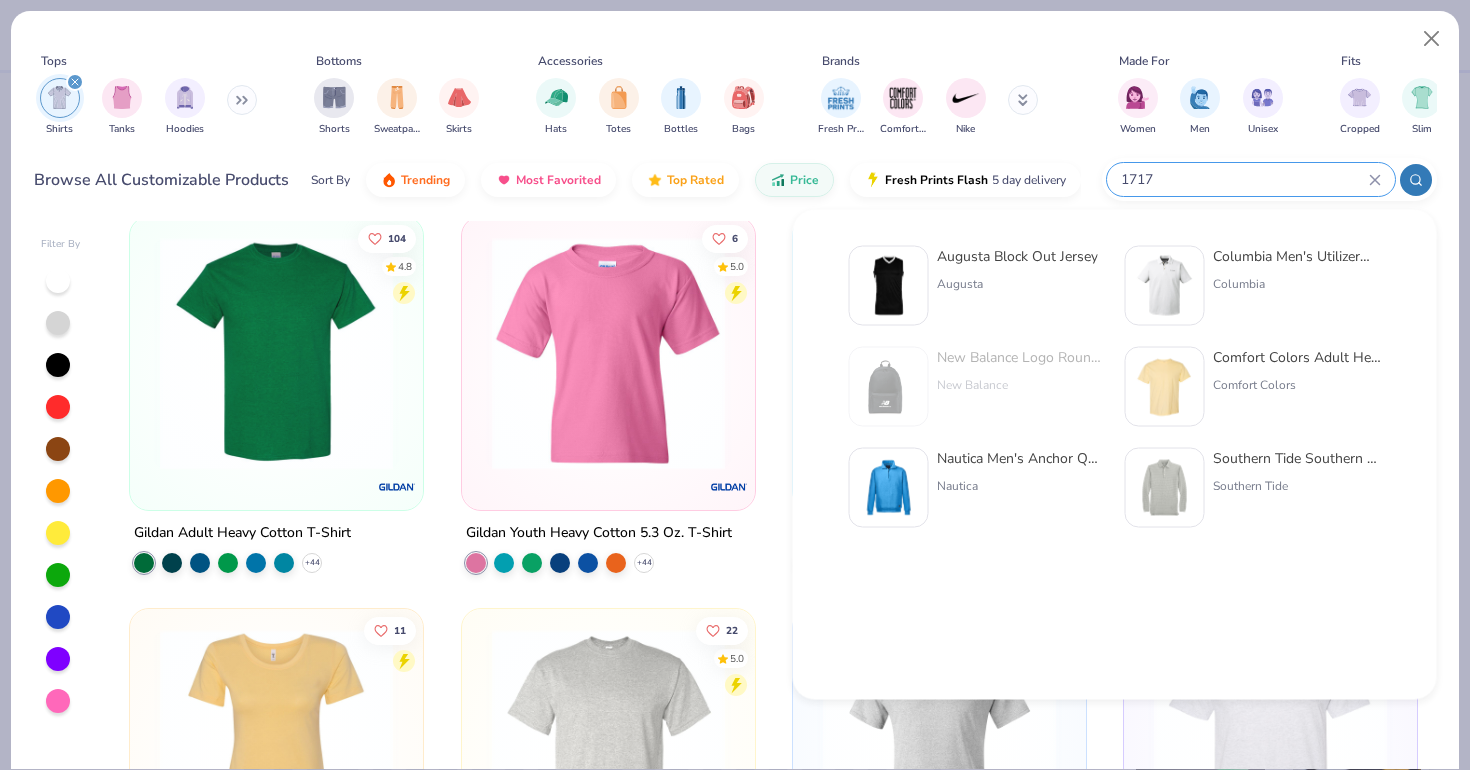 type 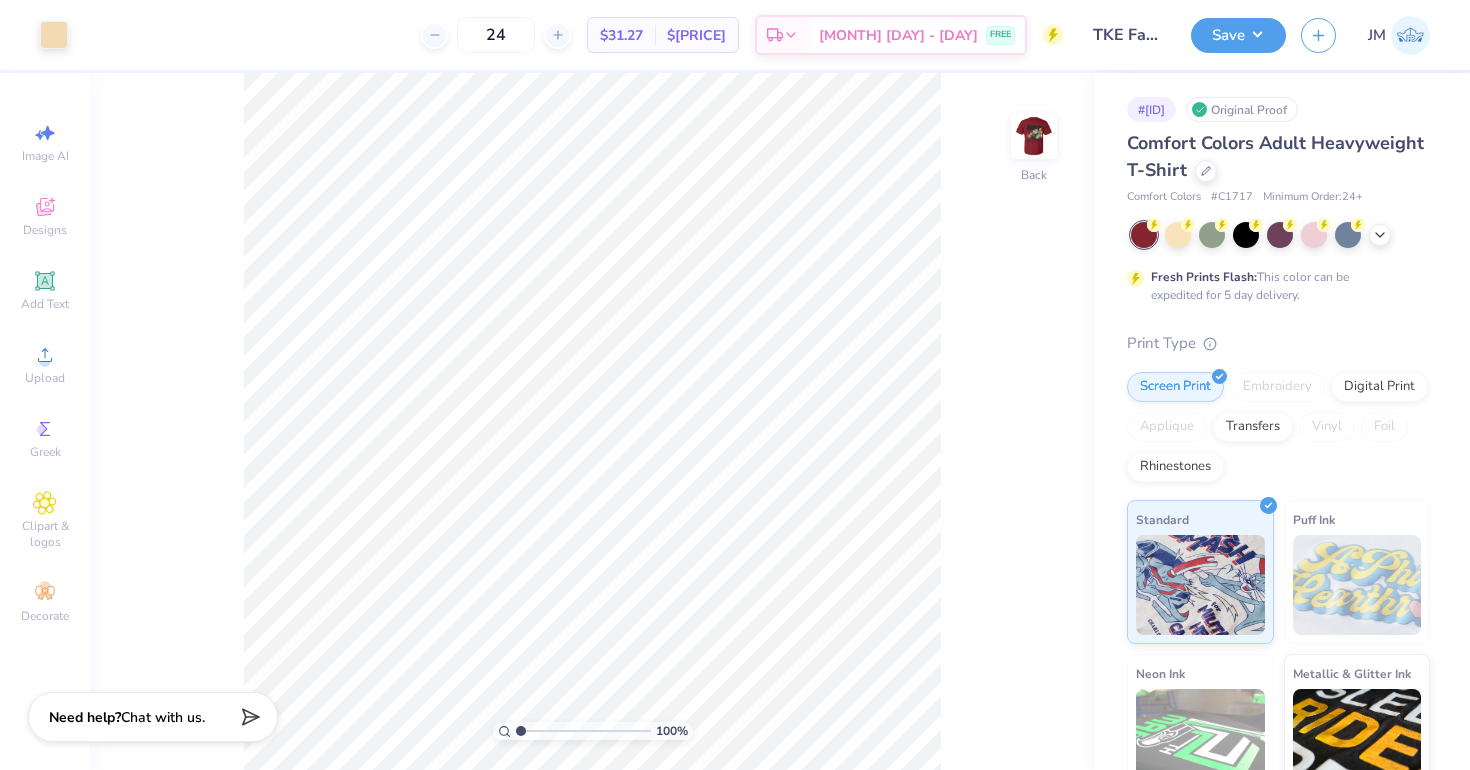 scroll, scrollTop: 0, scrollLeft: 0, axis: both 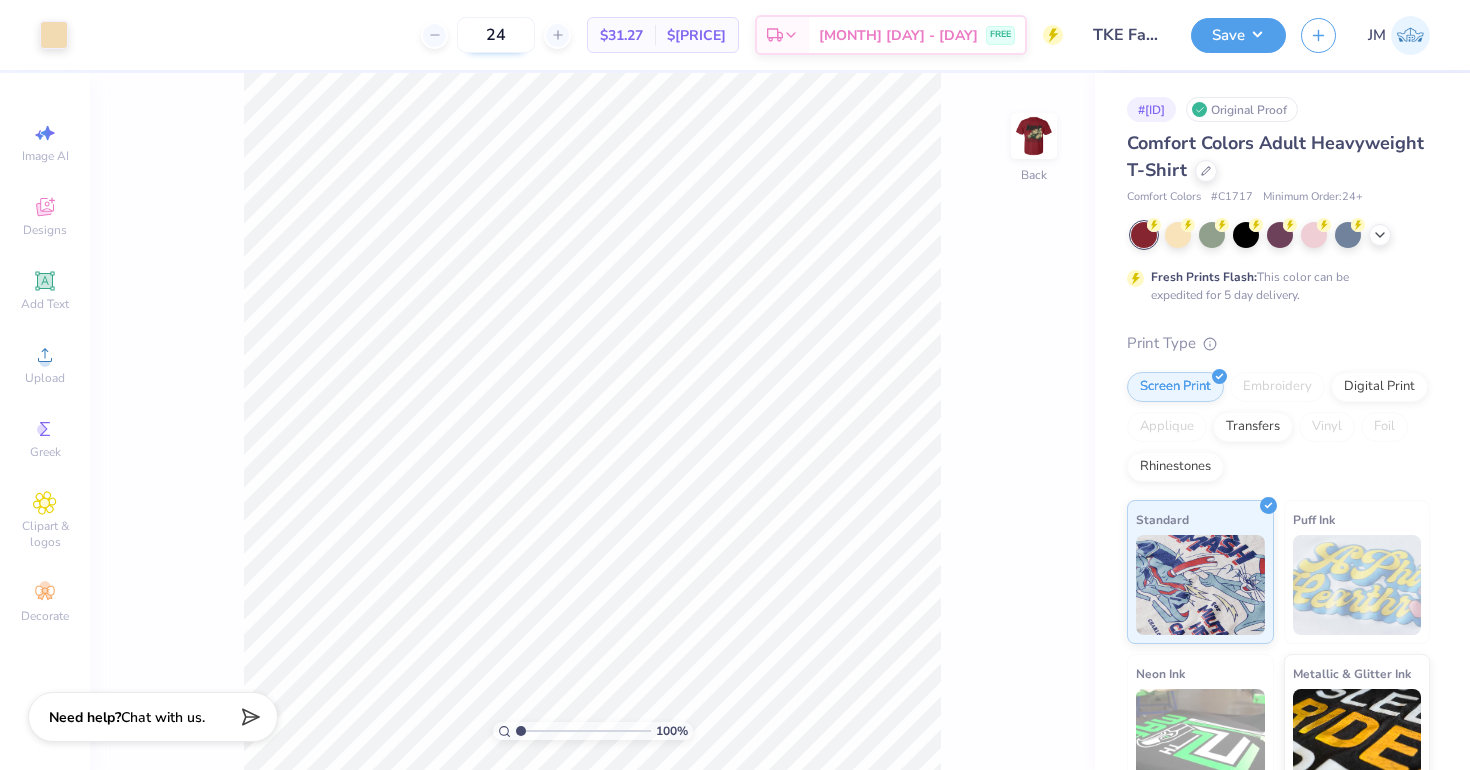 click on "24" at bounding box center [496, 35] 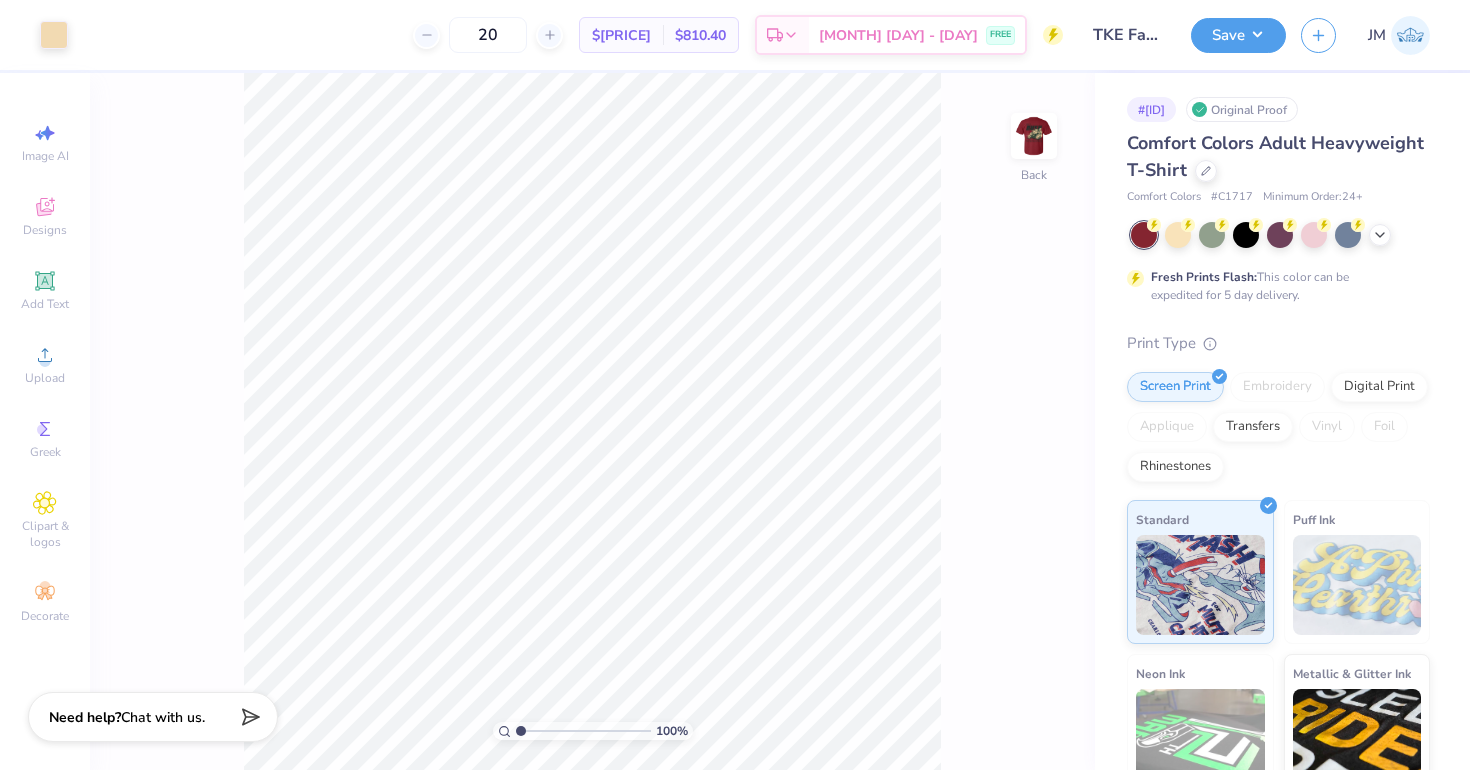 type on "2" 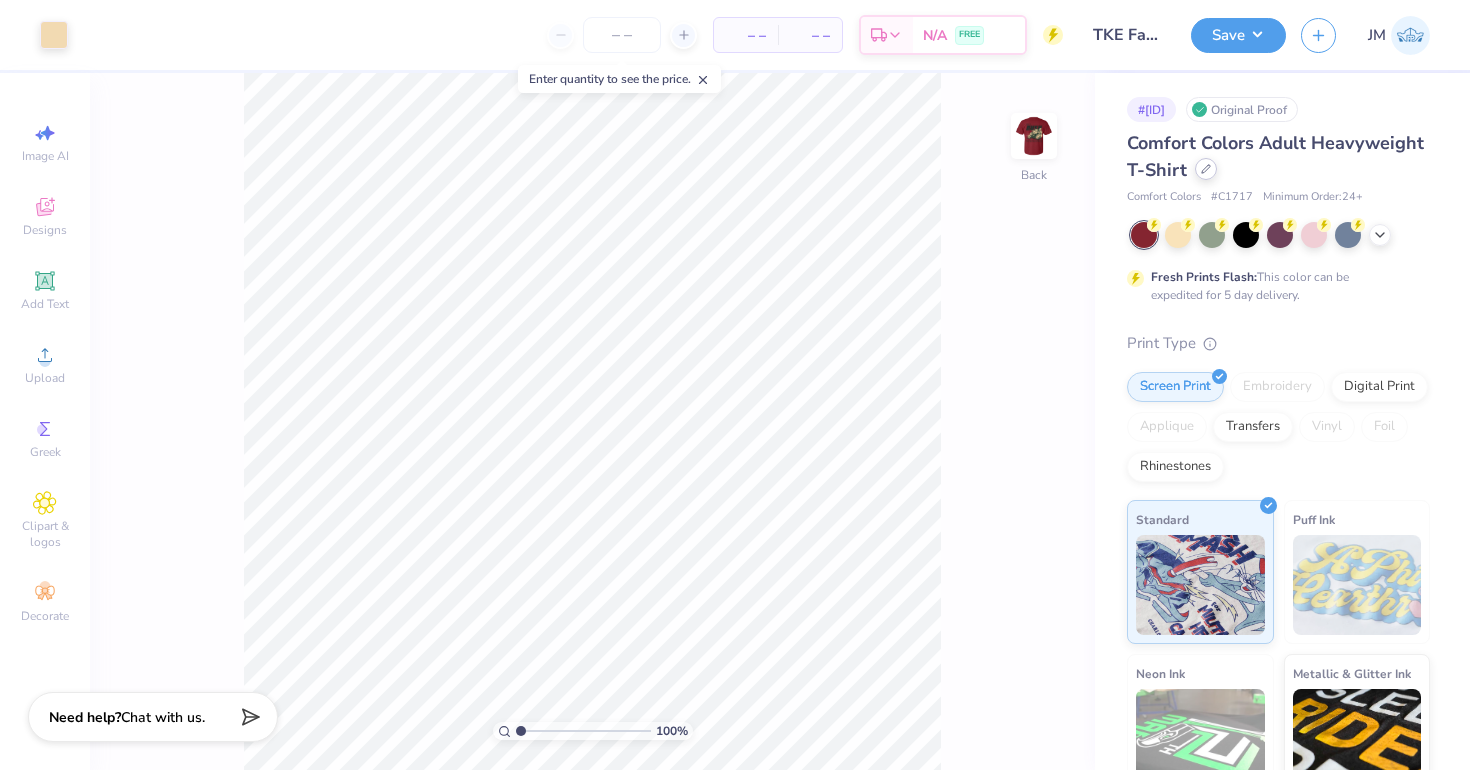 click at bounding box center [1206, 169] 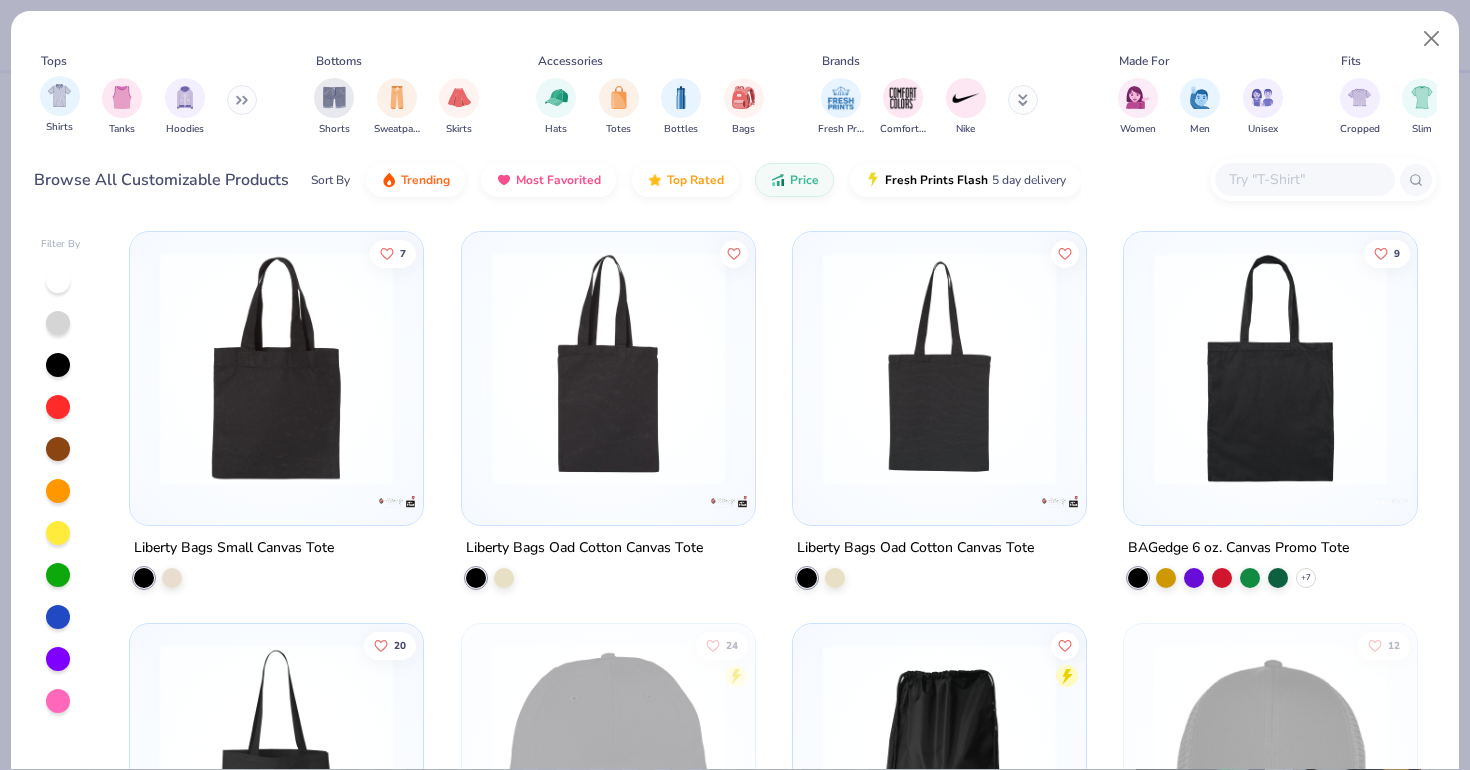 click on "Shirts" at bounding box center [59, 127] 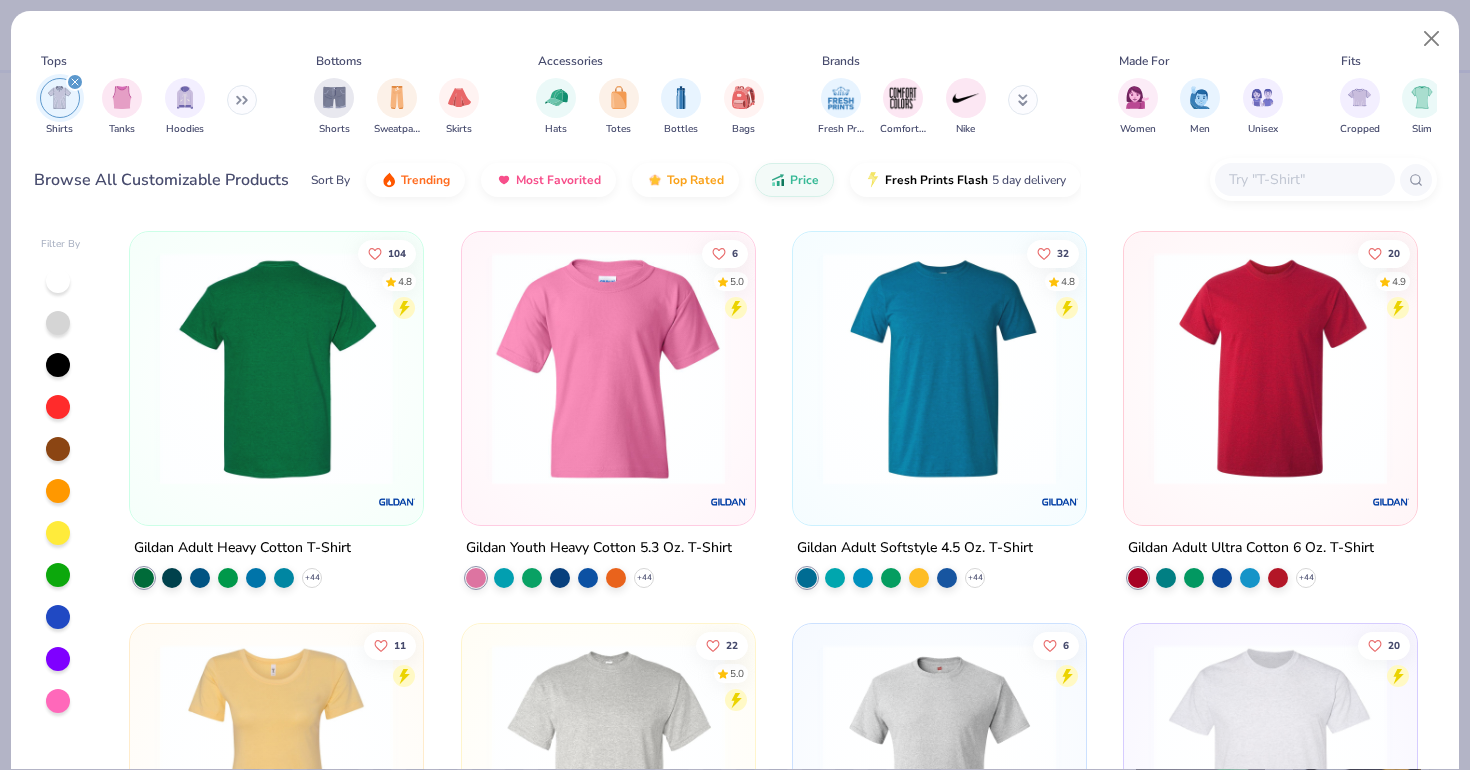 click at bounding box center [277, 368] 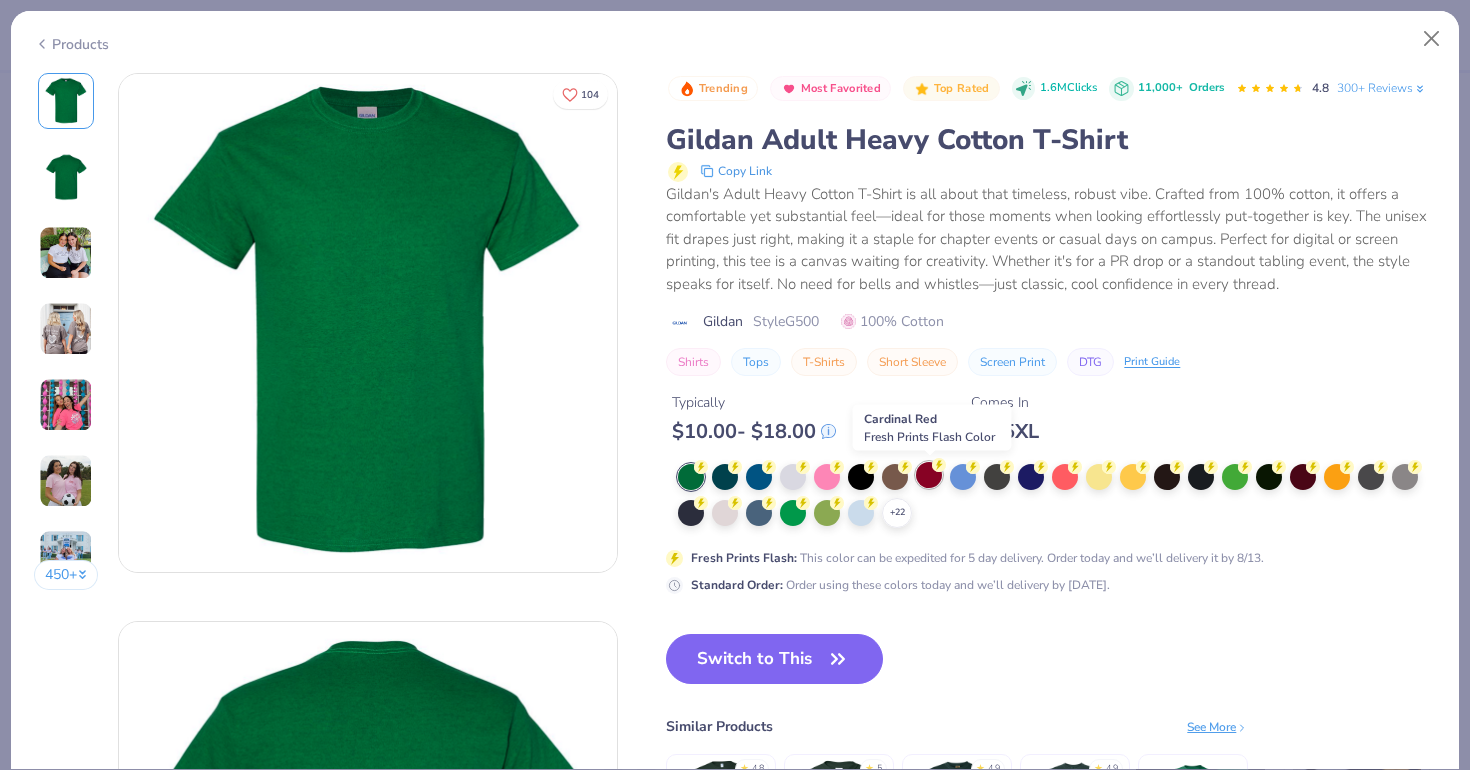 click at bounding box center (929, 475) 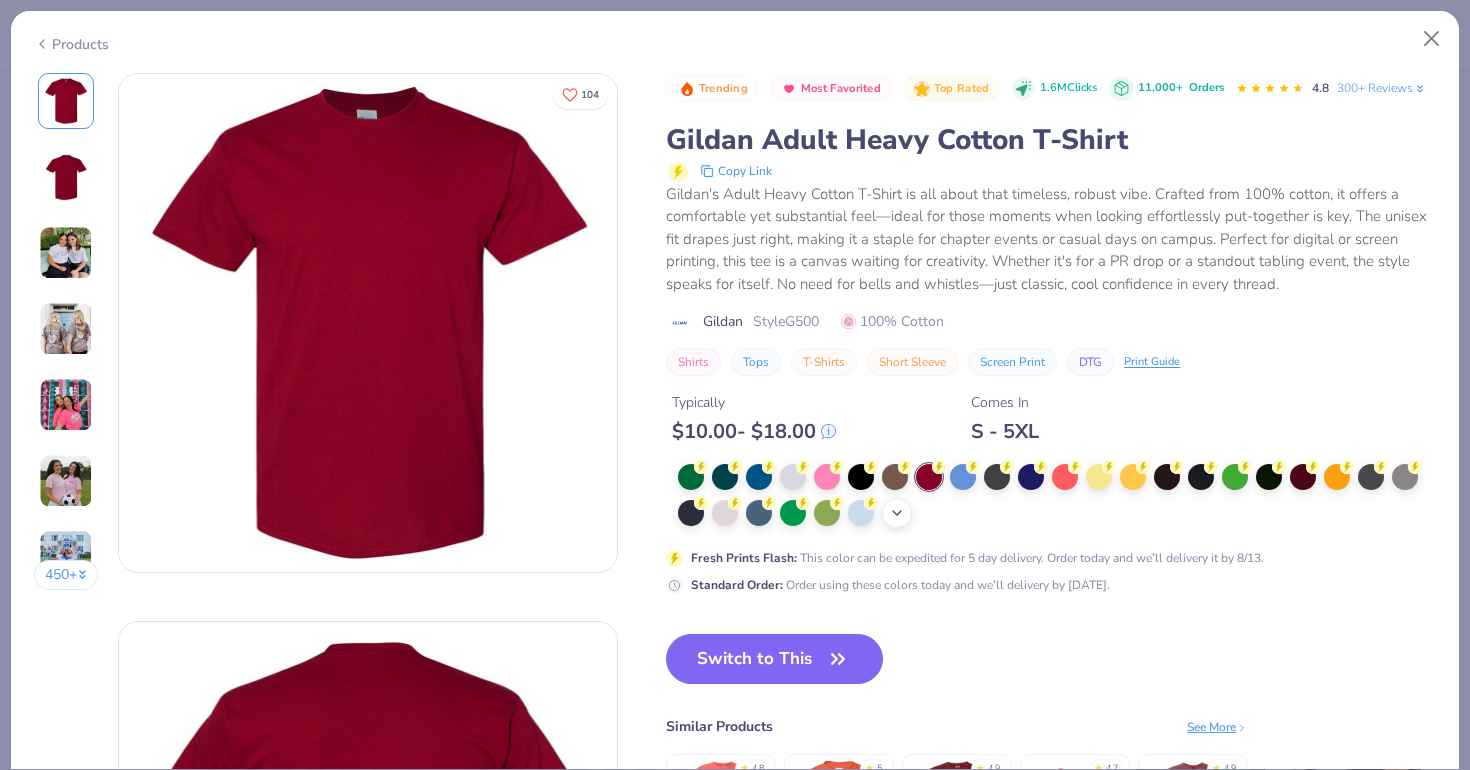 click 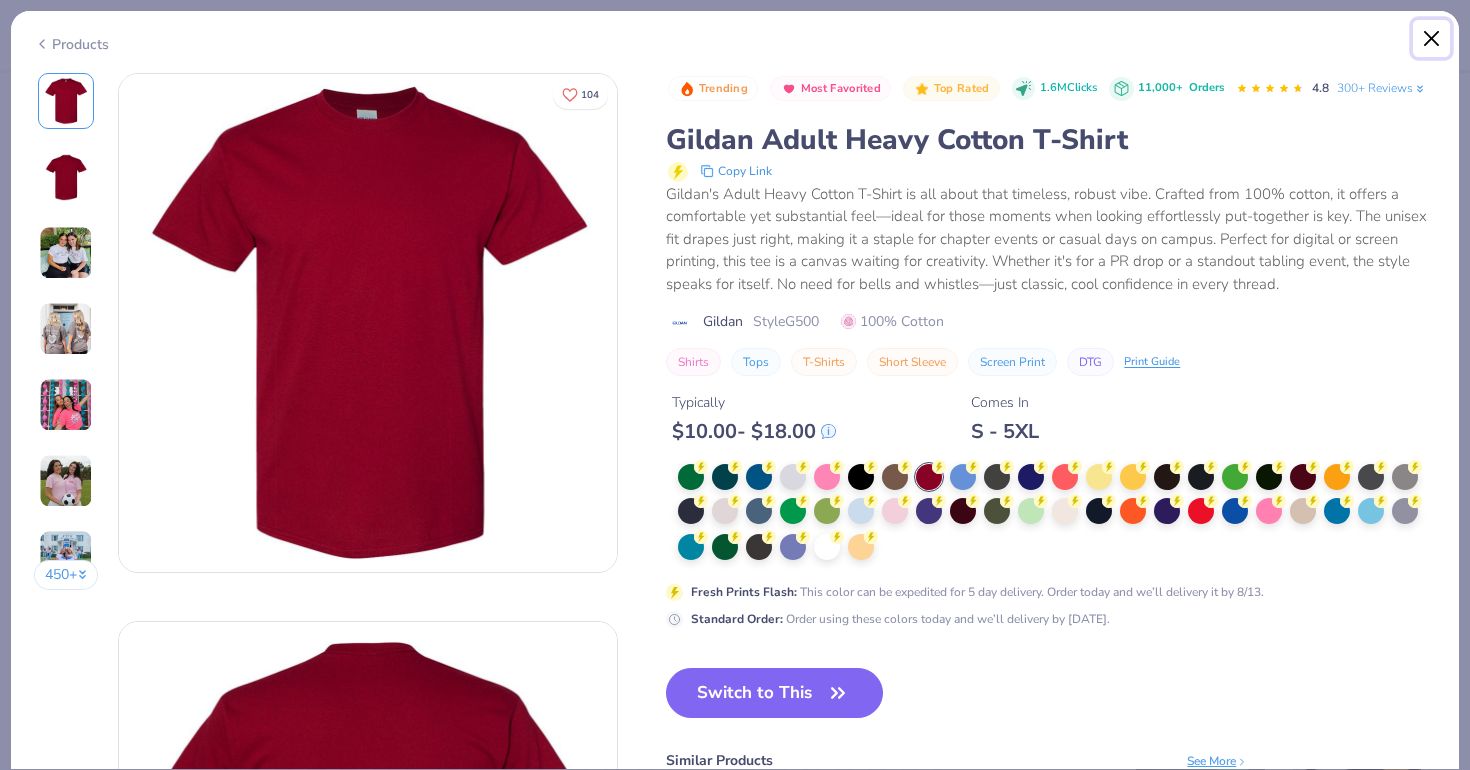 click at bounding box center (1432, 39) 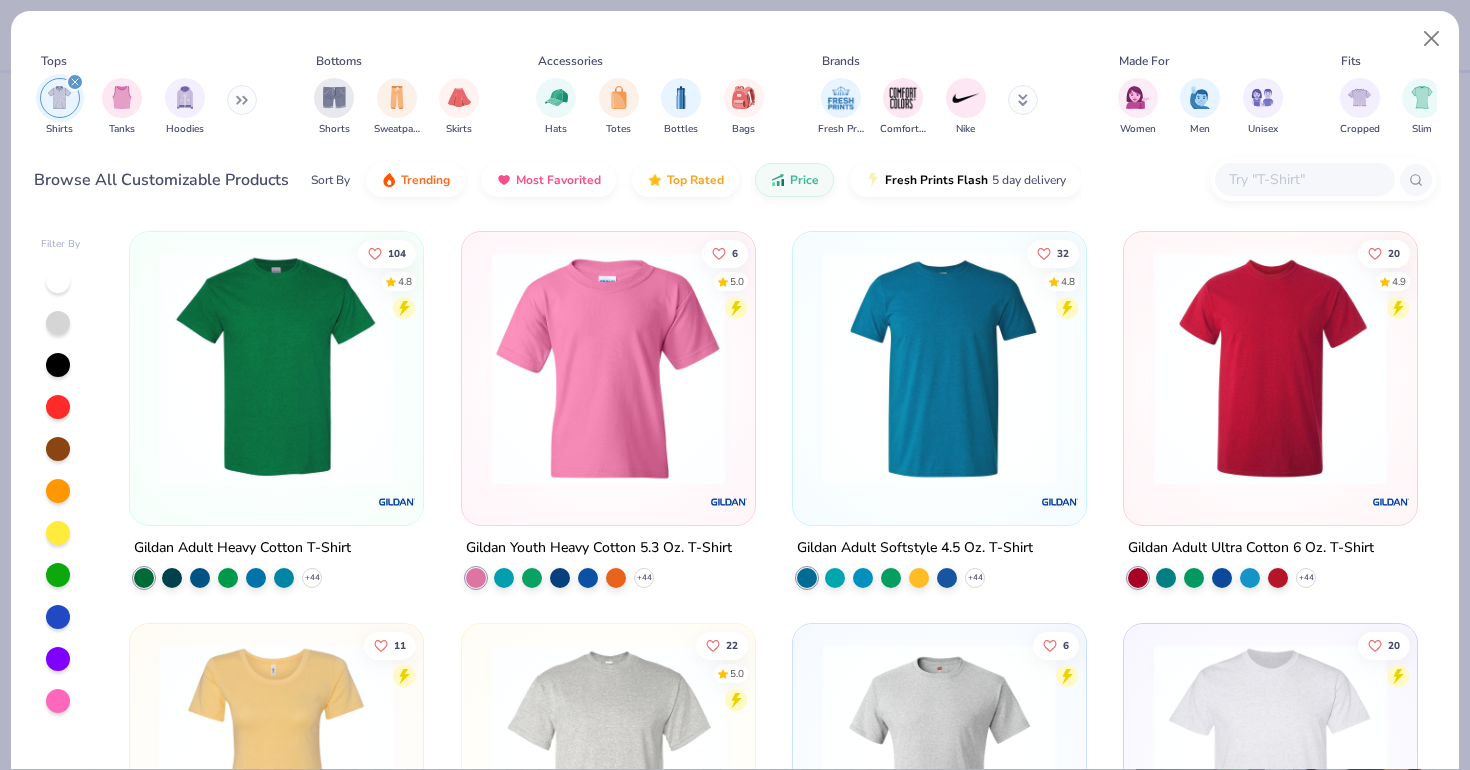 click at bounding box center (1270, 368) 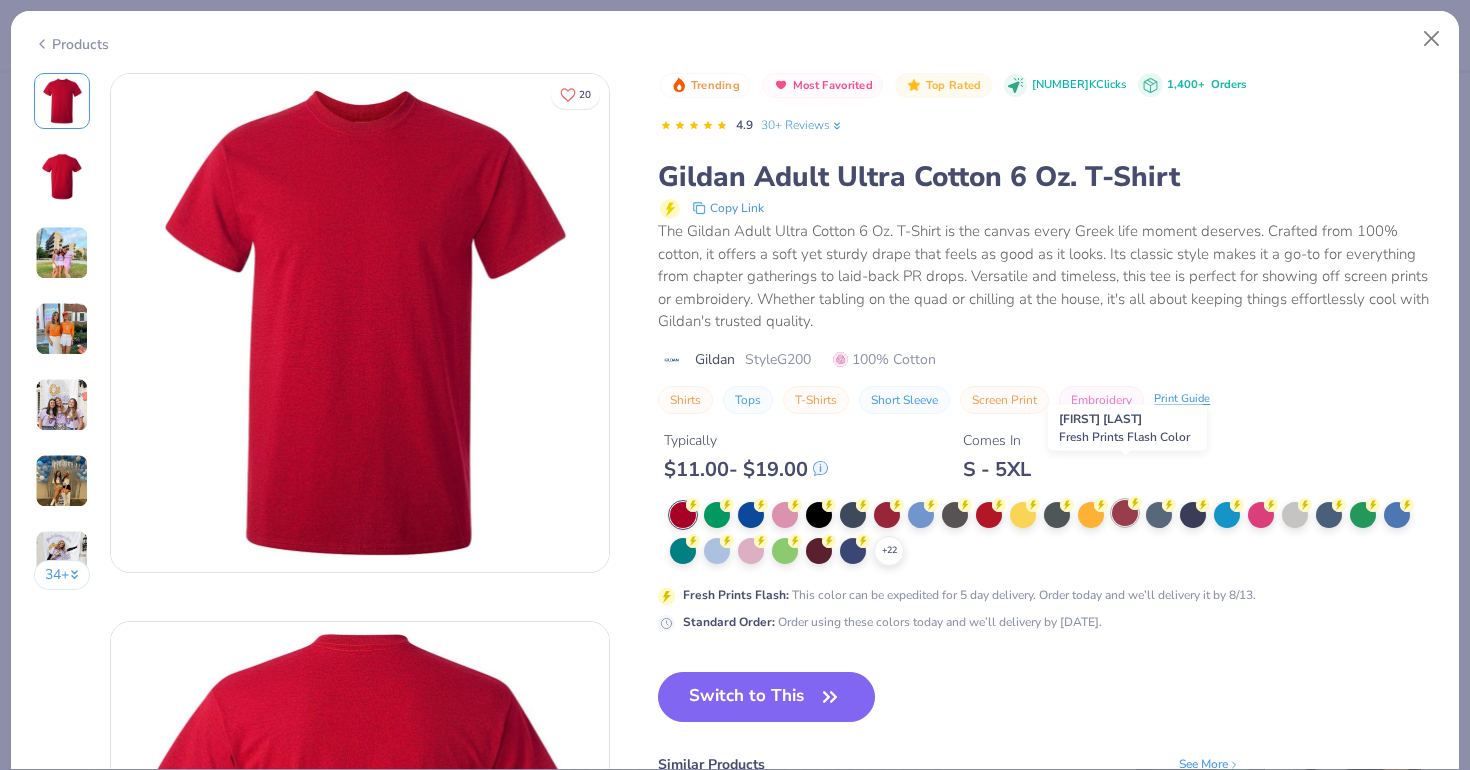 click at bounding box center [1125, 513] 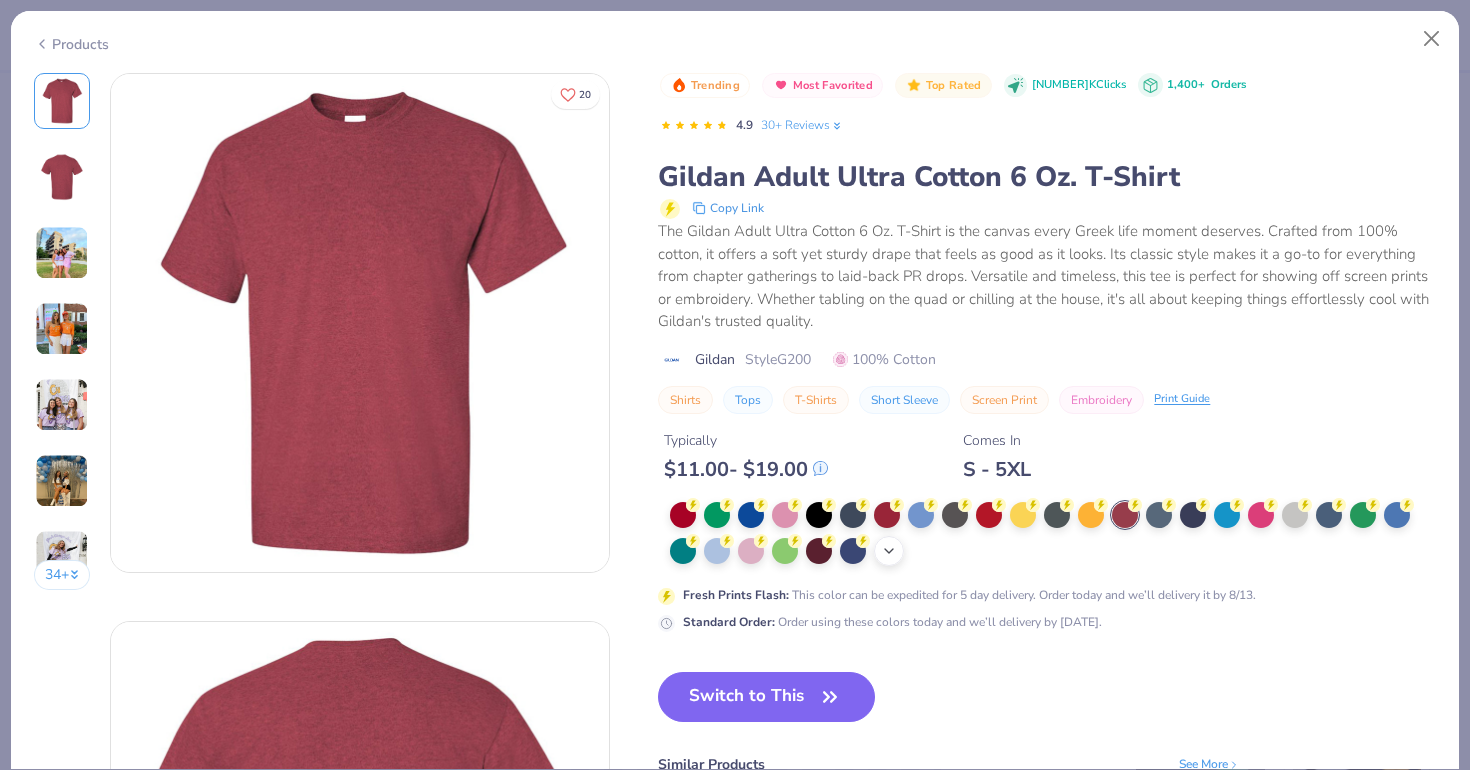 click 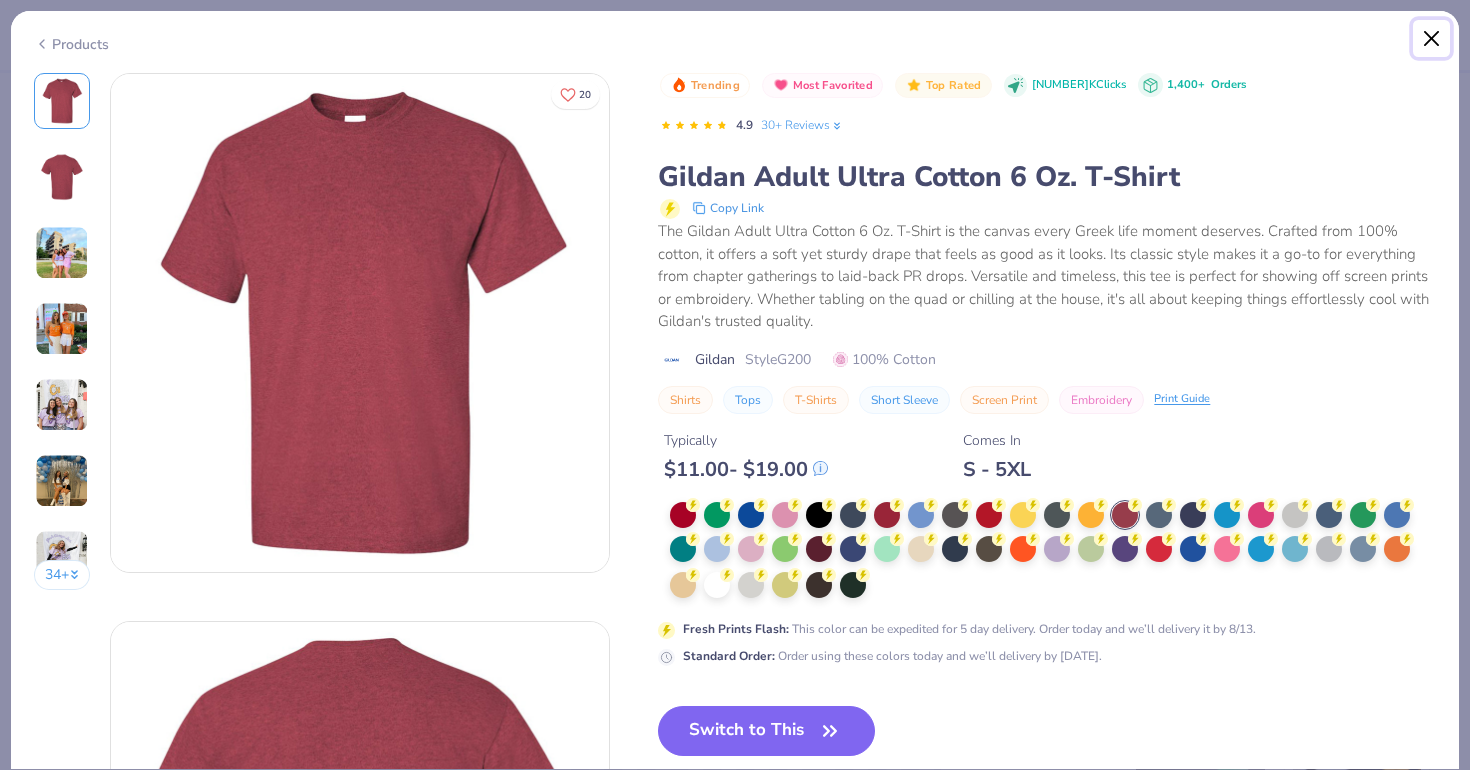 click at bounding box center [1432, 39] 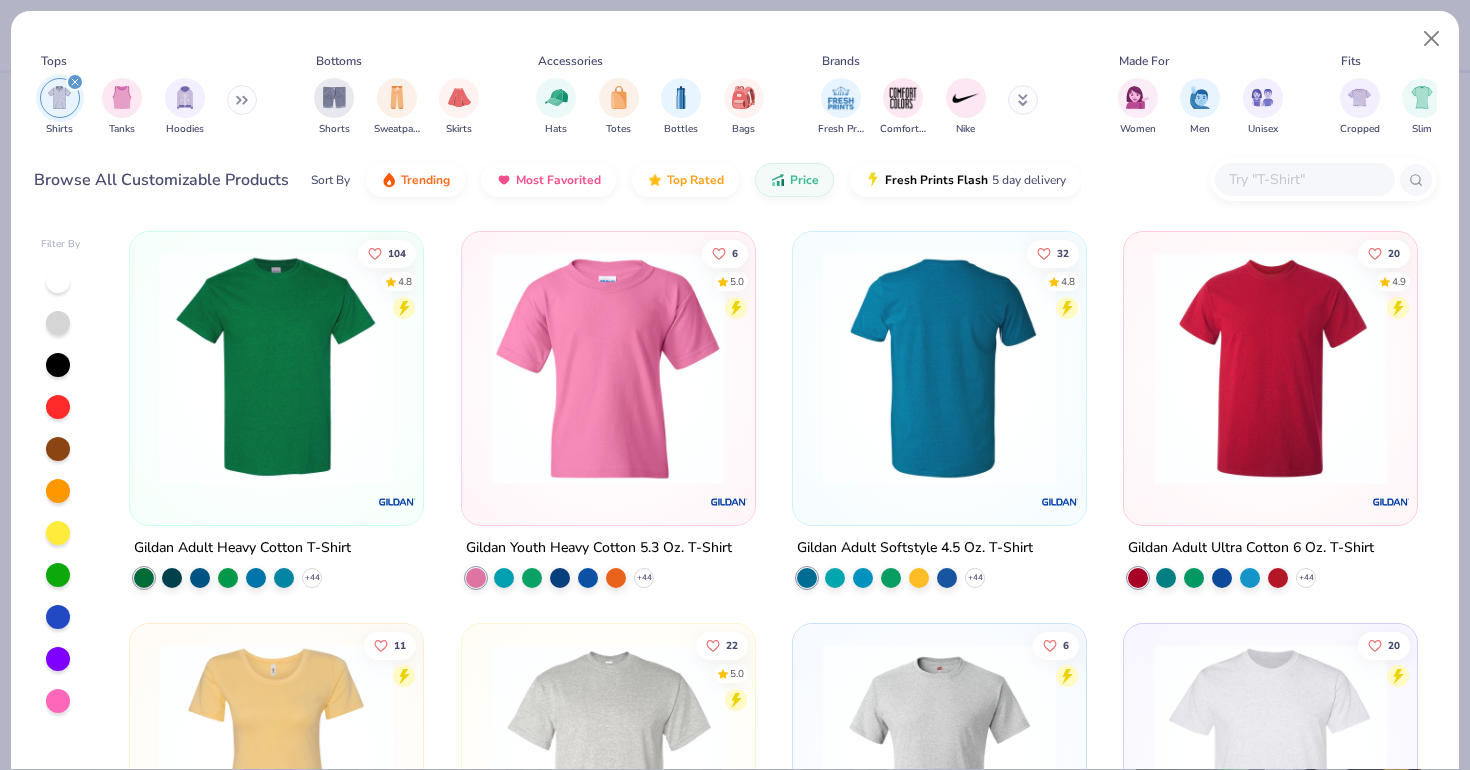 click at bounding box center (939, 368) 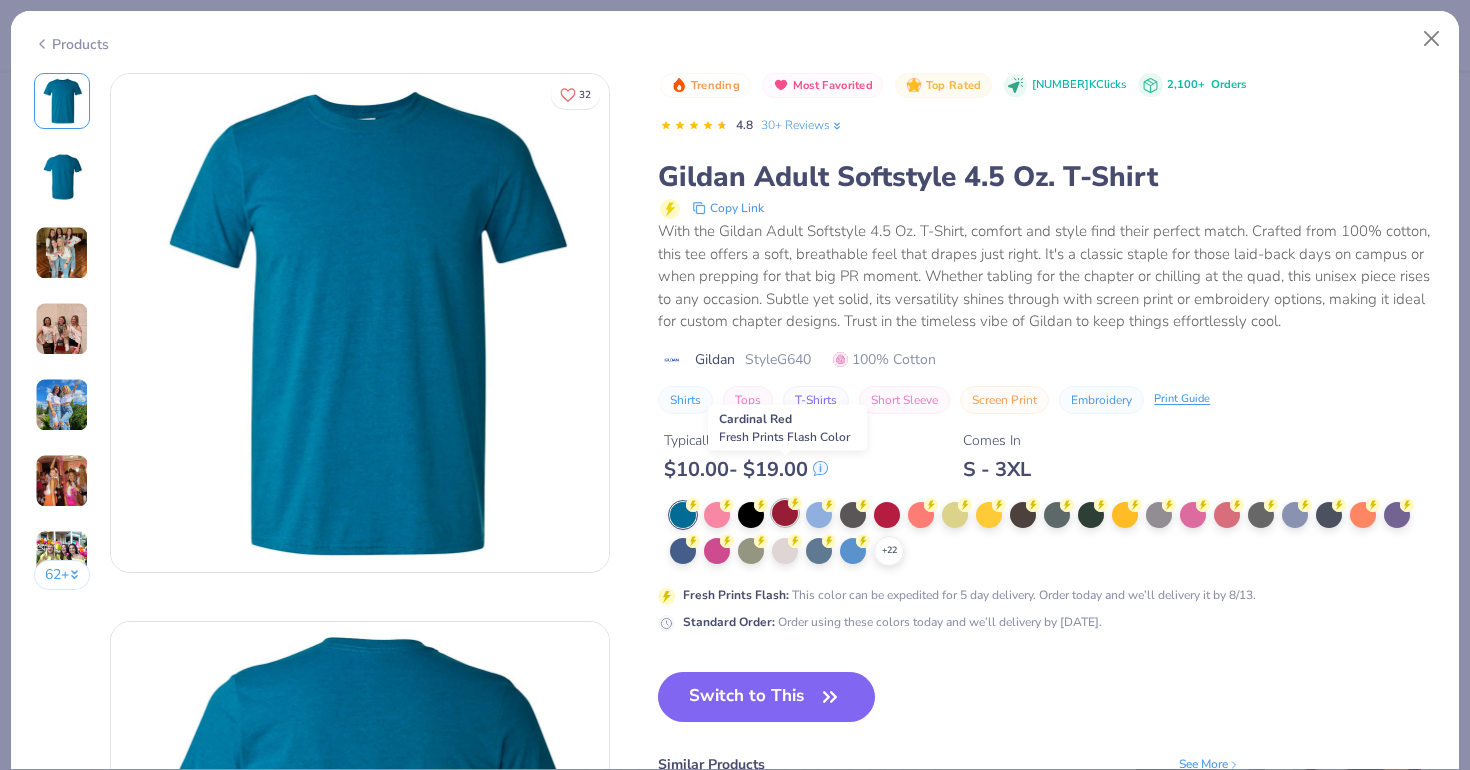 click 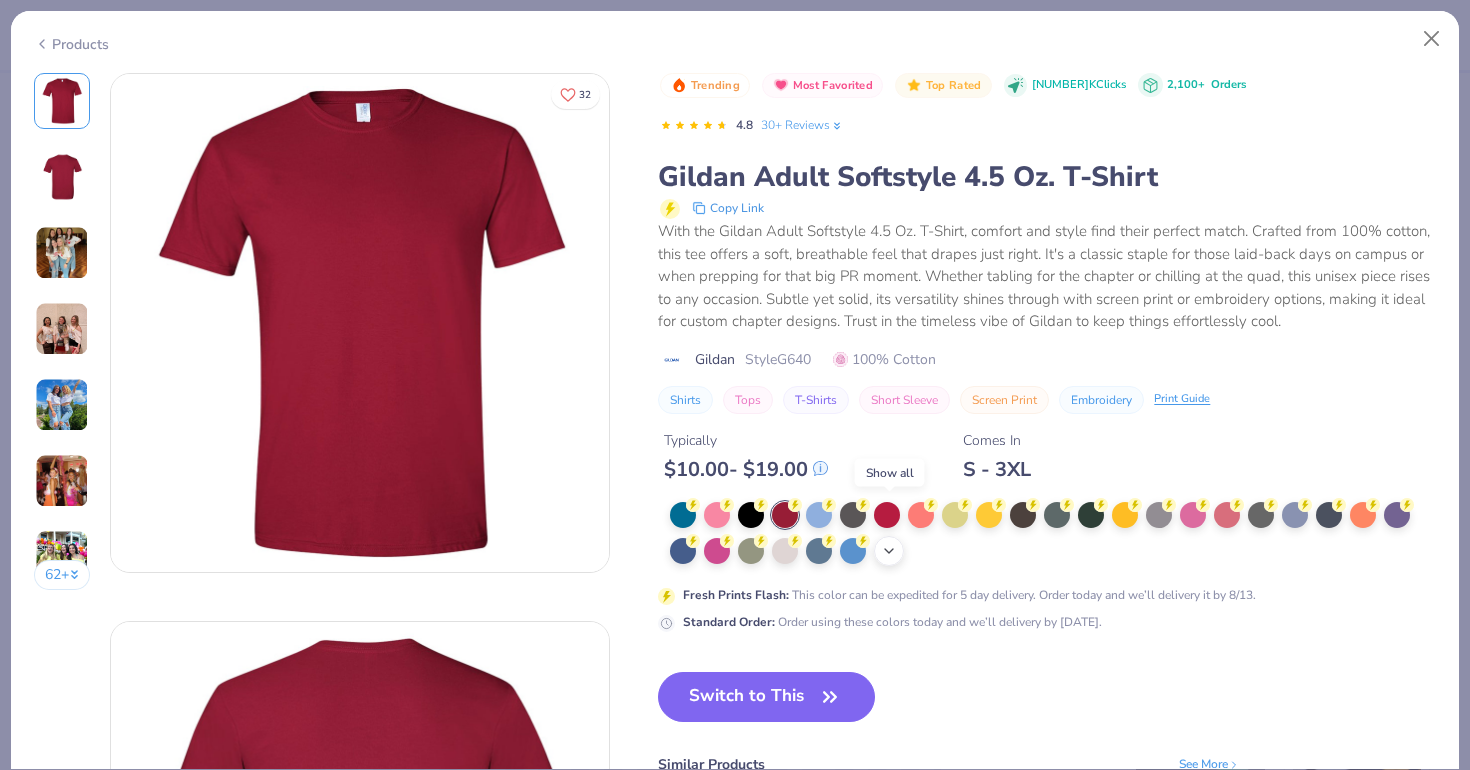 click 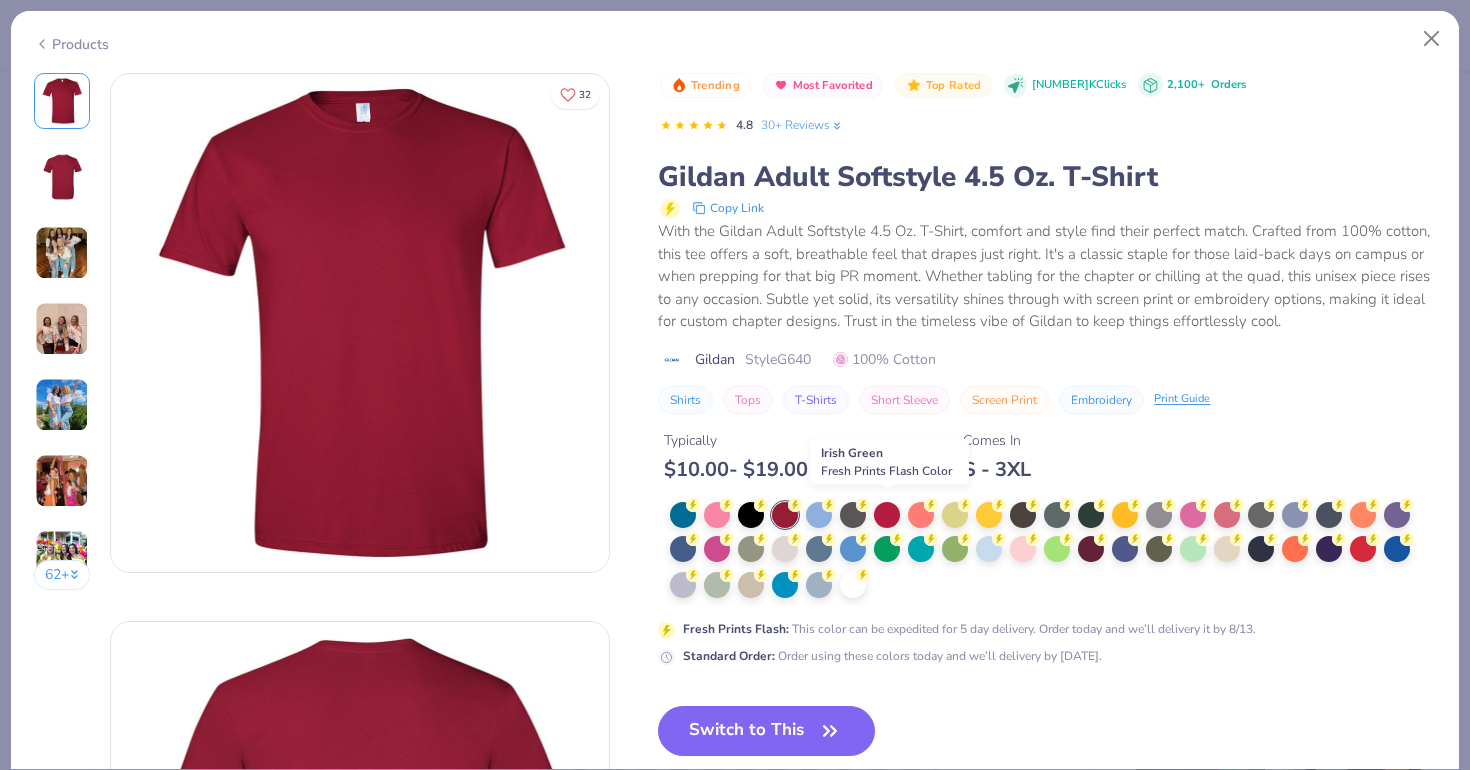 scroll, scrollTop: 12, scrollLeft: 0, axis: vertical 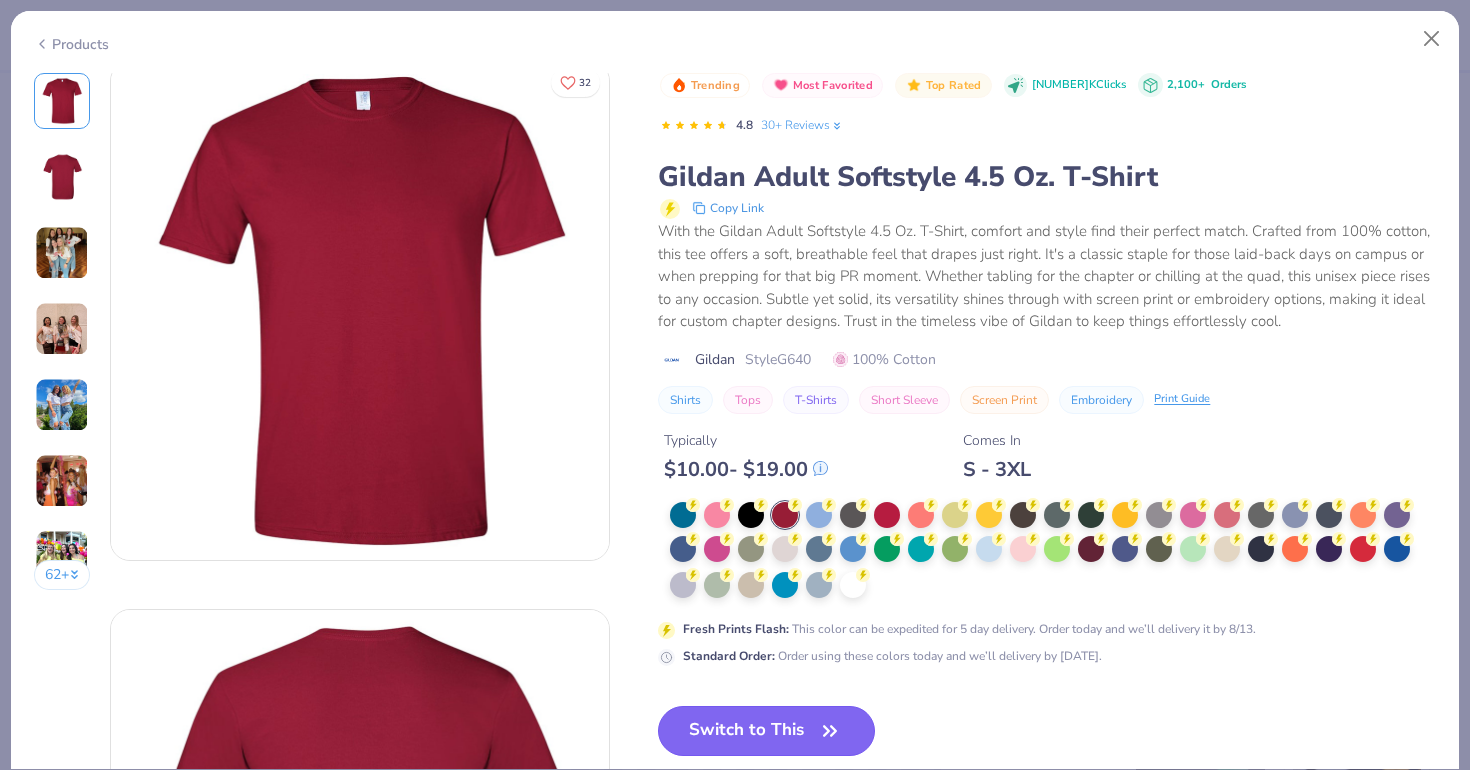 click on "Switch to This" at bounding box center (766, 731) 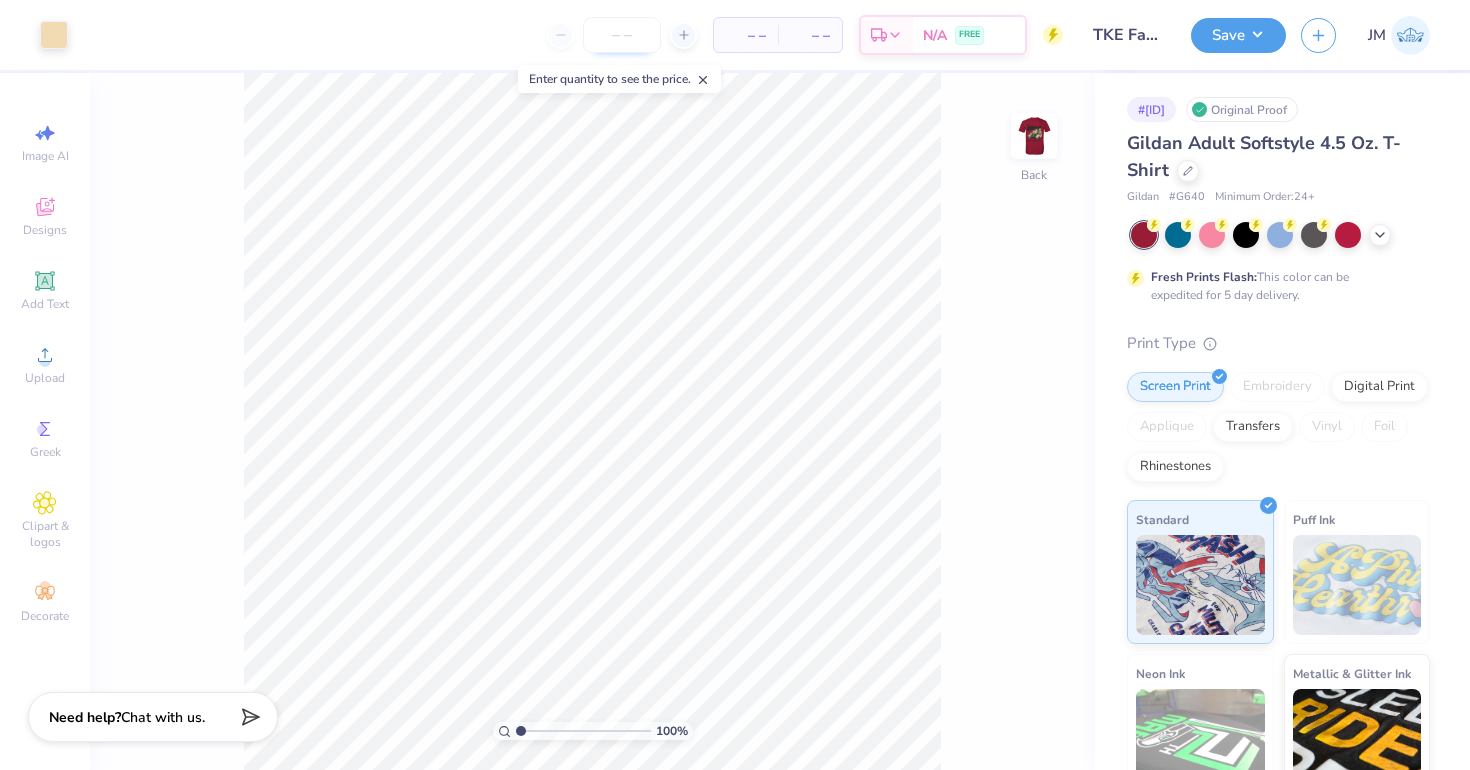 click at bounding box center (622, 35) 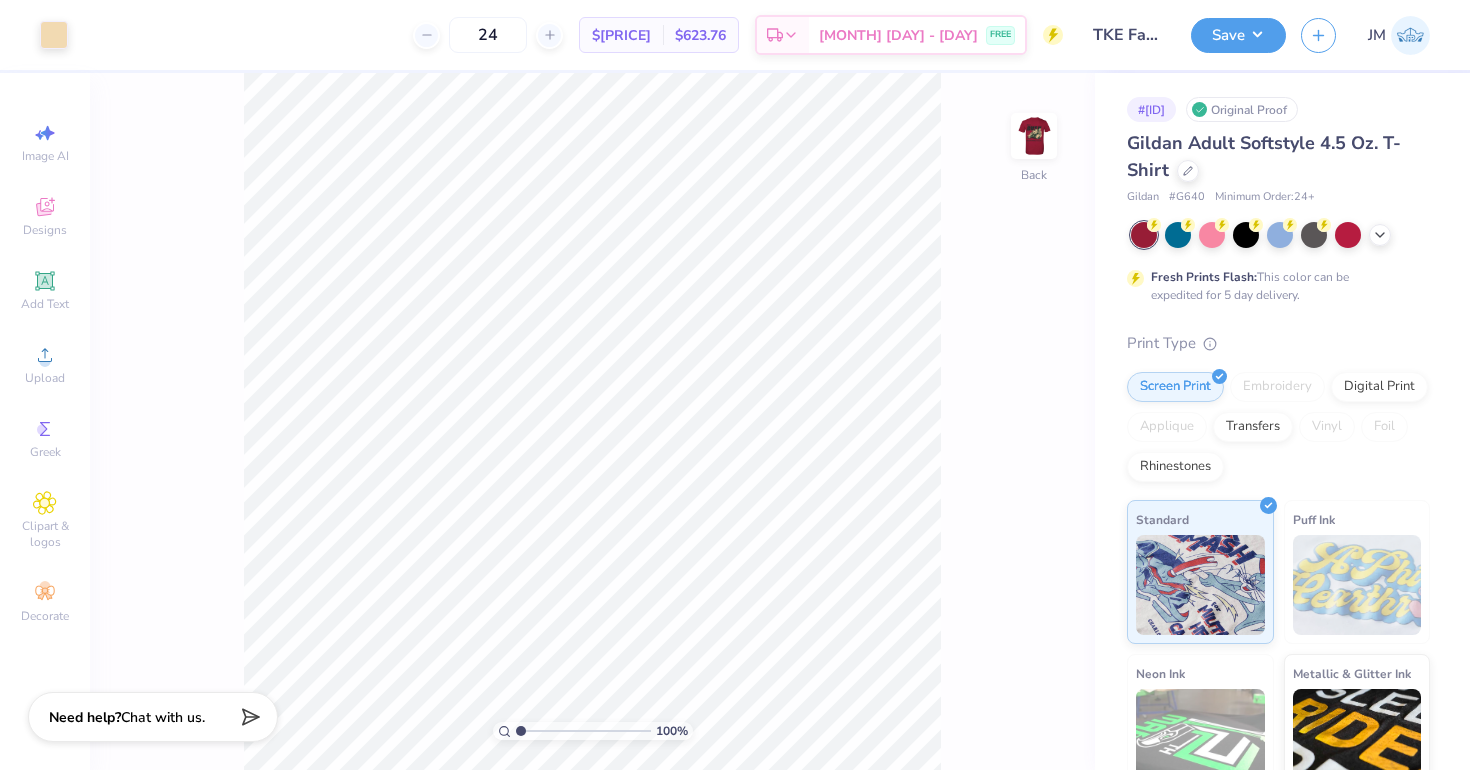 type on "2" 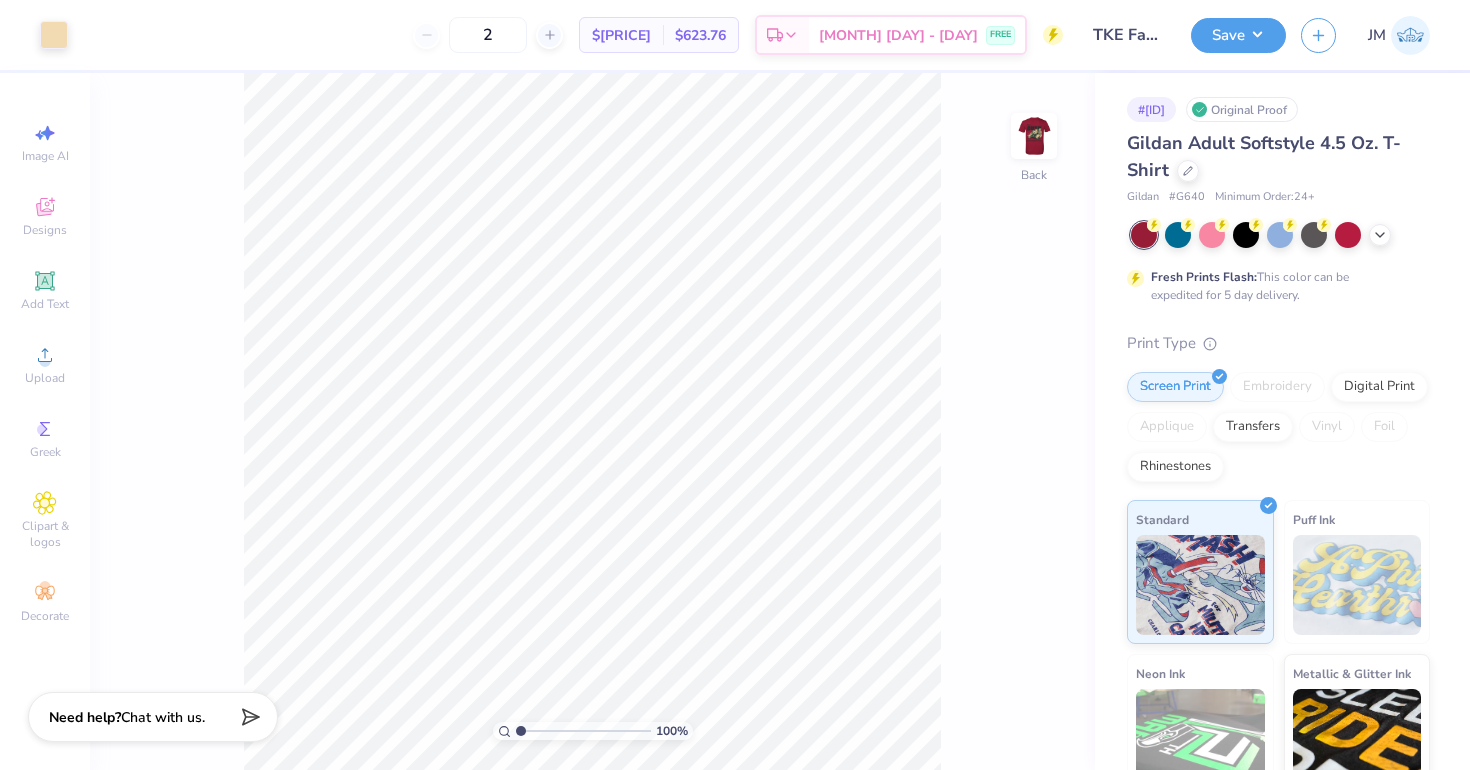 type 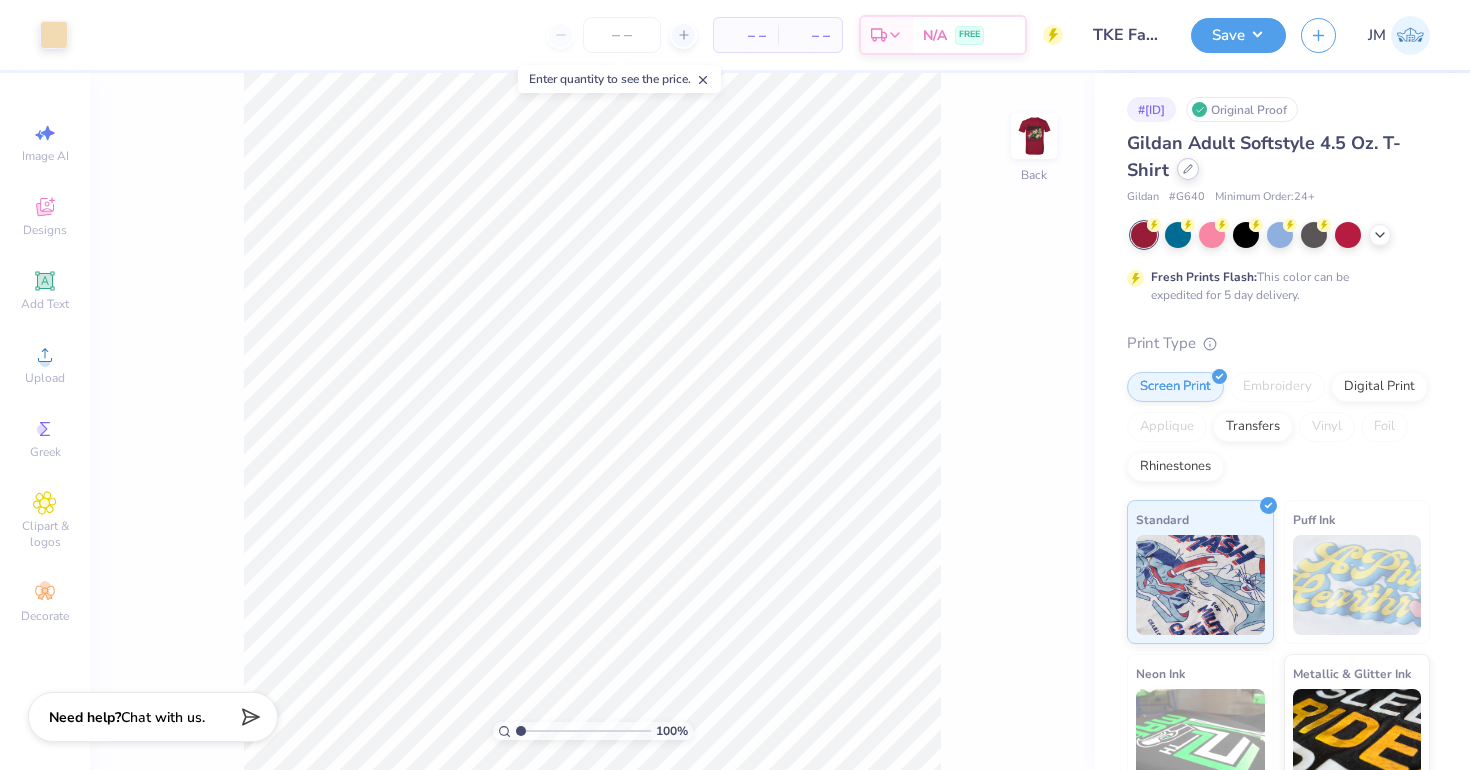 click 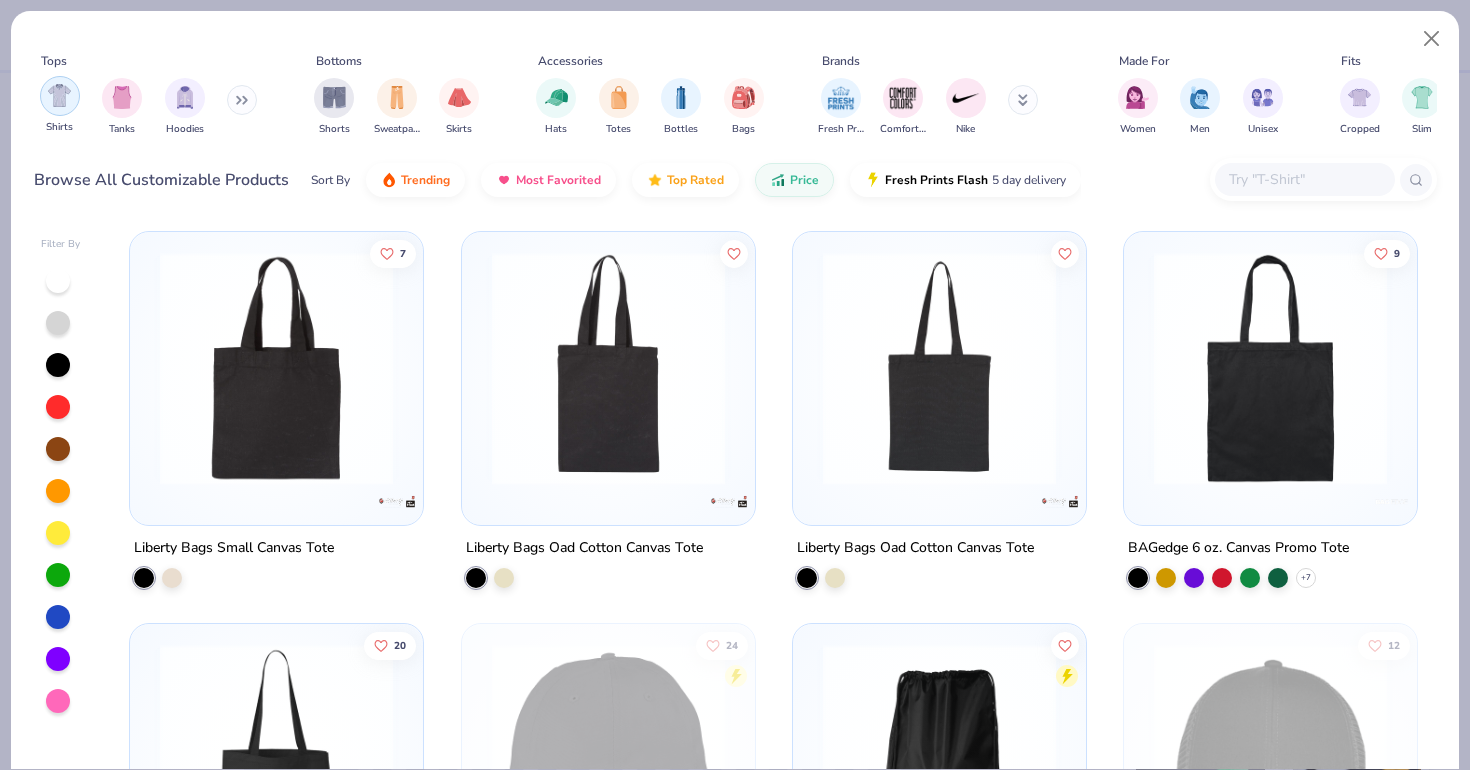 click at bounding box center [59, 95] 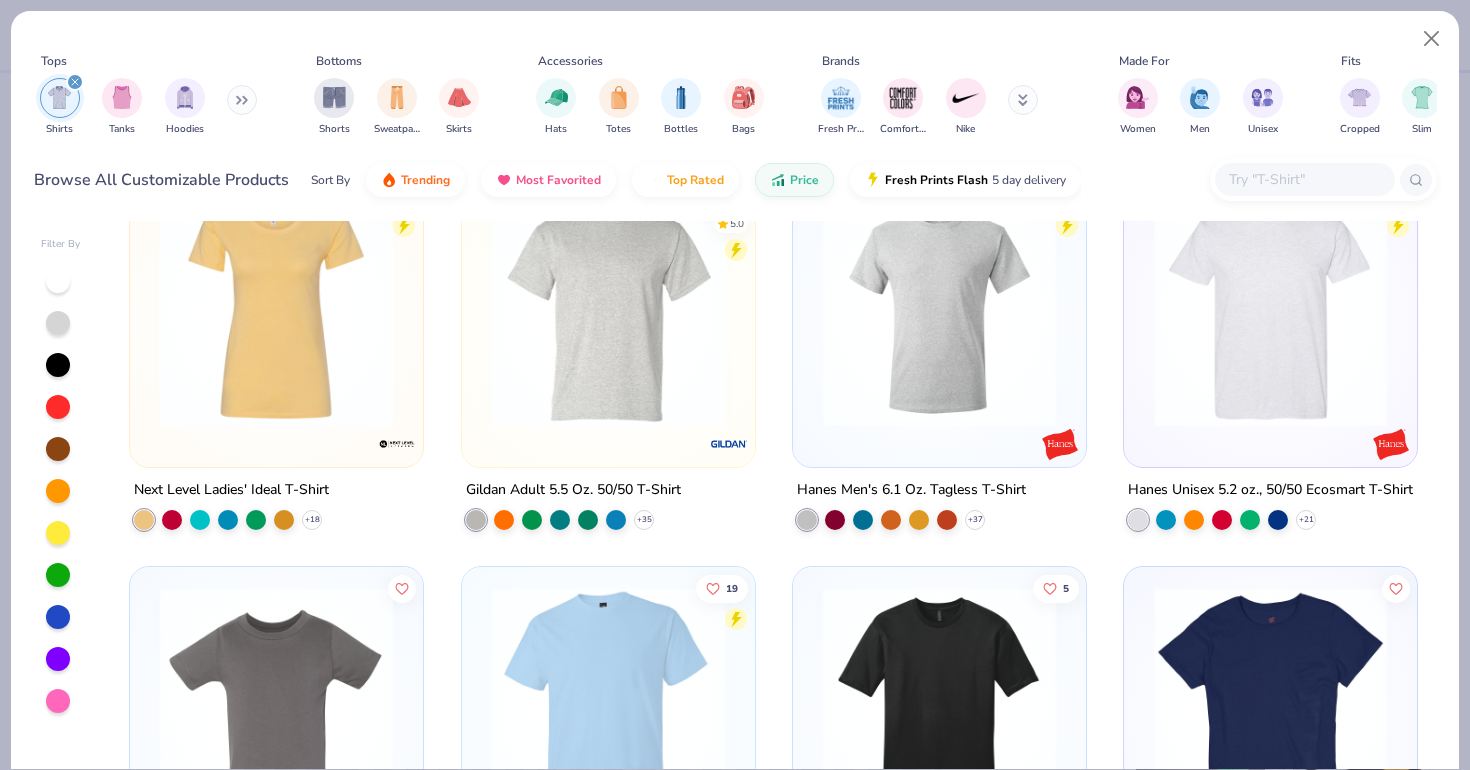 scroll, scrollTop: 443, scrollLeft: 0, axis: vertical 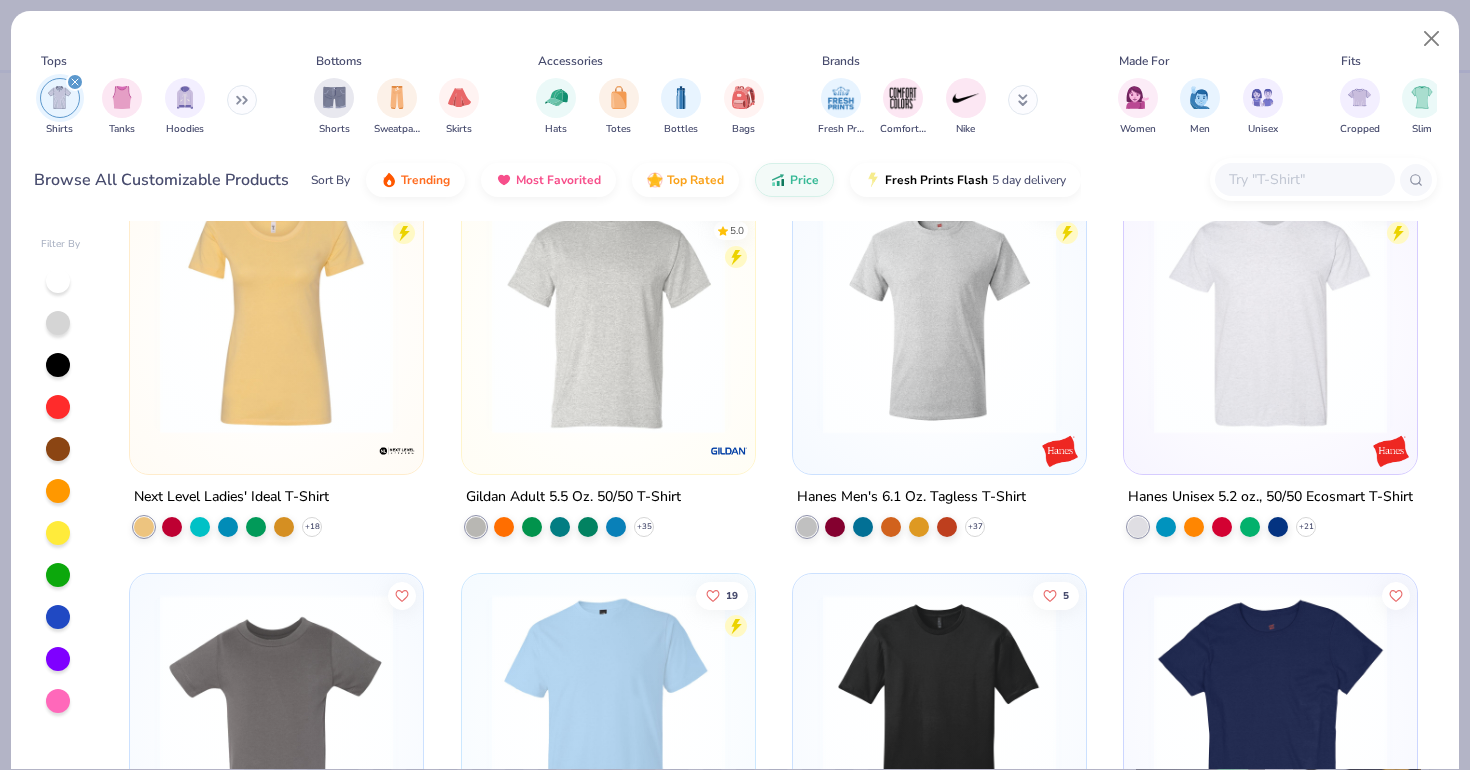 click at bounding box center [608, 317] 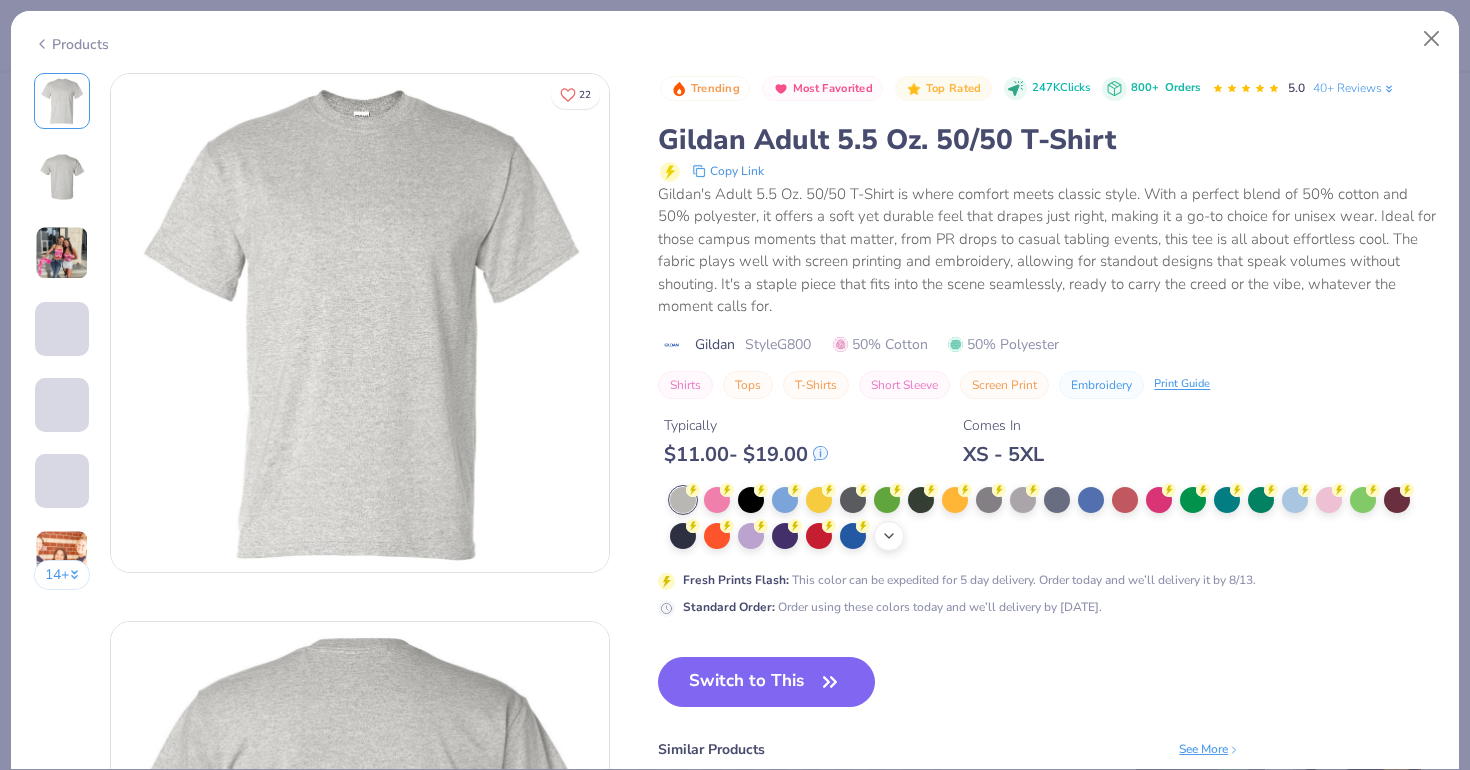 click on "+ 13" at bounding box center (889, 536) 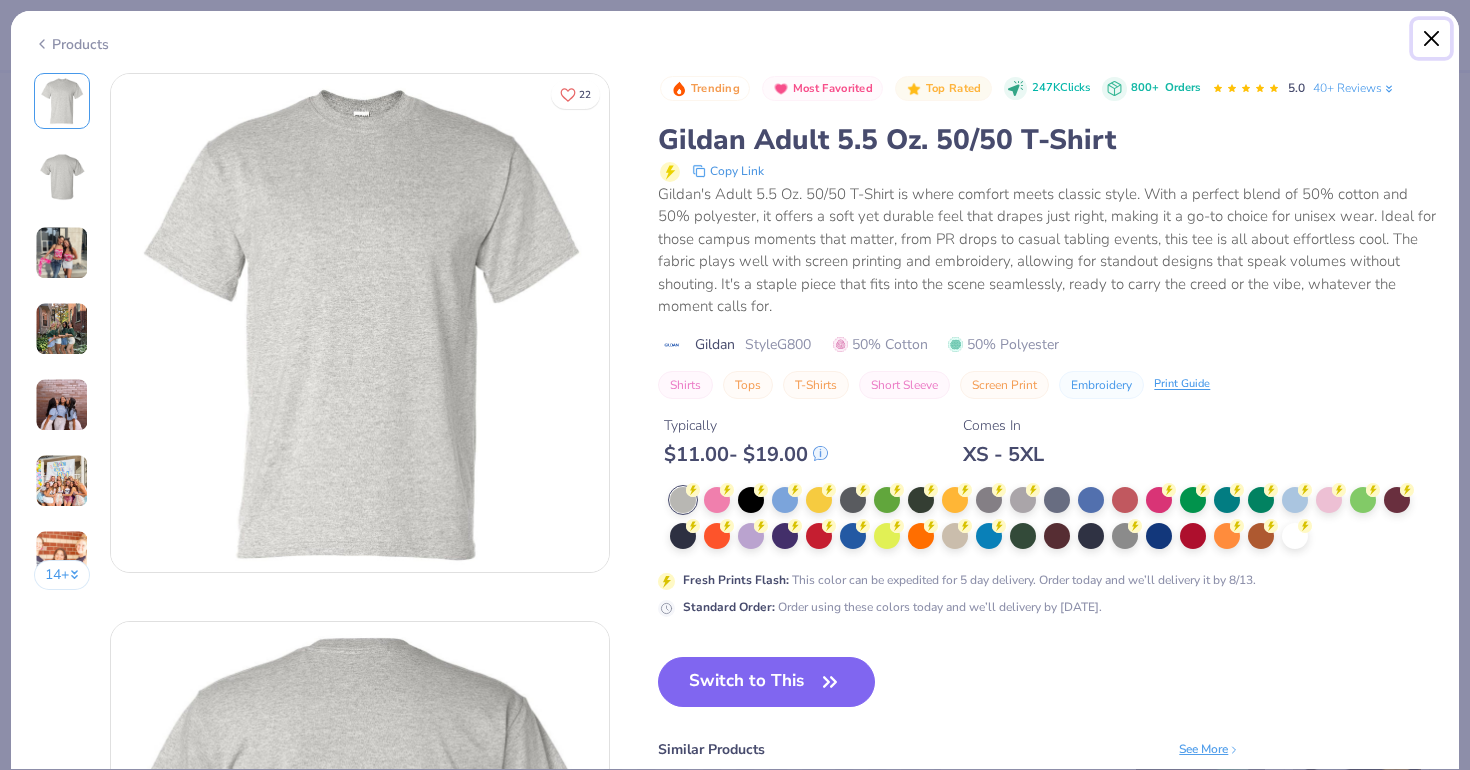 click at bounding box center [1432, 39] 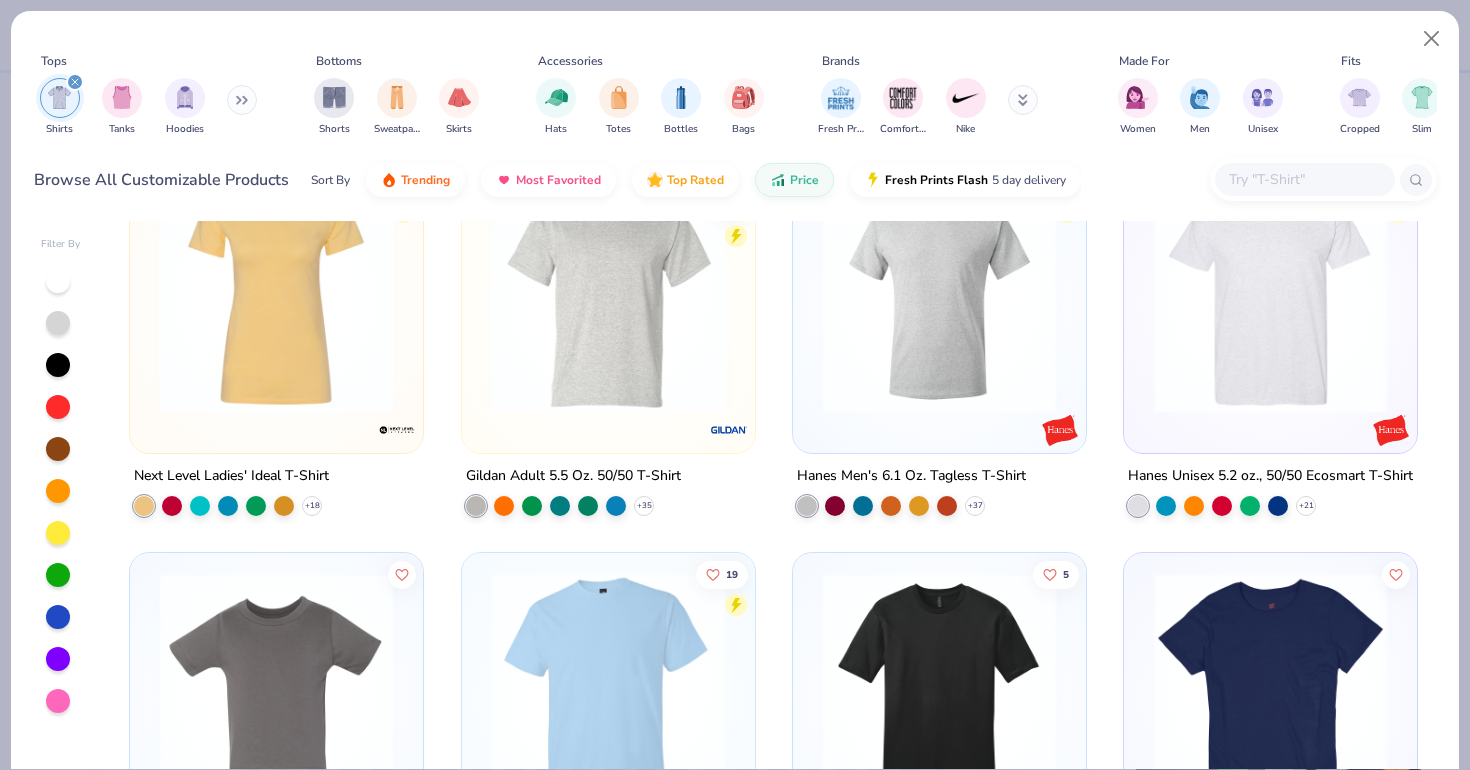 scroll, scrollTop: 0, scrollLeft: 0, axis: both 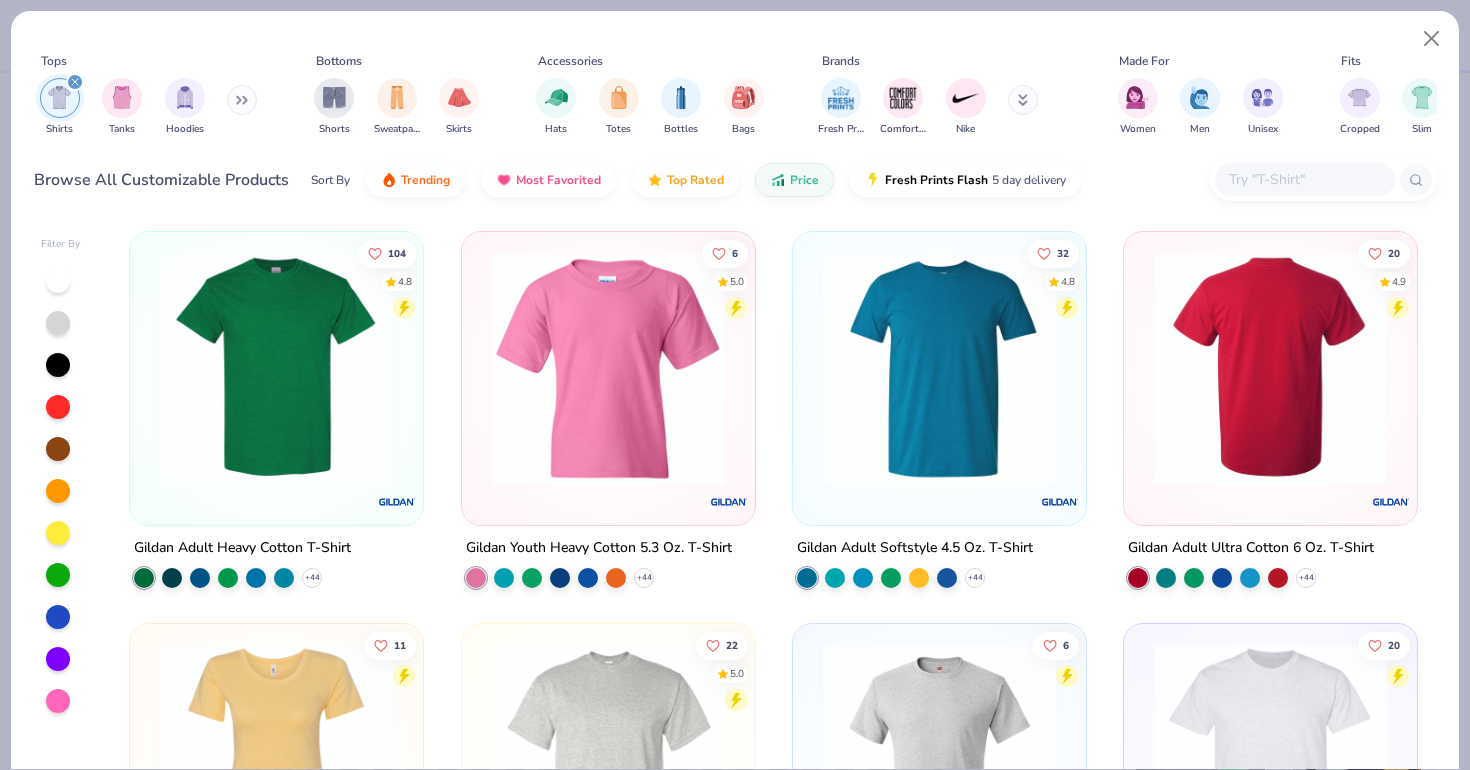 click at bounding box center (1270, 368) 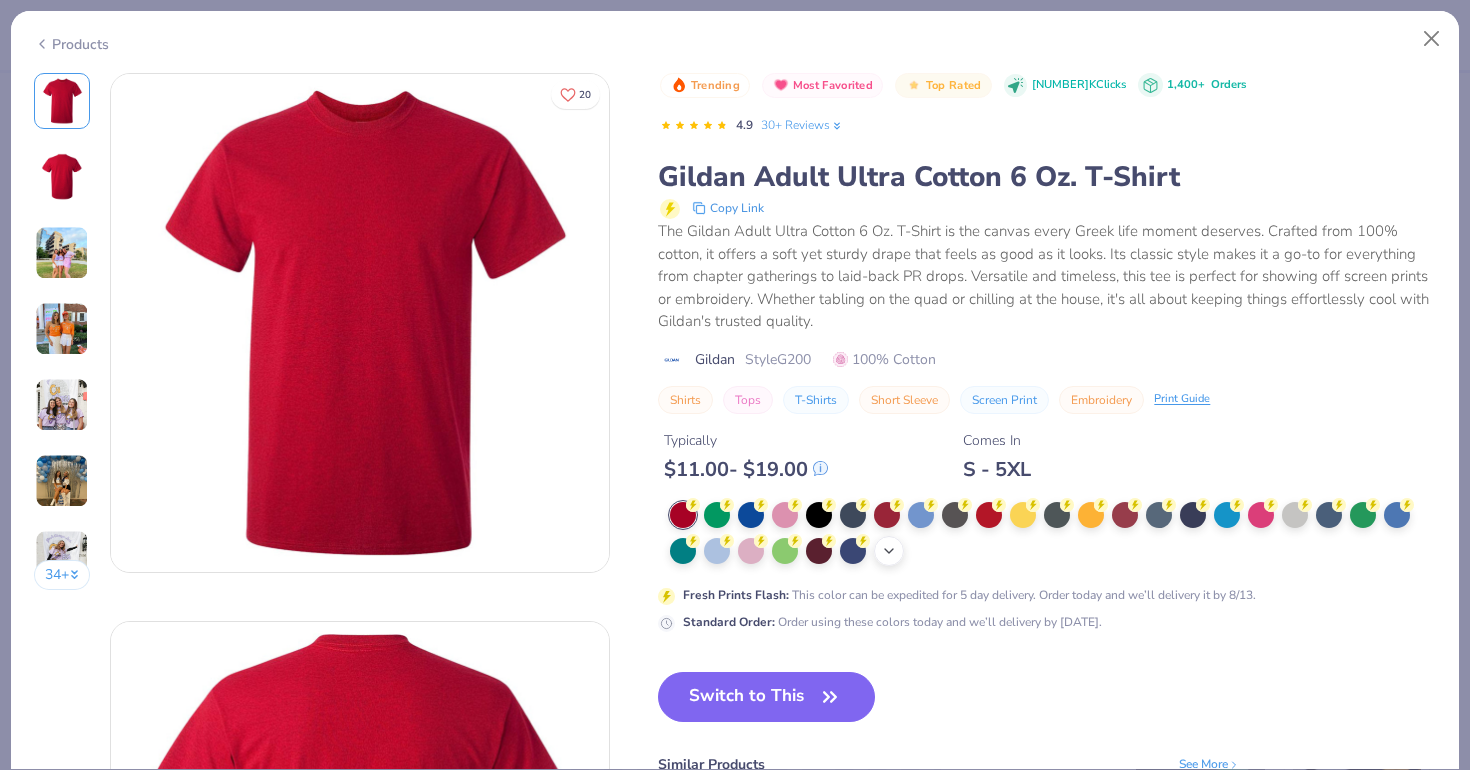 click 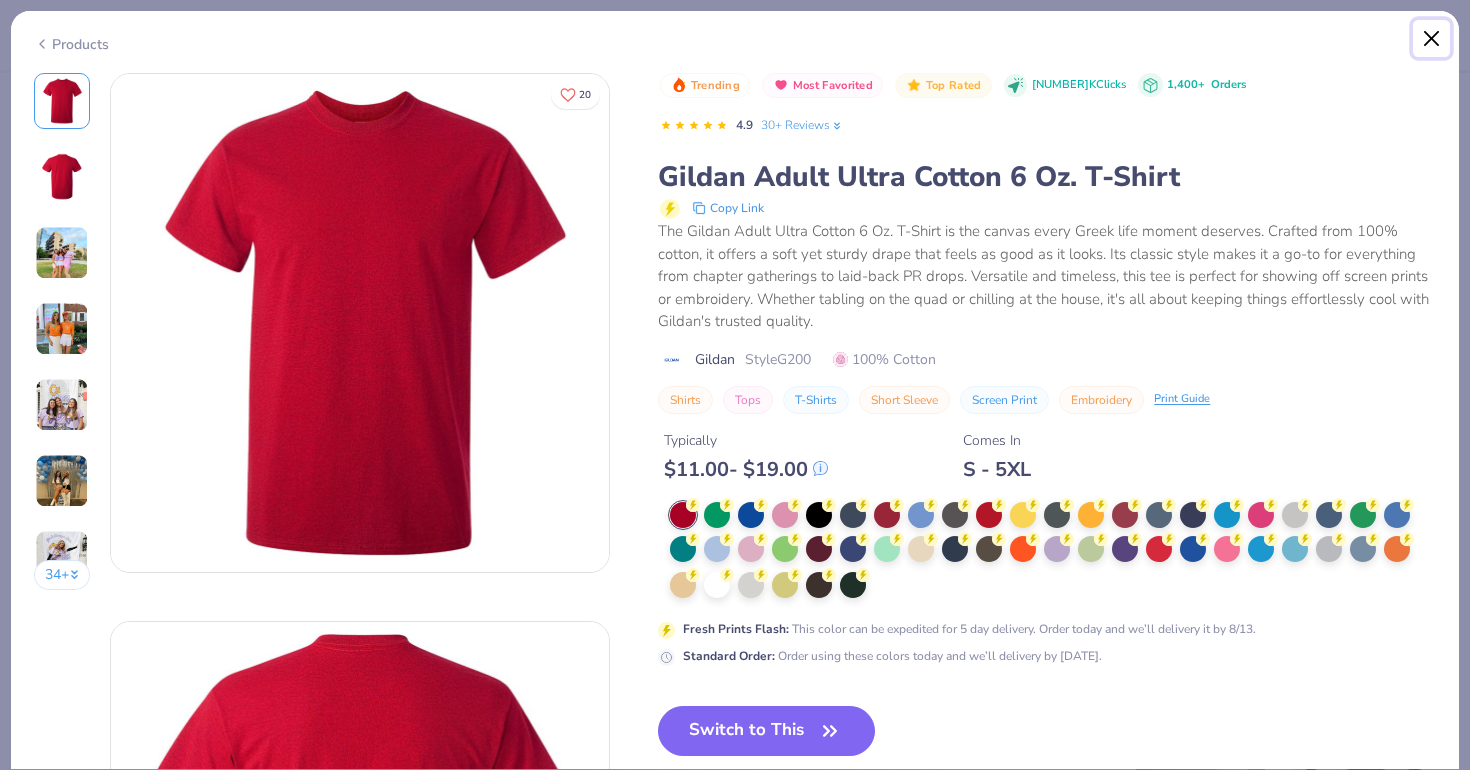 click at bounding box center [1432, 39] 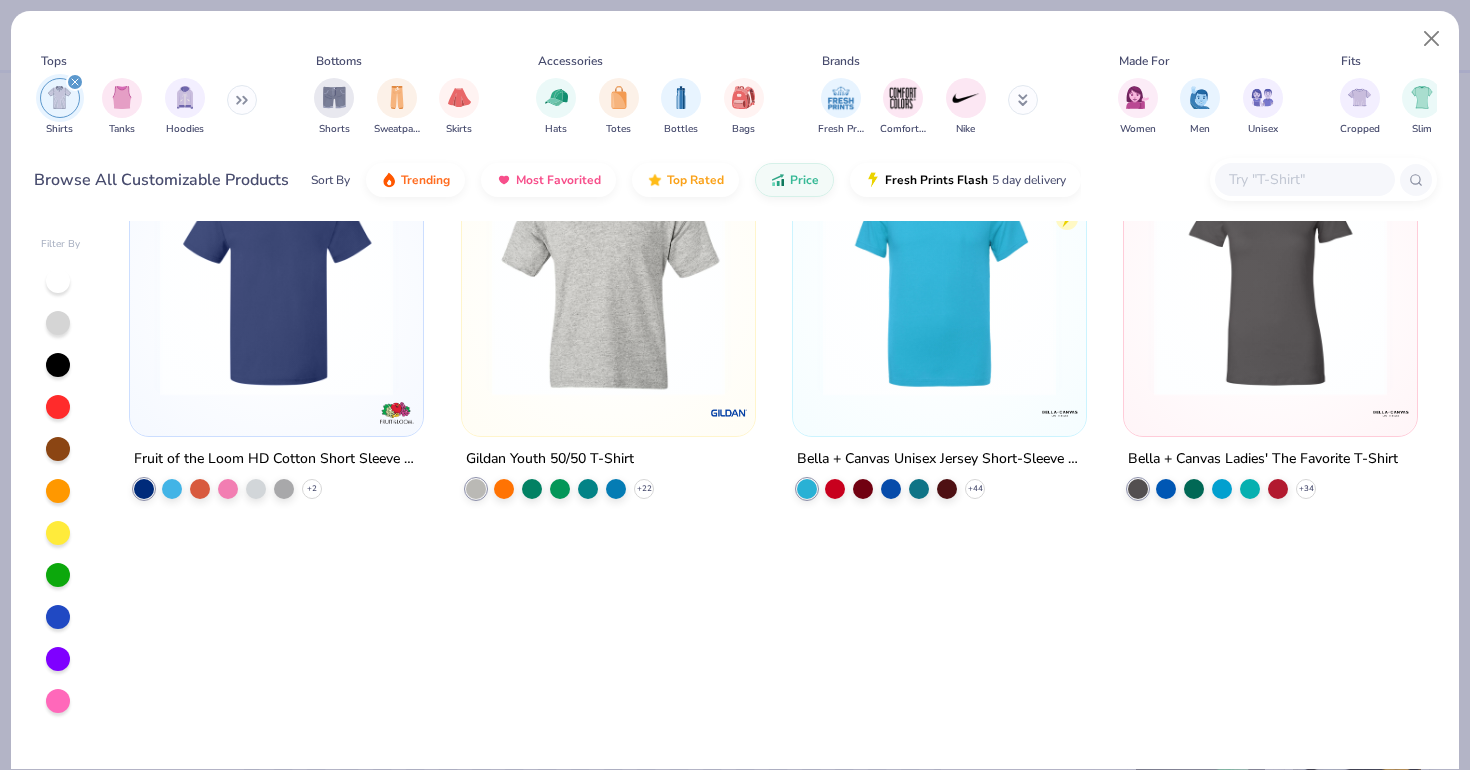scroll, scrollTop: 0, scrollLeft: 0, axis: both 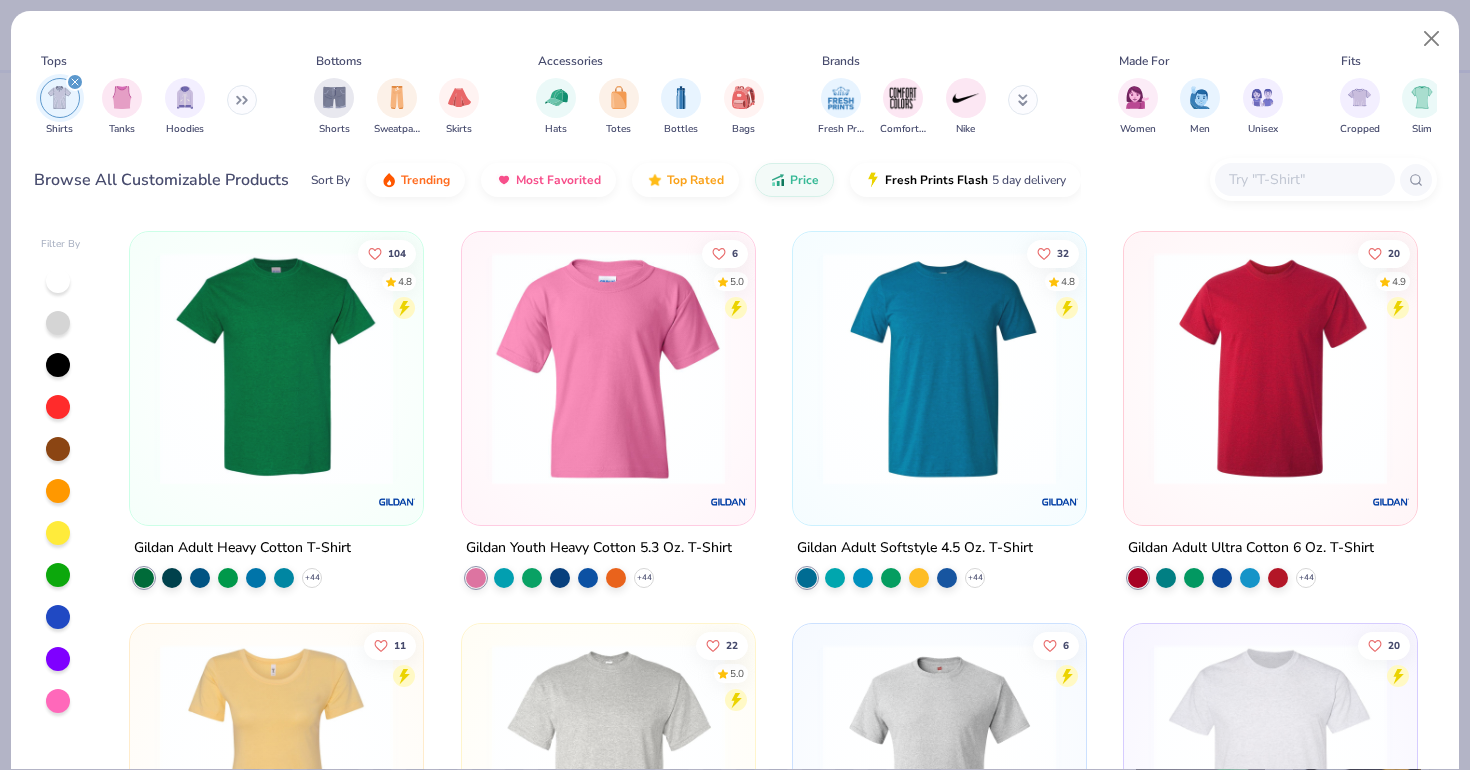 click at bounding box center [1305, 179] 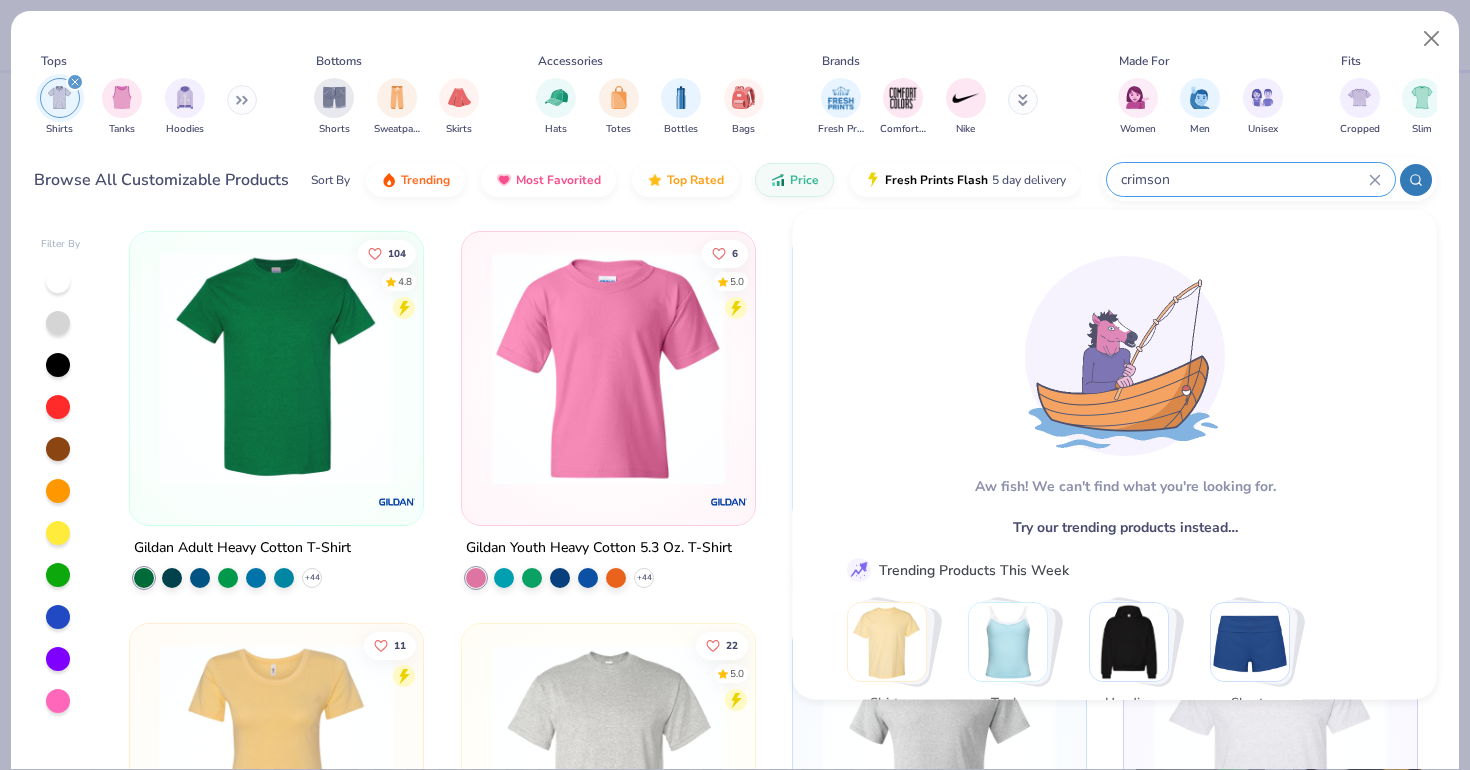 scroll, scrollTop: 108, scrollLeft: 0, axis: vertical 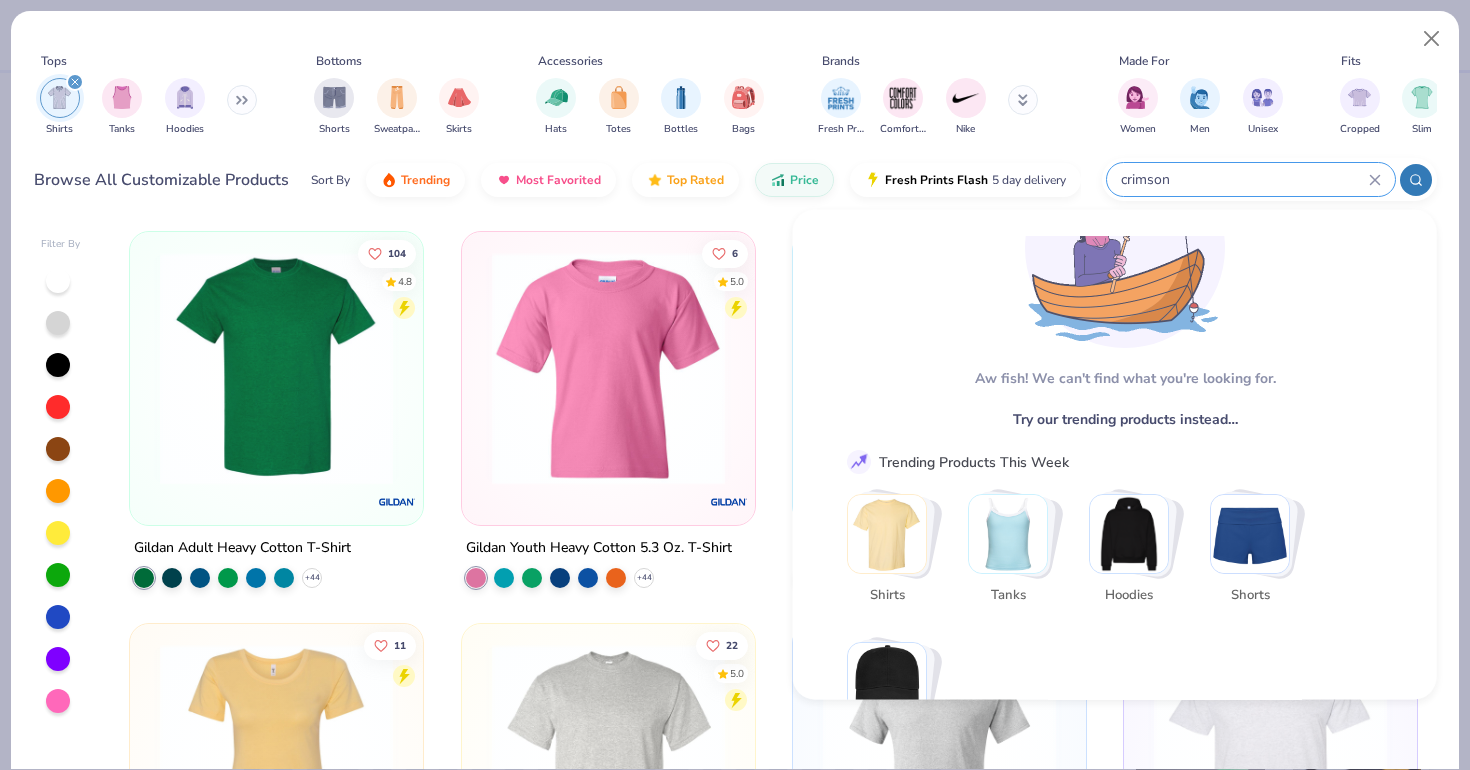 type on "crimson" 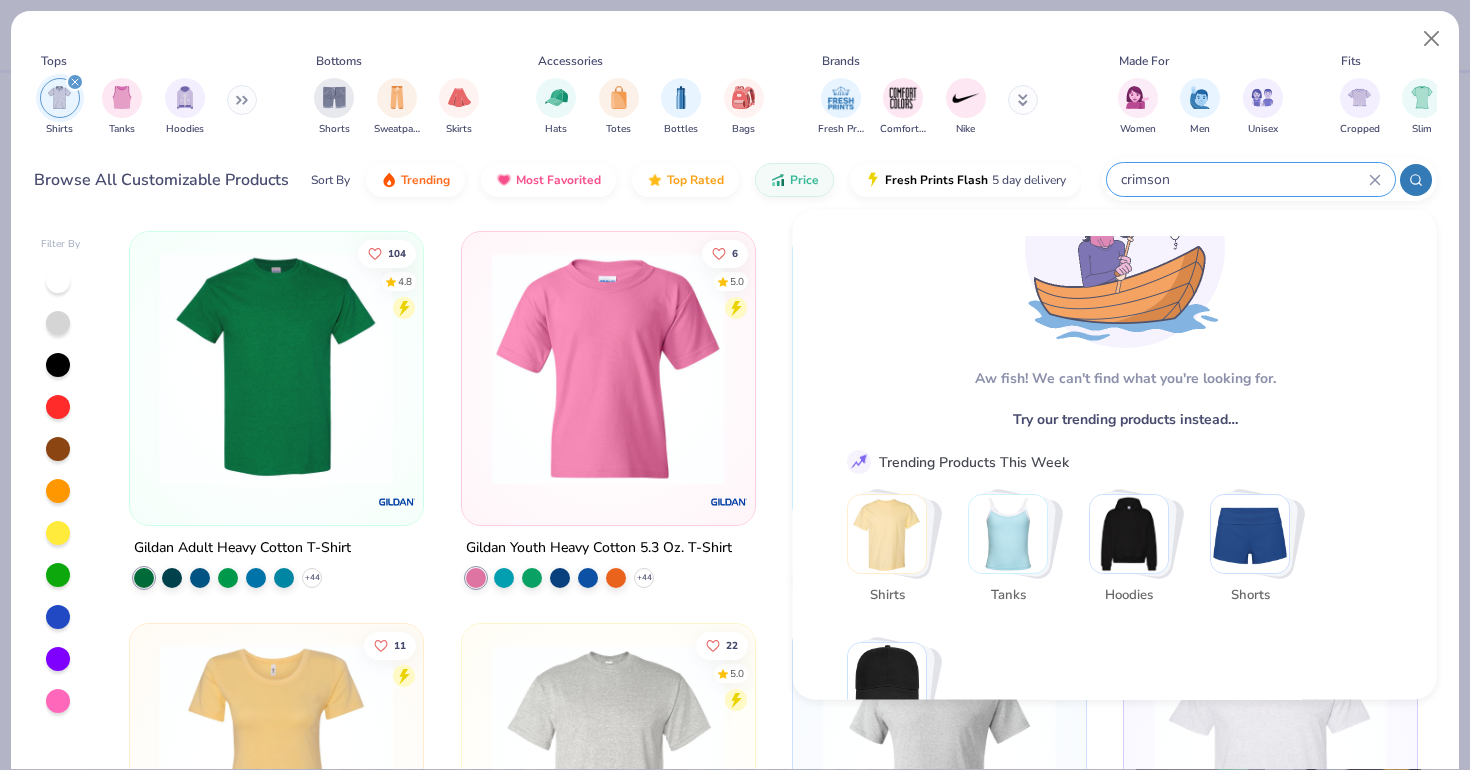click 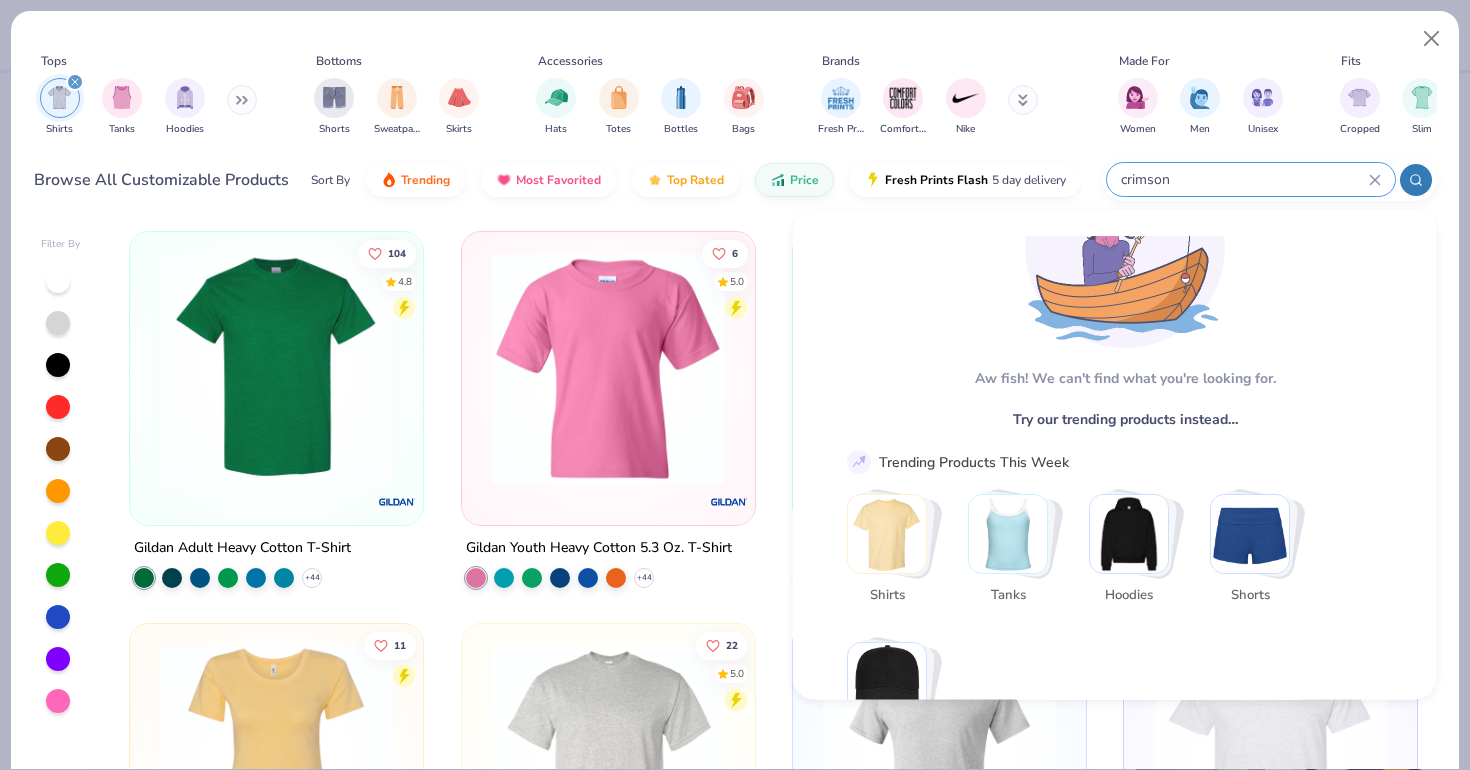 type 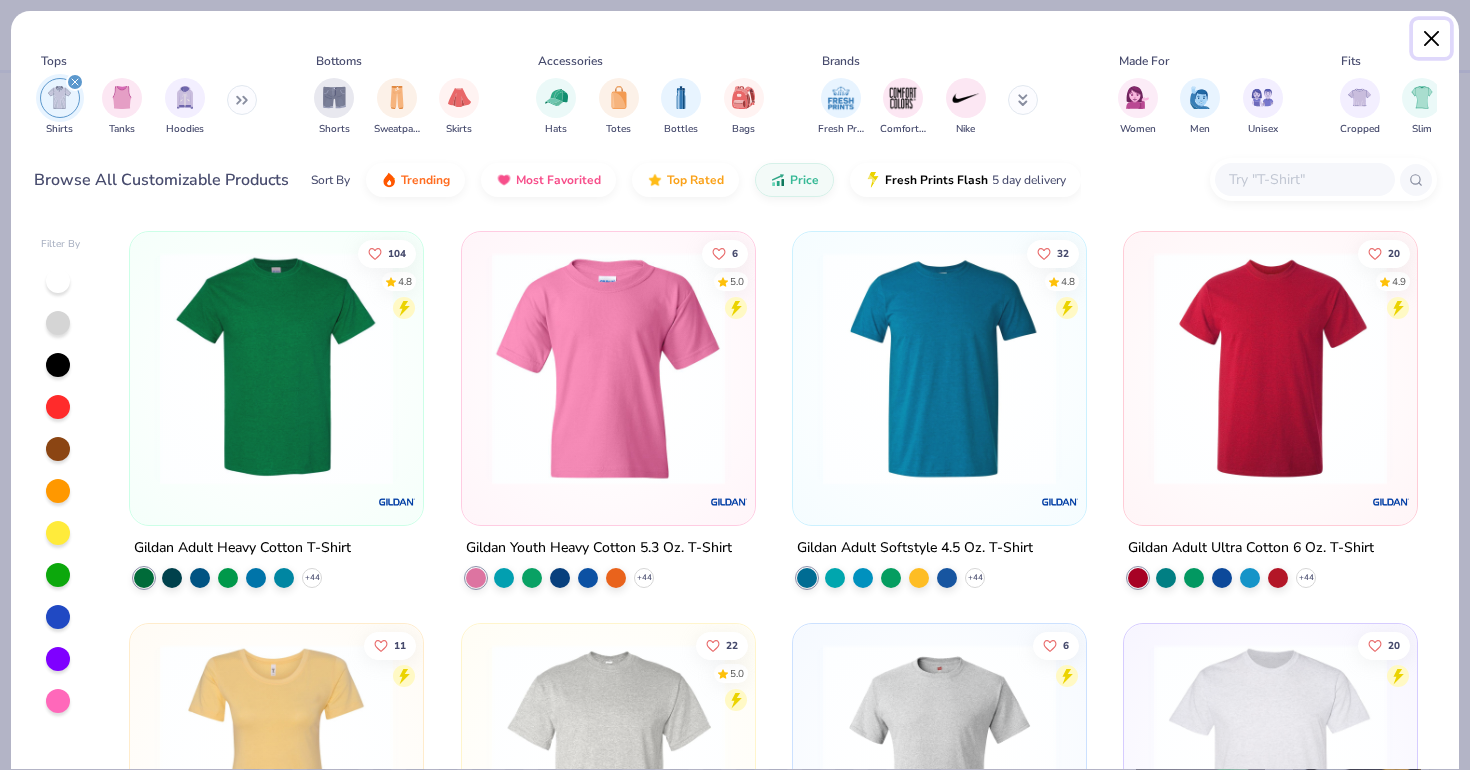 click at bounding box center [1432, 39] 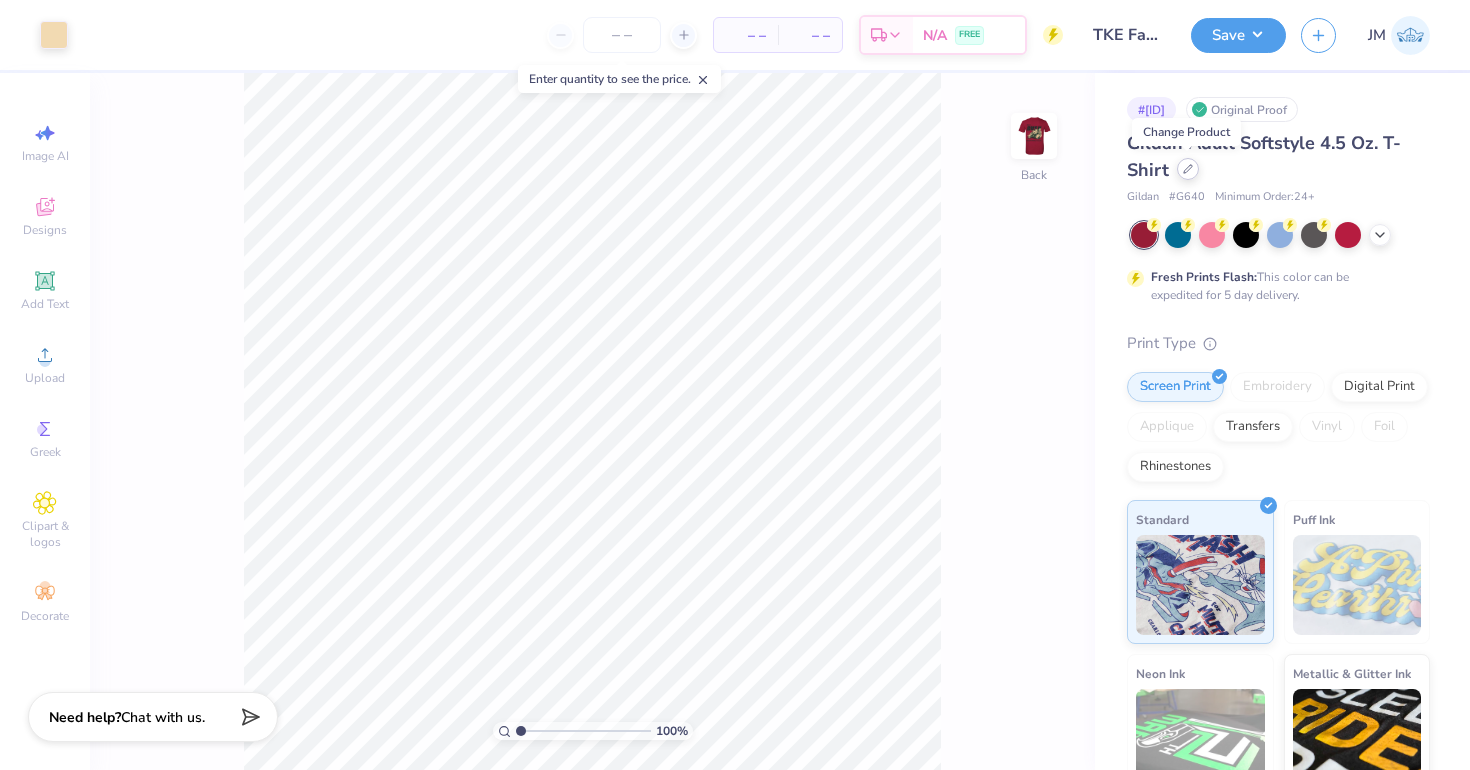 click 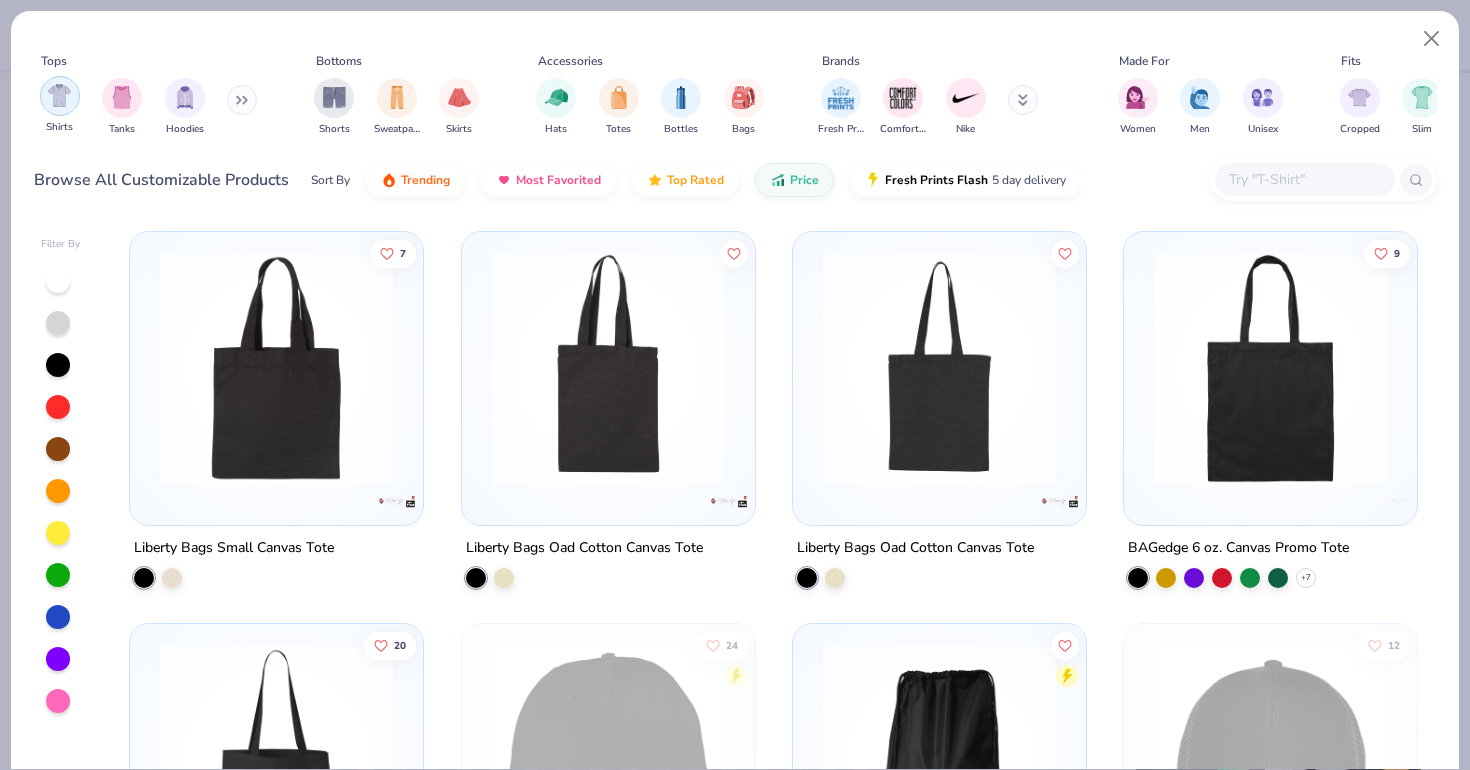 click at bounding box center (60, 96) 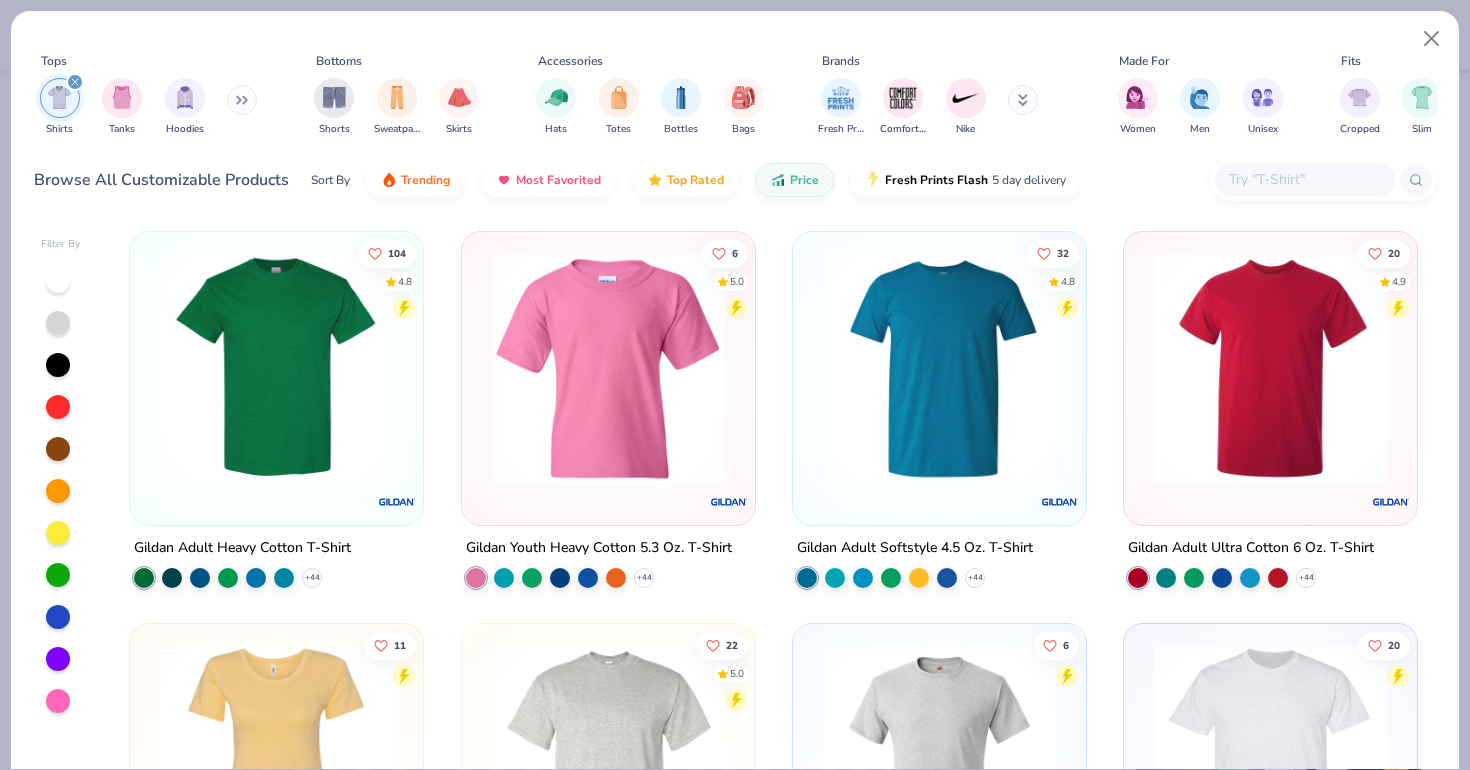 click at bounding box center [1270, 368] 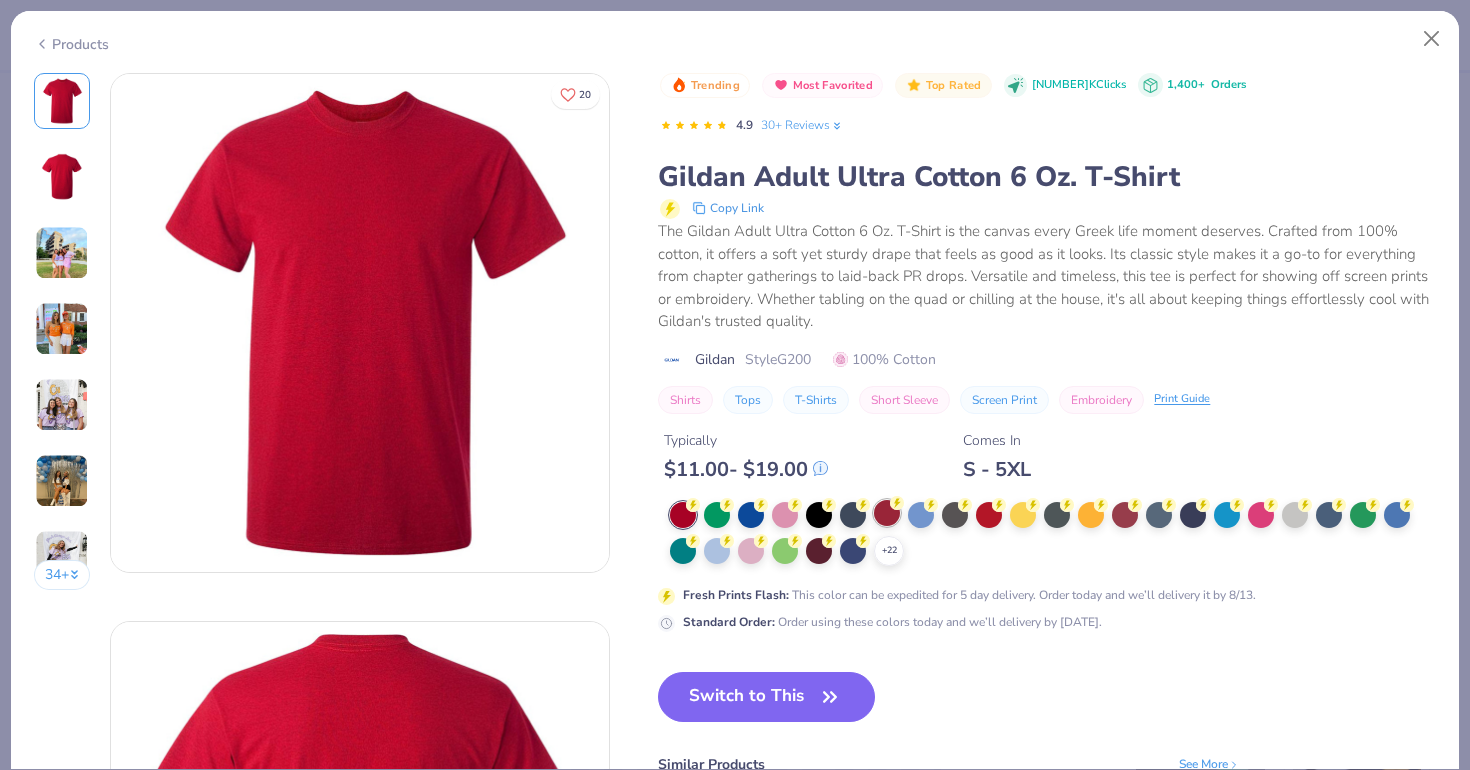 click at bounding box center [887, 513] 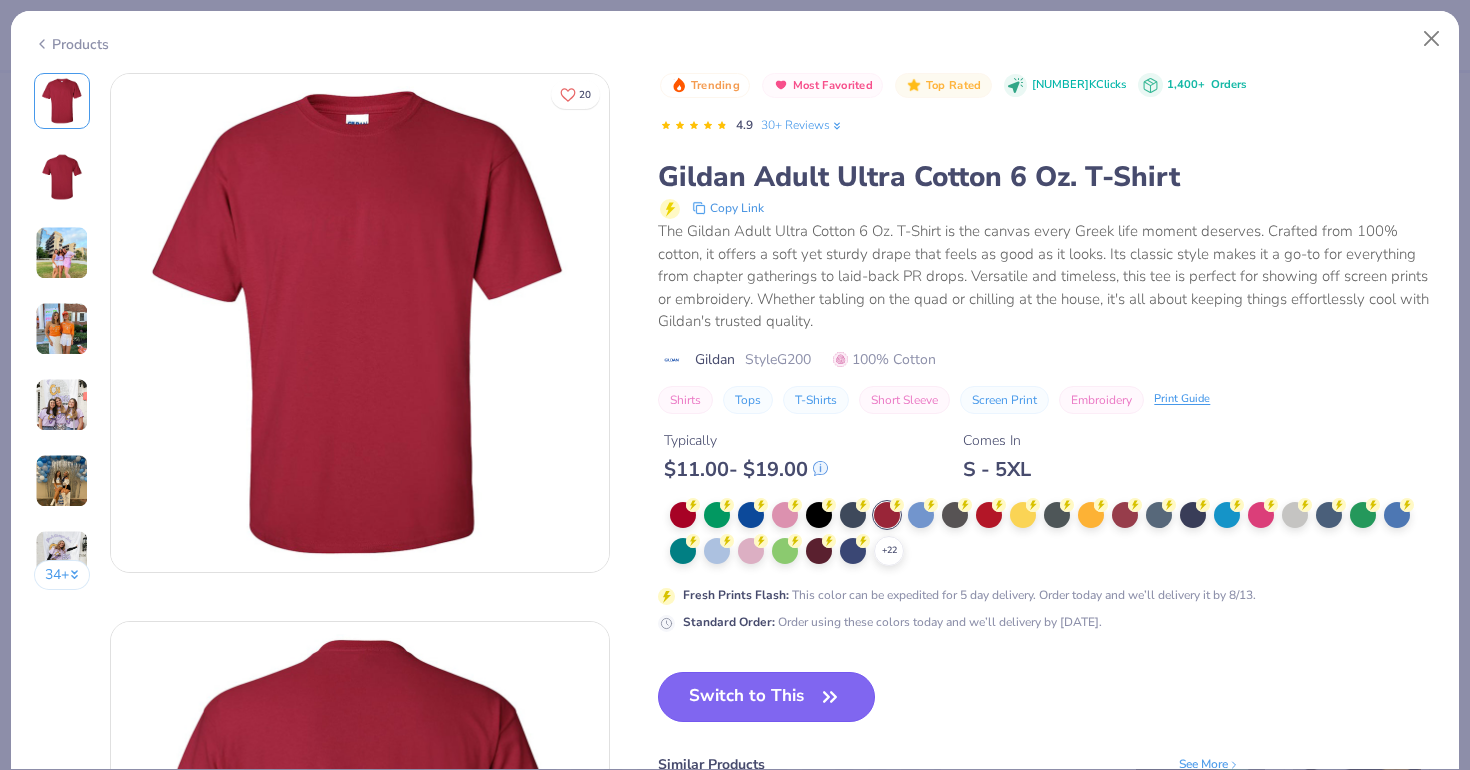 click on "Switch to This" at bounding box center (766, 697) 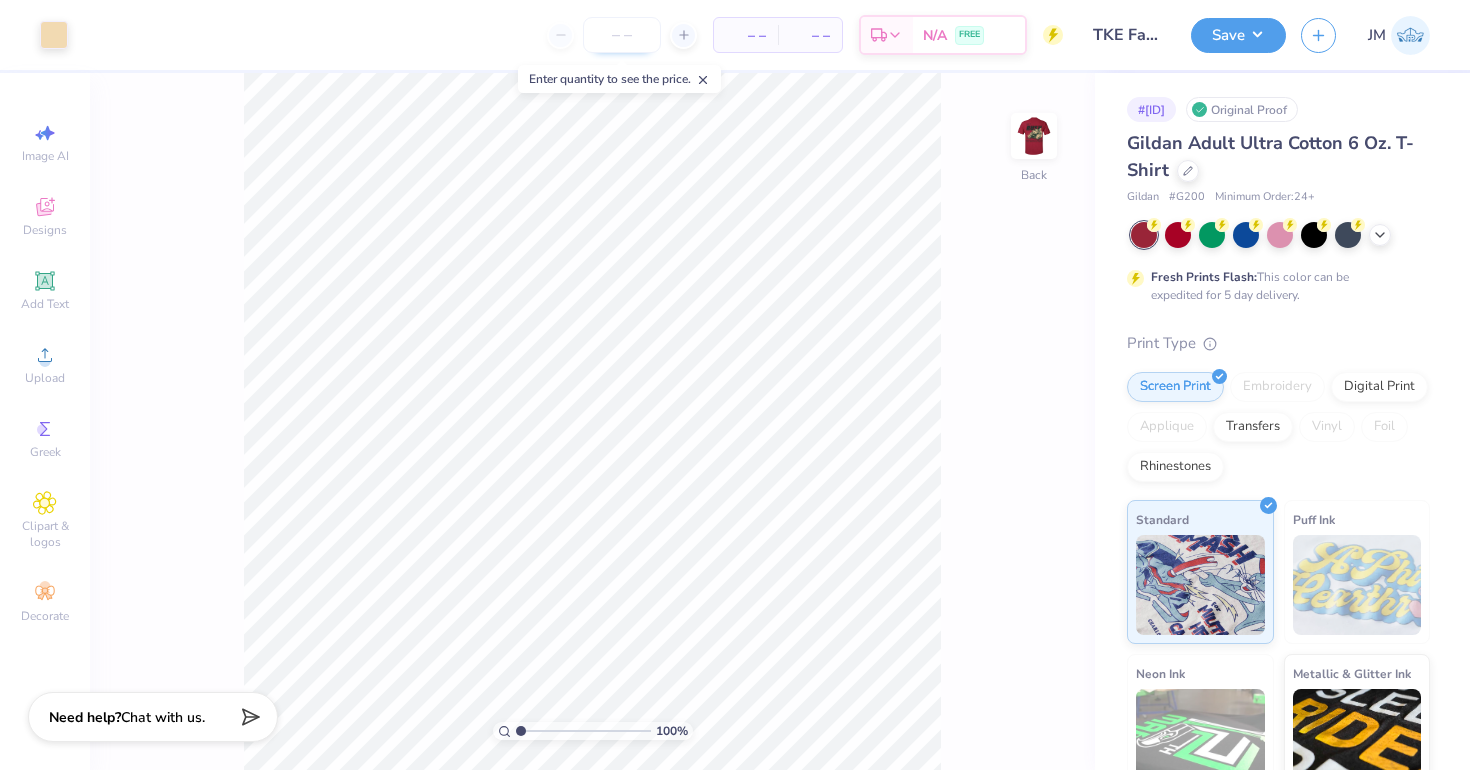 click at bounding box center (622, 35) 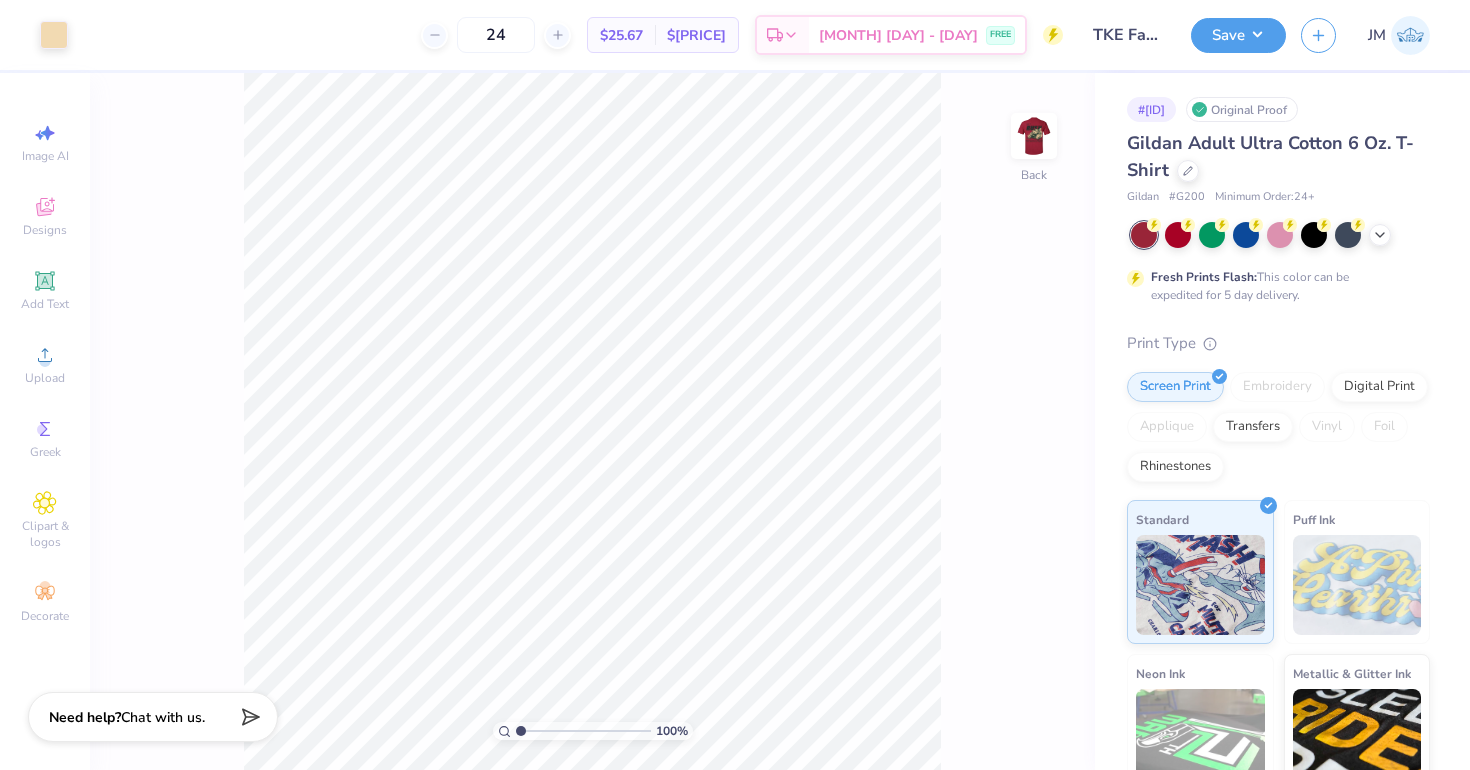 type on "24" 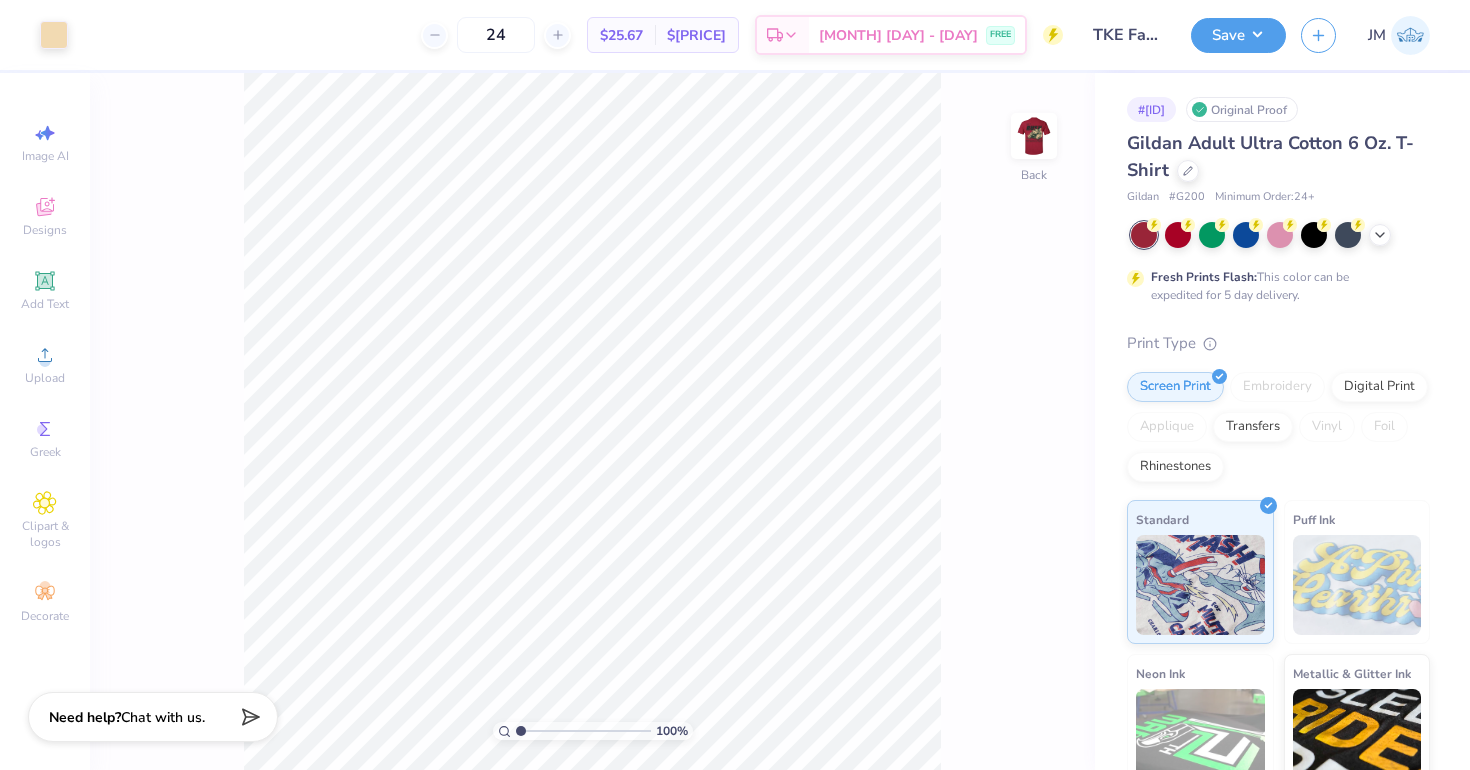 click on "Save [INITIALS]" at bounding box center [1330, 35] 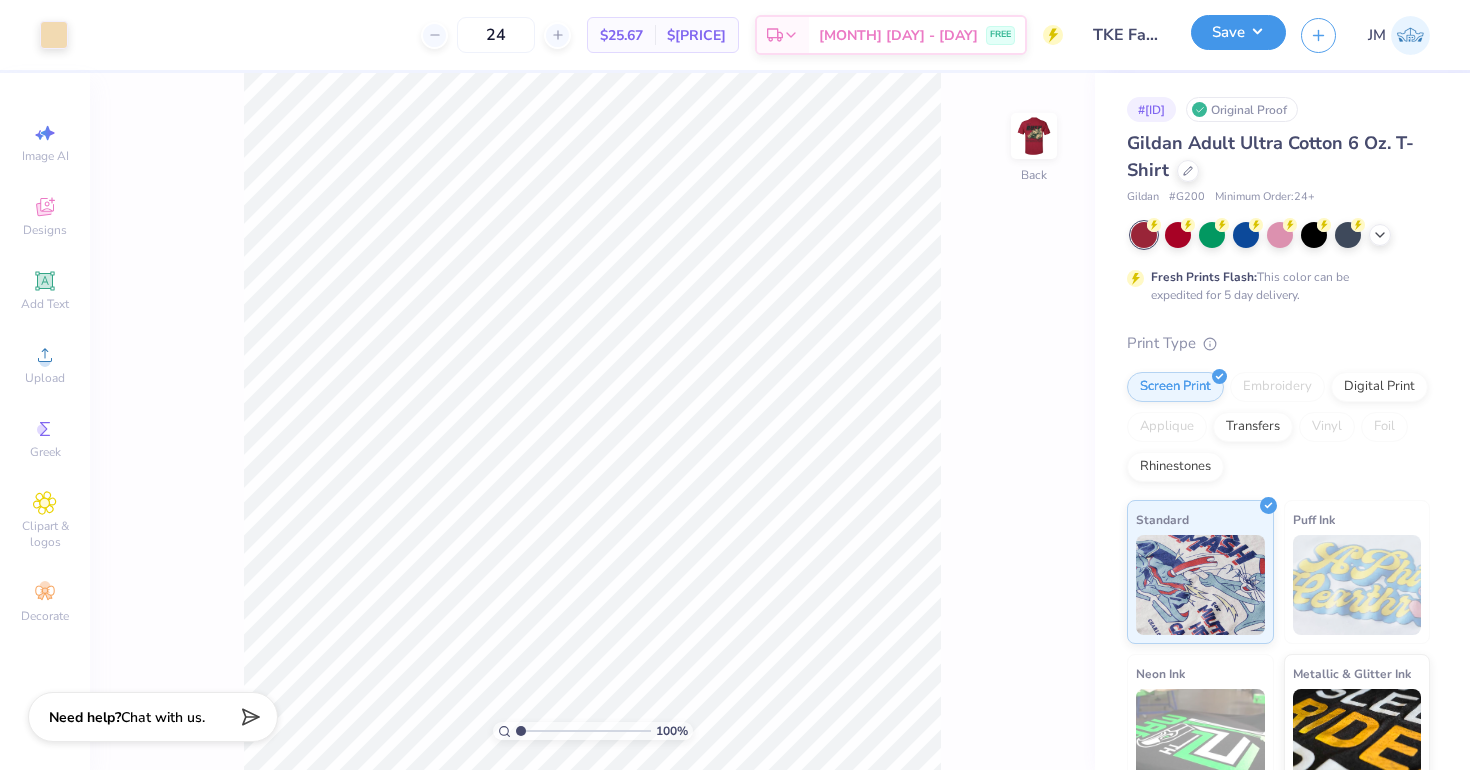 click on "Save" at bounding box center (1238, 32) 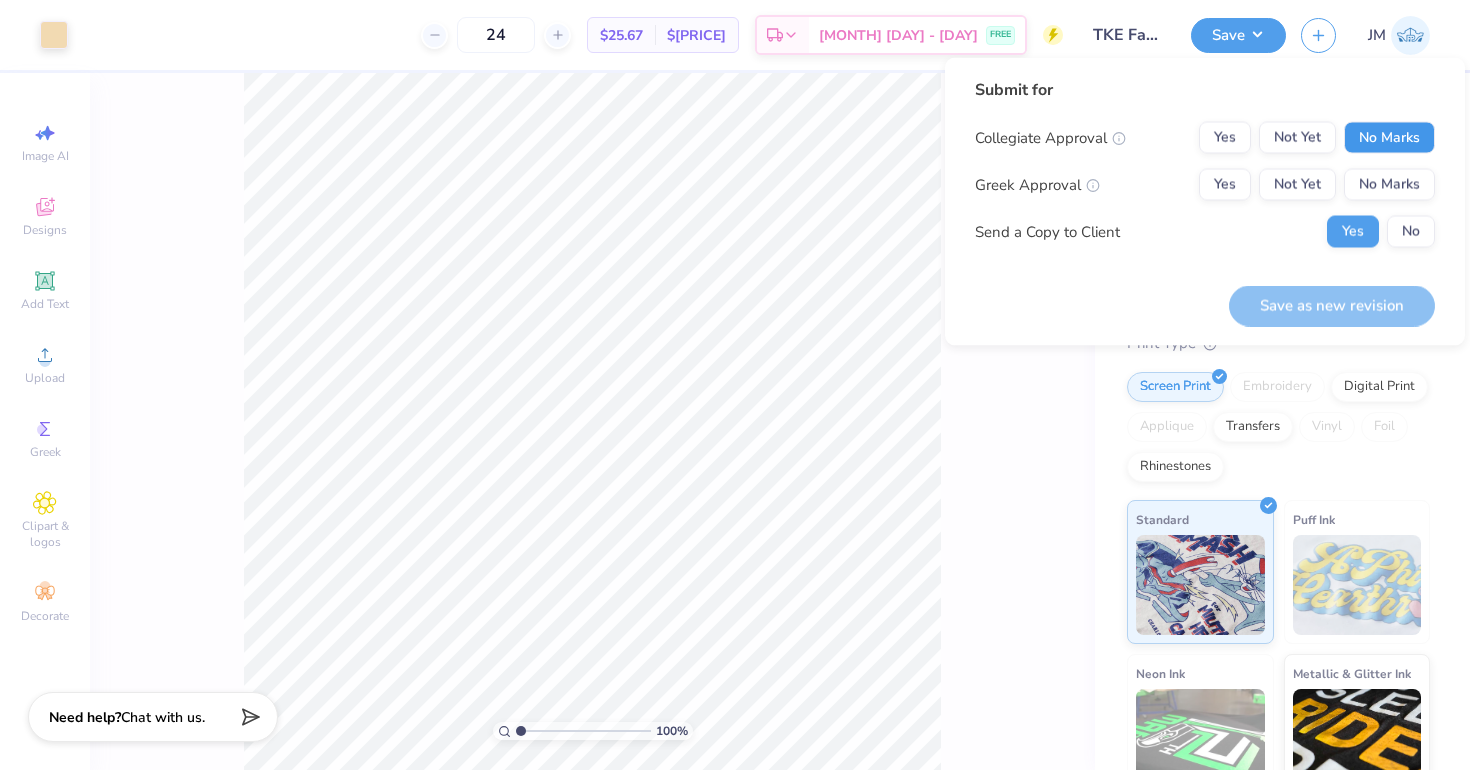 click on "No Marks" at bounding box center [1389, 138] 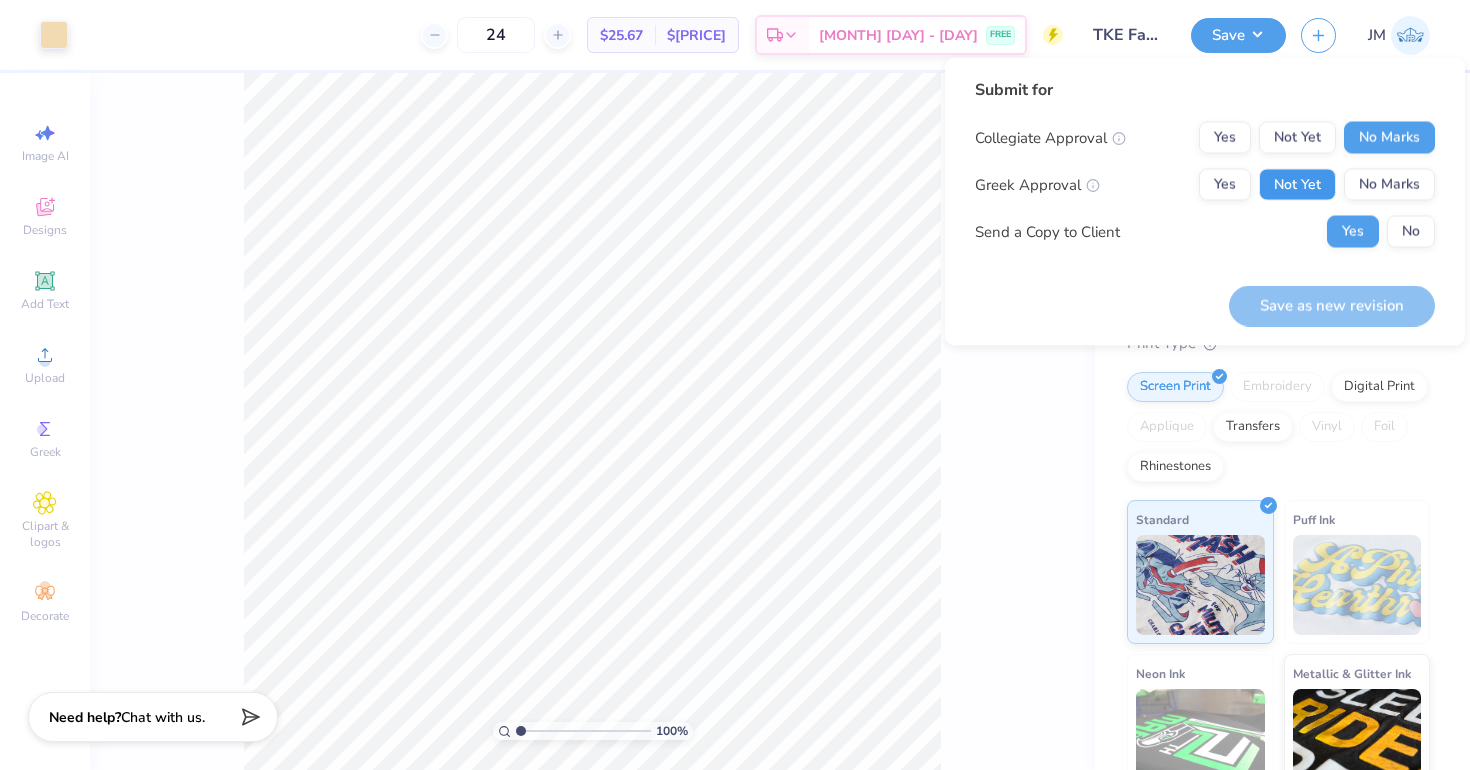 click on "Not Yet" at bounding box center (1297, 185) 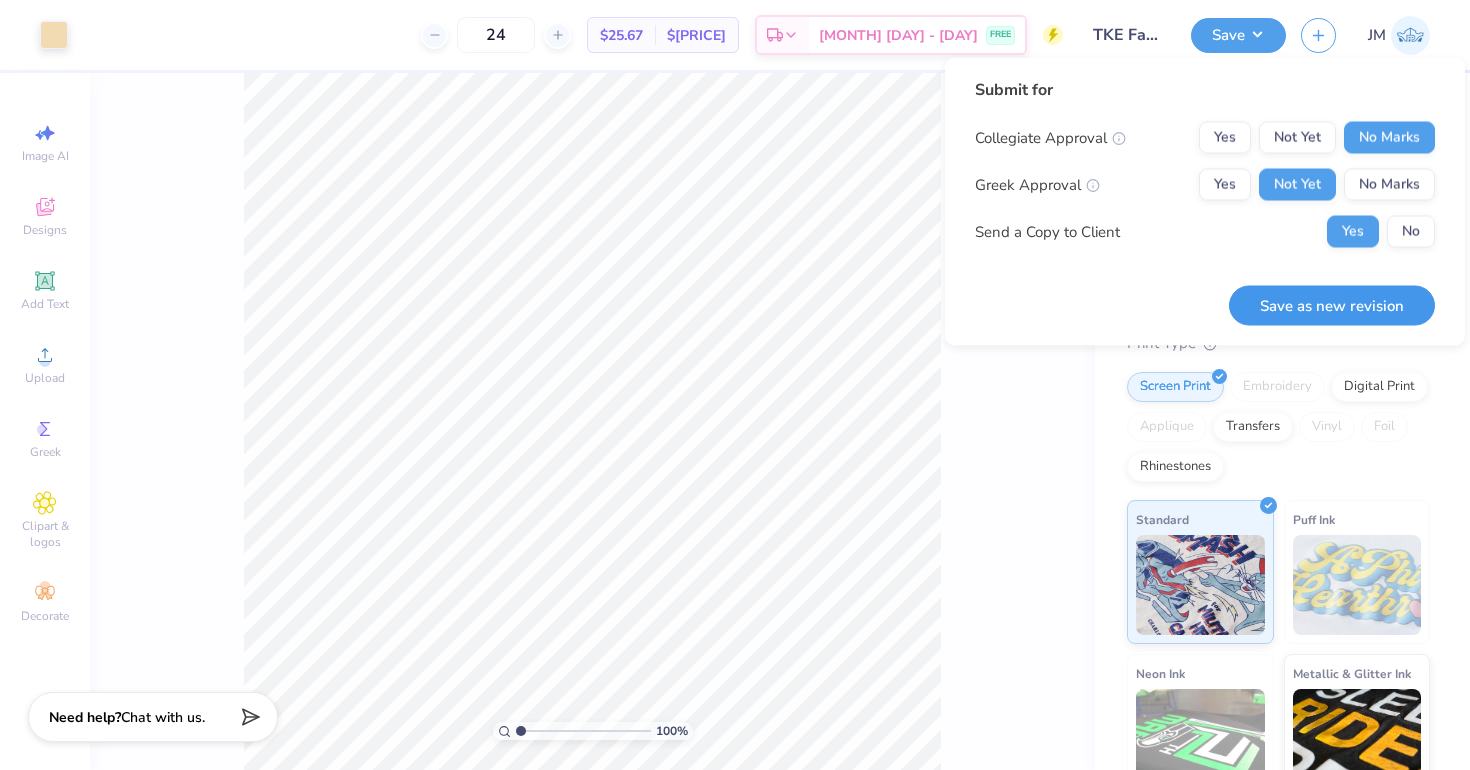click on "Save as new revision" at bounding box center [1332, 305] 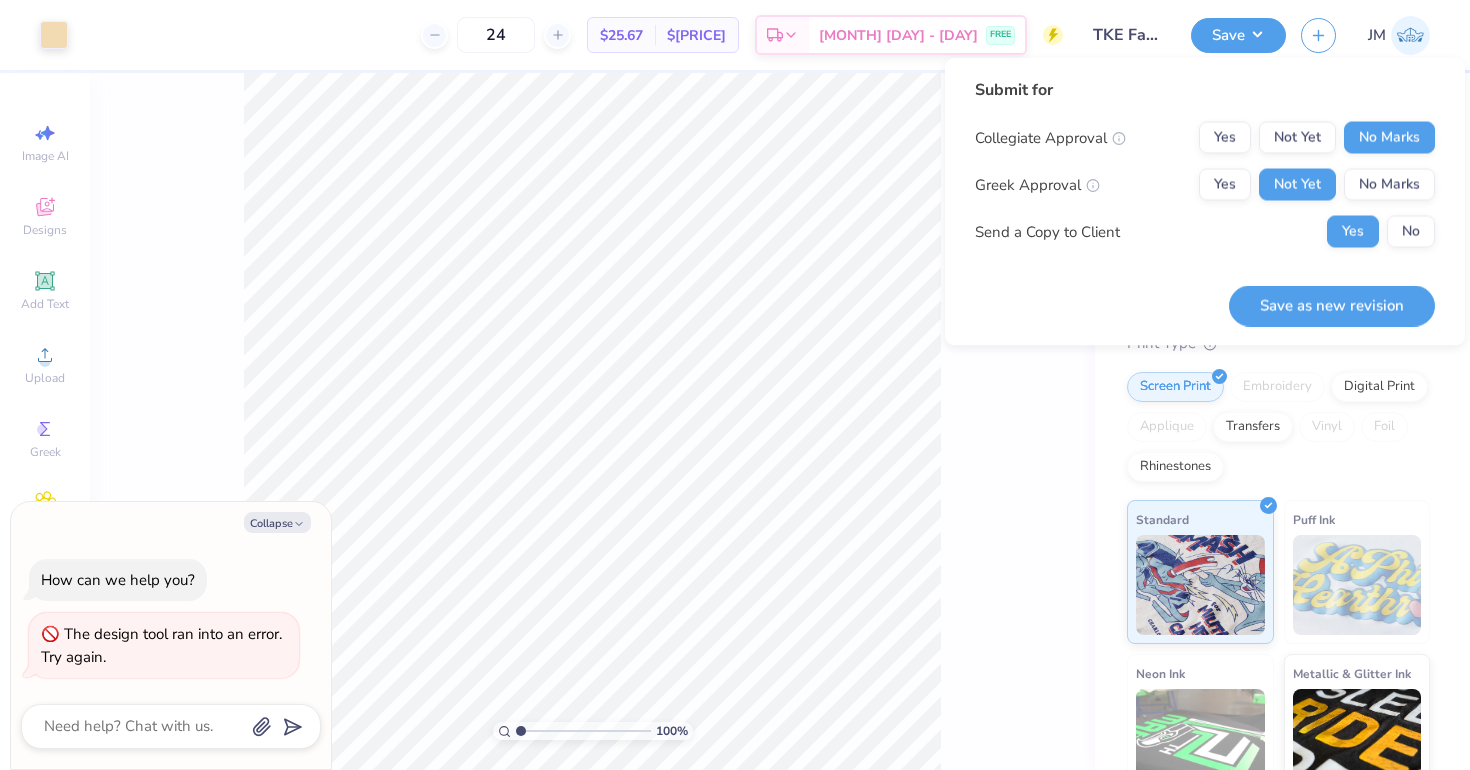 type on "x" 